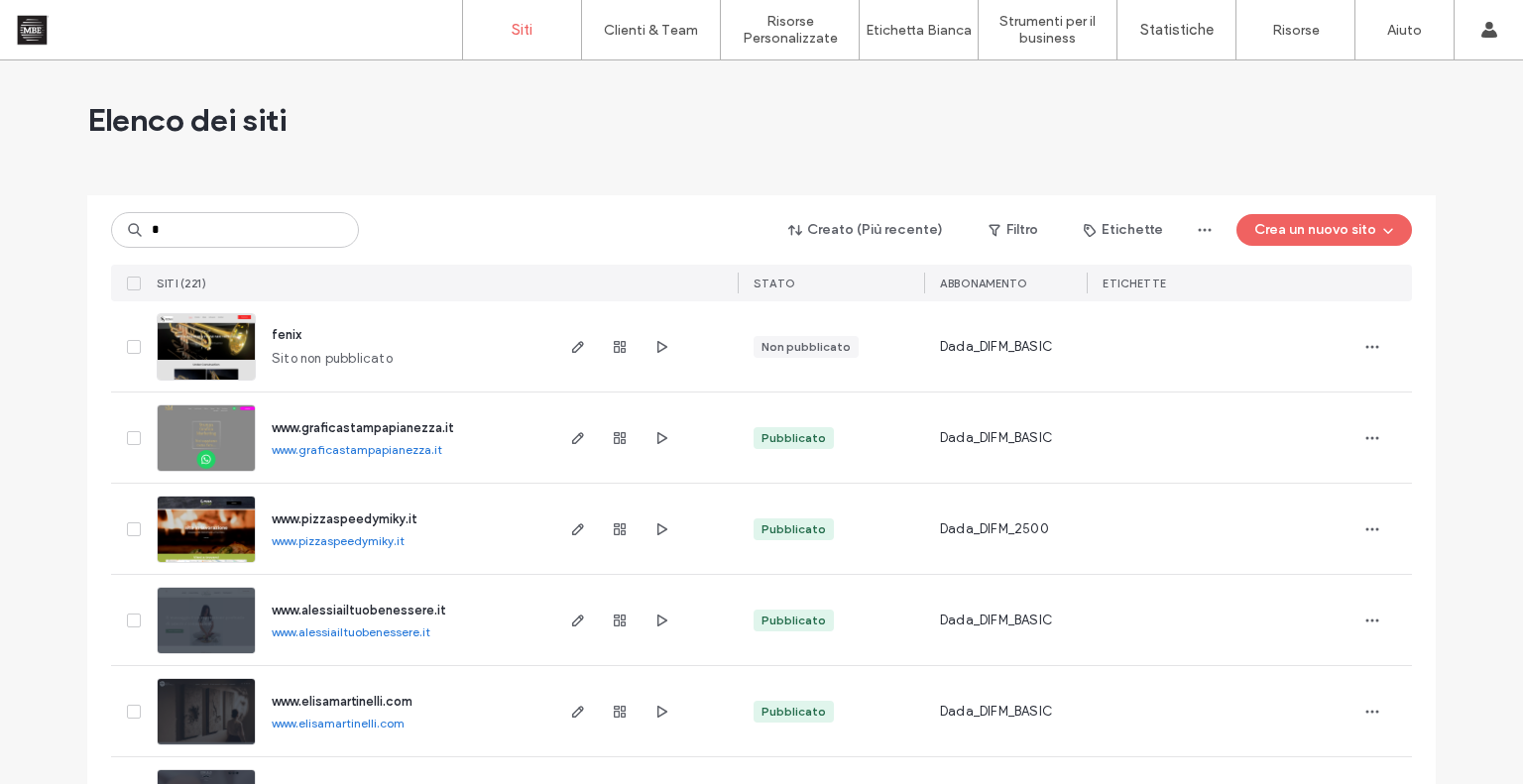 scroll, scrollTop: 0, scrollLeft: 0, axis: both 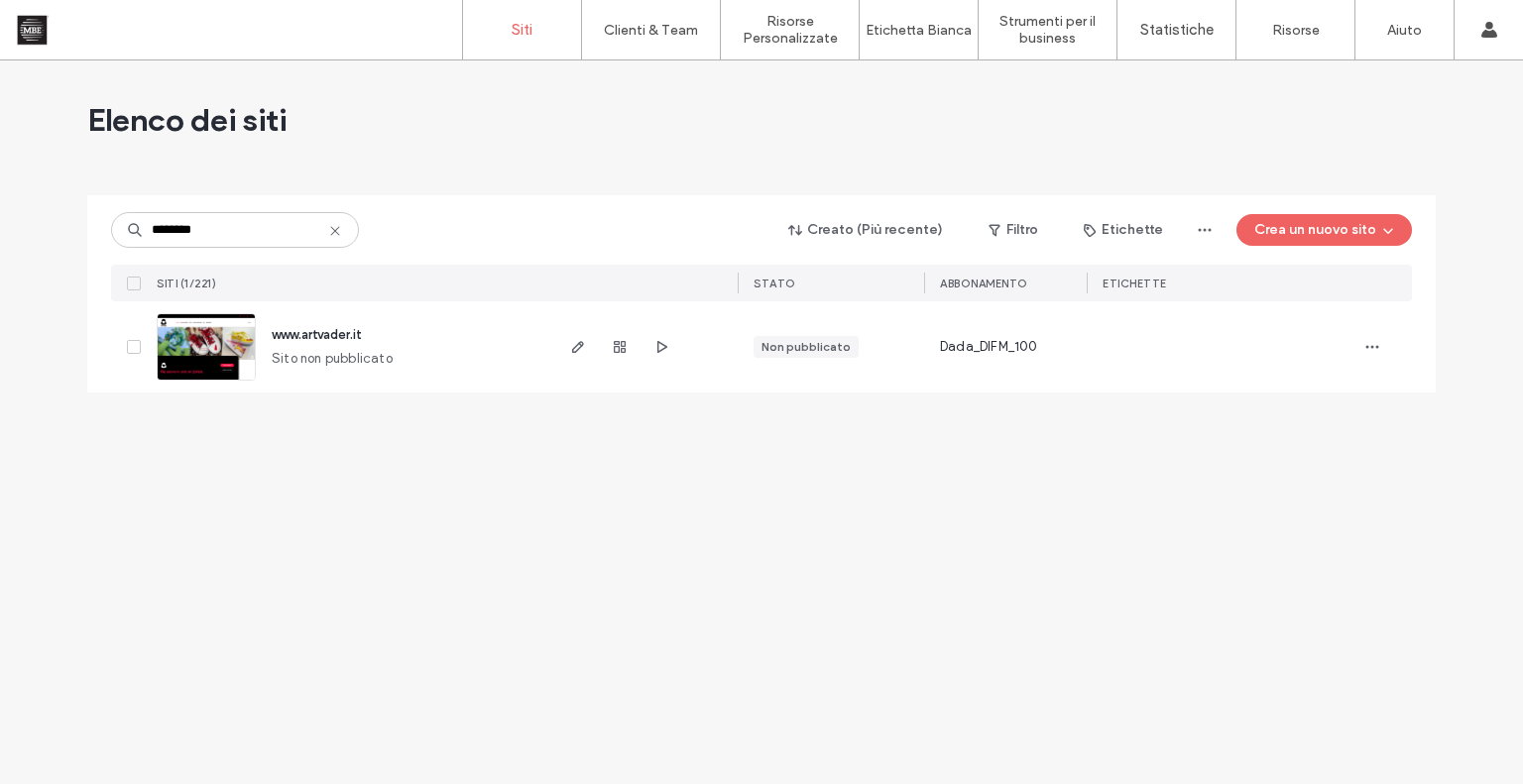 type on "********" 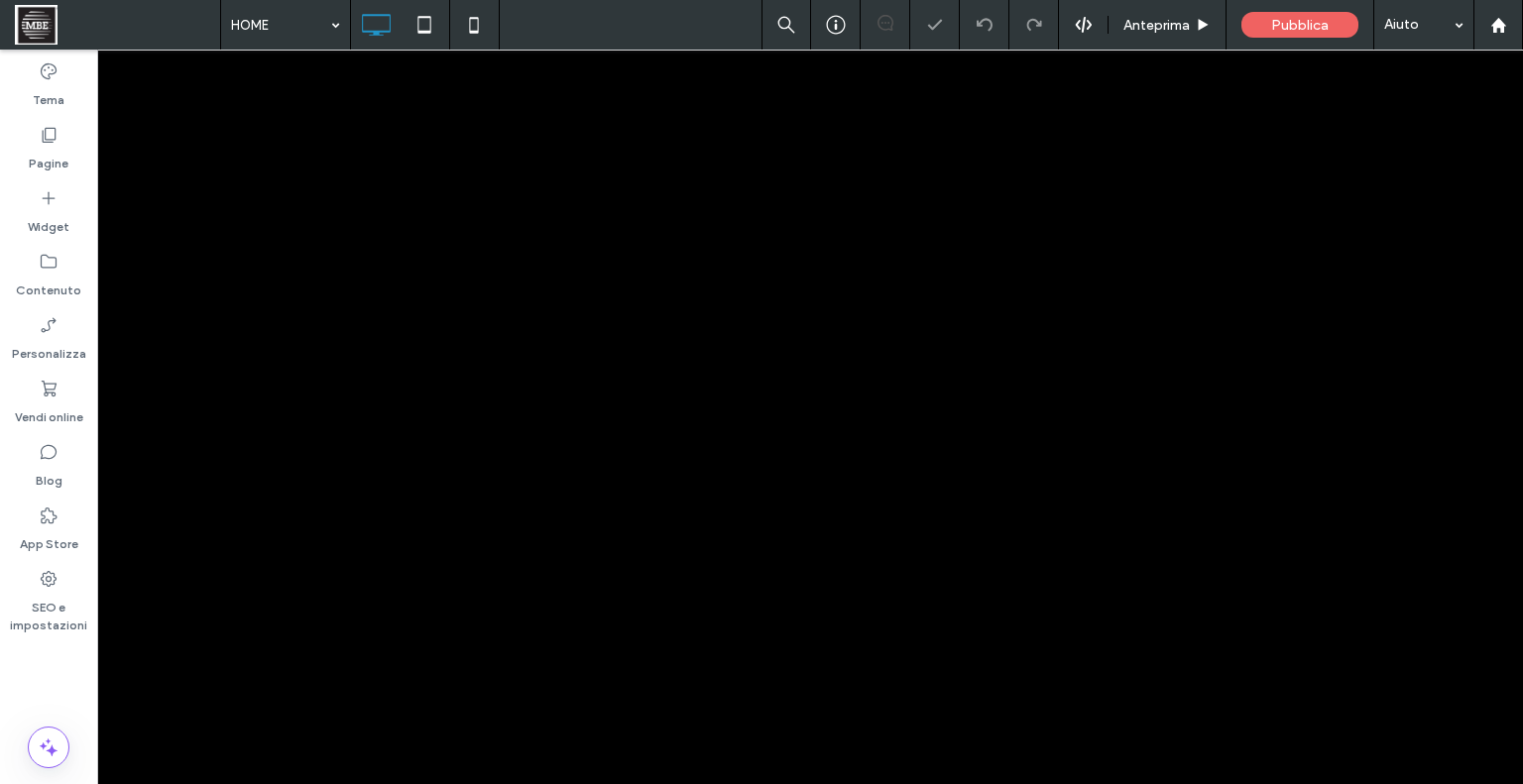 scroll, scrollTop: 0, scrollLeft: 0, axis: both 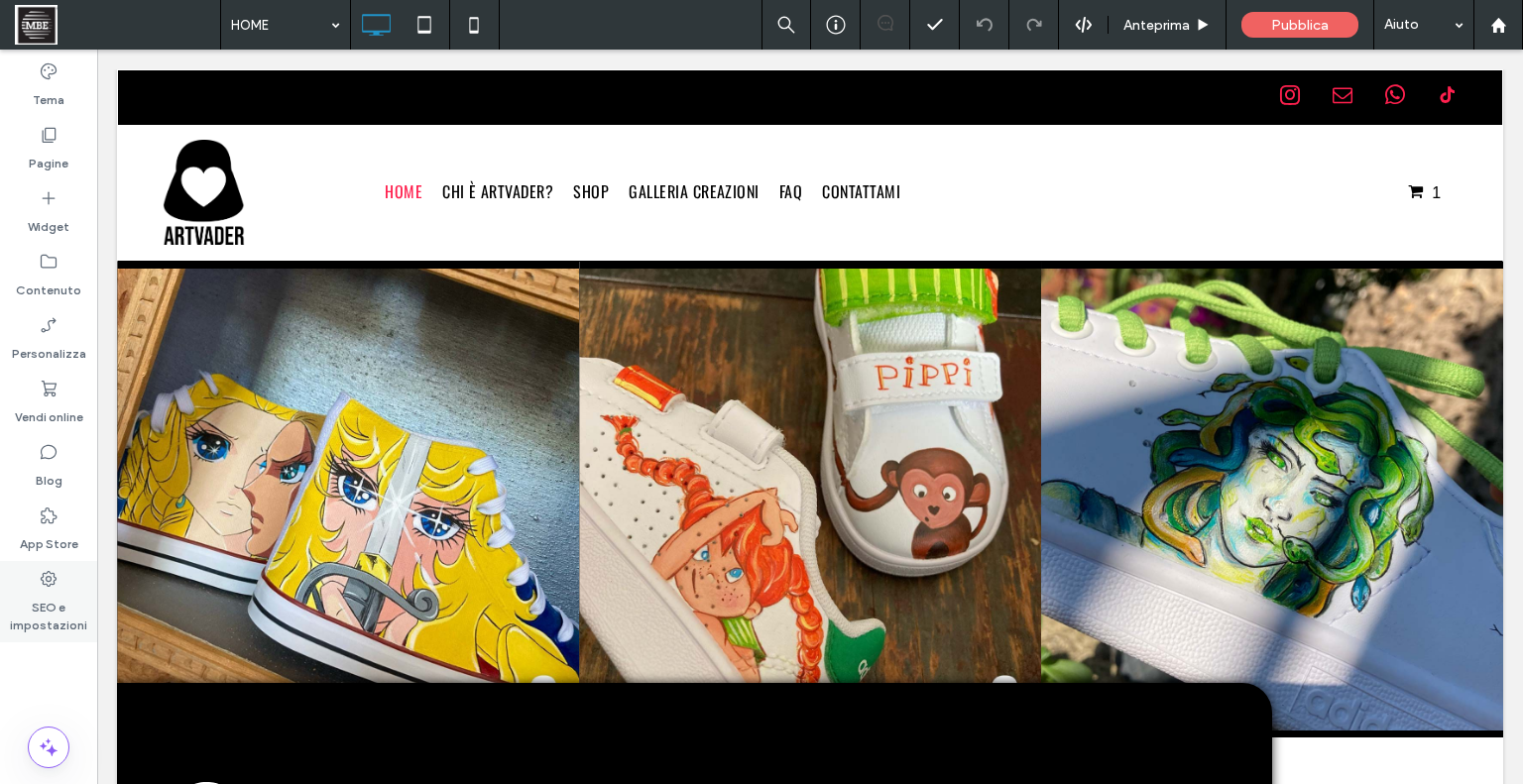 click on "SEO e impostazioni" at bounding box center [49, 612] 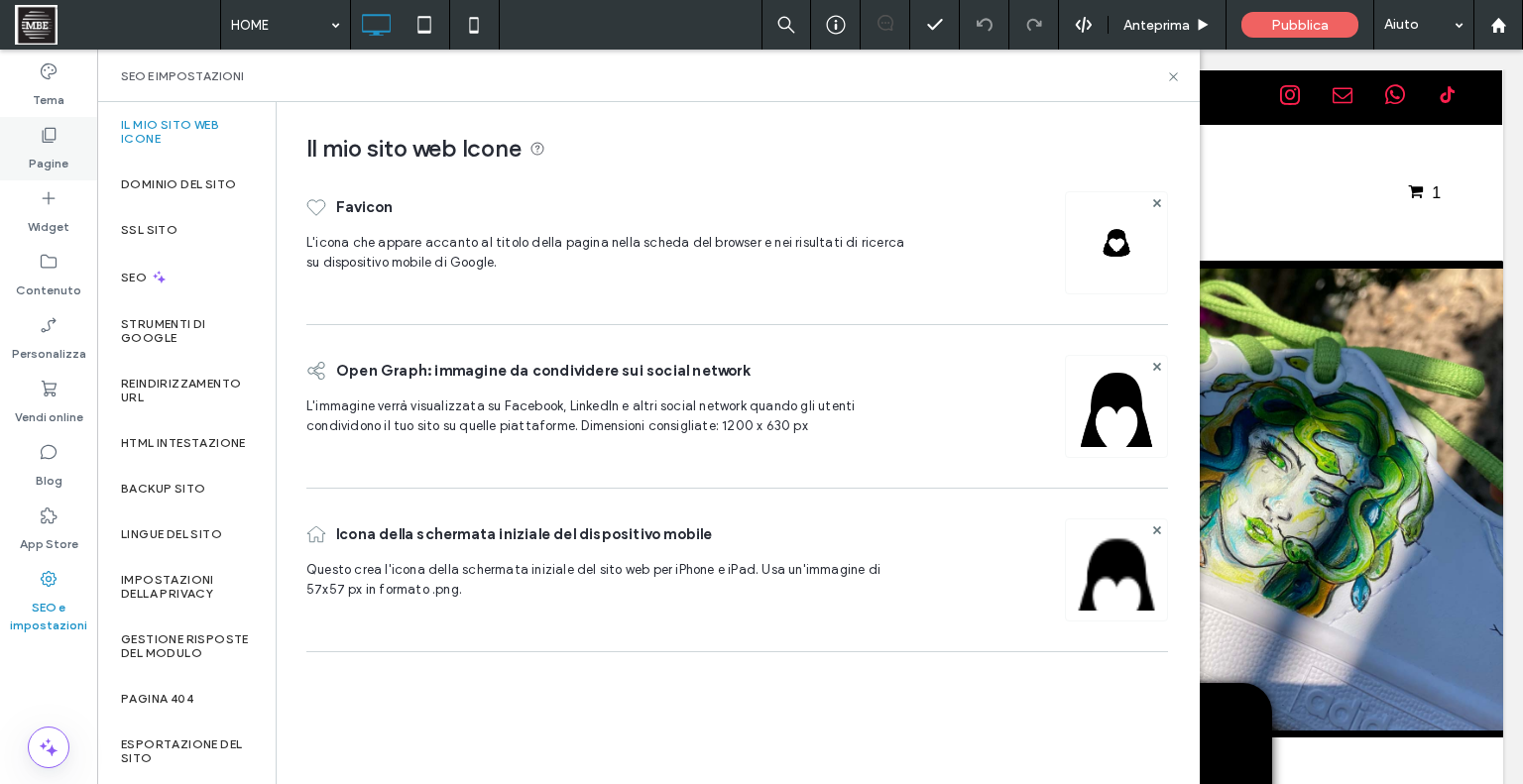 click on "Pagine" at bounding box center [49, 149] 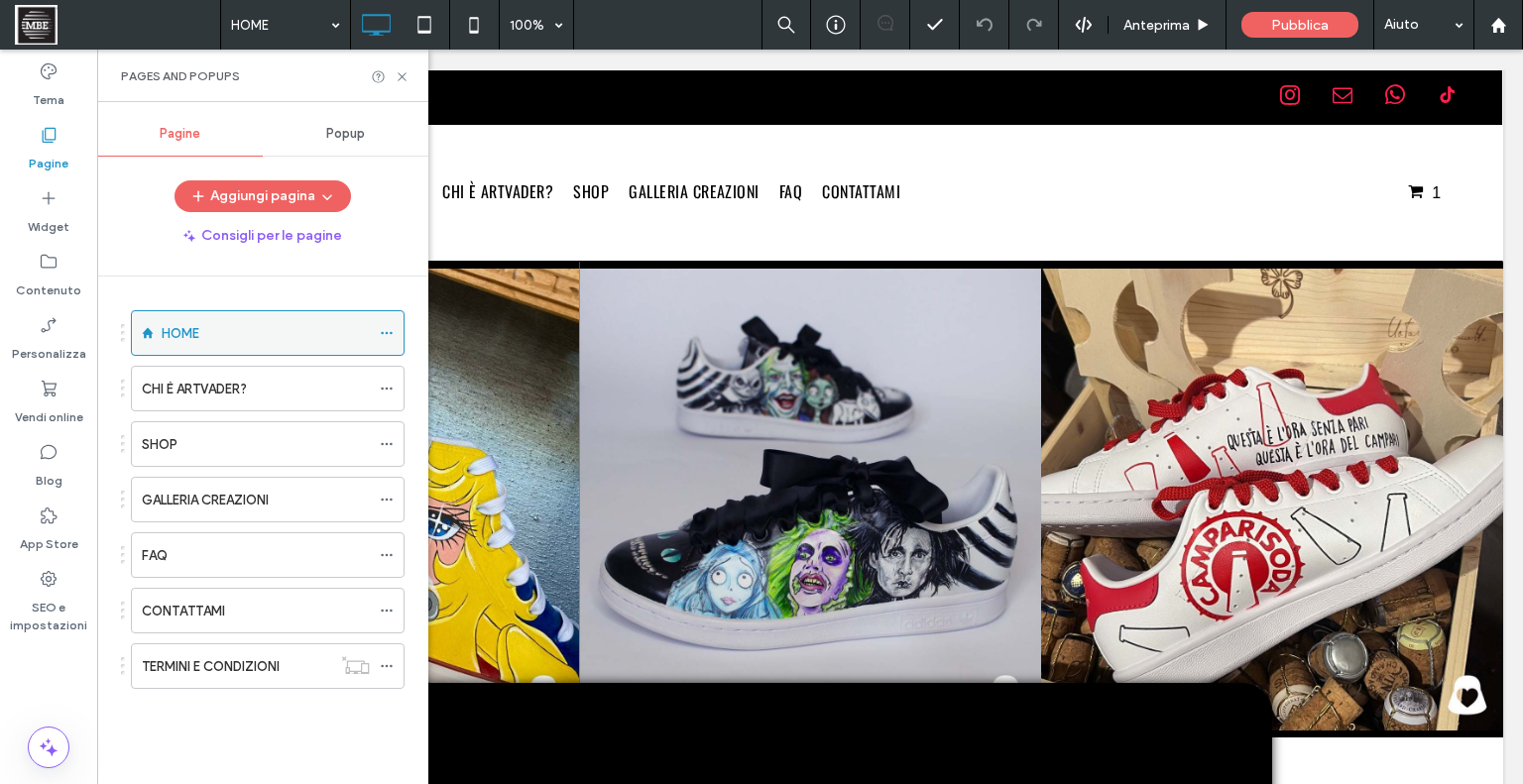 click 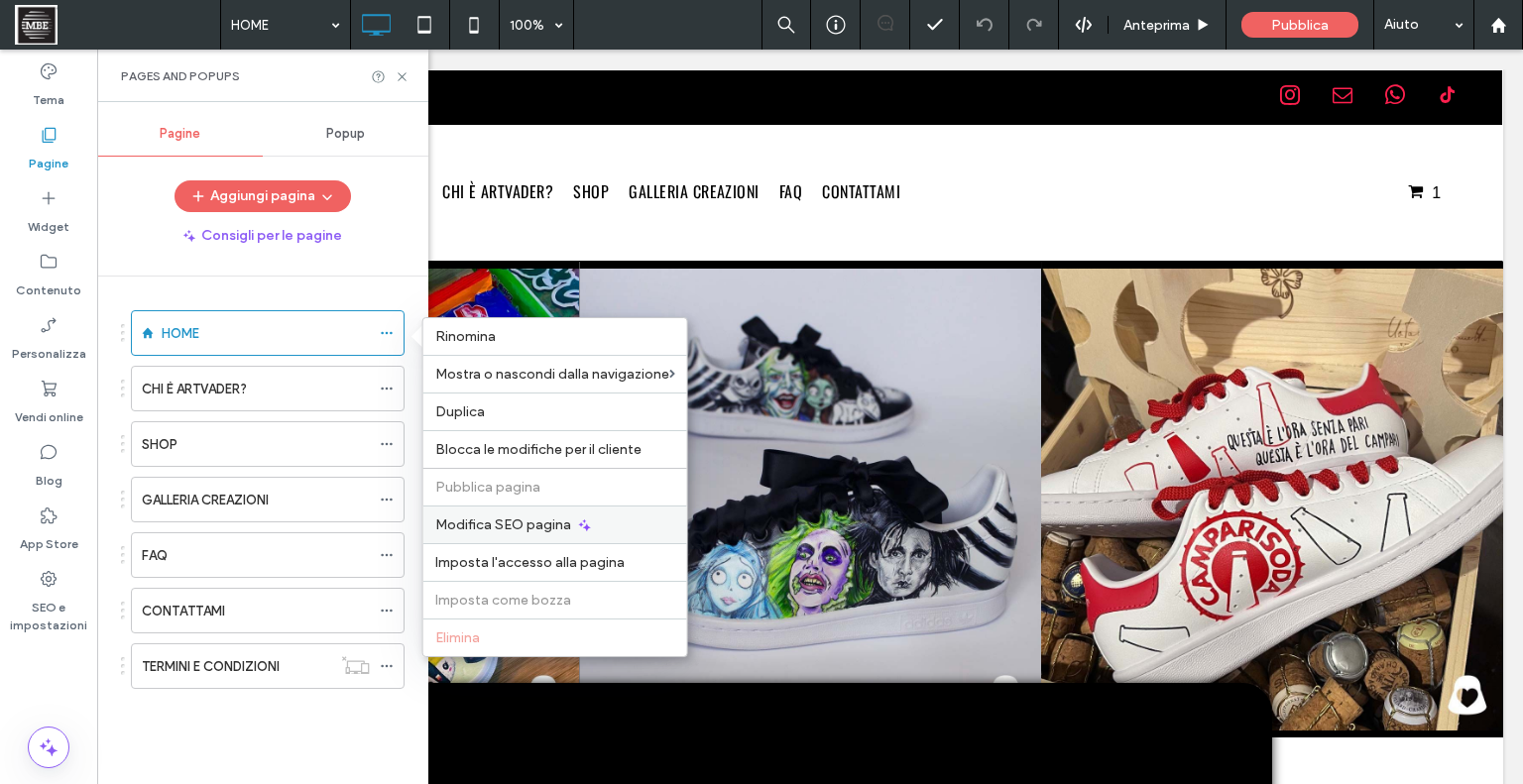 click on "Modifica SEO pagina" at bounding box center [503, 524] 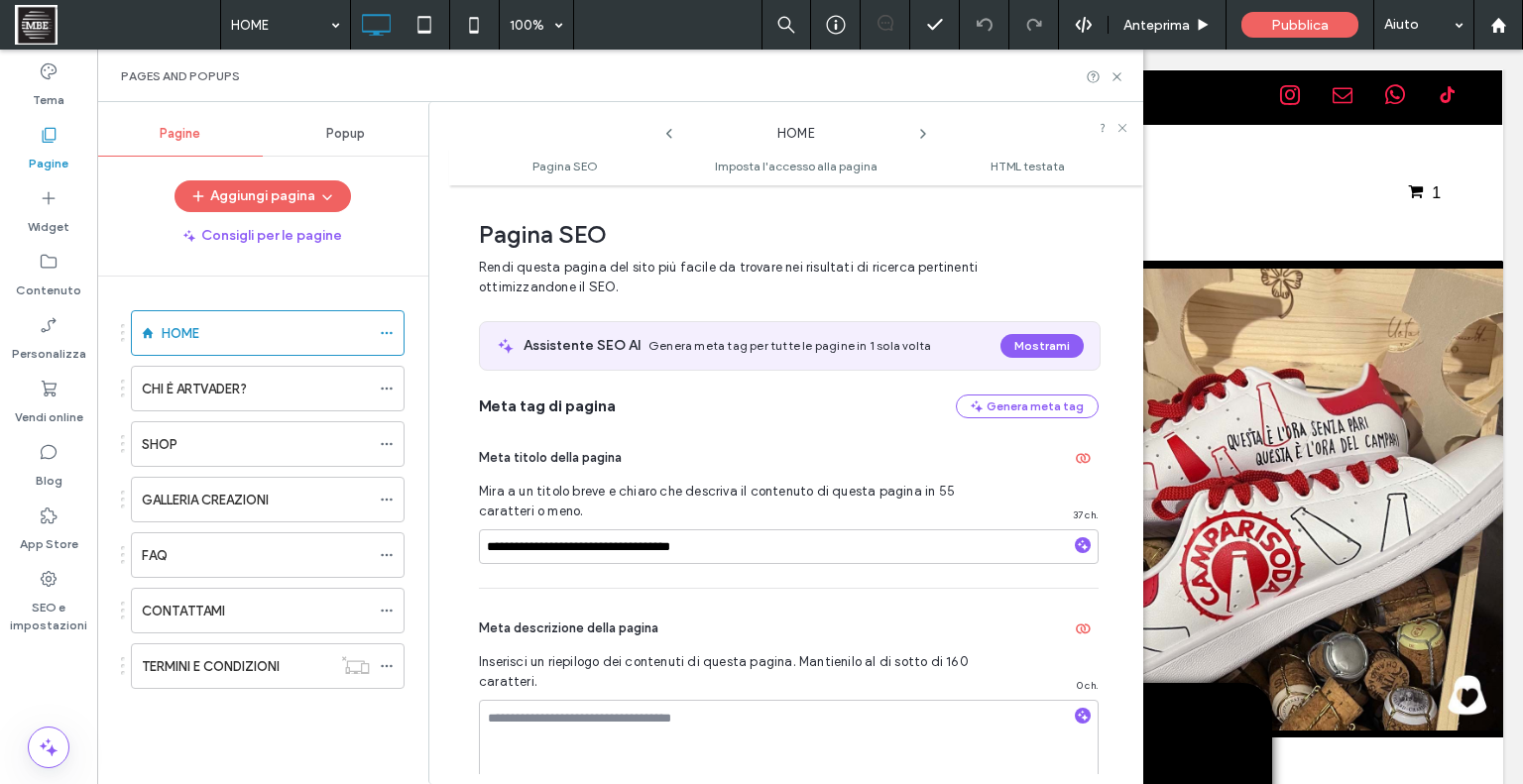 scroll, scrollTop: 10, scrollLeft: 0, axis: vertical 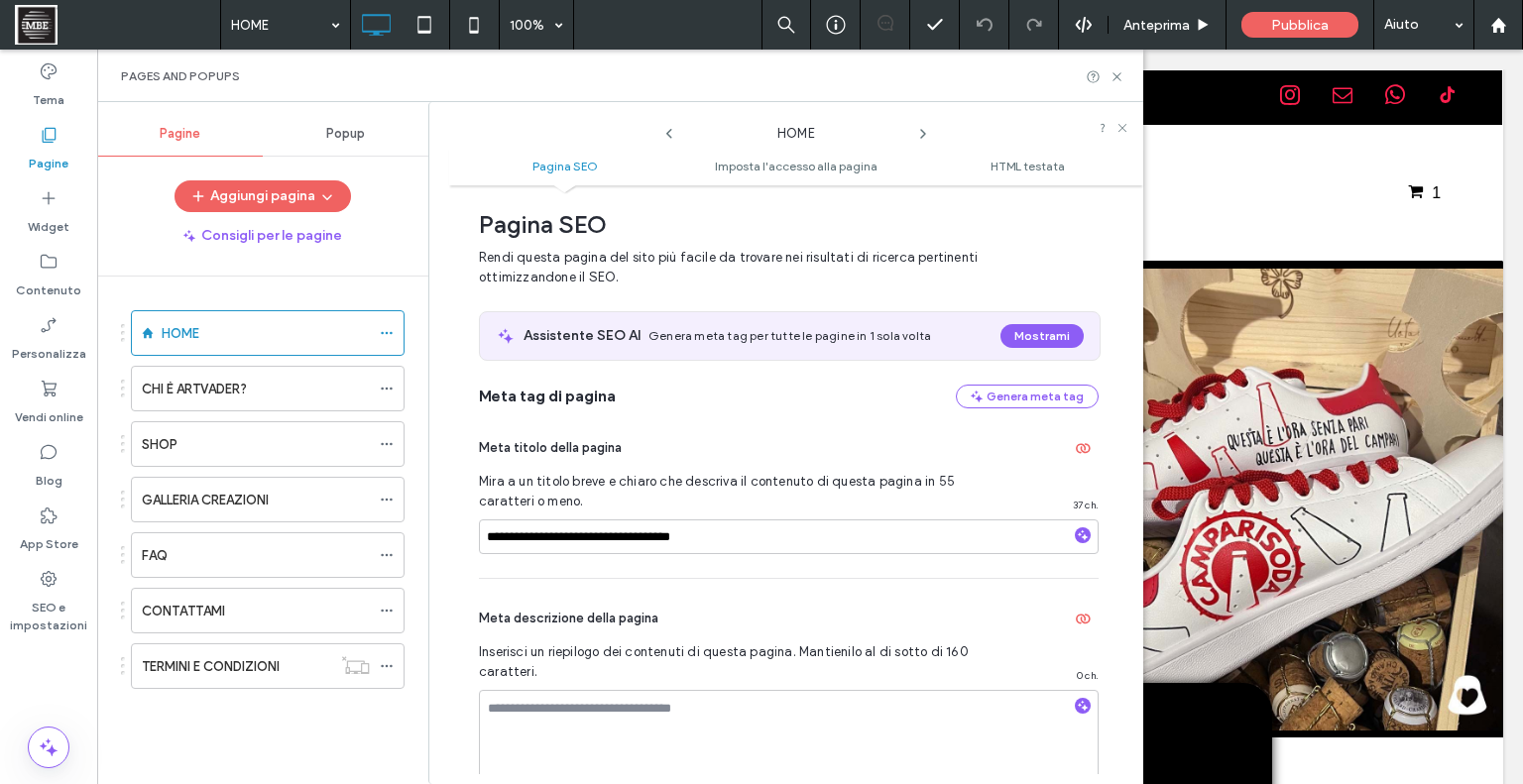 click 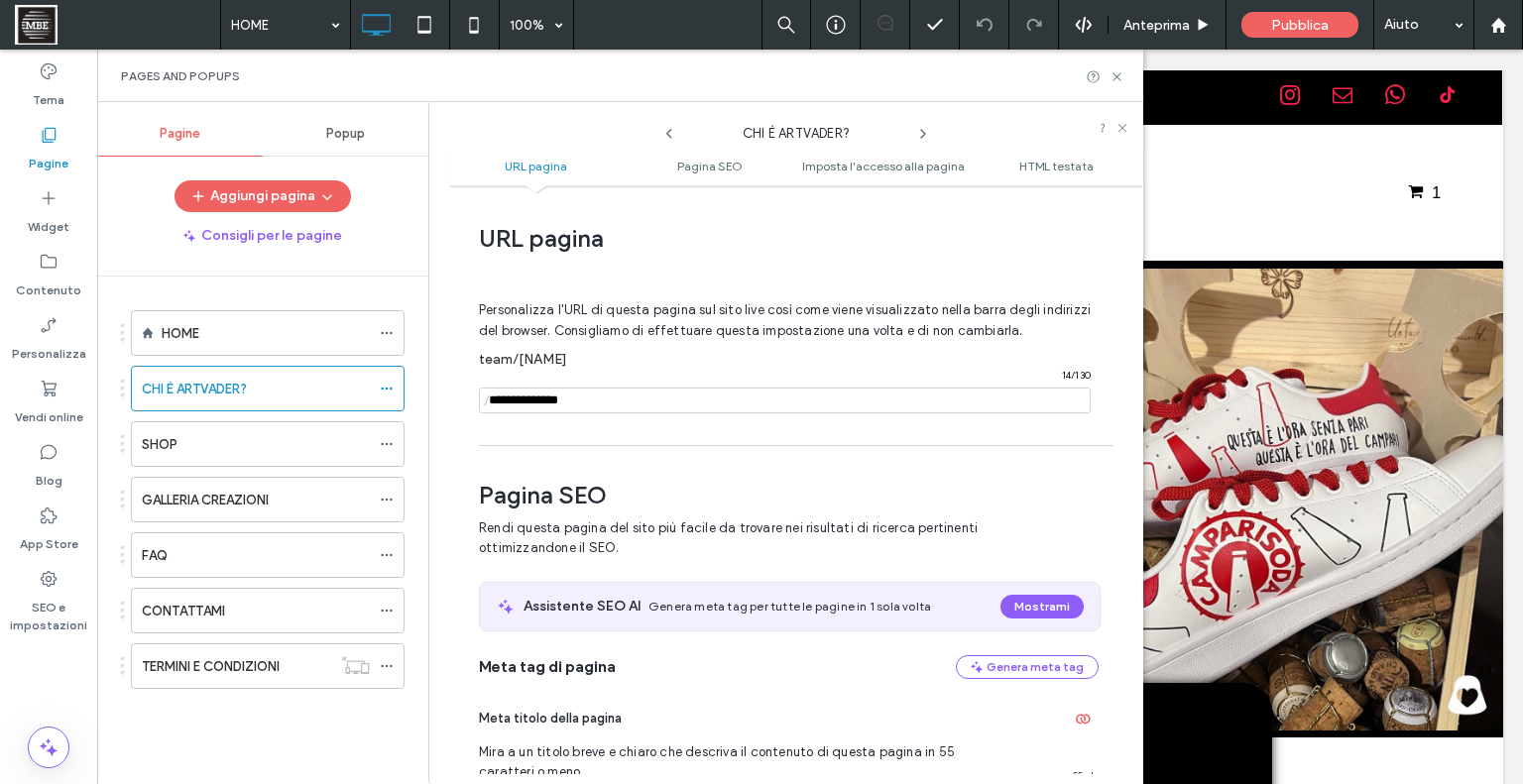 scroll, scrollTop: 272, scrollLeft: 0, axis: vertical 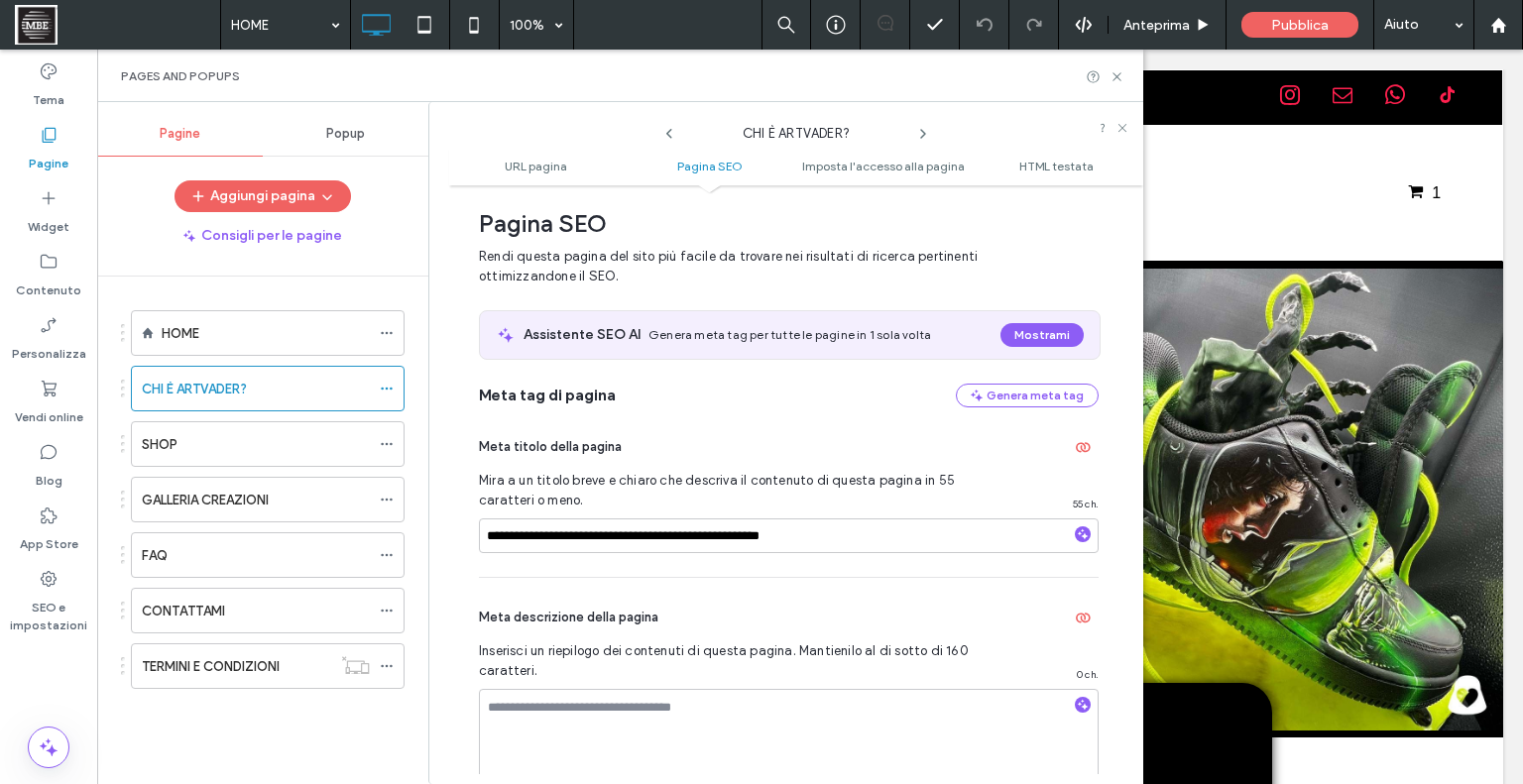 click 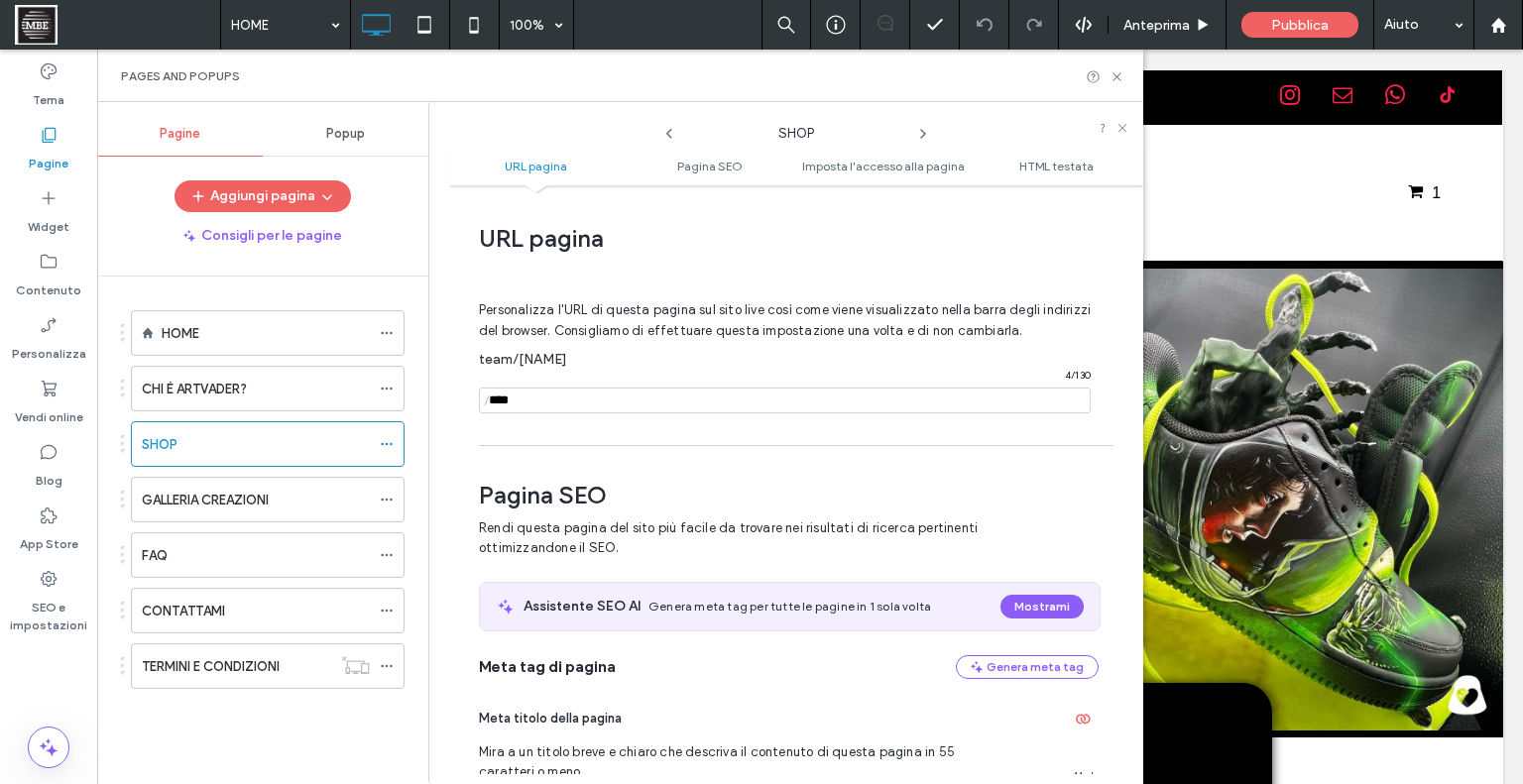 scroll, scrollTop: 272, scrollLeft: 0, axis: vertical 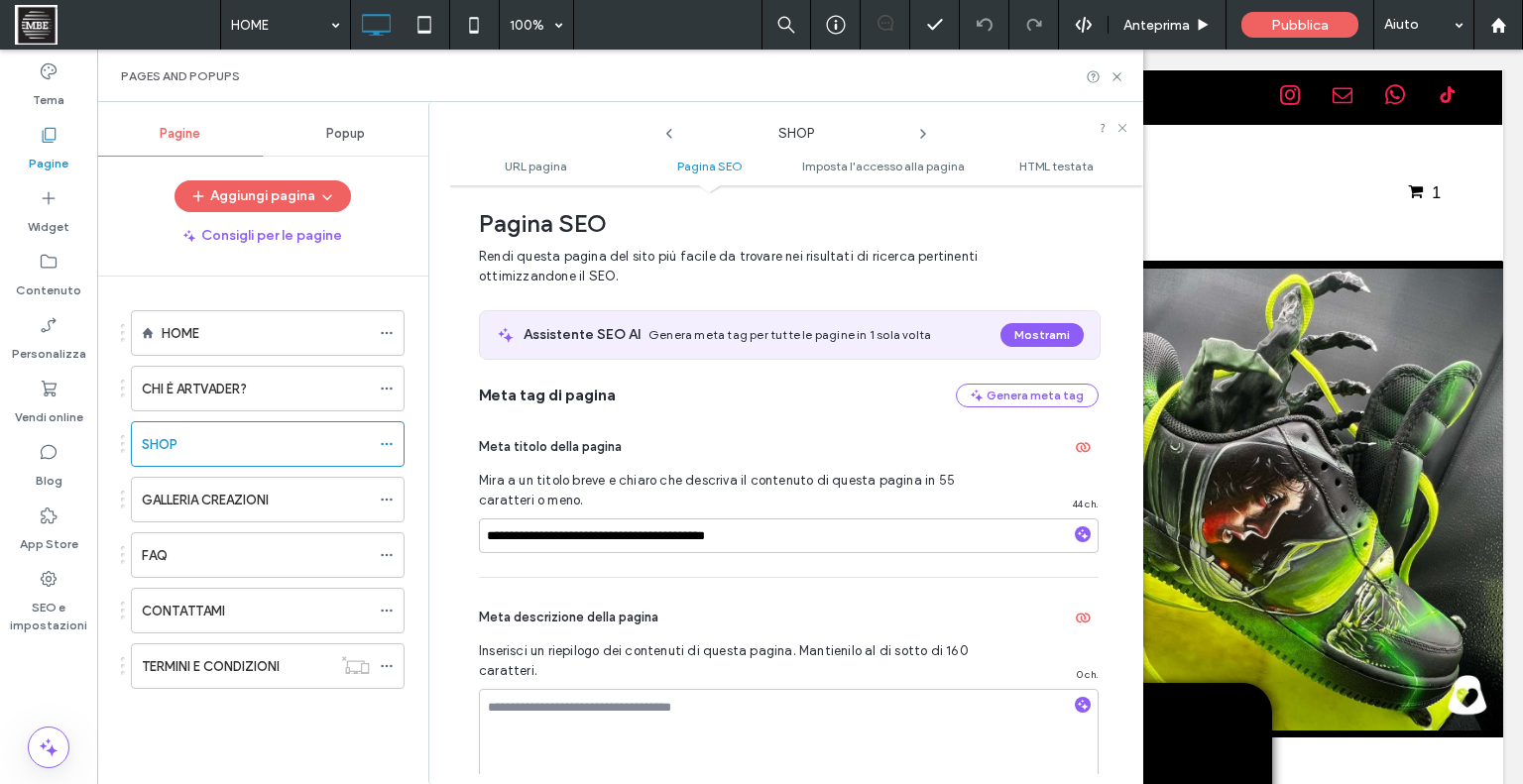 click 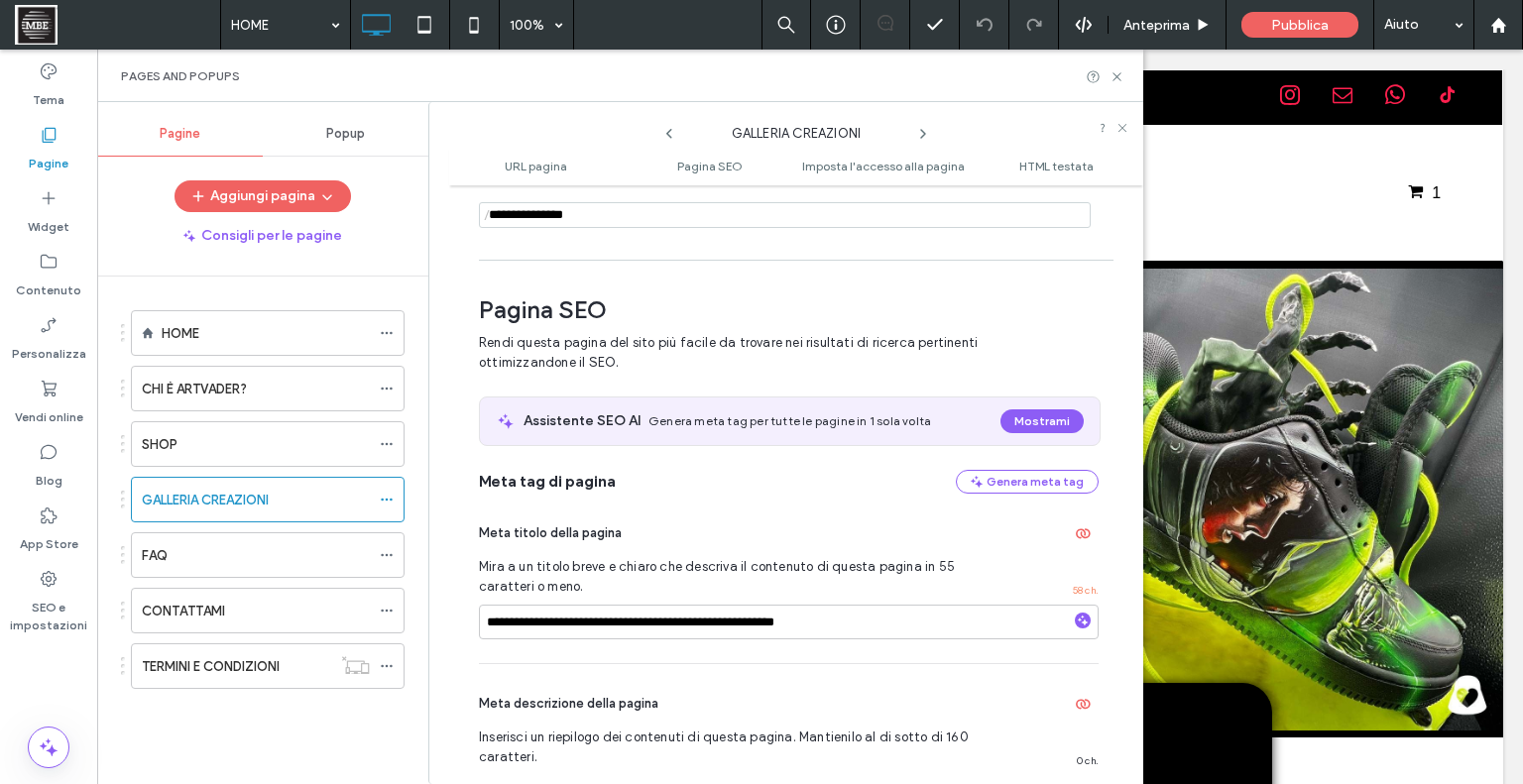 scroll, scrollTop: 272, scrollLeft: 0, axis: vertical 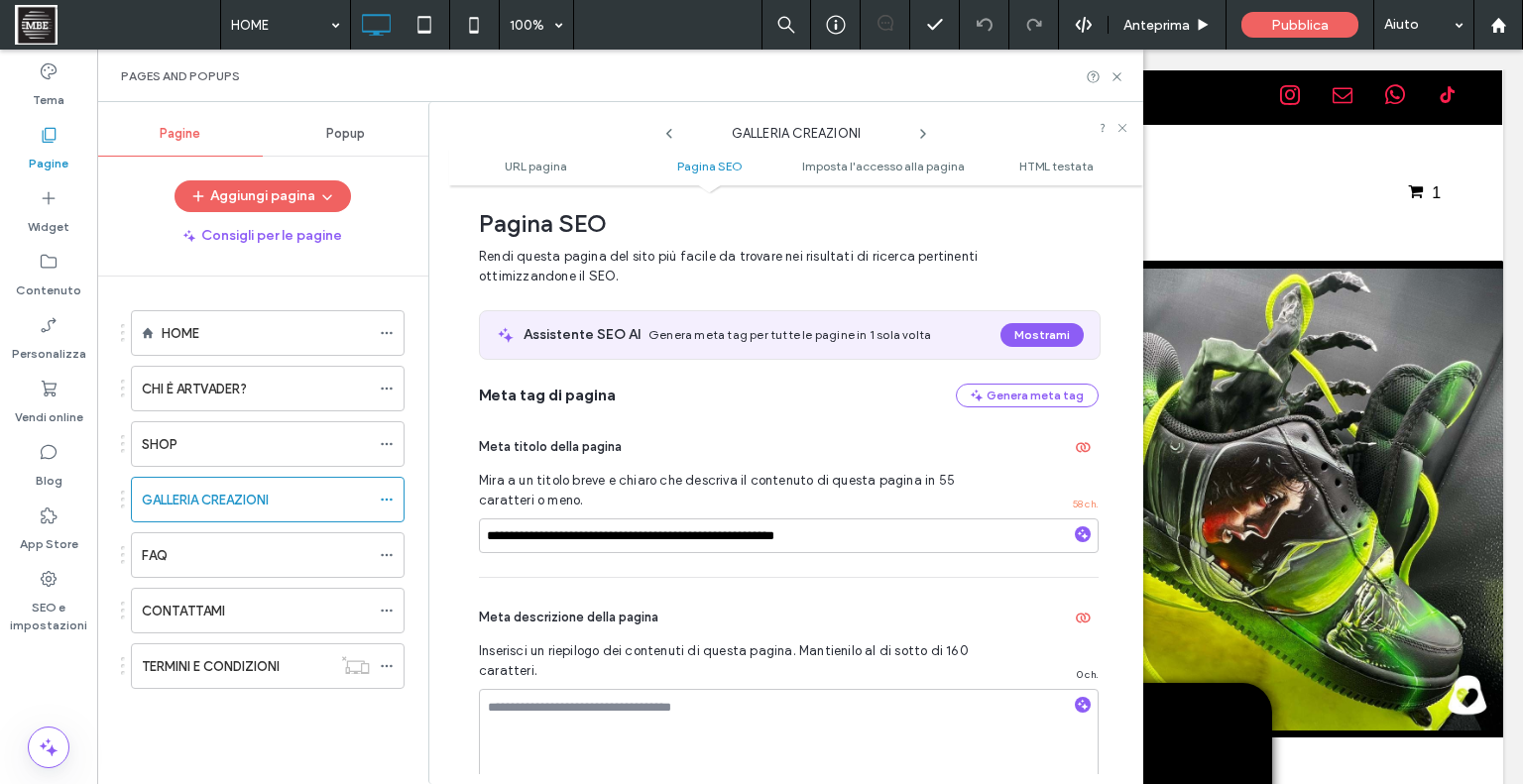 click 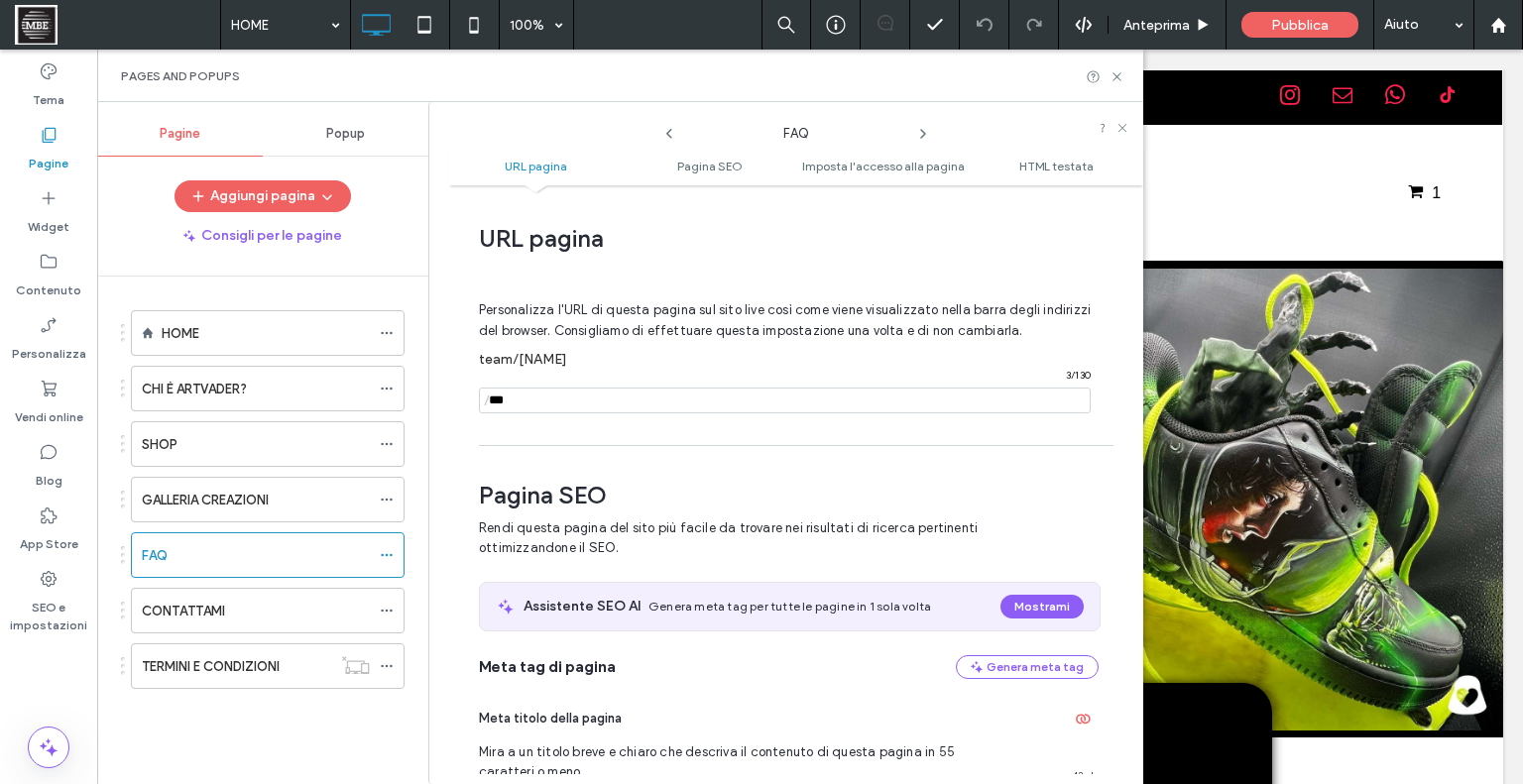 scroll, scrollTop: 272, scrollLeft: 0, axis: vertical 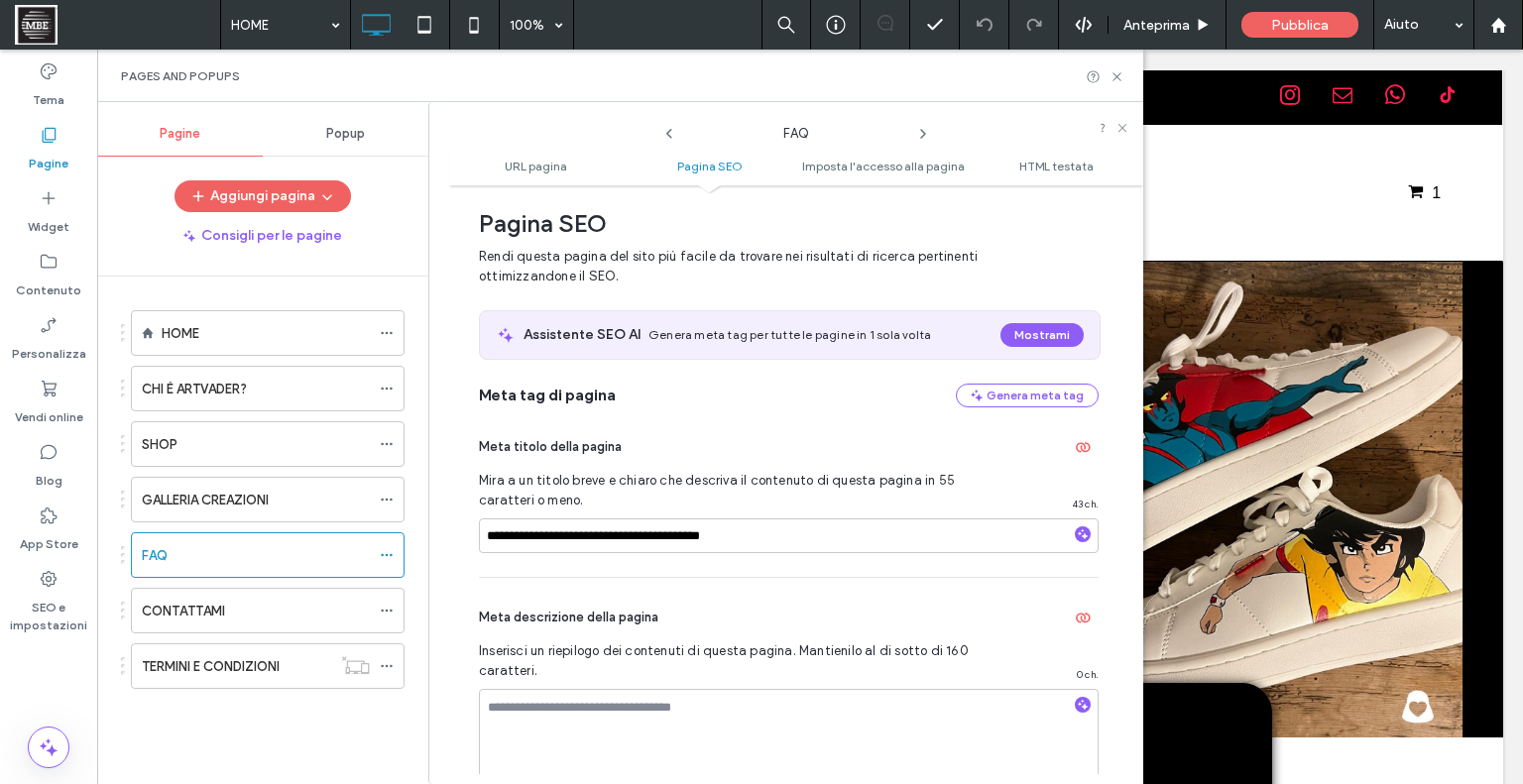 click 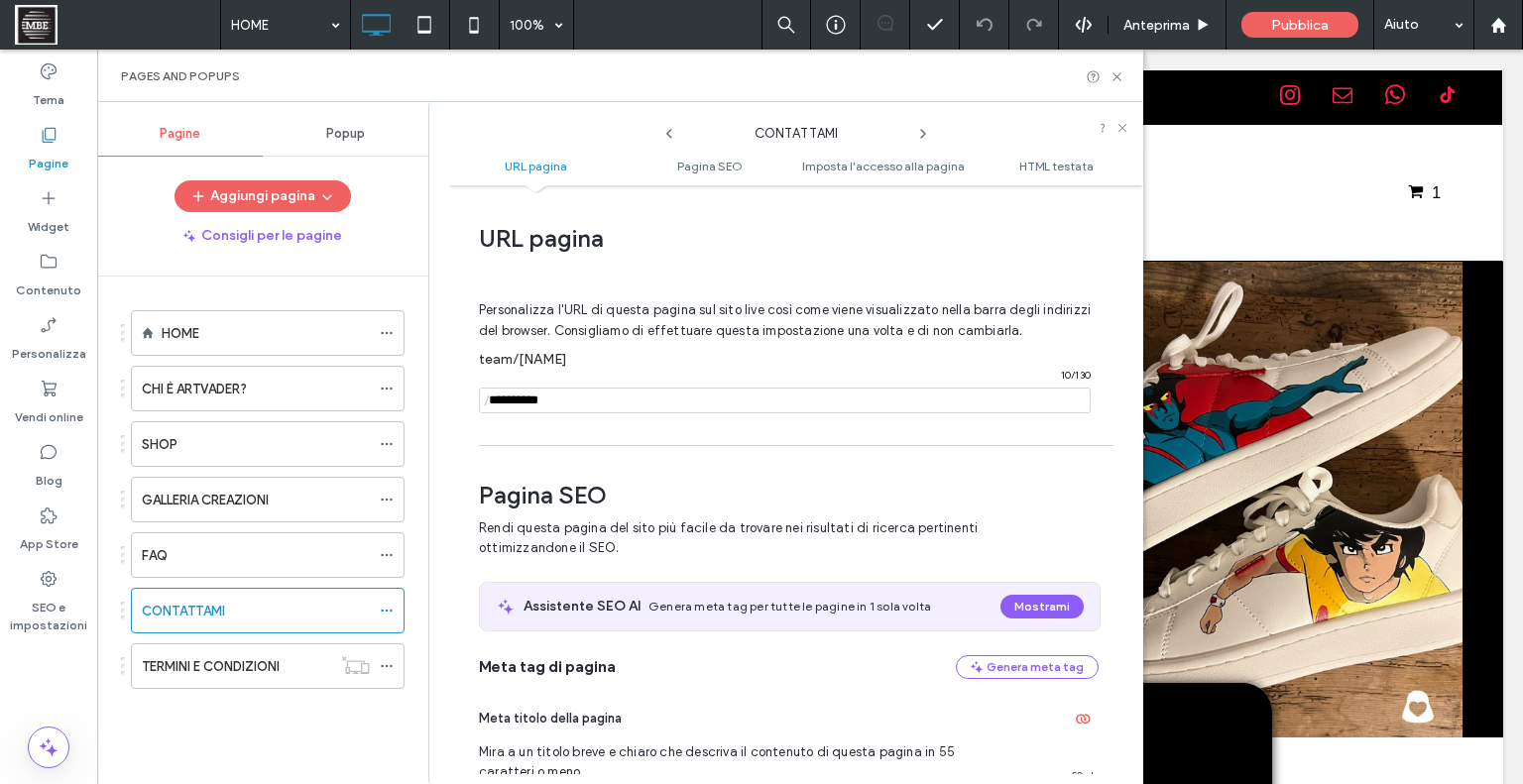 scroll, scrollTop: 272, scrollLeft: 0, axis: vertical 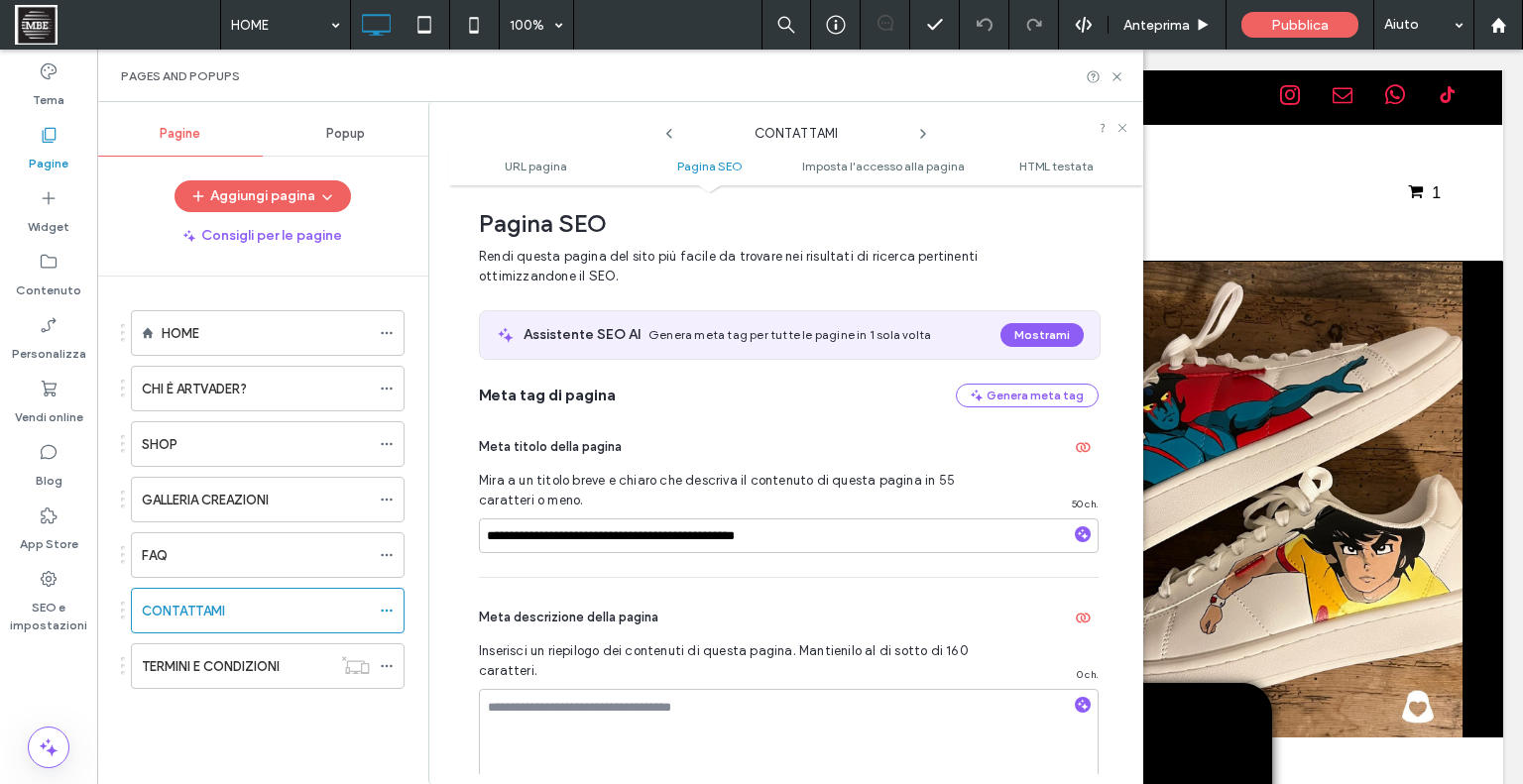 click 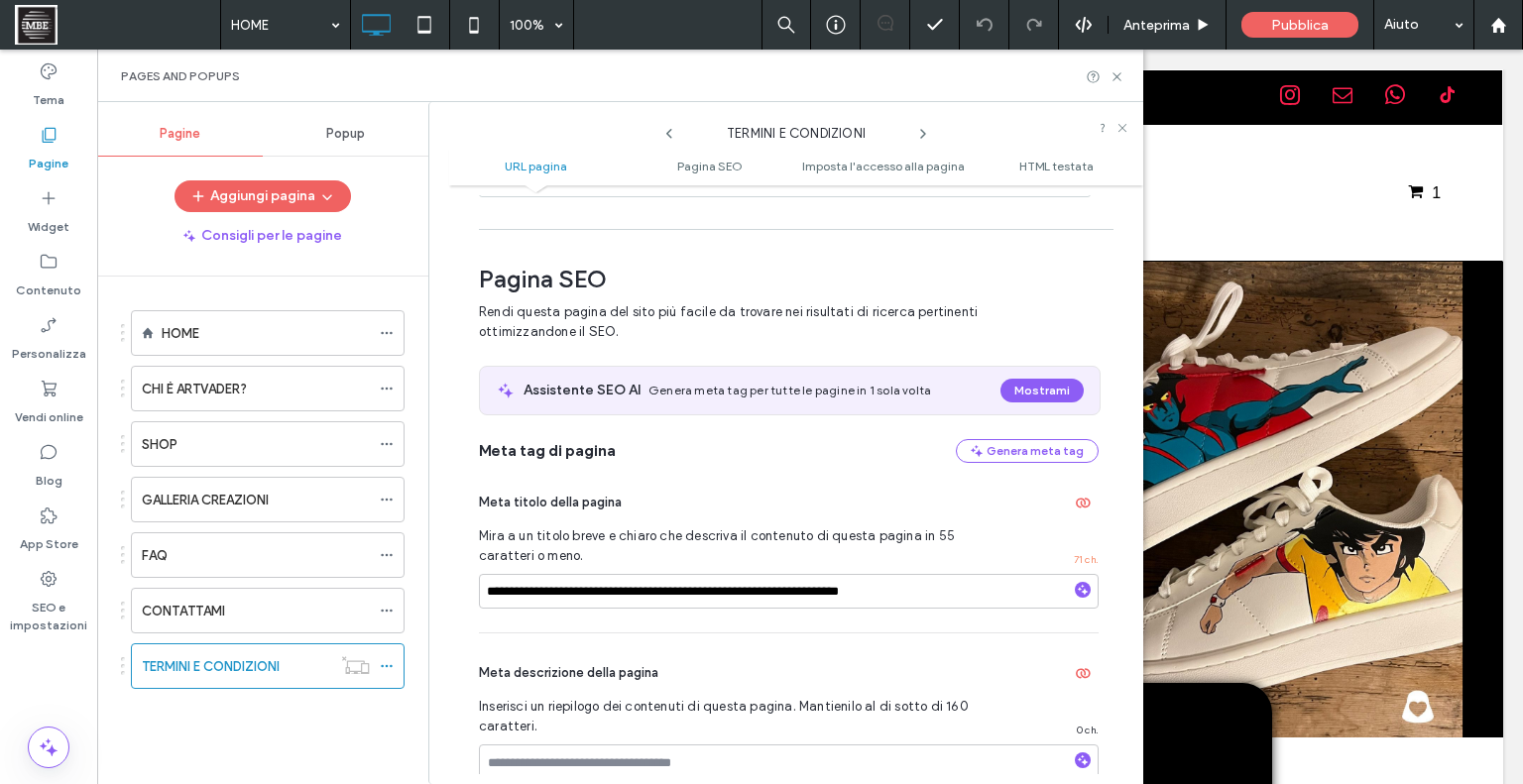 scroll, scrollTop: 272, scrollLeft: 0, axis: vertical 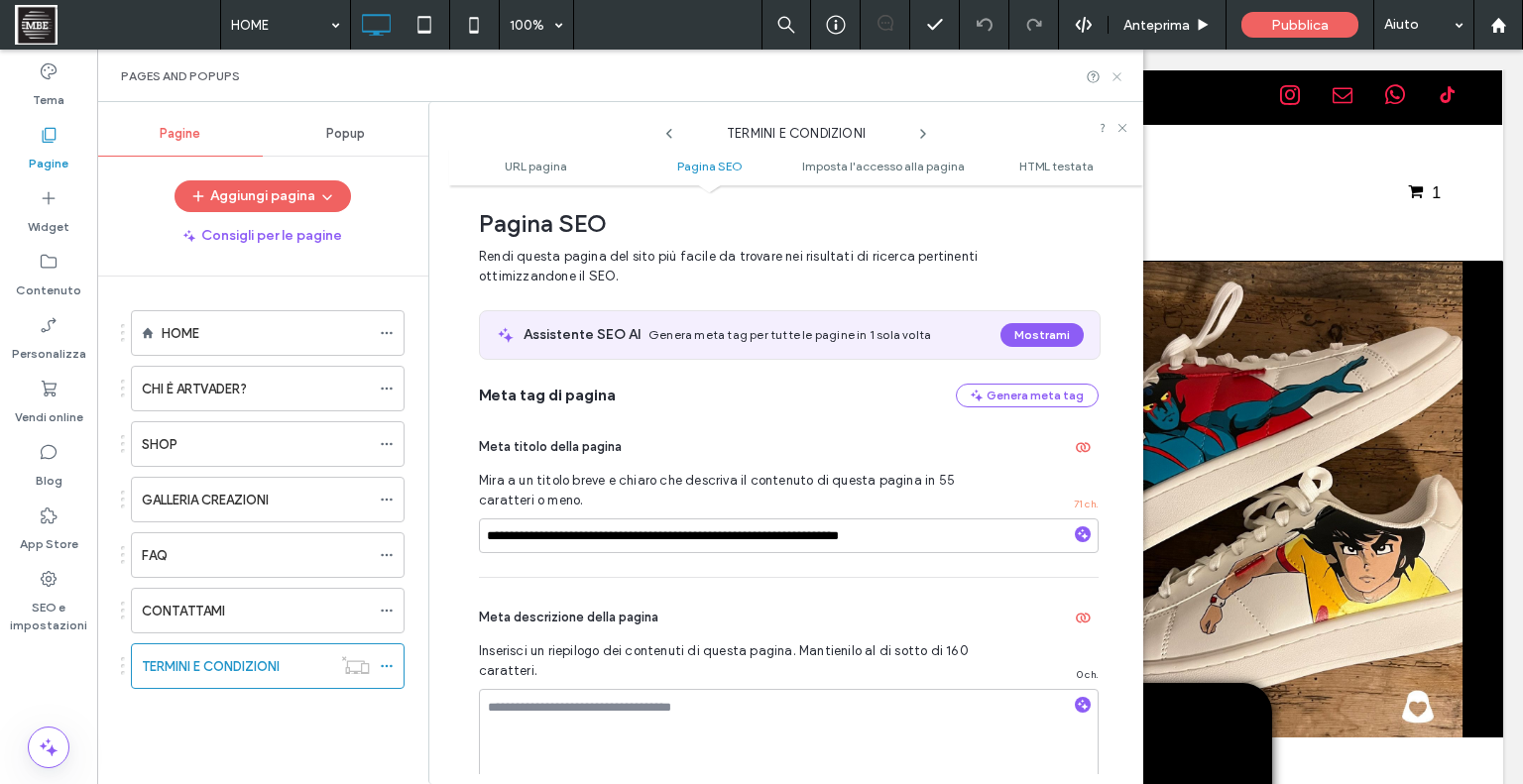 click 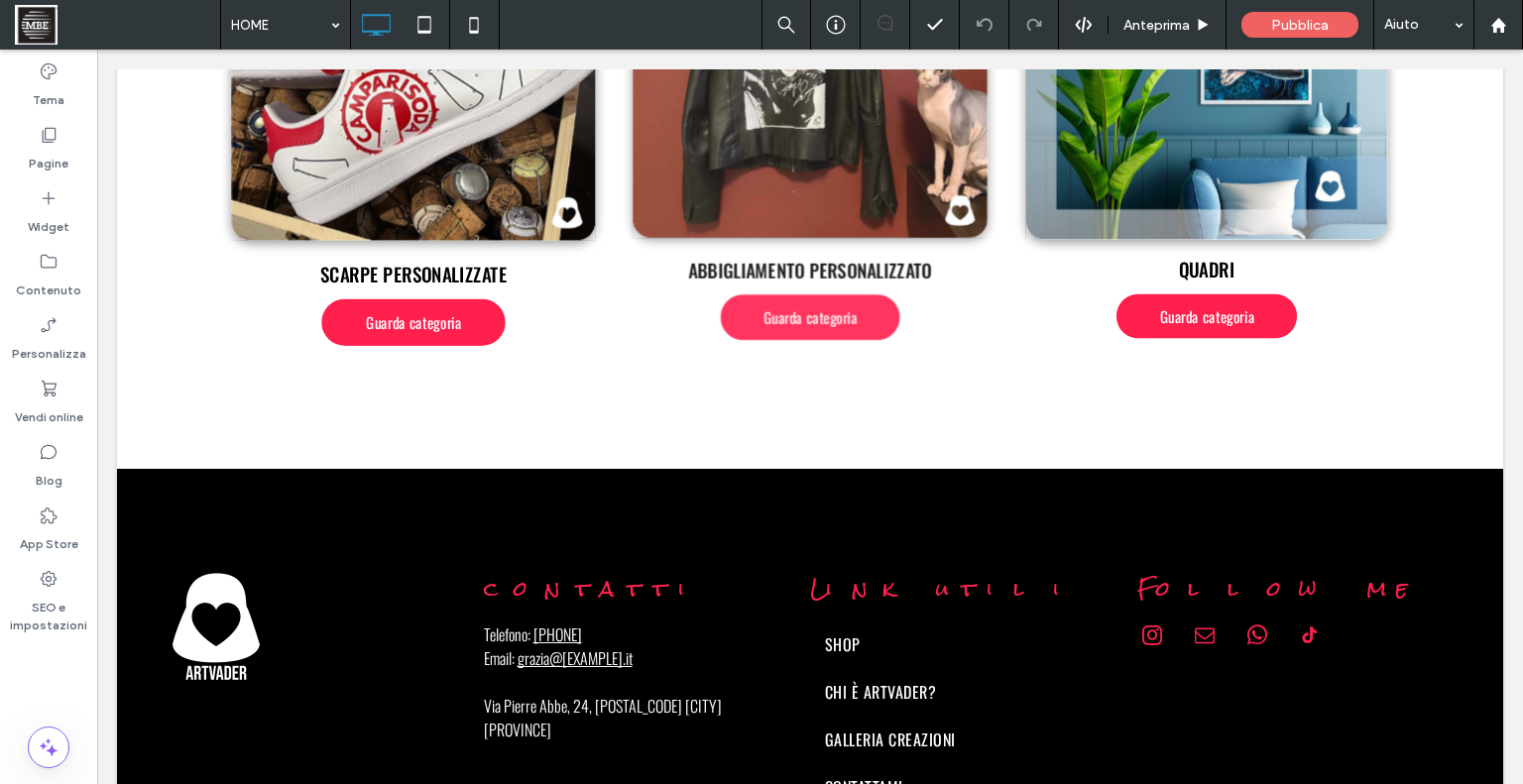 scroll, scrollTop: 1919, scrollLeft: 0, axis: vertical 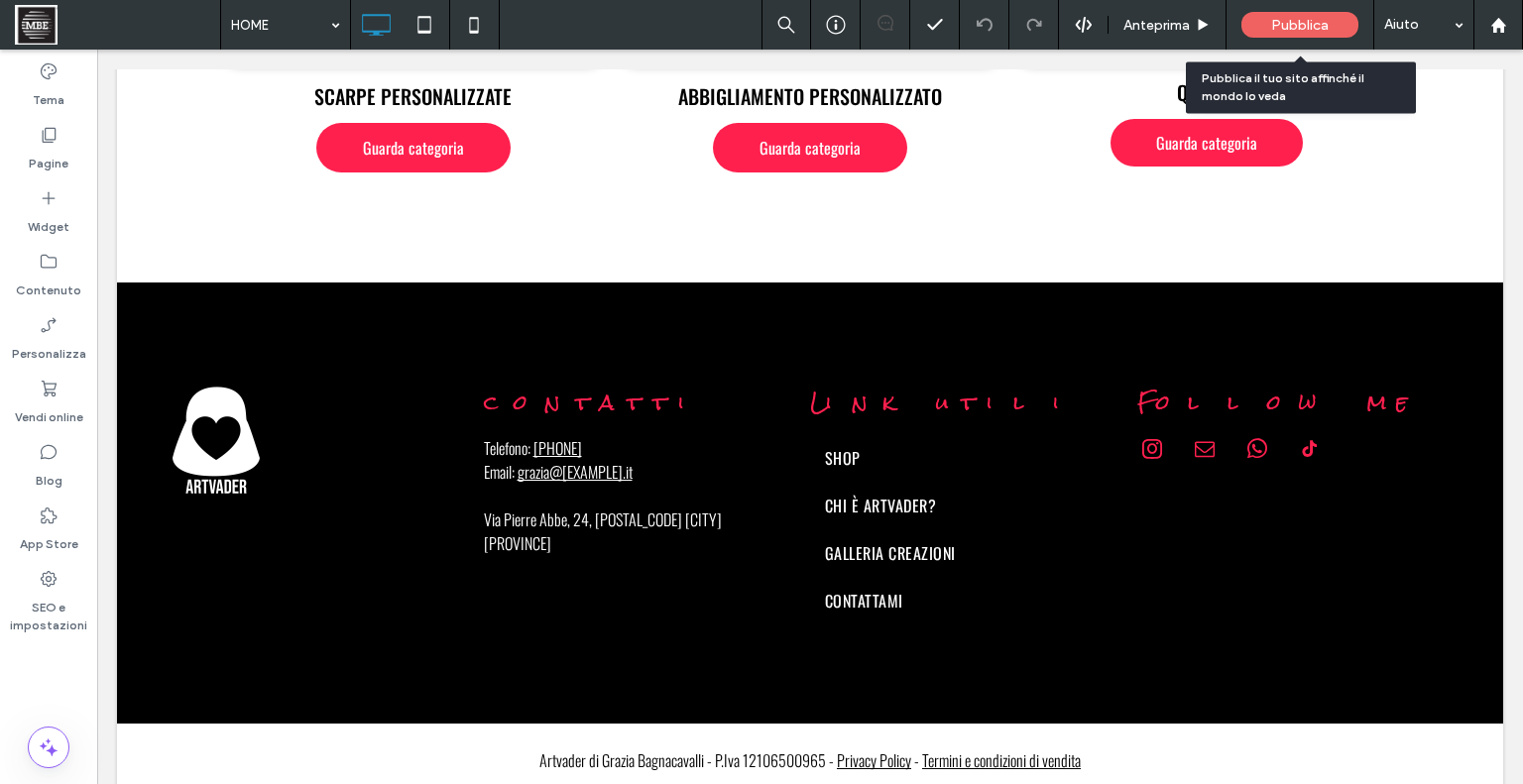 click on "Pubblica" at bounding box center (1300, 25) 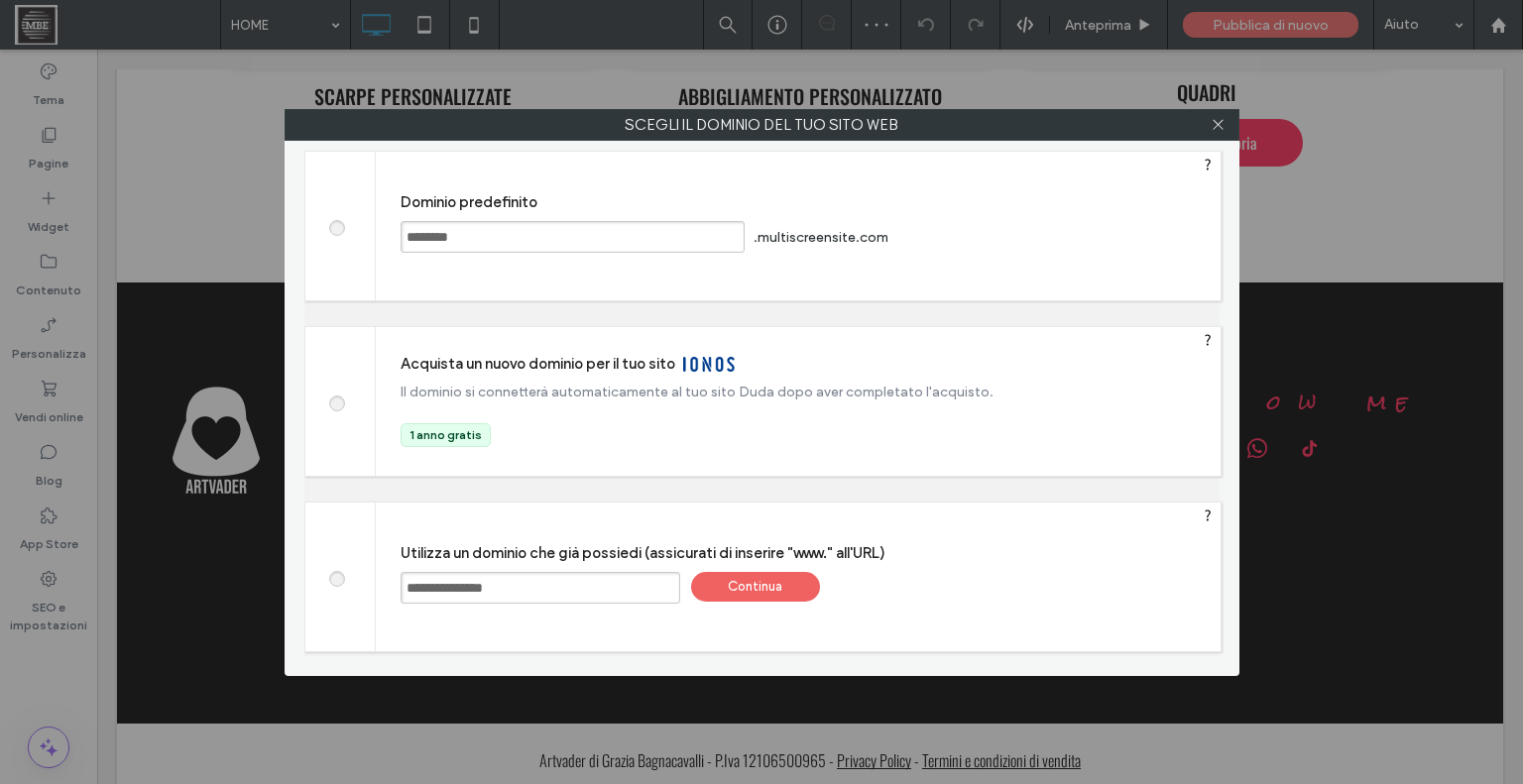 click on "Continua" at bounding box center [756, 587] 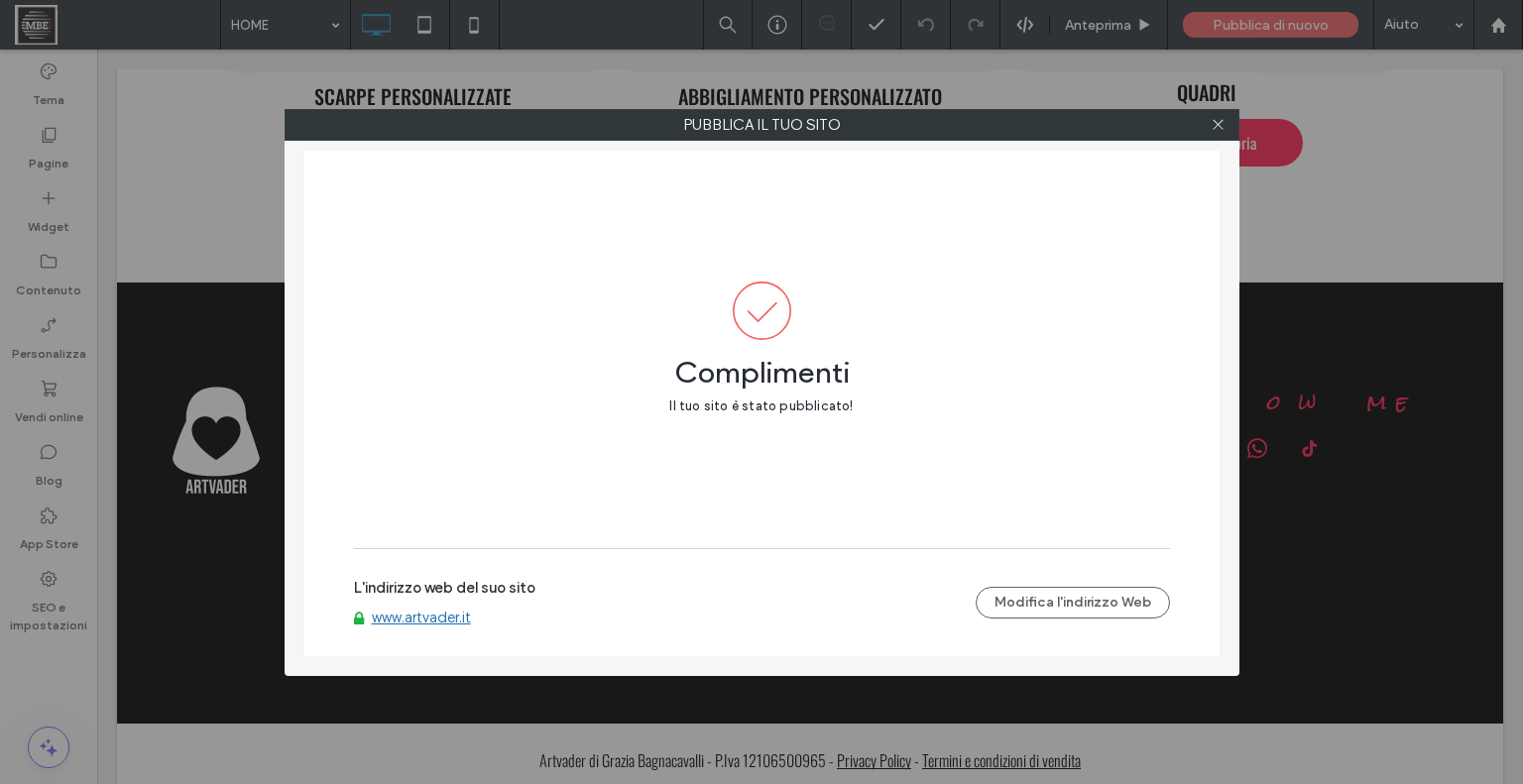 click on "www.artvader.it" at bounding box center [421, 617] 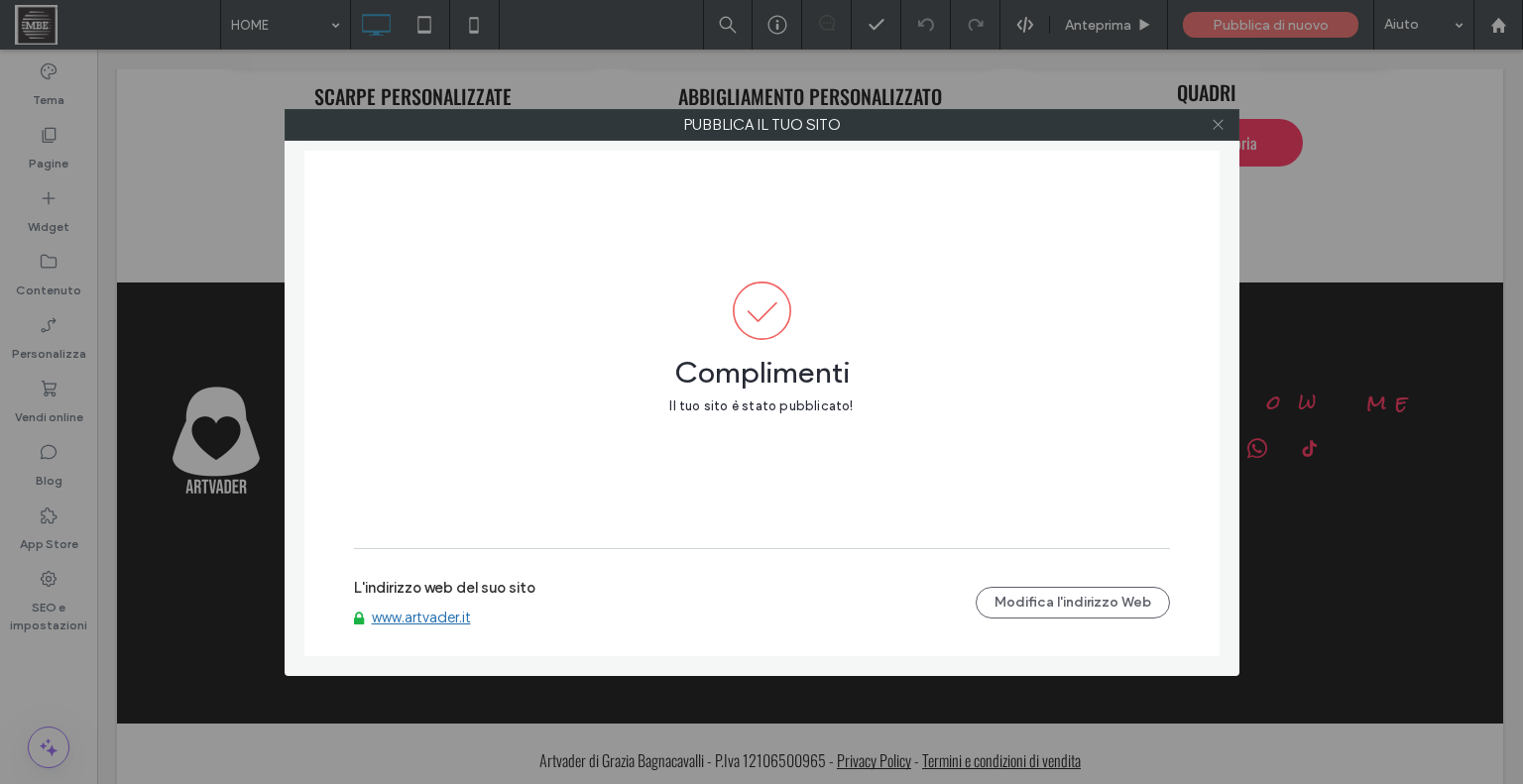 click 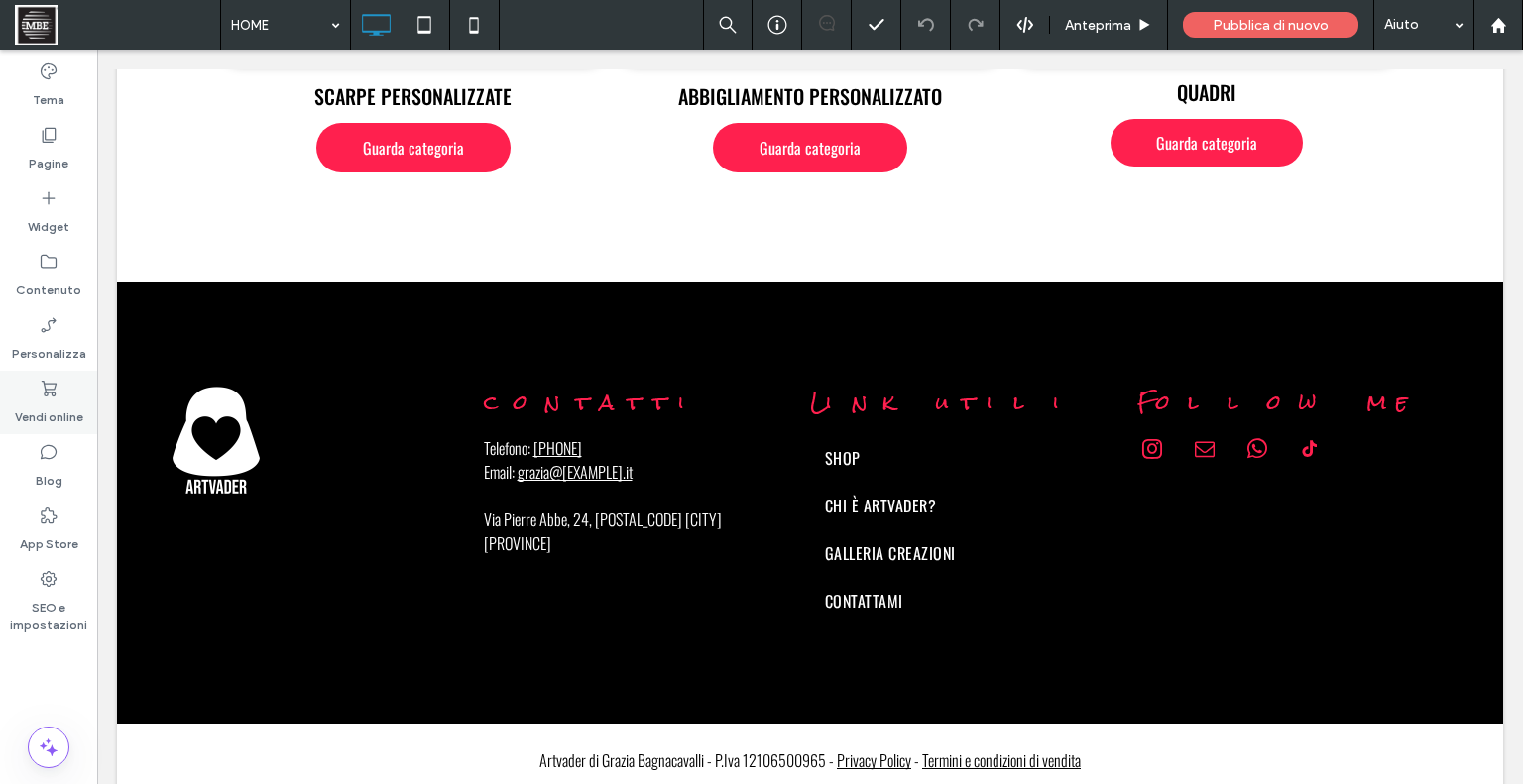 click on "Vendi online" at bounding box center (49, 412) 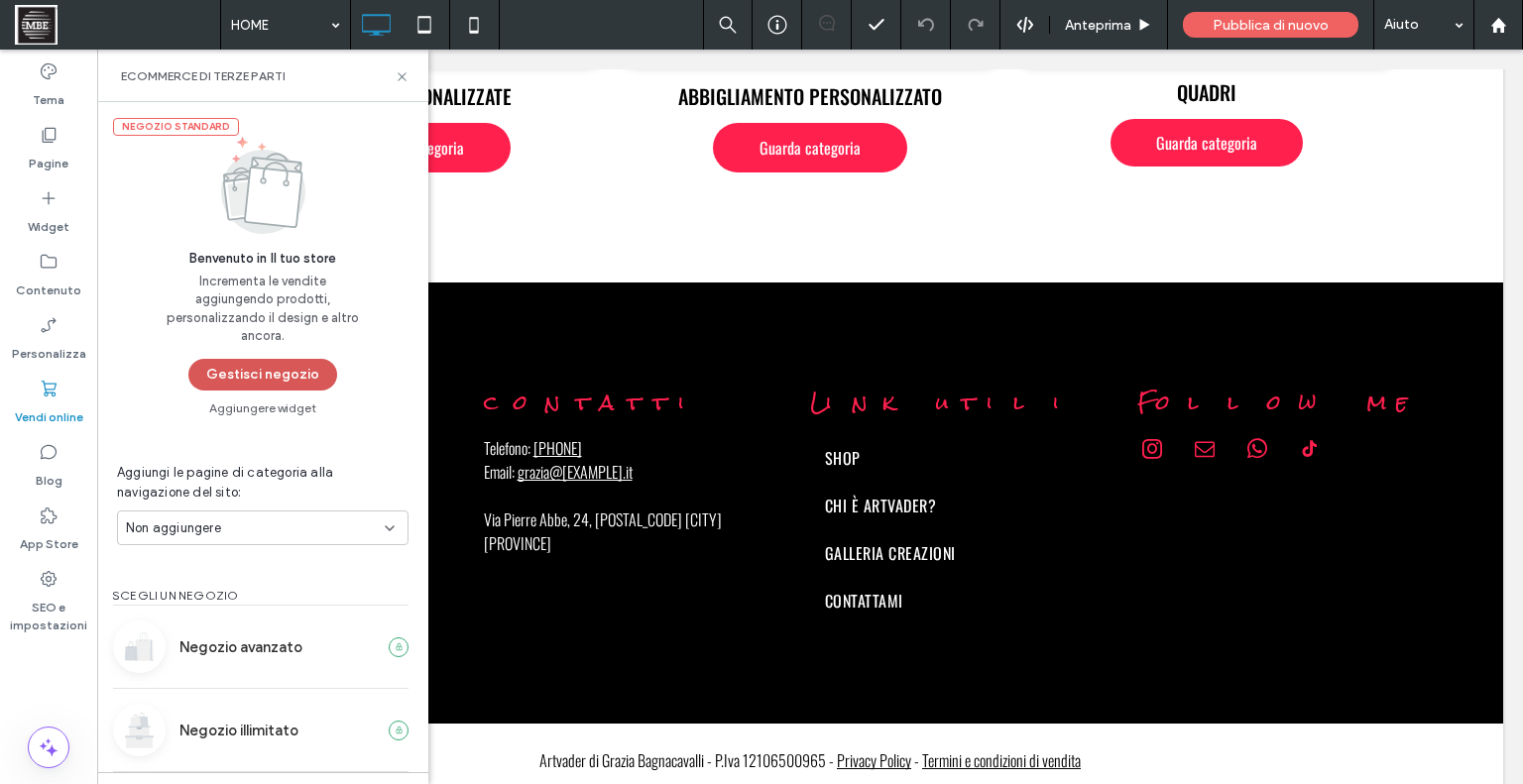 click on "Gestisci negozio" at bounding box center [263, 375] 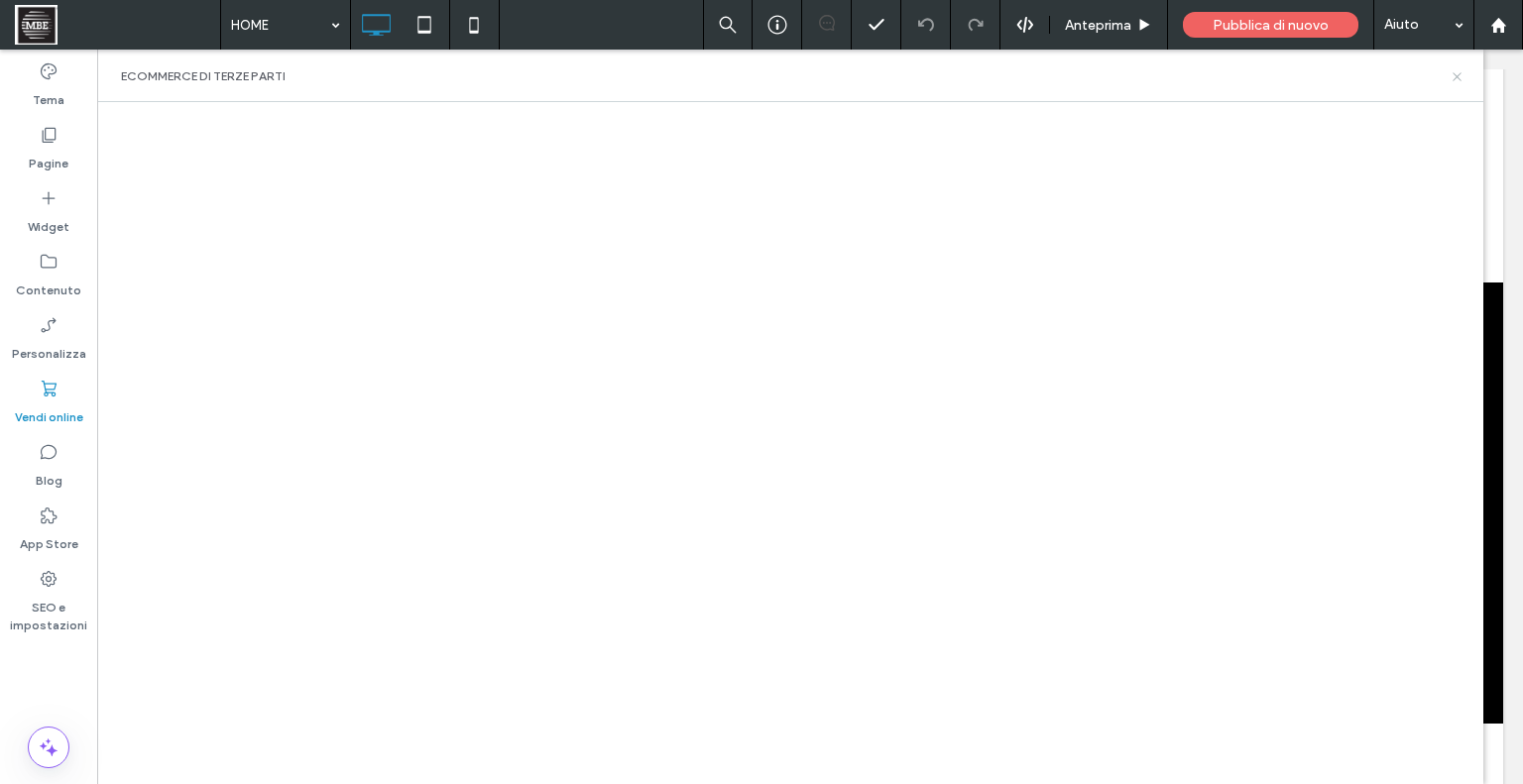 click 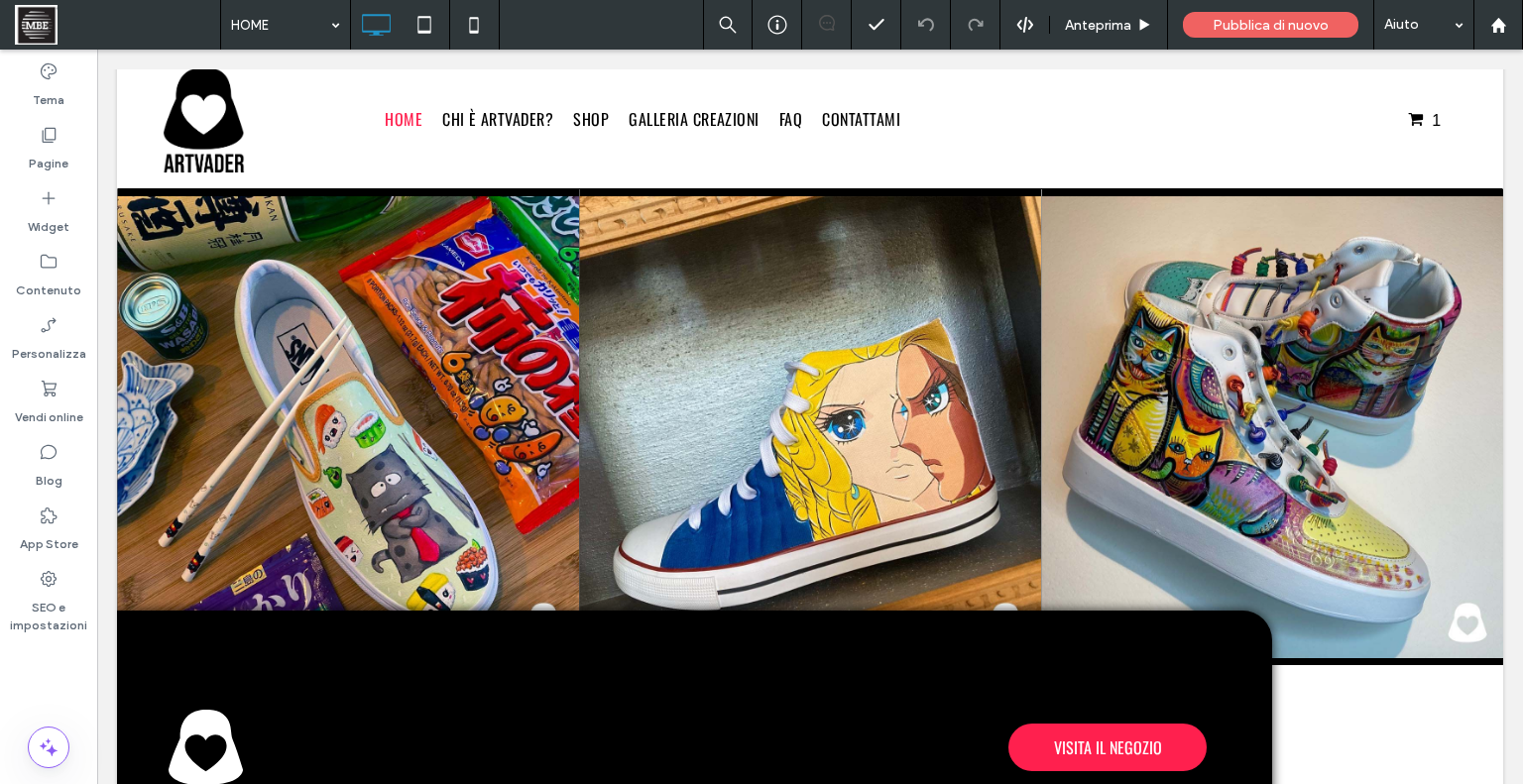 scroll, scrollTop: 0, scrollLeft: 0, axis: both 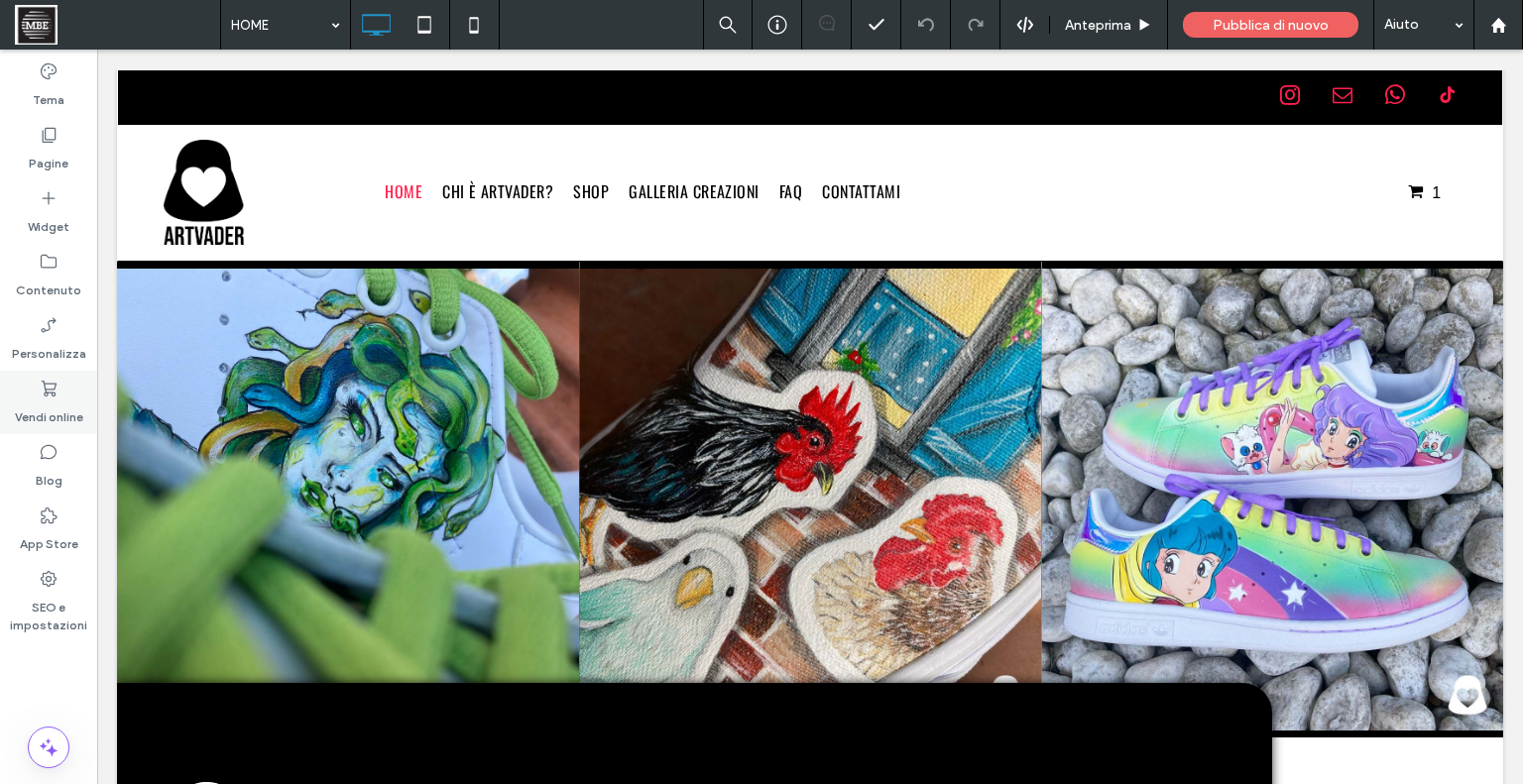 click on "Vendi online" at bounding box center [49, 402] 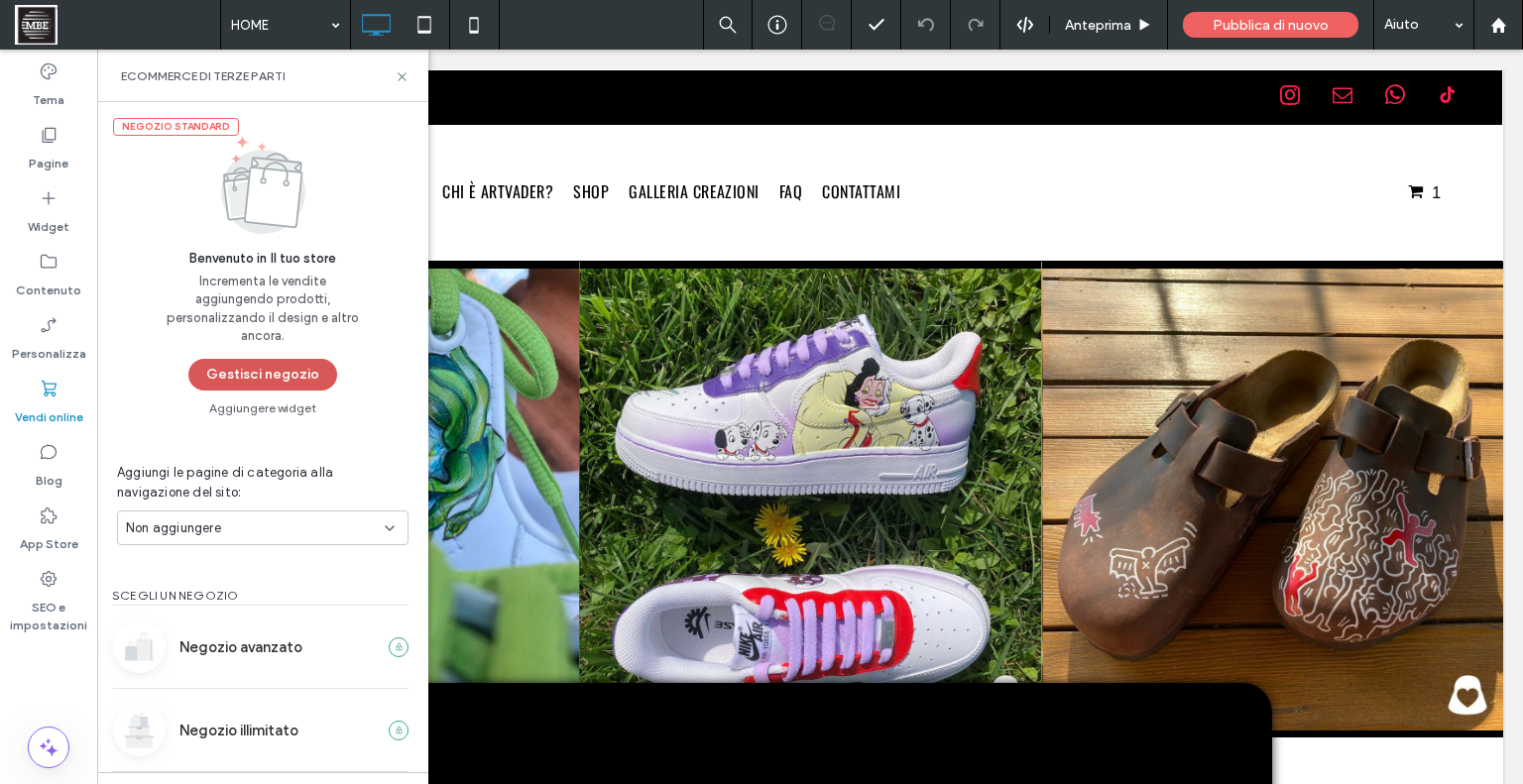 click on "Gestisci negozio" at bounding box center (263, 375) 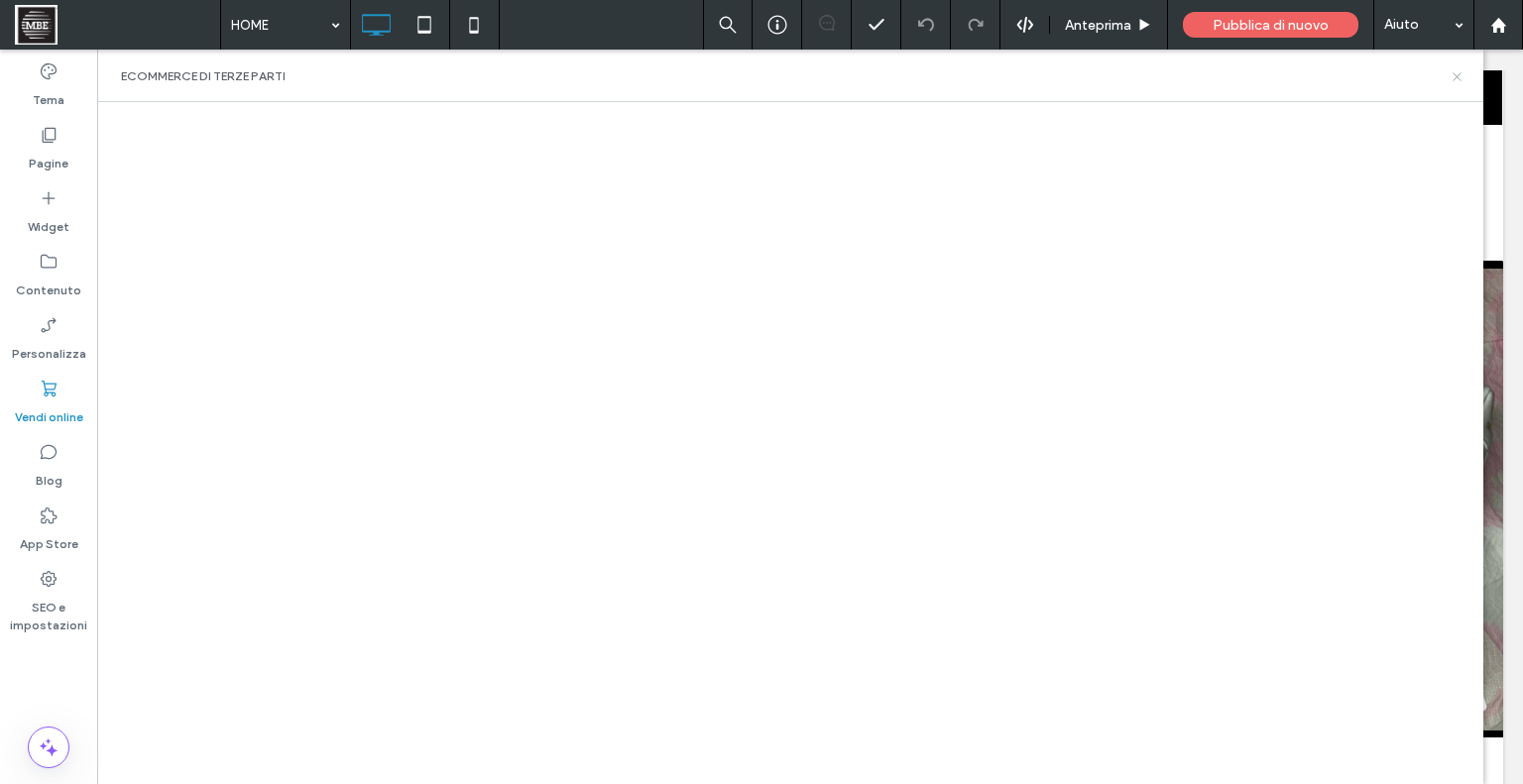 click 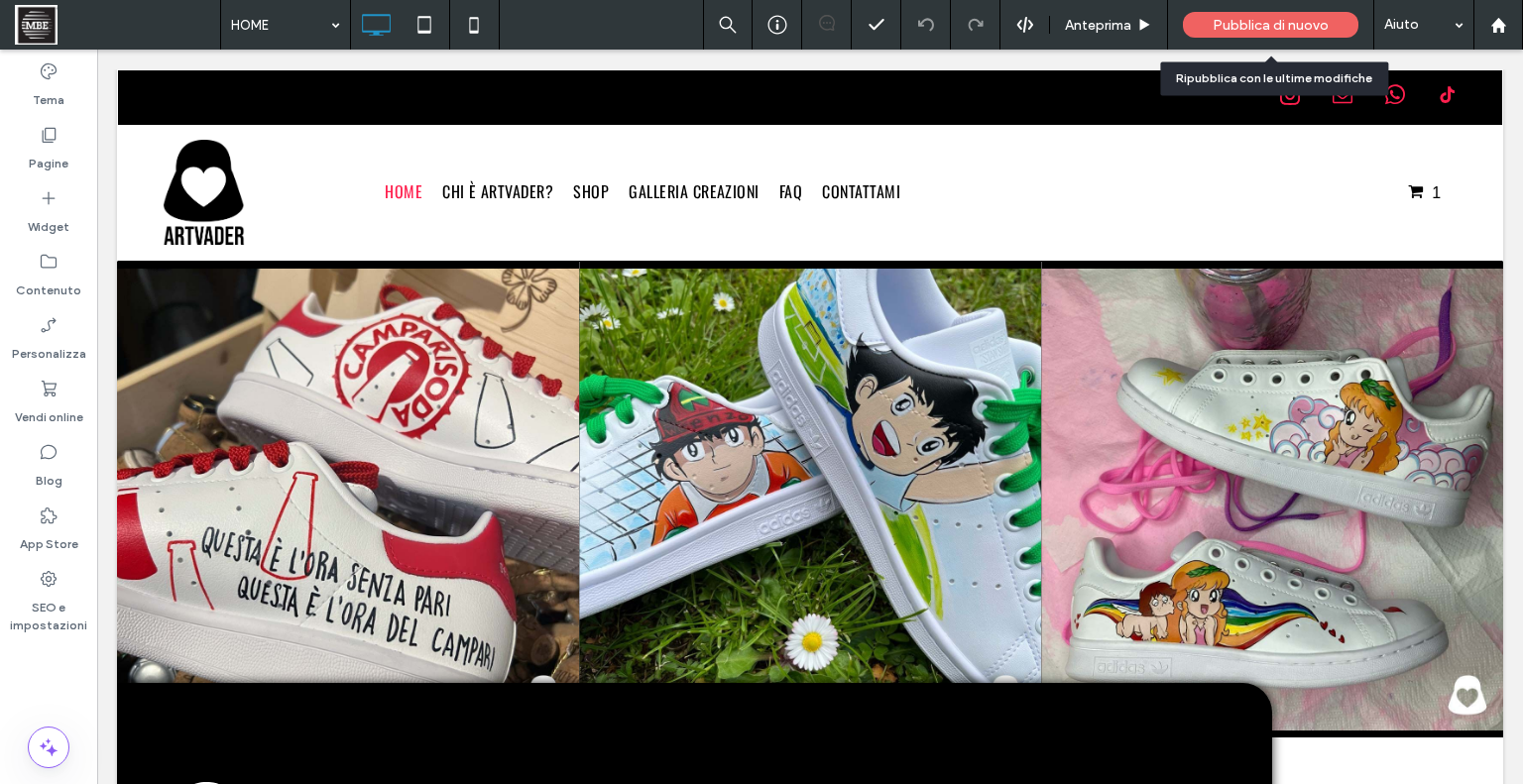 click on "Pubblica di nuovo" at bounding box center [1270, 25] 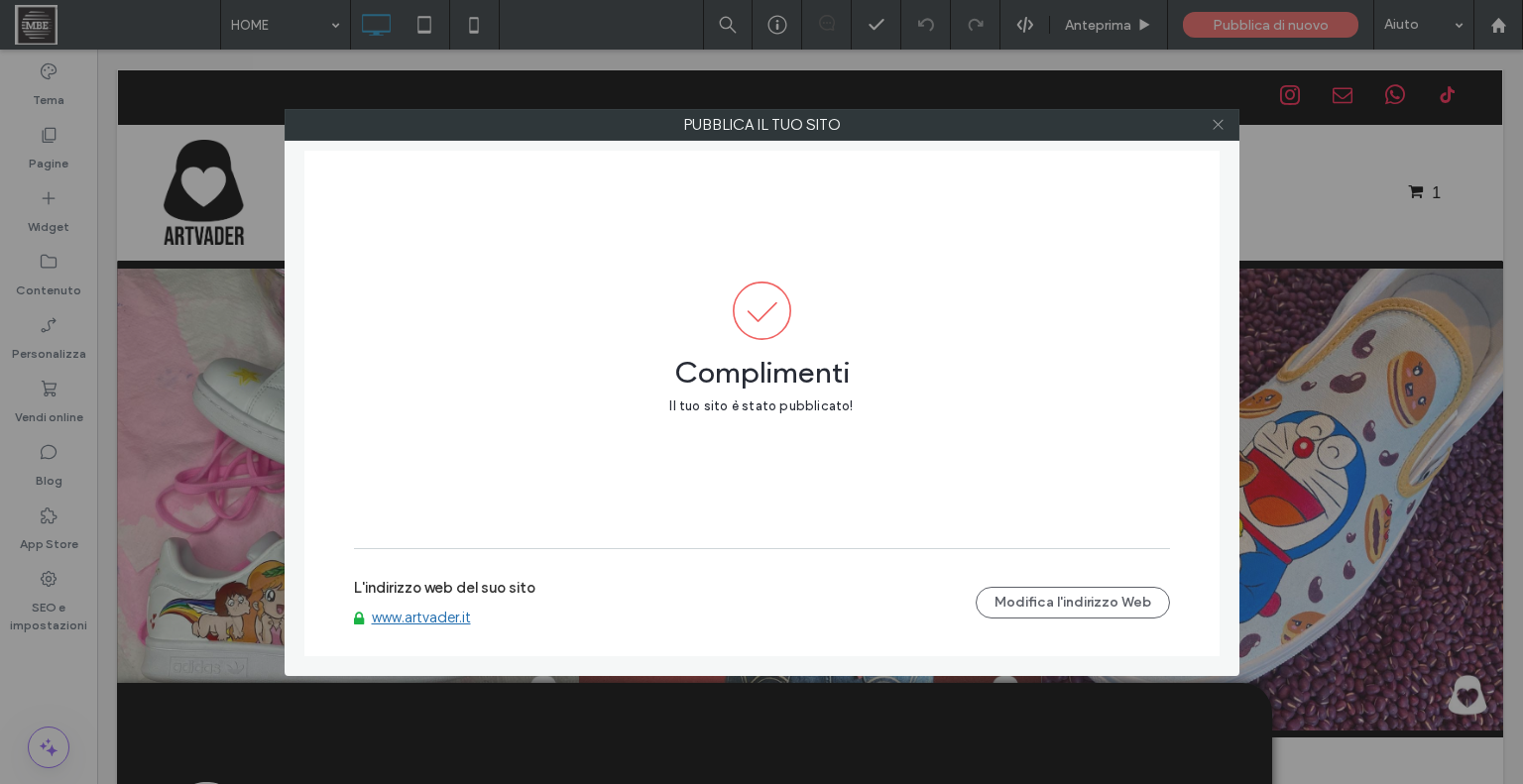 click 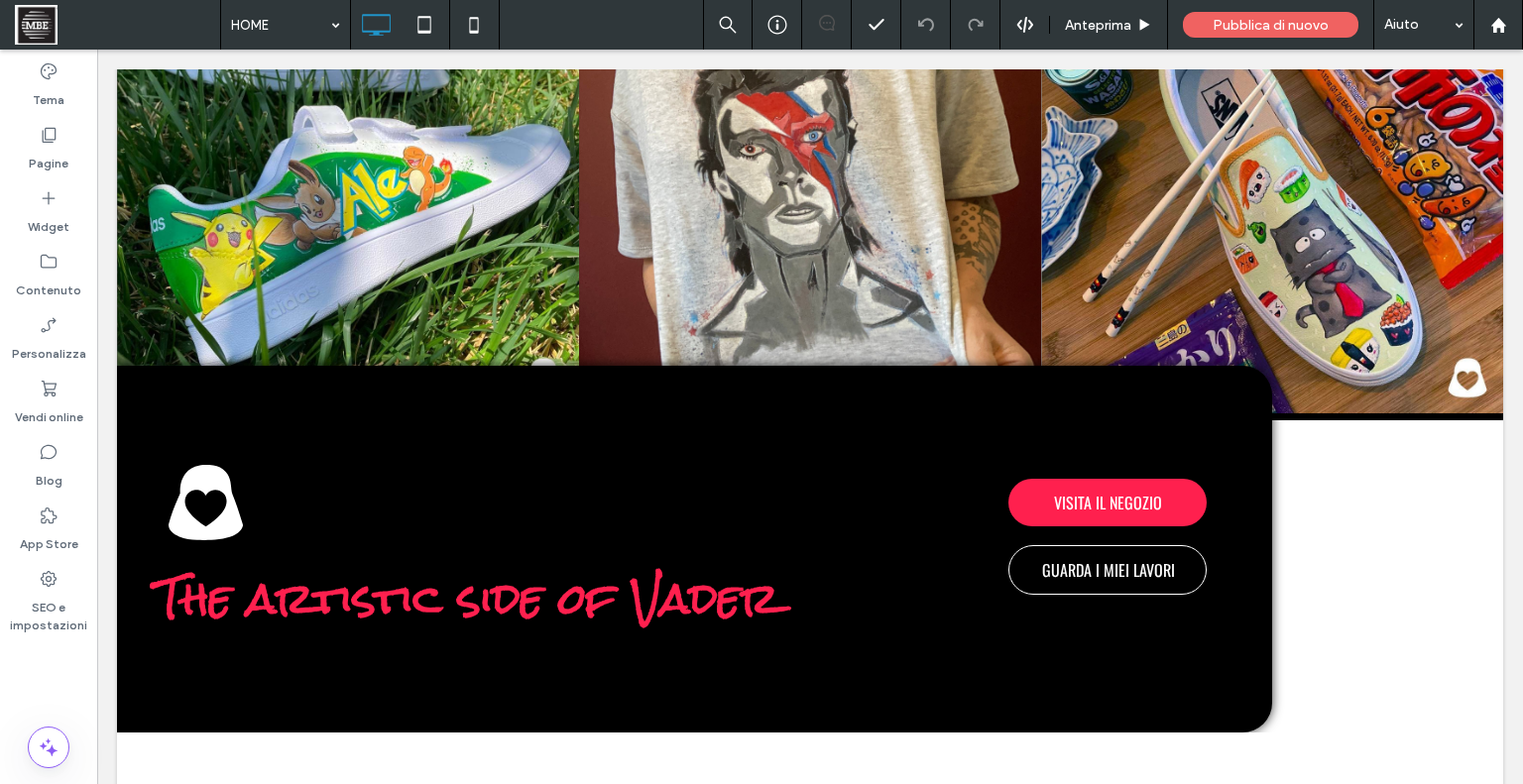 scroll, scrollTop: 0, scrollLeft: 0, axis: both 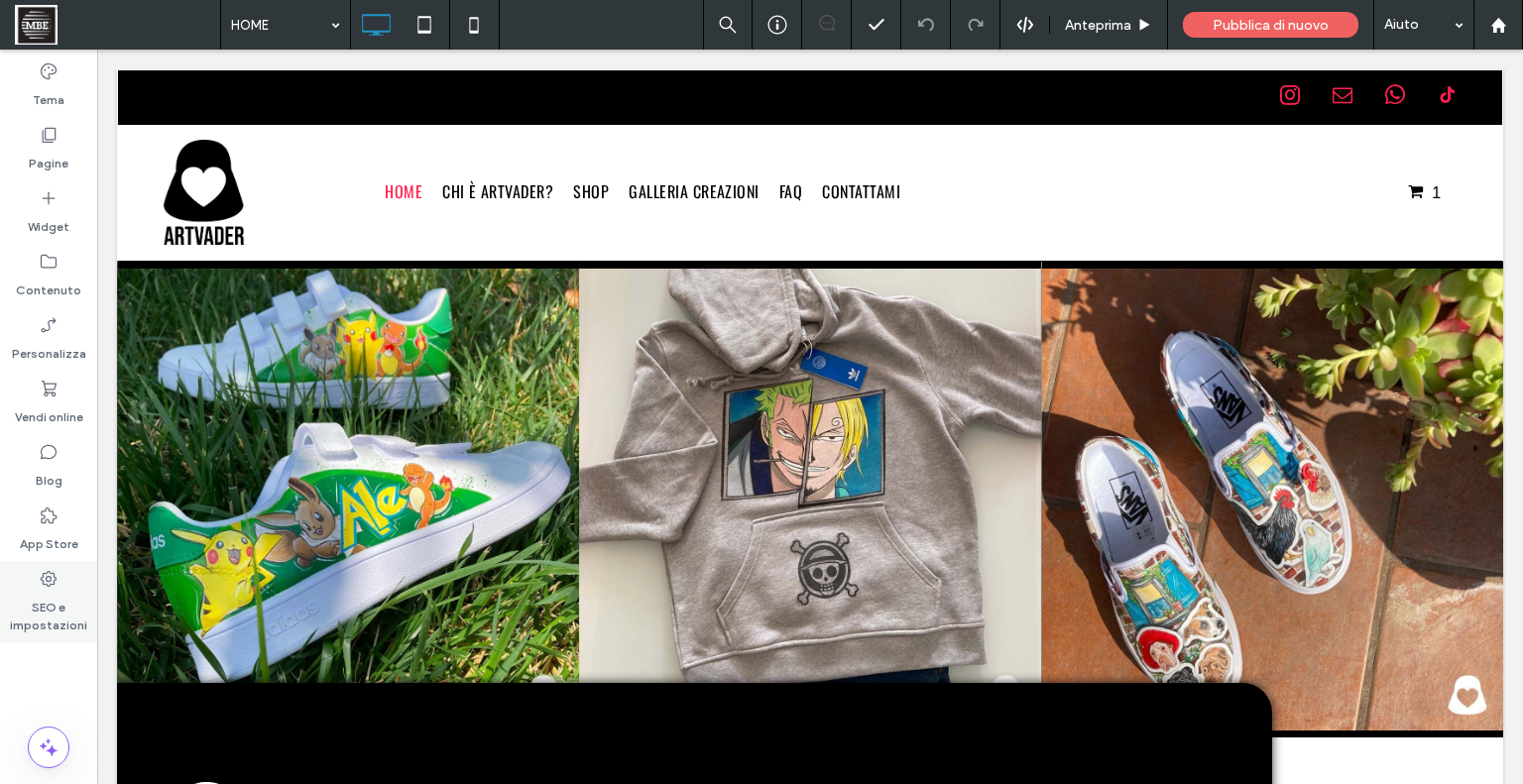 click on "SEO e impostazioni" at bounding box center (49, 612) 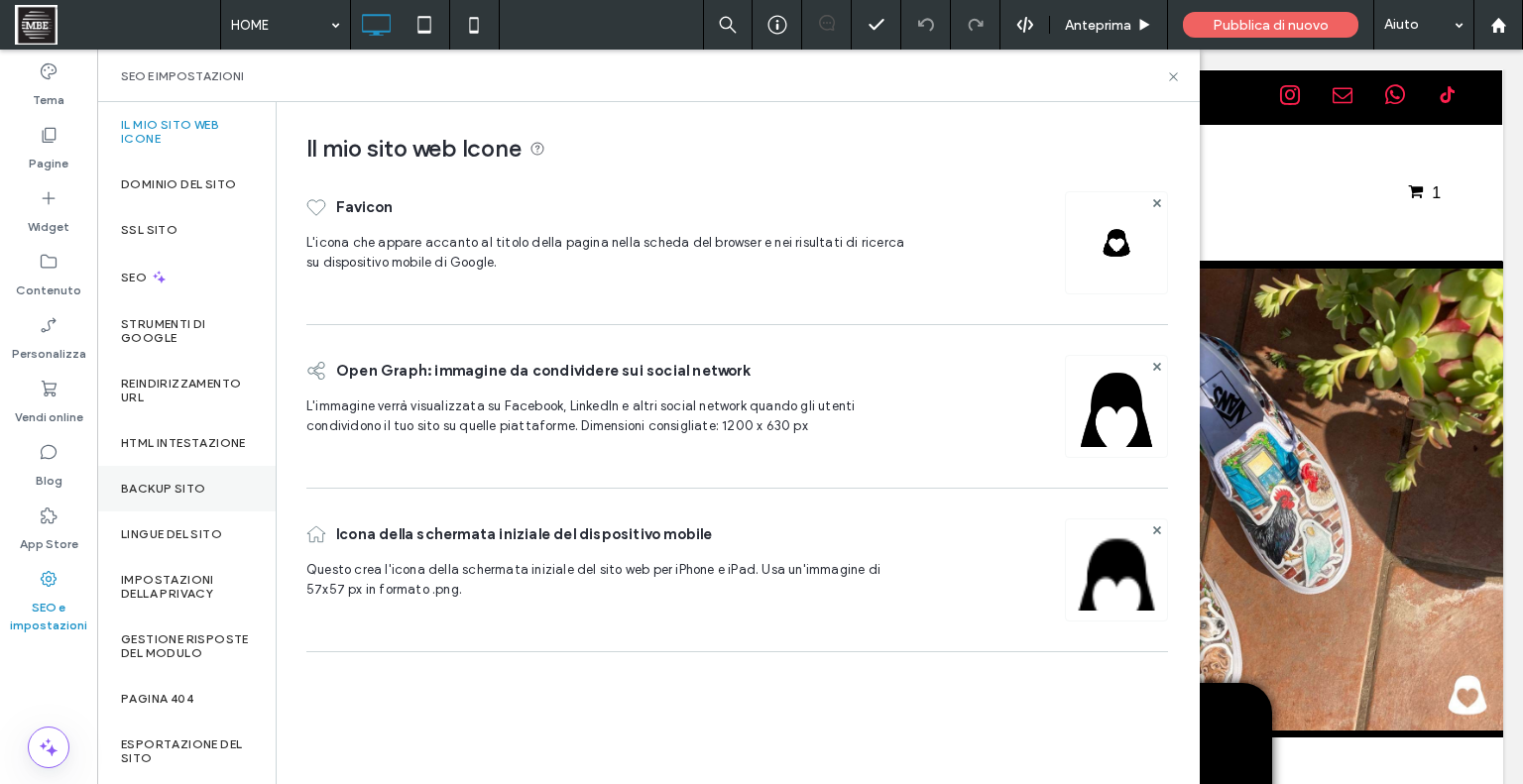 click on "Backup sito" at bounding box center [186, 489] 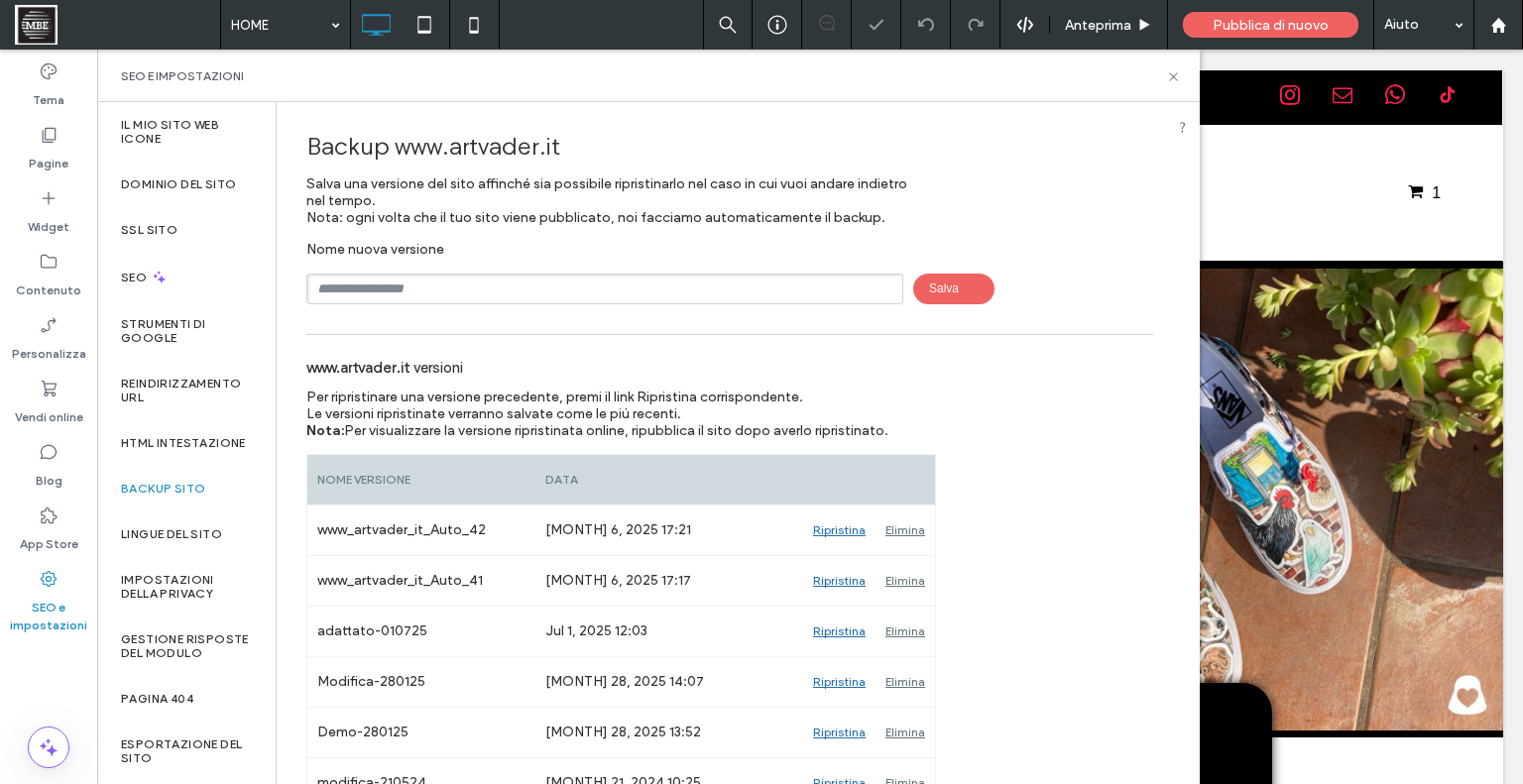 click on "Nome nuova versione
Salva" at bounding box center (730, 273) 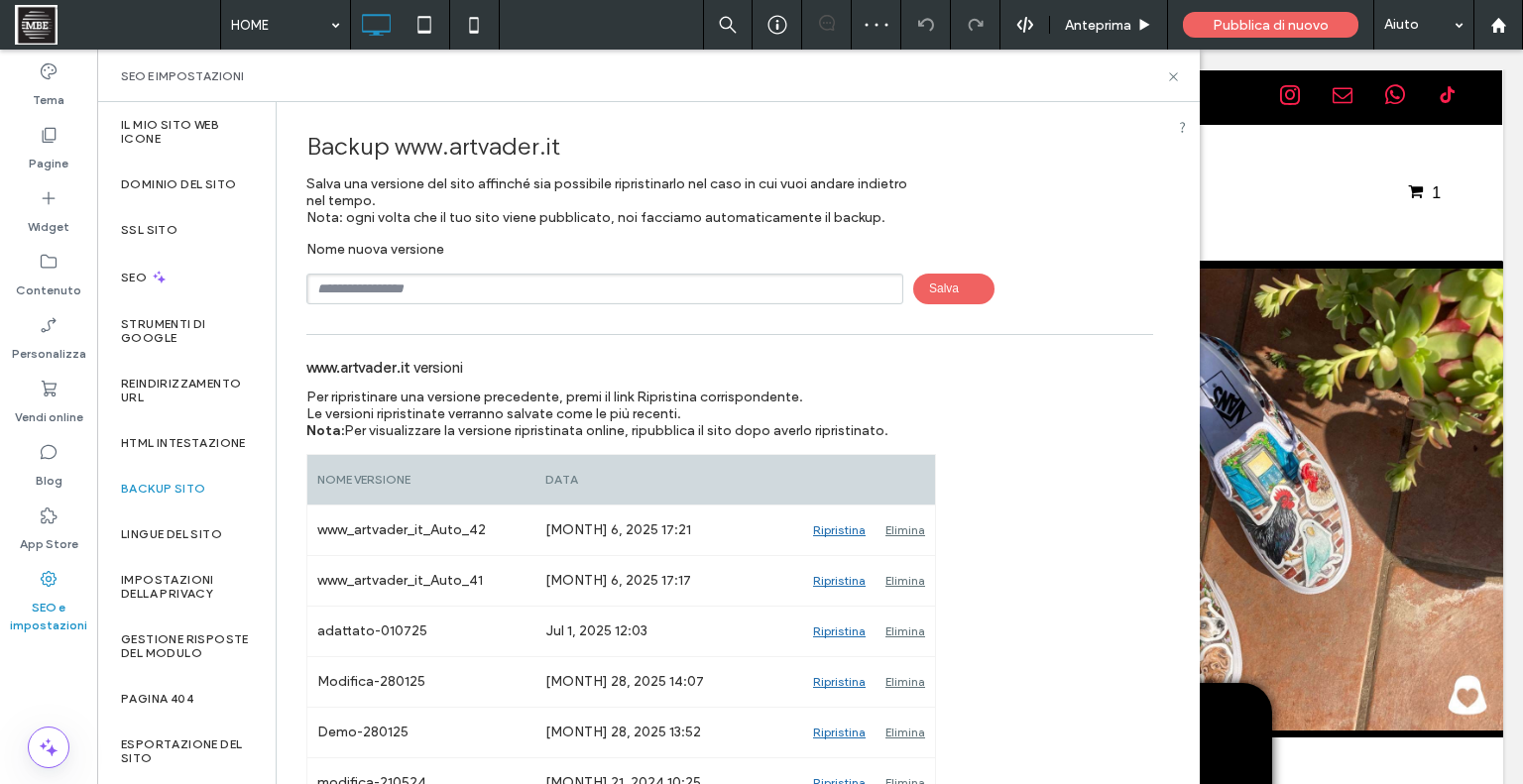click at bounding box center (605, 288) 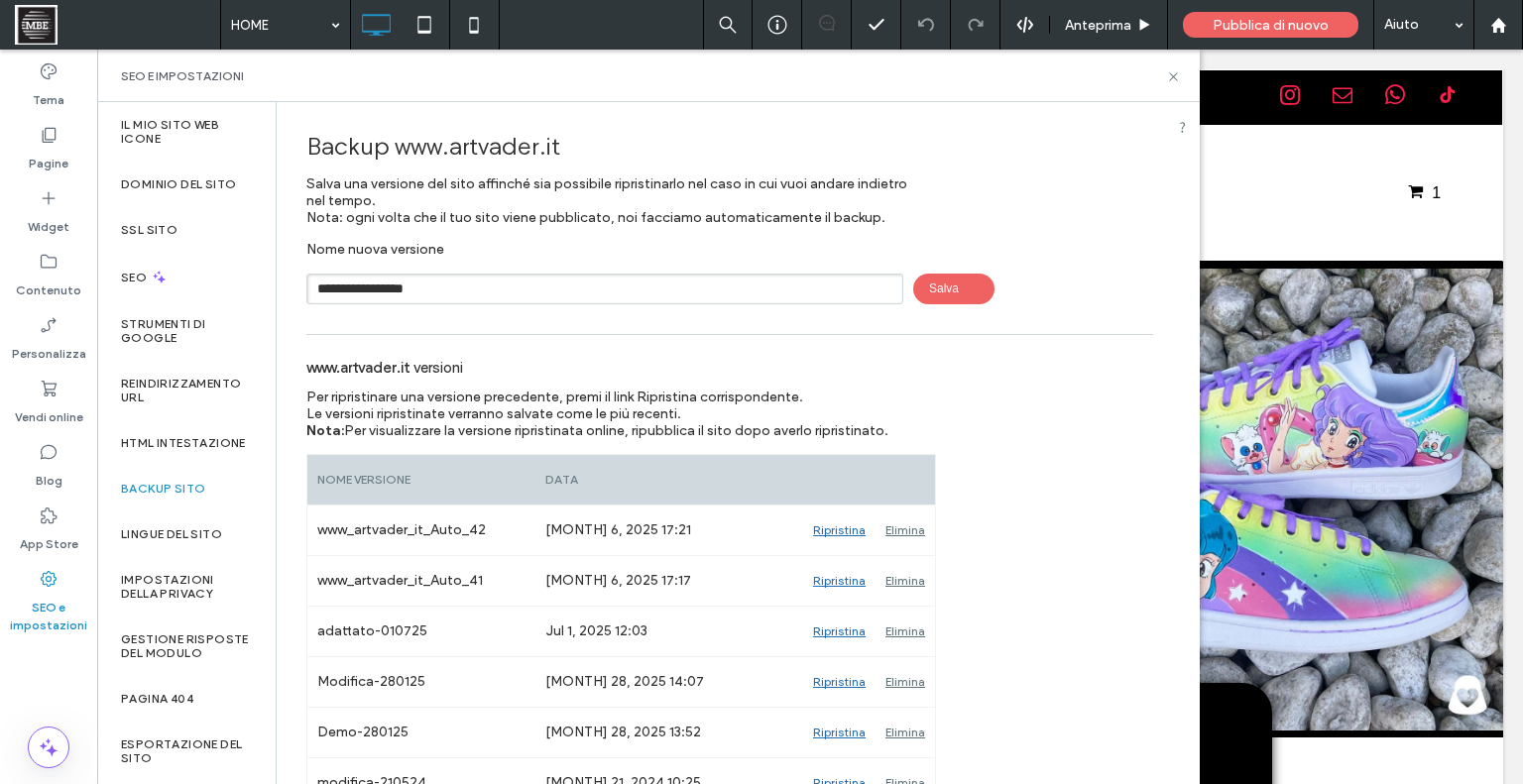 type on "**********" 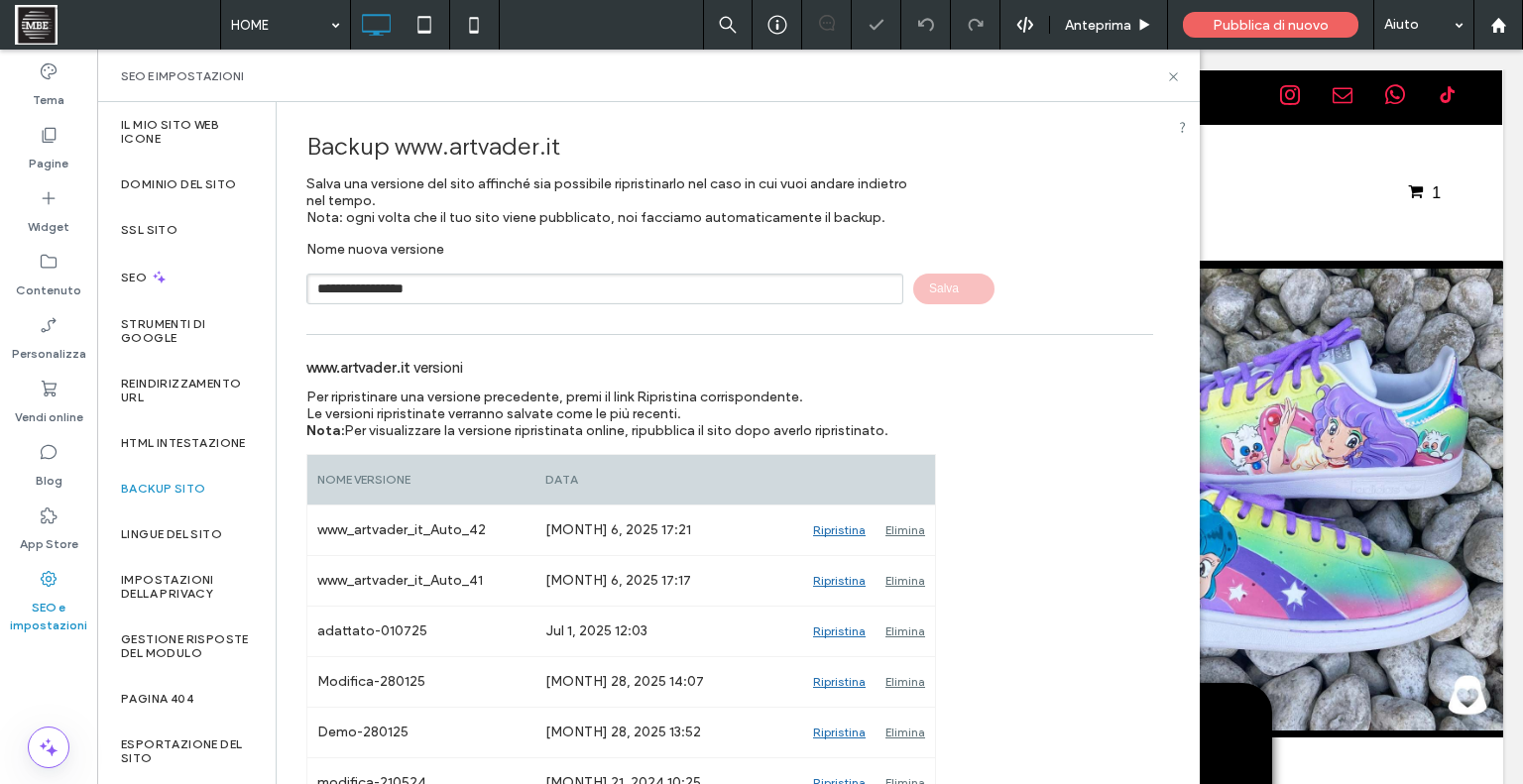 type 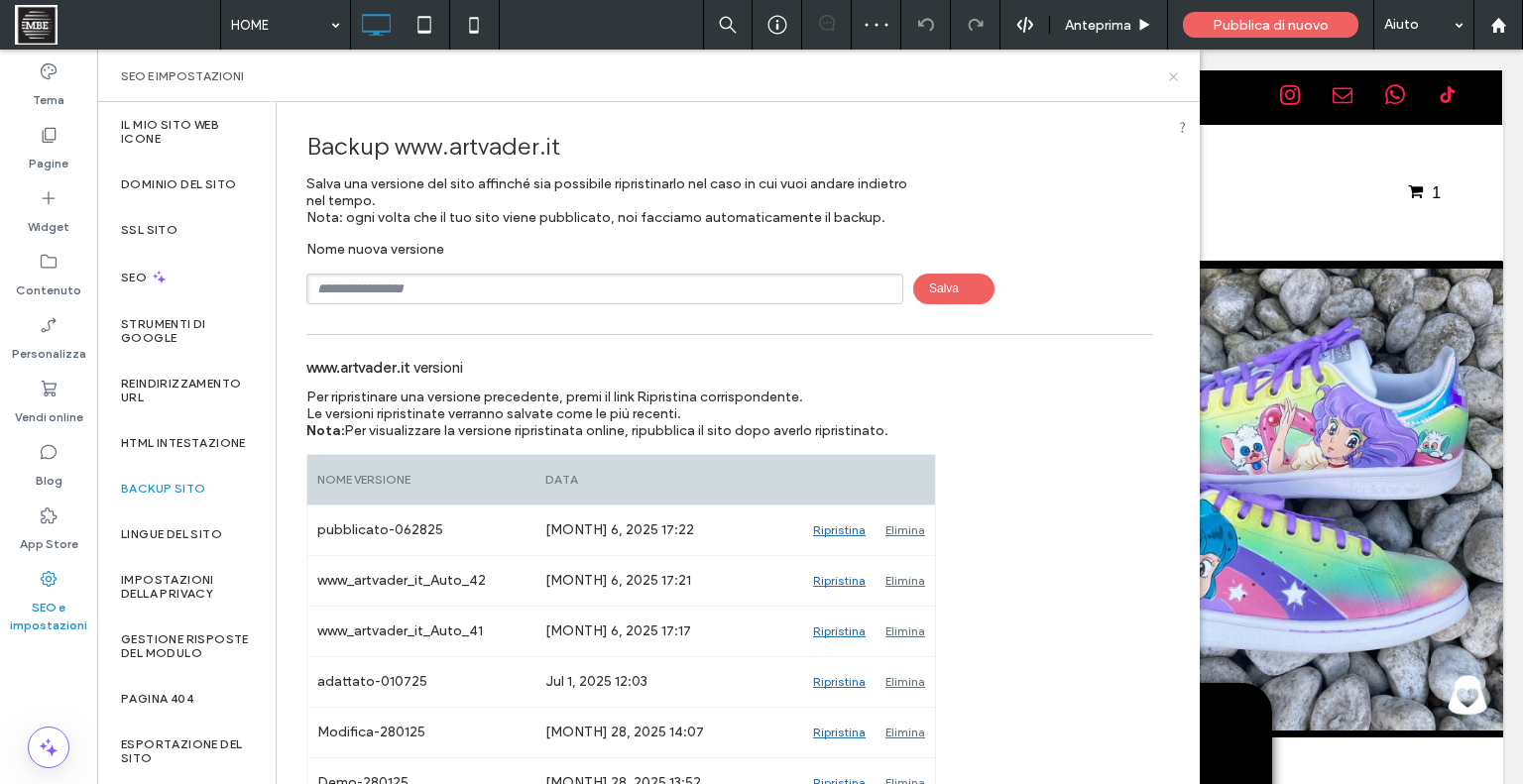 click 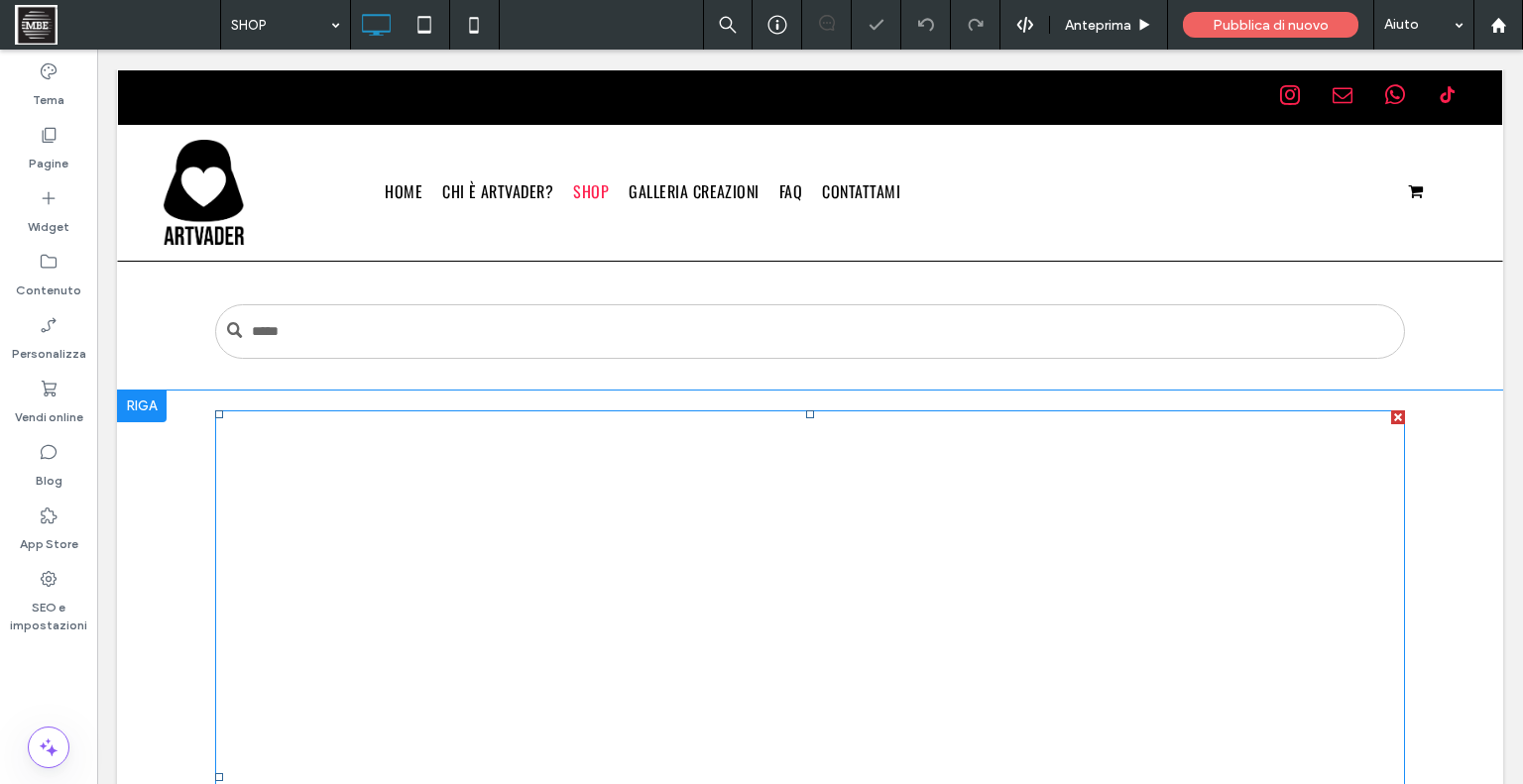 scroll, scrollTop: 0, scrollLeft: 0, axis: both 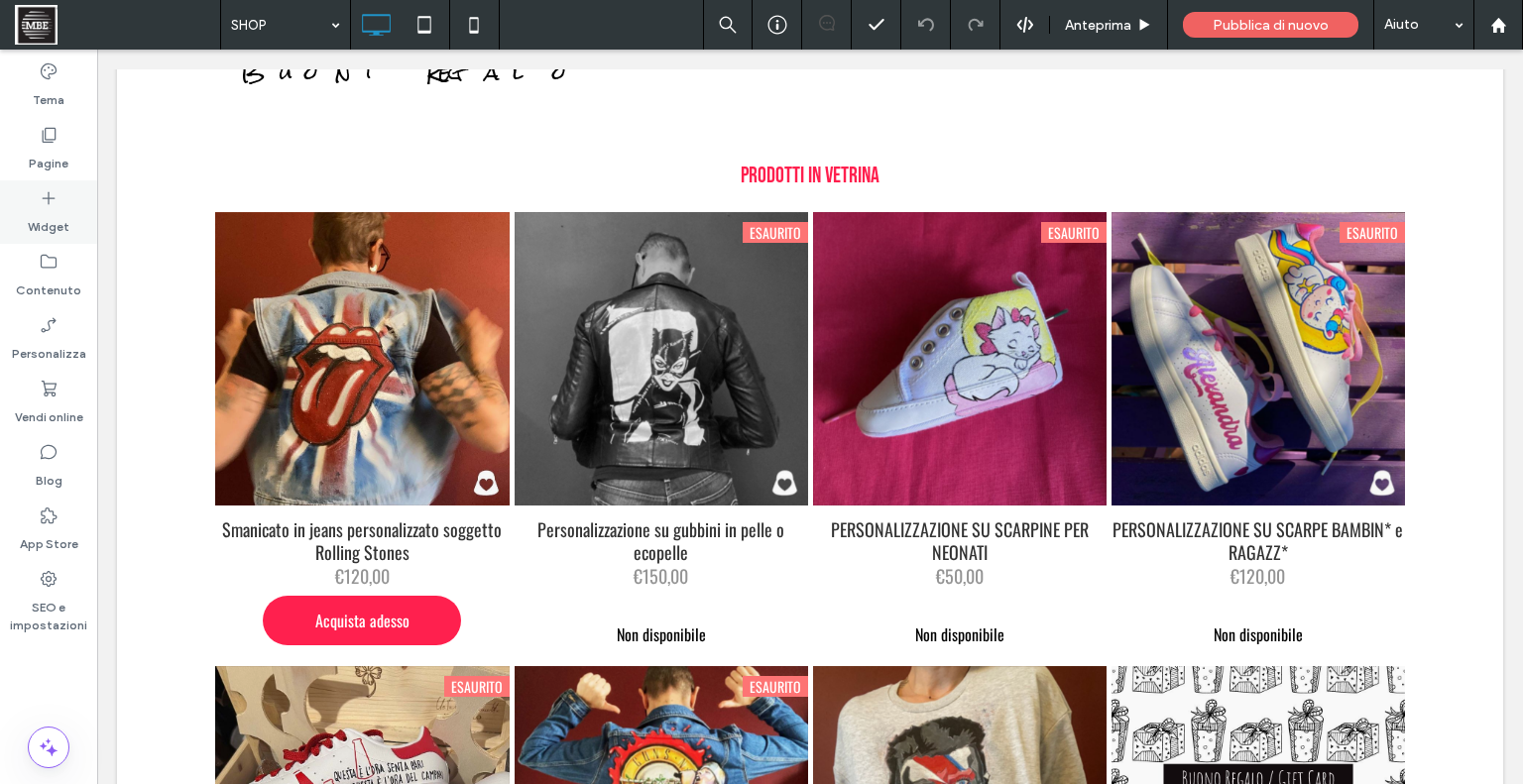 click on "Widget" at bounding box center [49, 222] 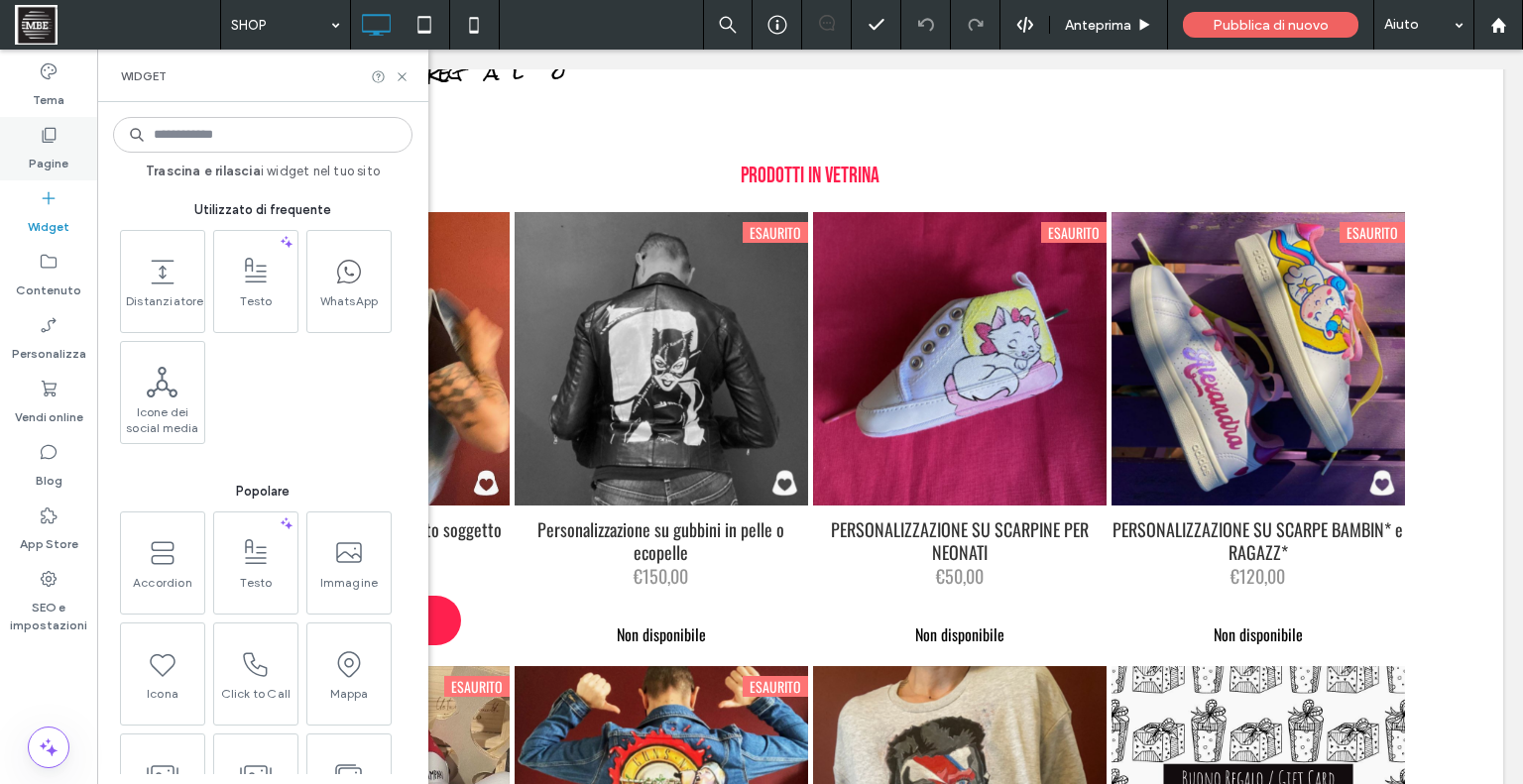 click on "Pagine" at bounding box center (49, 159) 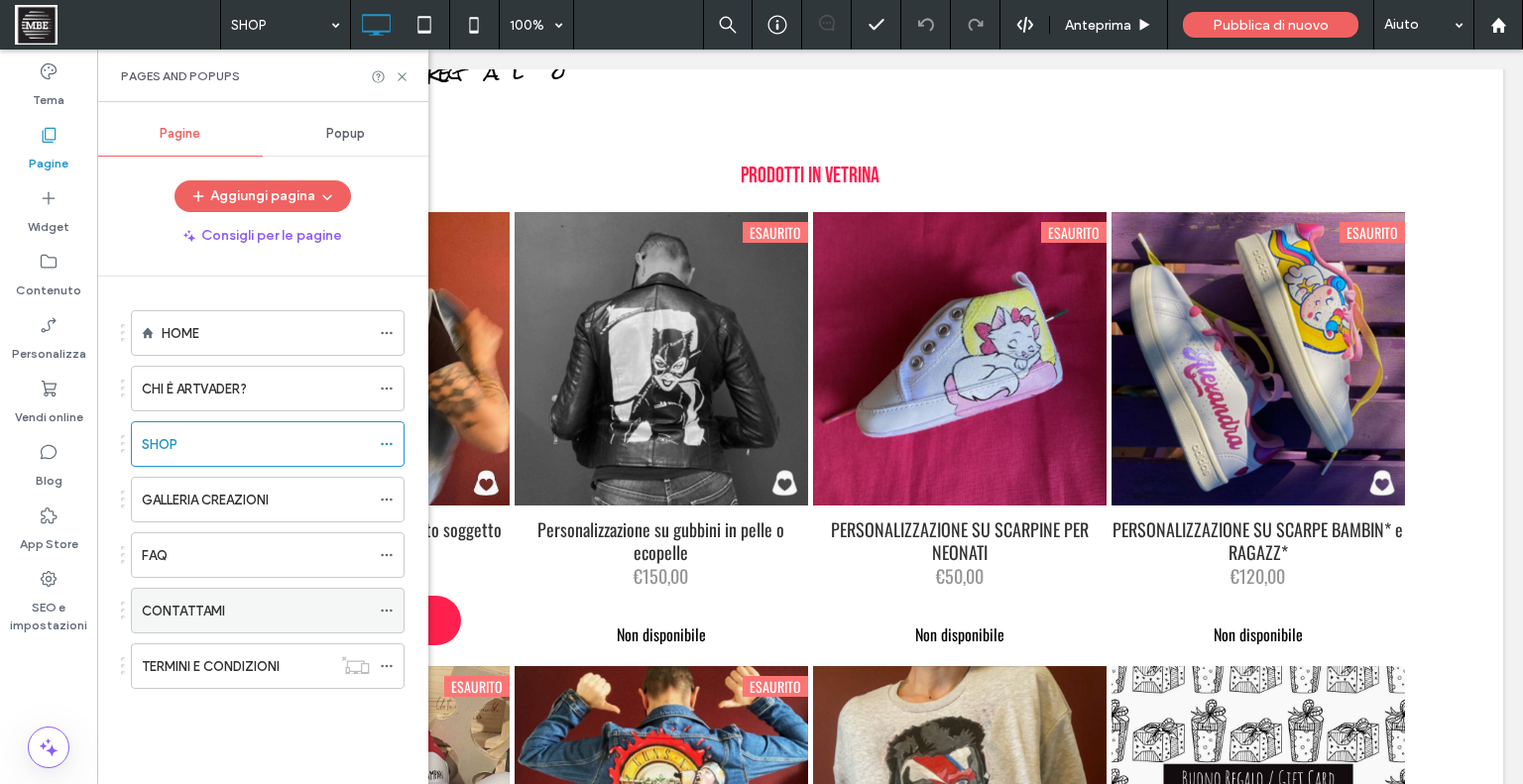 click 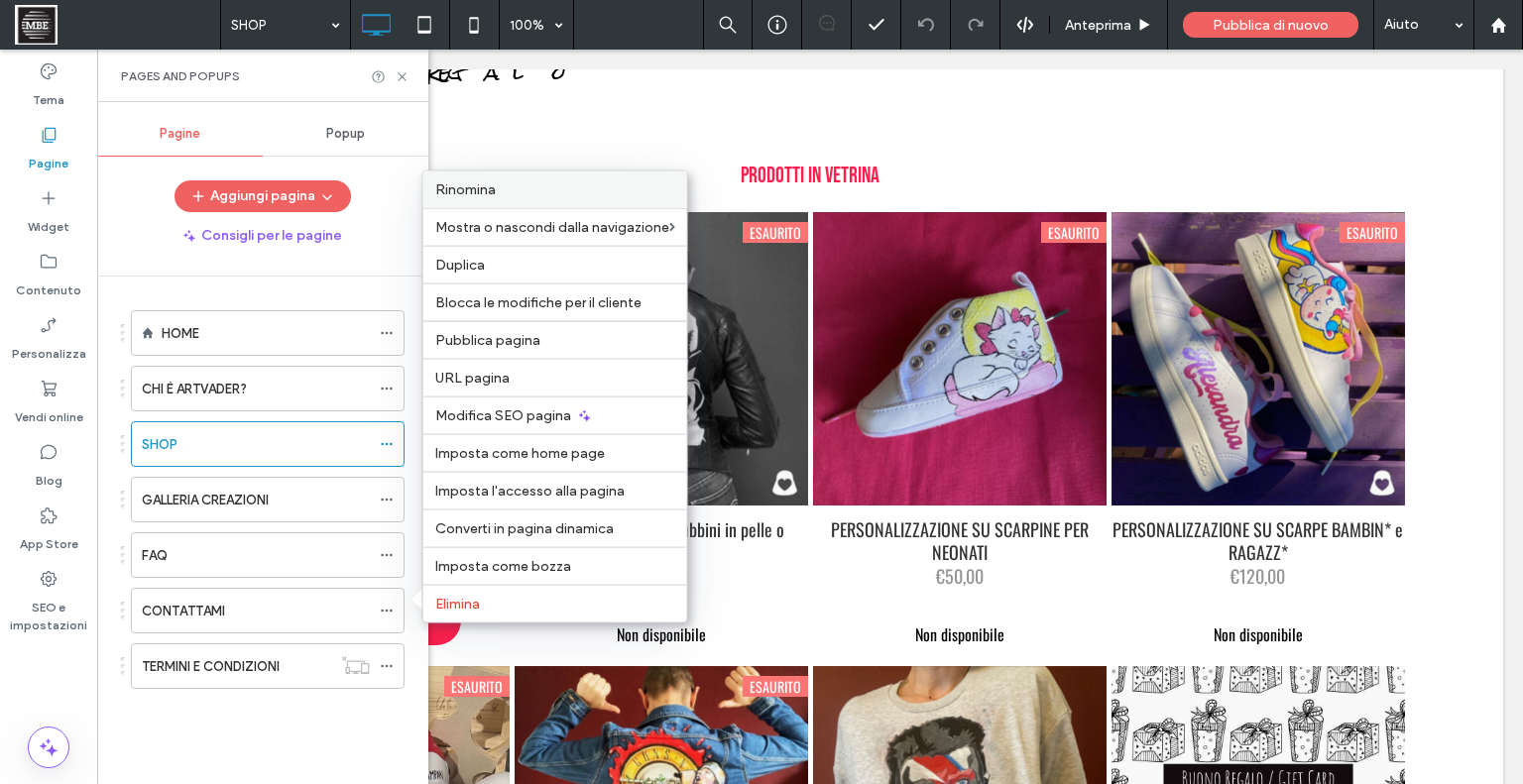 click on "Rinomina" at bounding box center (555, 189) 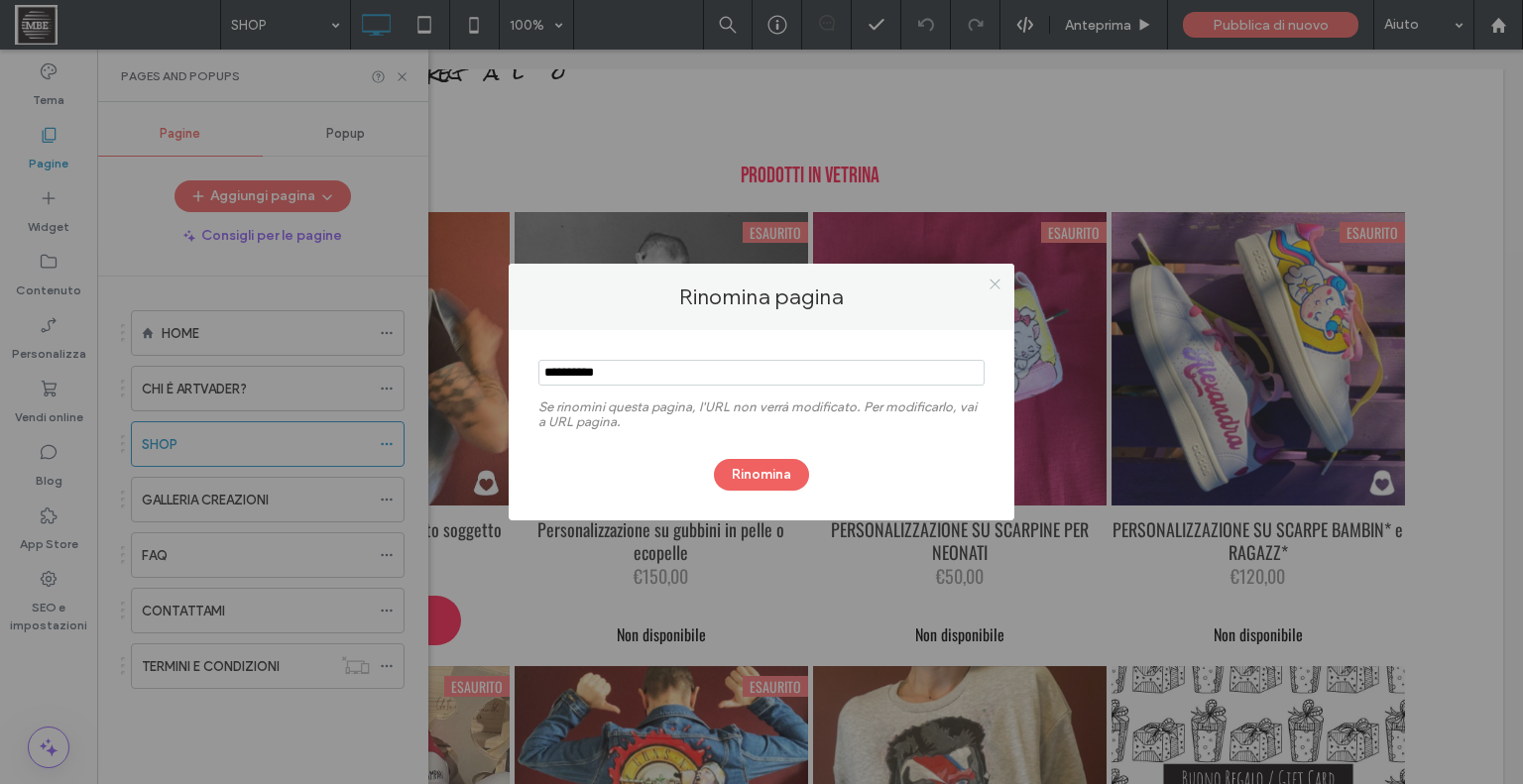 click 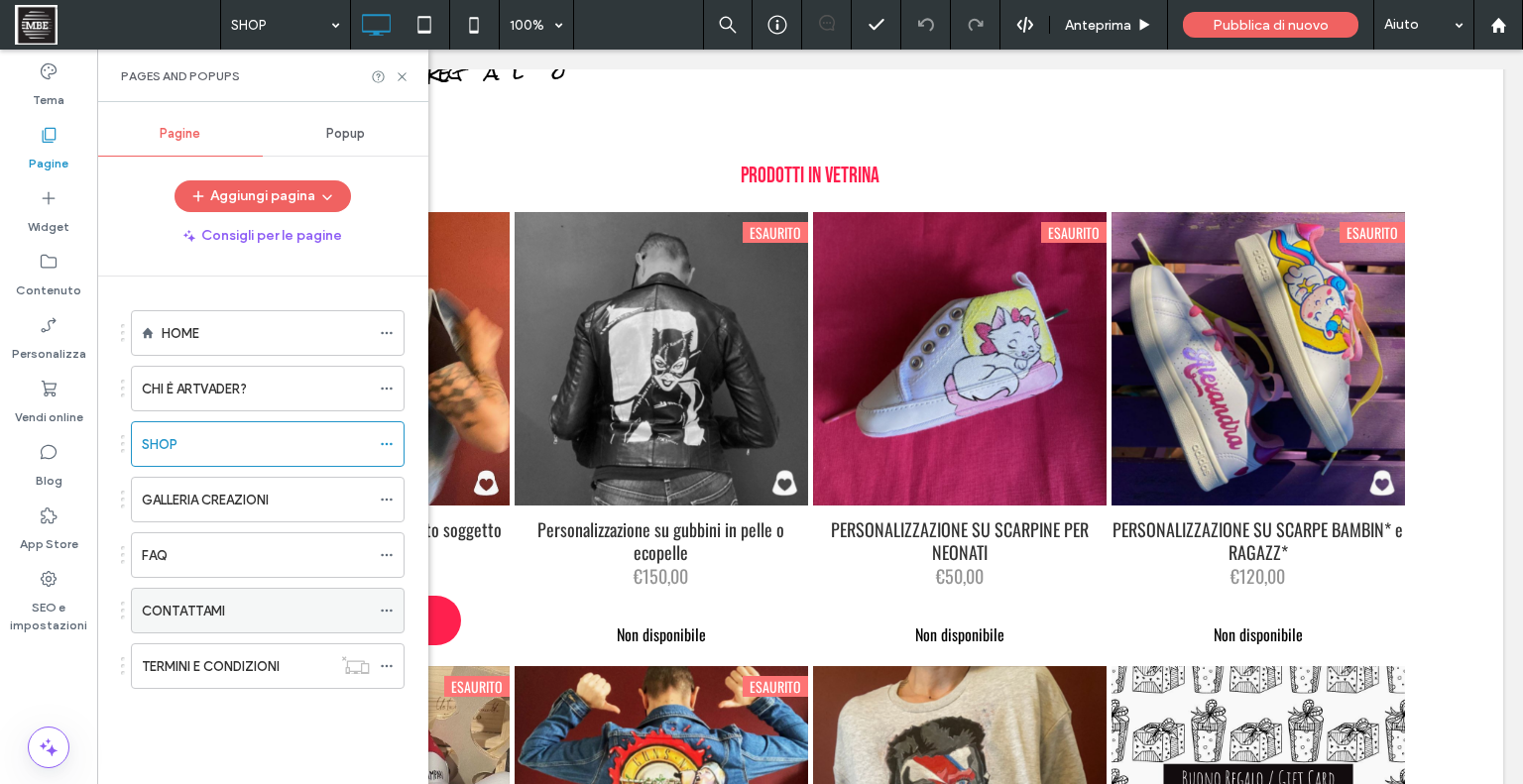 click 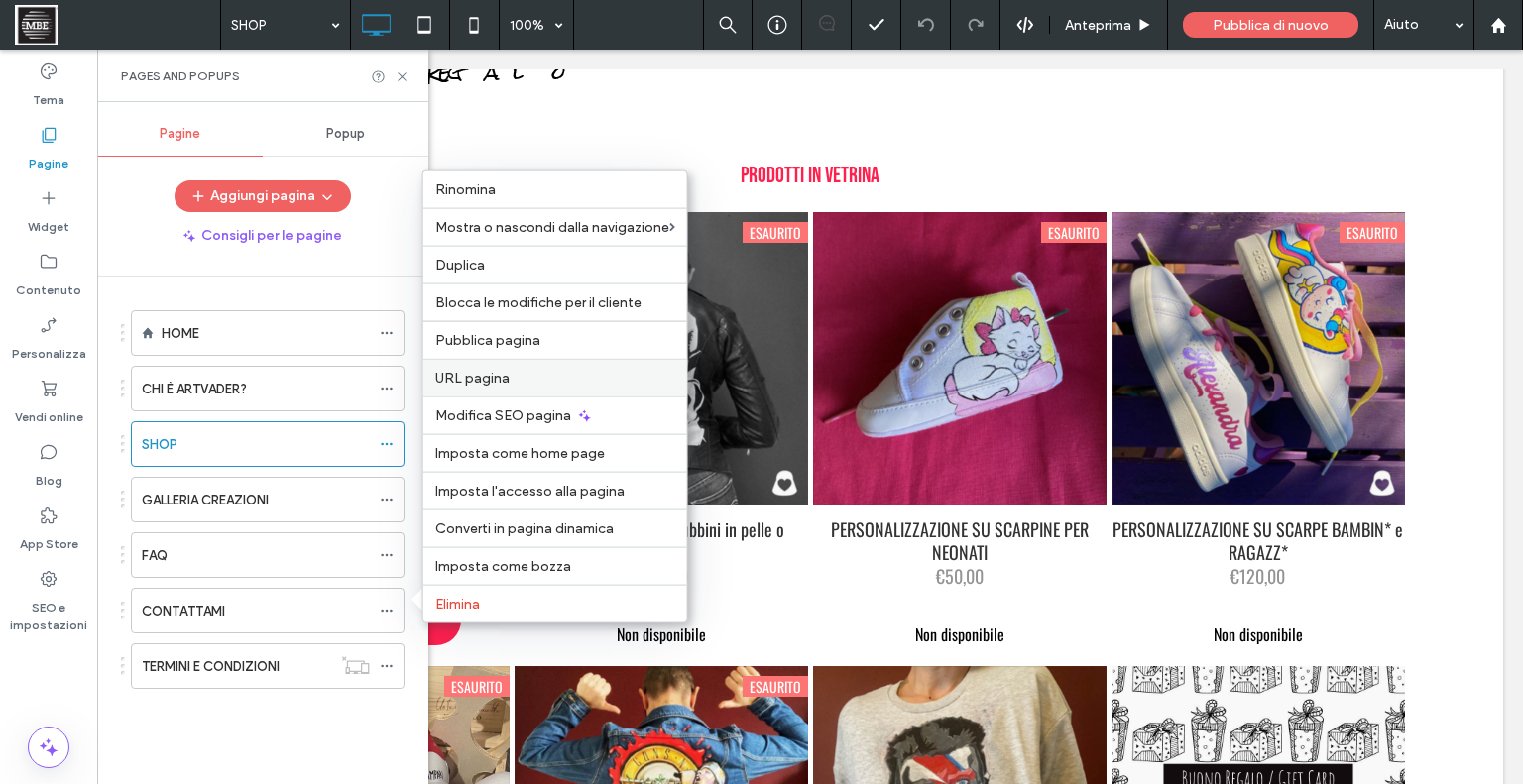 click on "URL pagina" at bounding box center [555, 378] 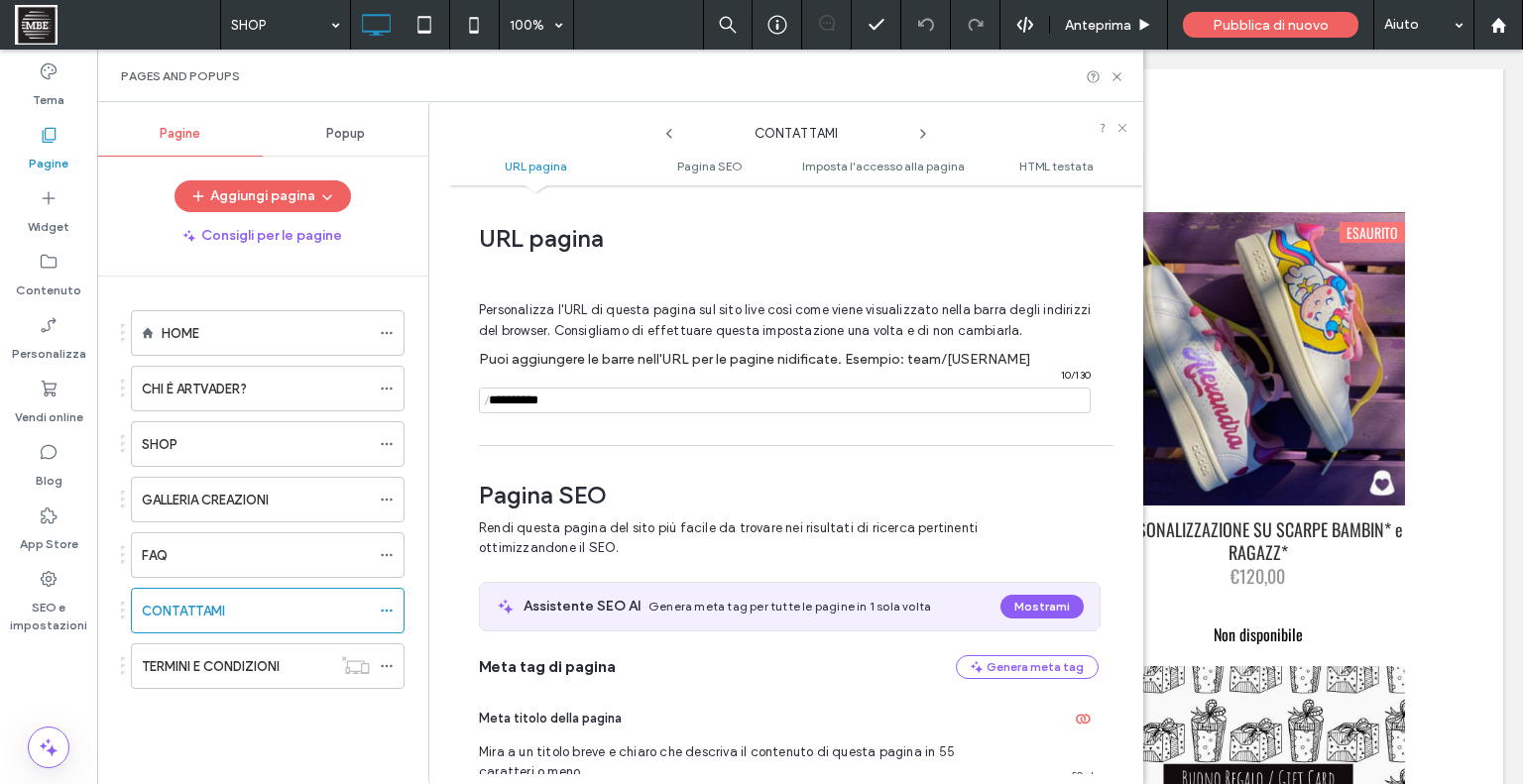 scroll, scrollTop: 10, scrollLeft: 0, axis: vertical 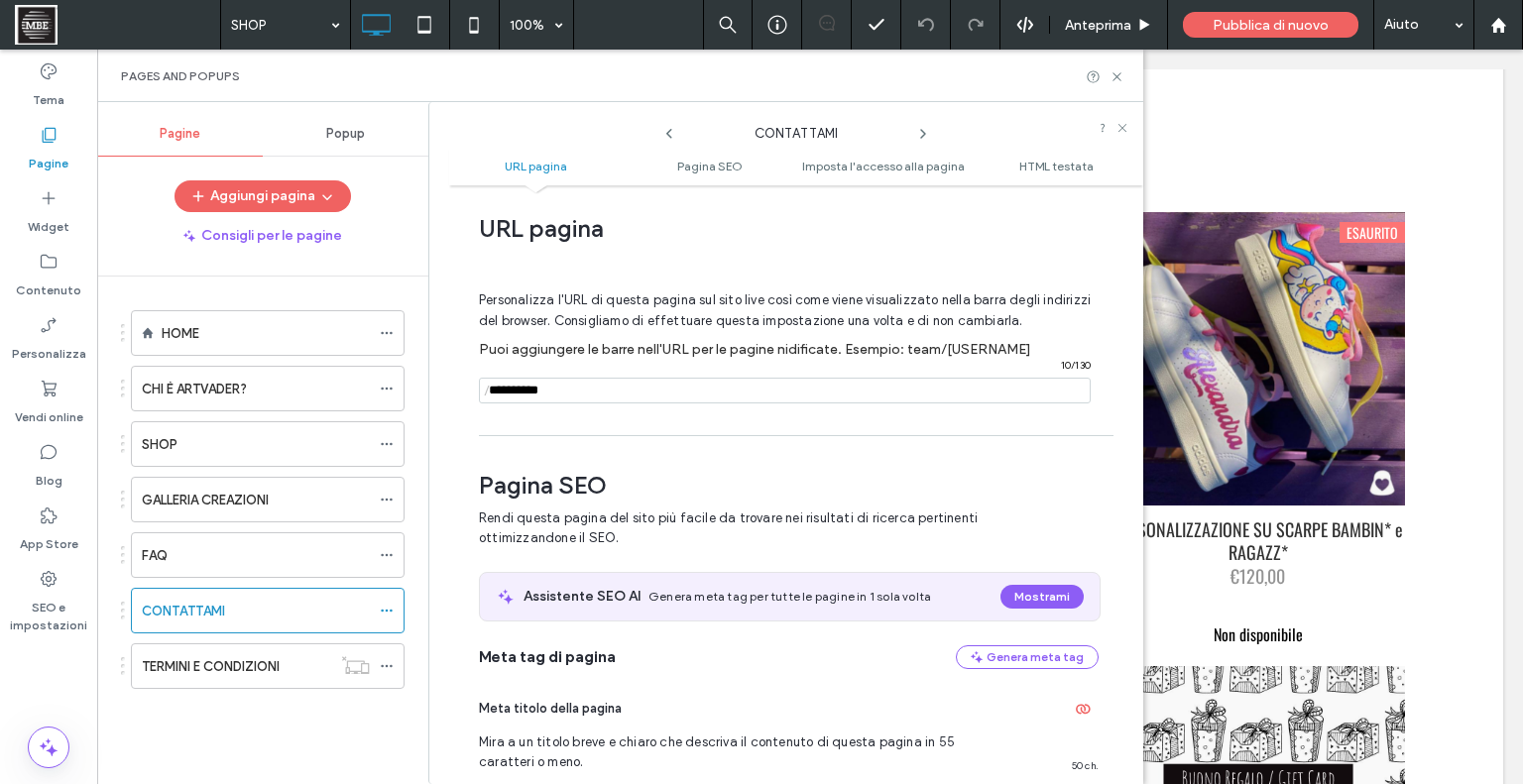 click at bounding box center [784, 391] 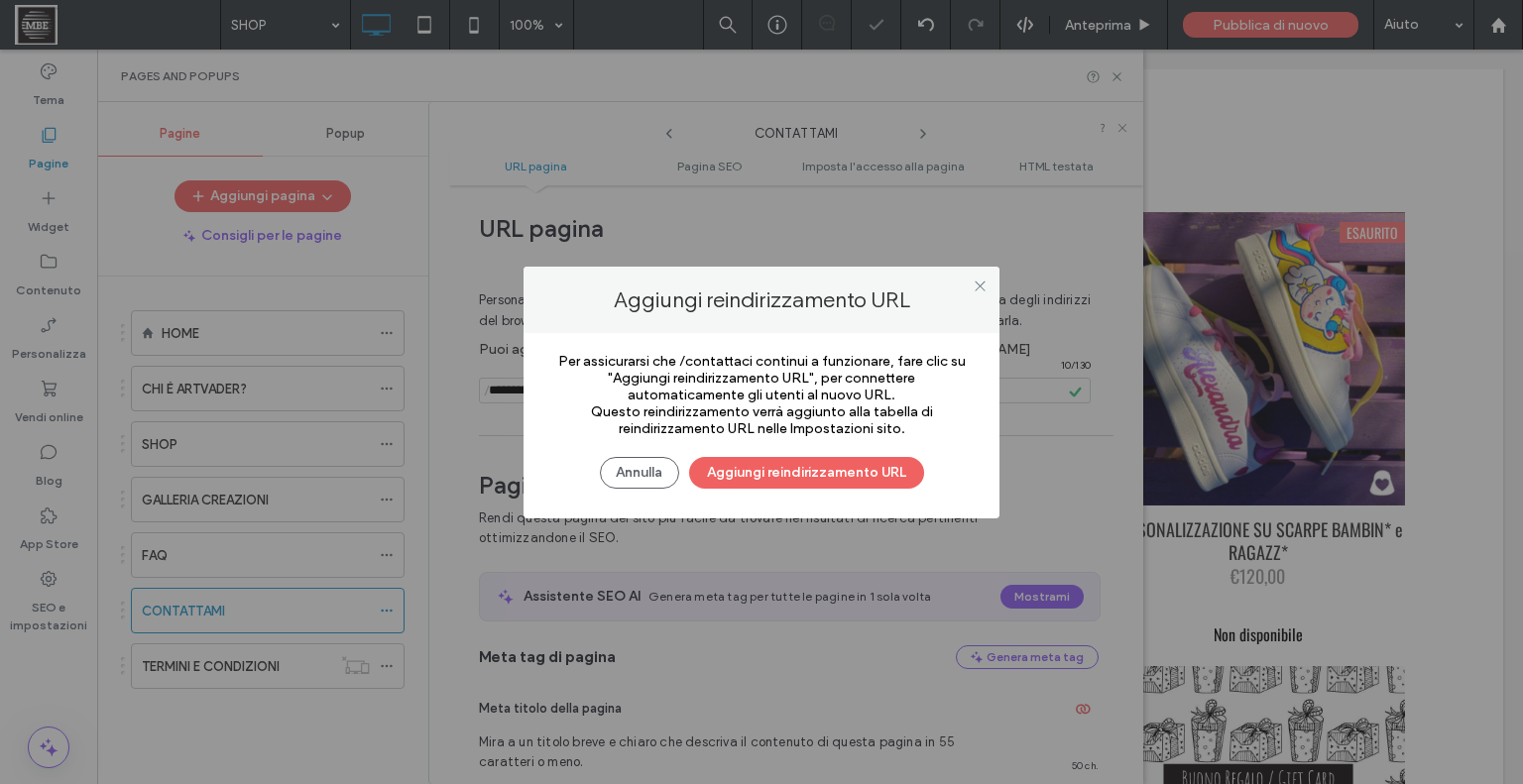 click on "Aggiungi reindirizzamento URL" at bounding box center [806, 473] 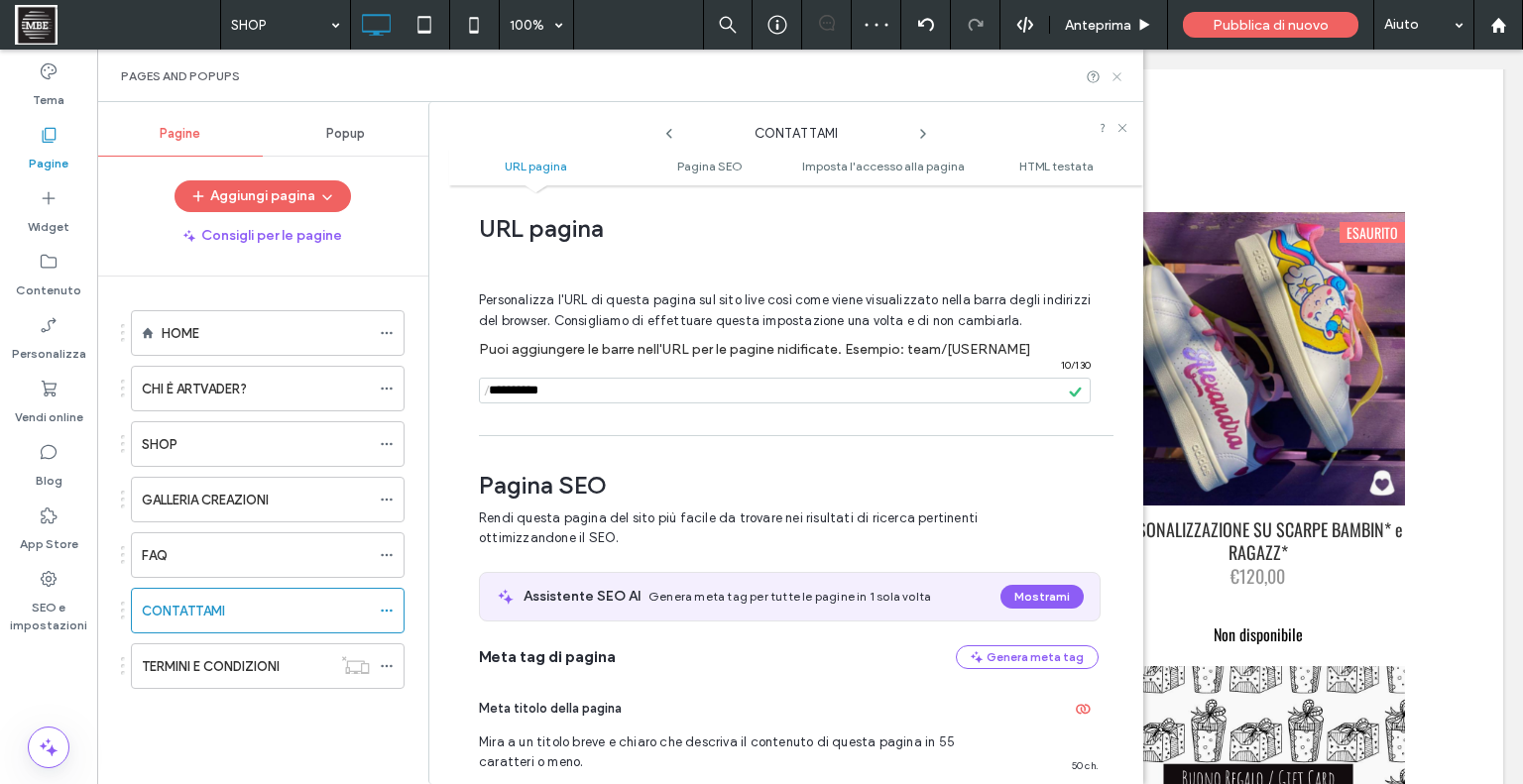 click 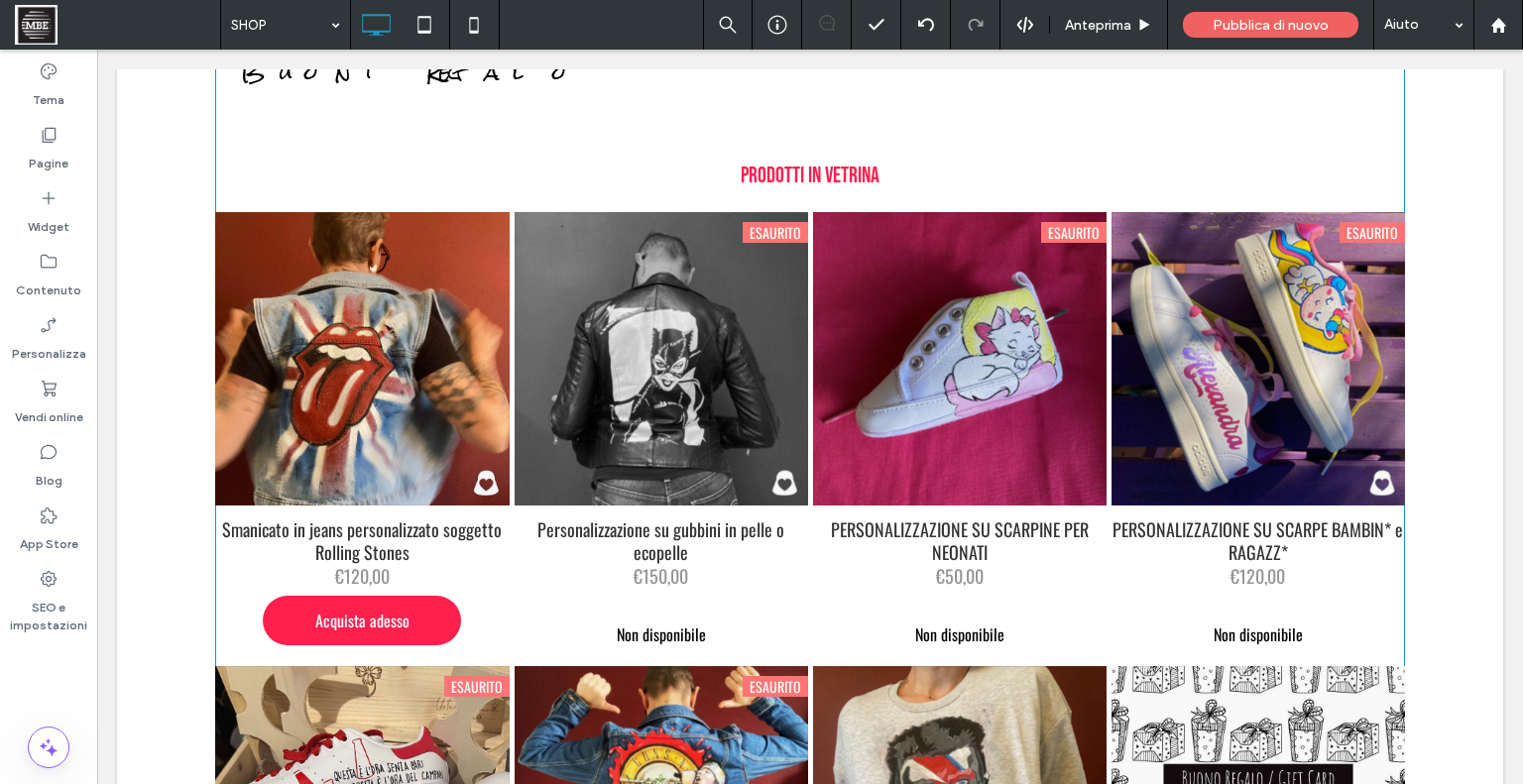 click at bounding box center [810, 429] 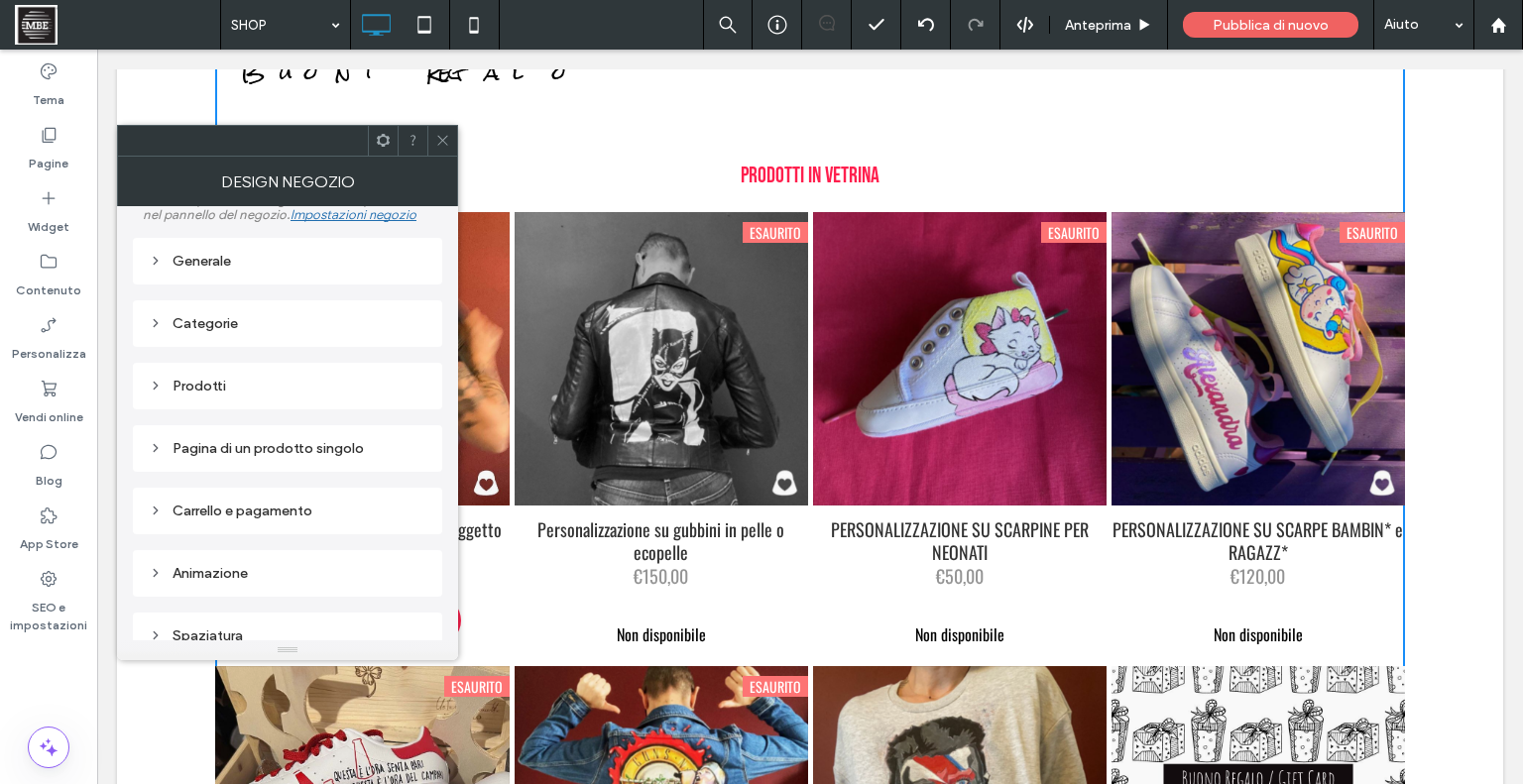 scroll, scrollTop: 150, scrollLeft: 0, axis: vertical 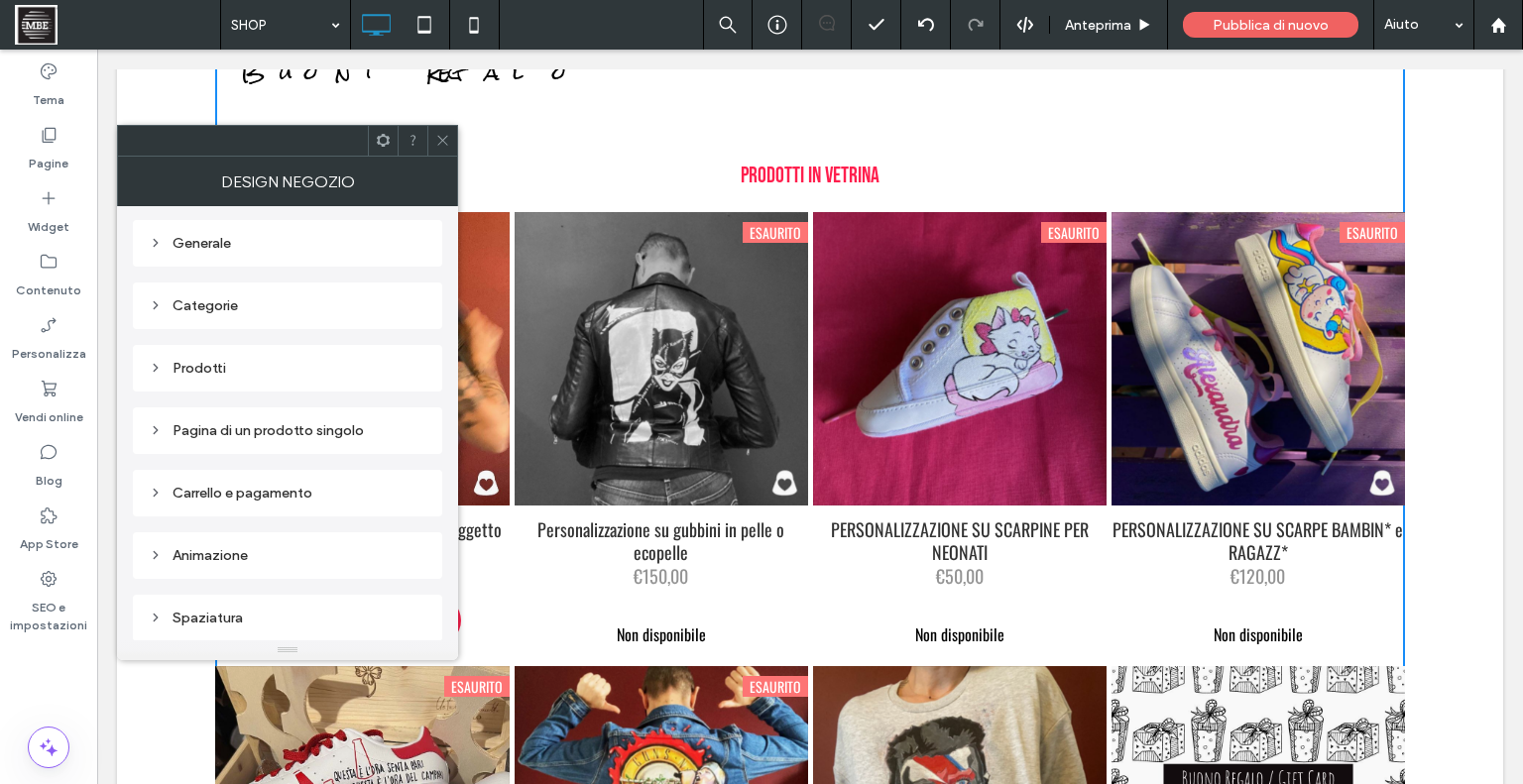 click on "Carrello e pagamento" at bounding box center [288, 493] 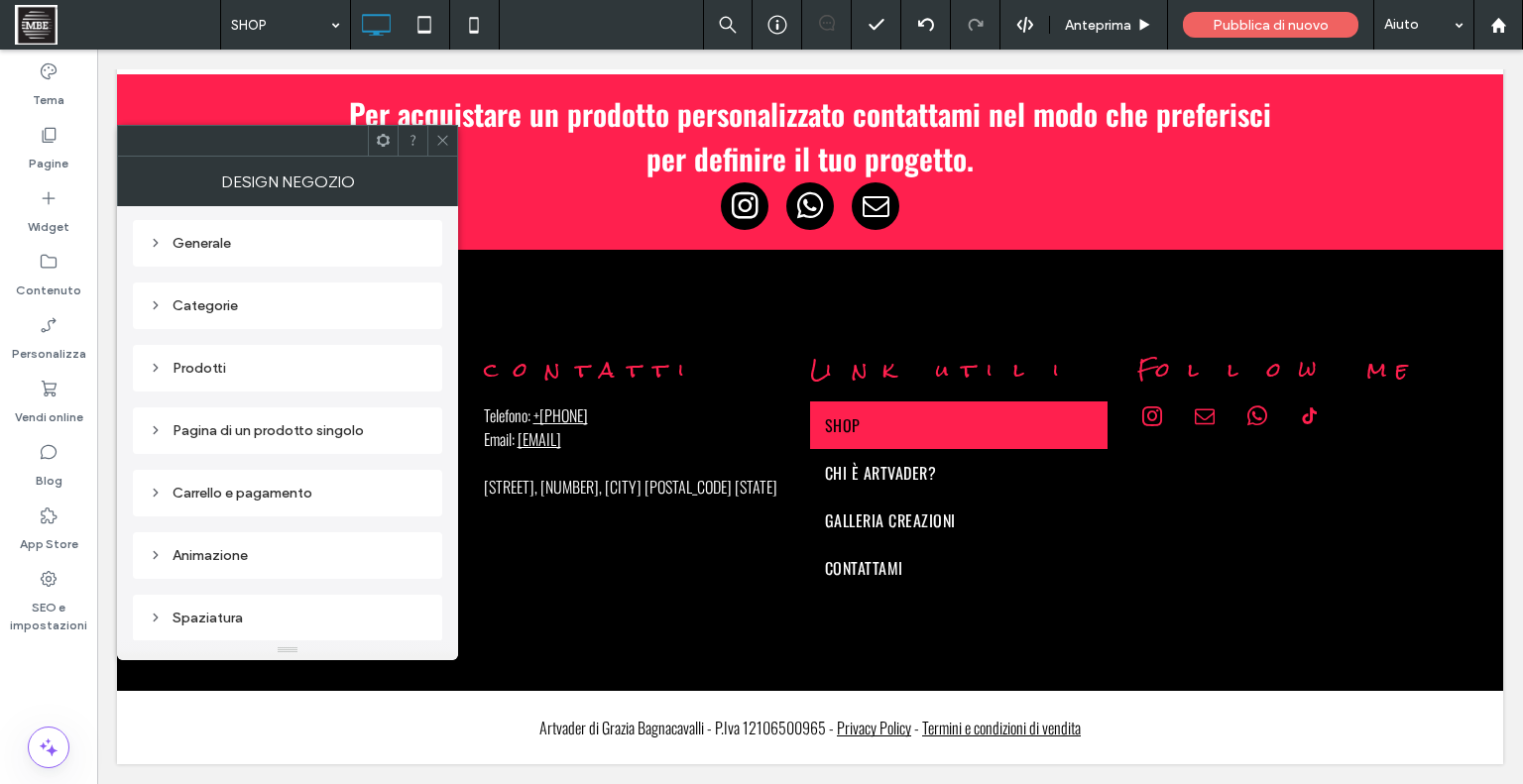 scroll, scrollTop: 0, scrollLeft: 0, axis: both 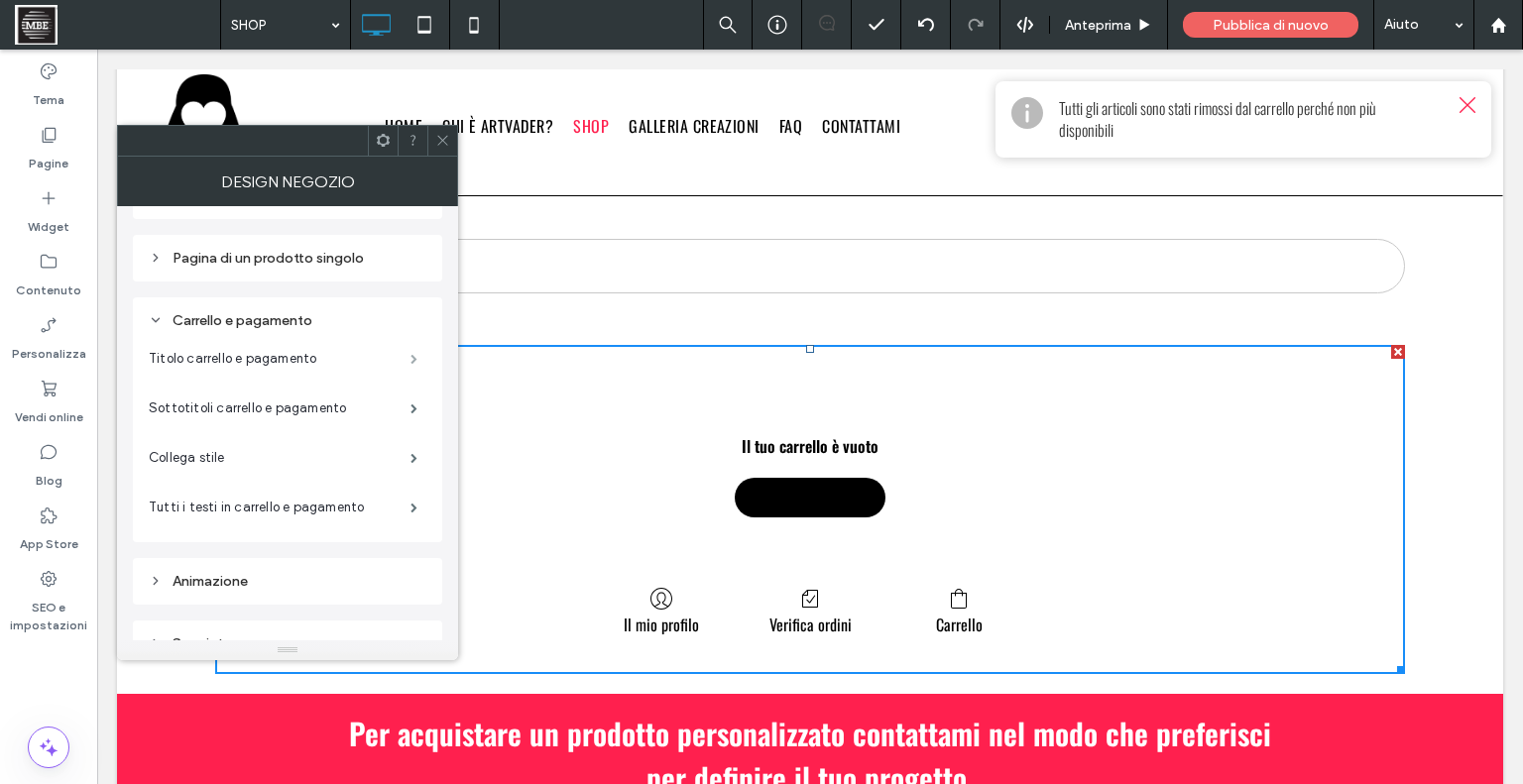 click at bounding box center [413, 359] 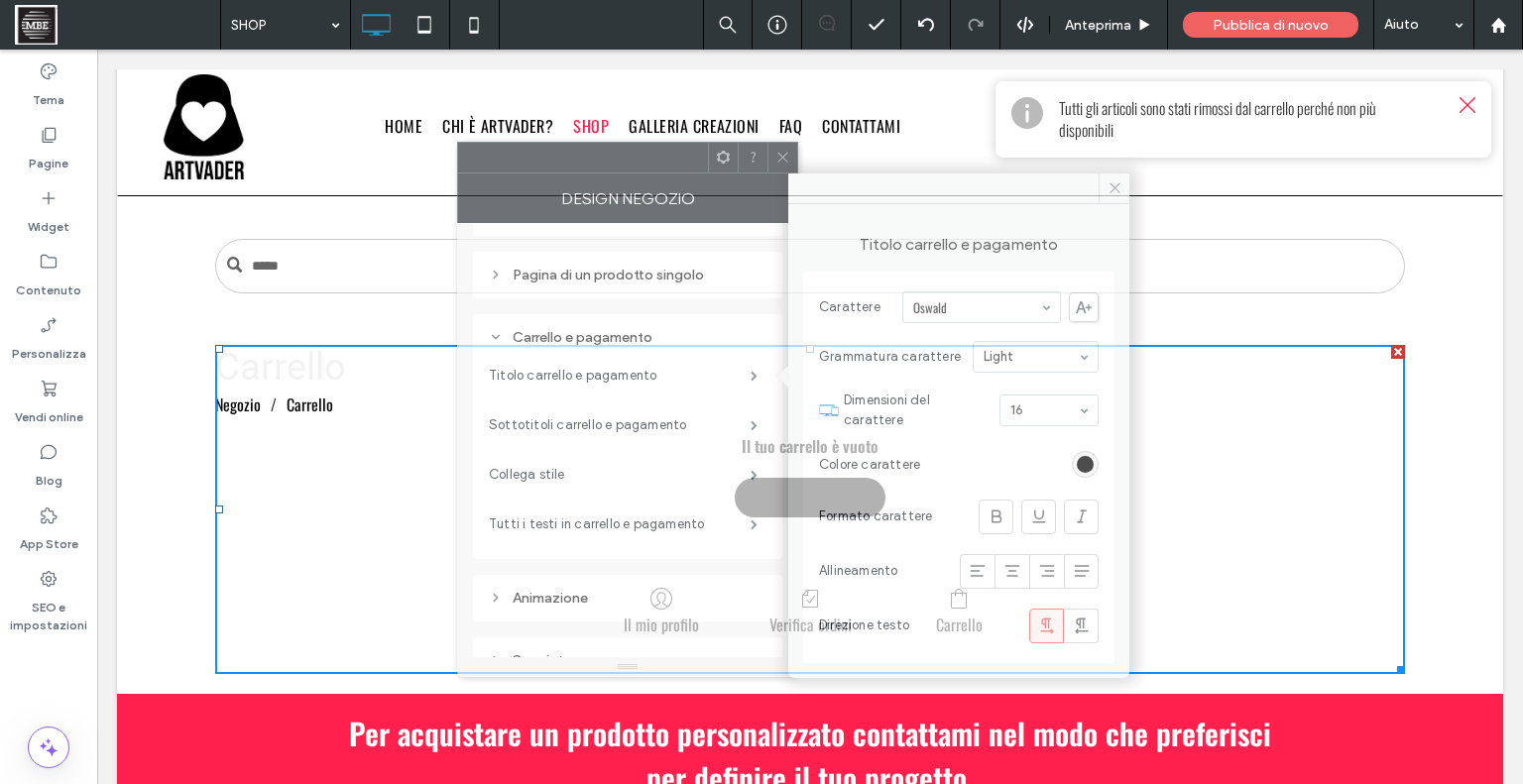 drag, startPoint x: 309, startPoint y: 138, endPoint x: 649, endPoint y: 155, distance: 340.42473 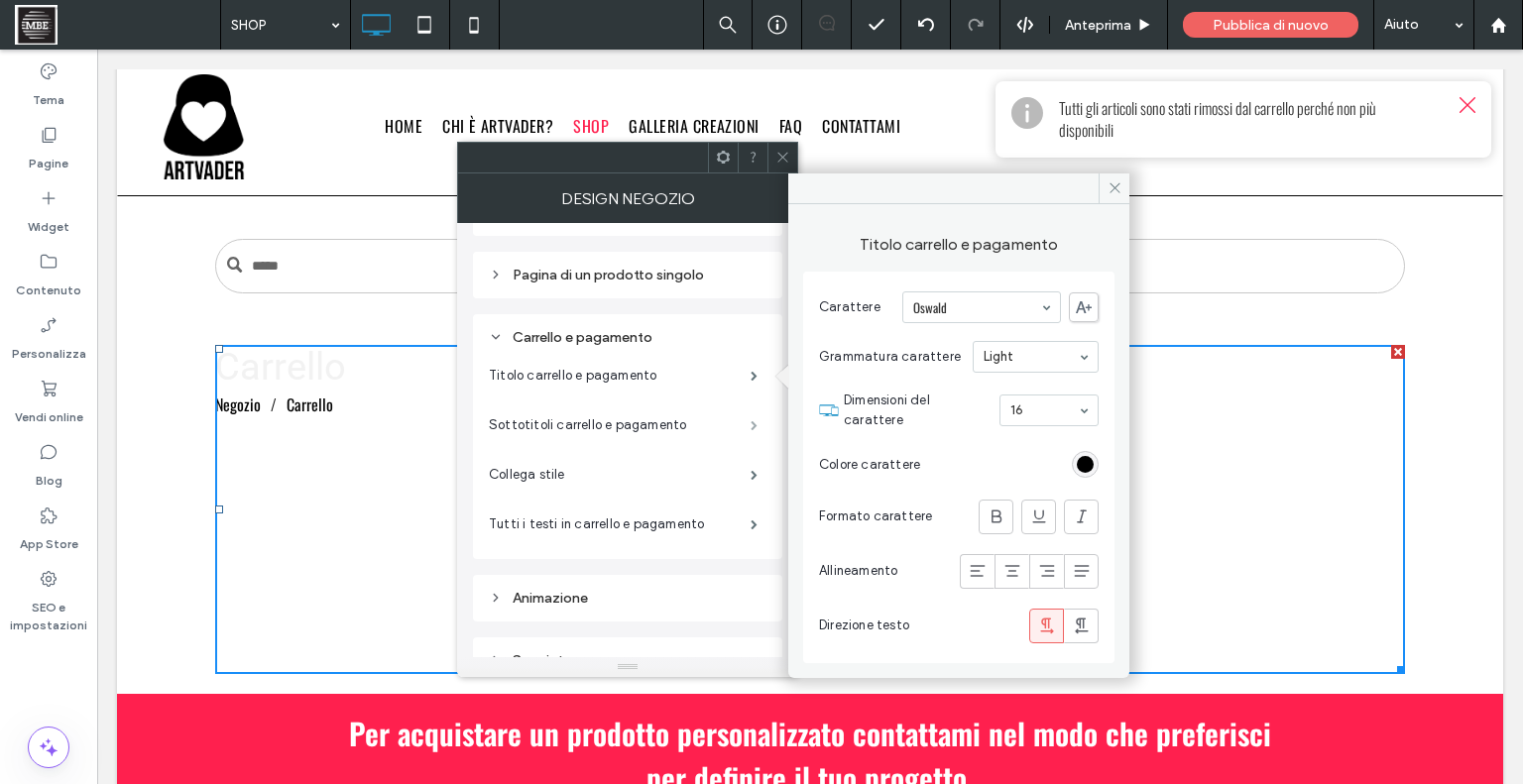 click at bounding box center (754, 425) 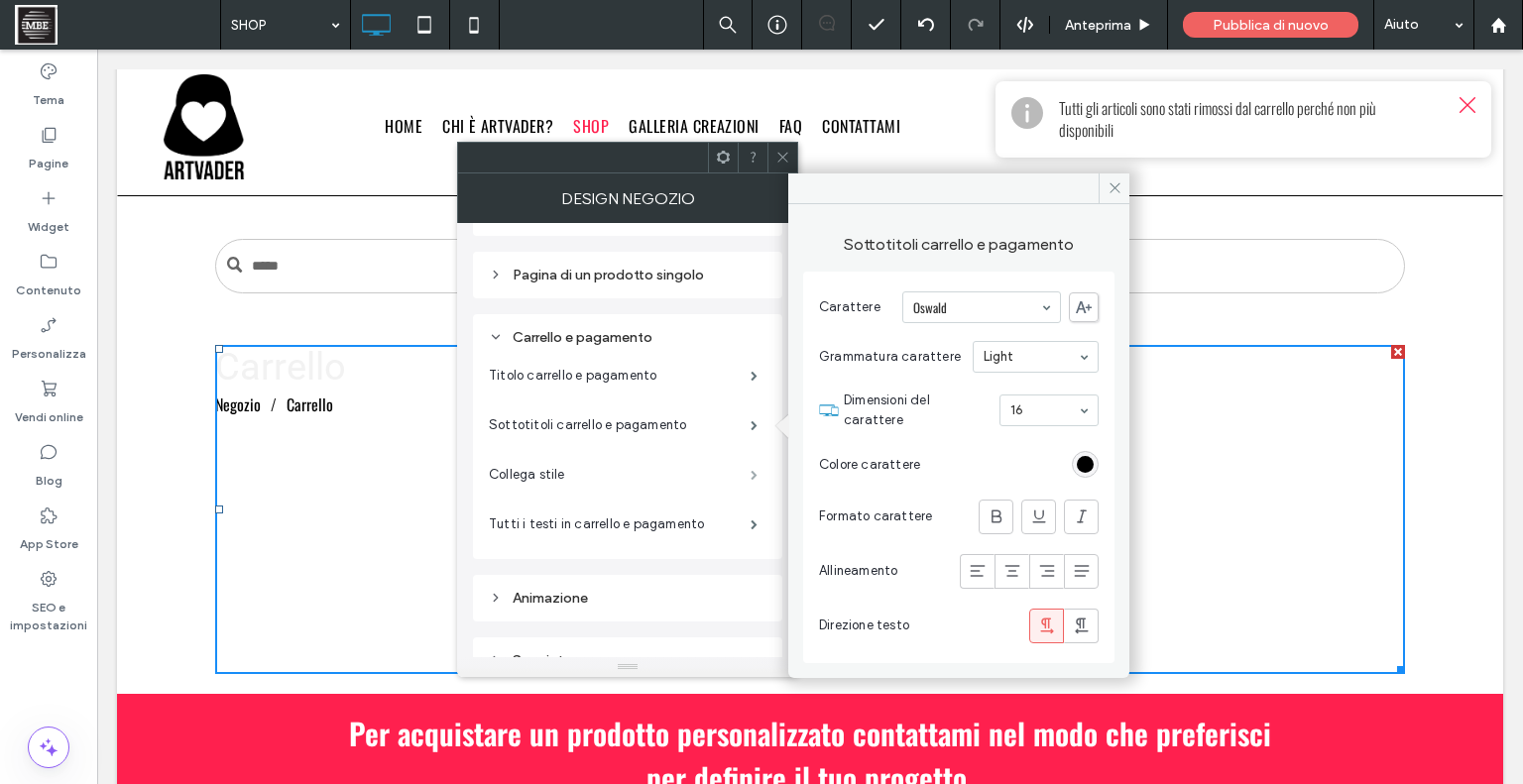 click at bounding box center [754, 475] 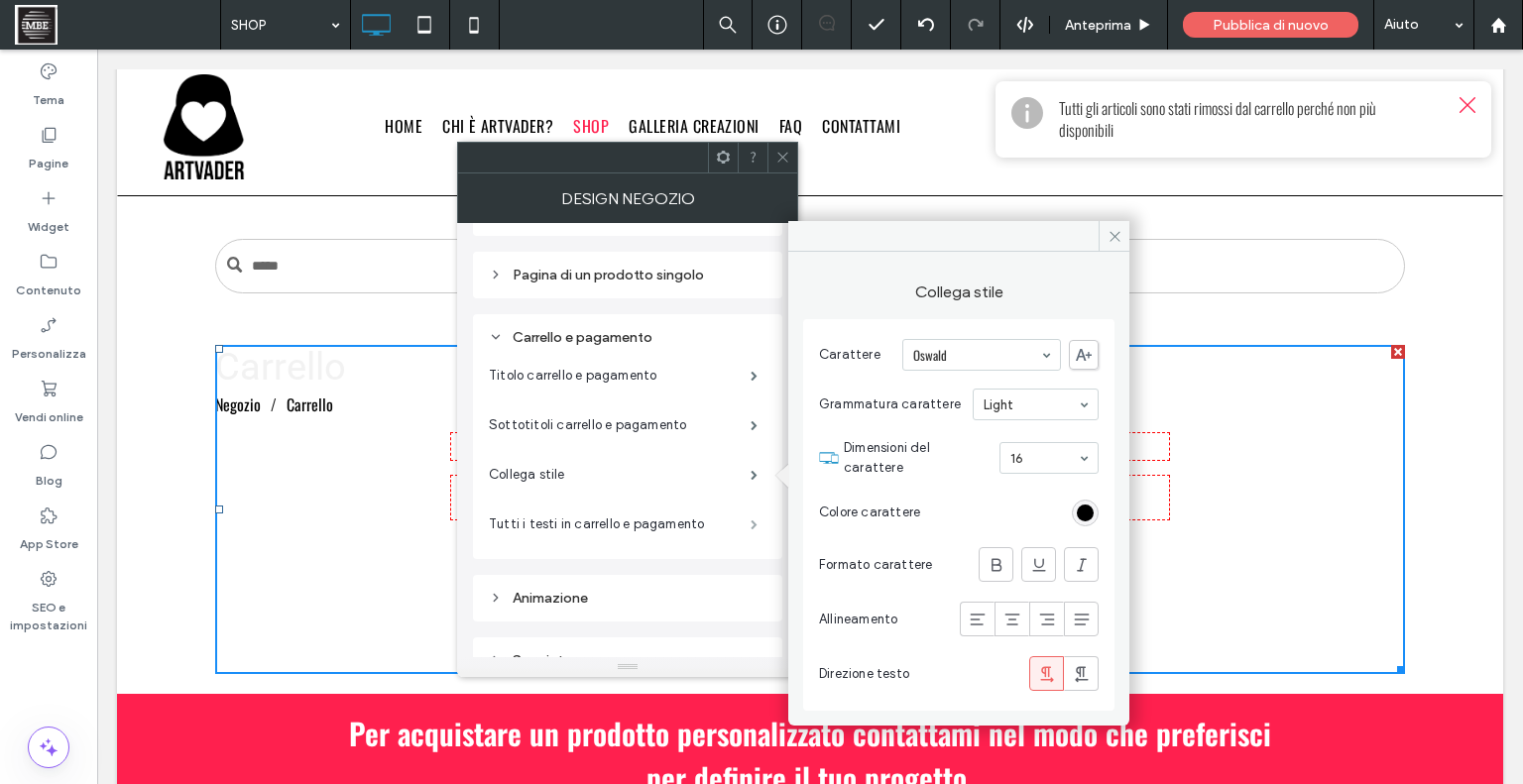 click at bounding box center [754, 524] 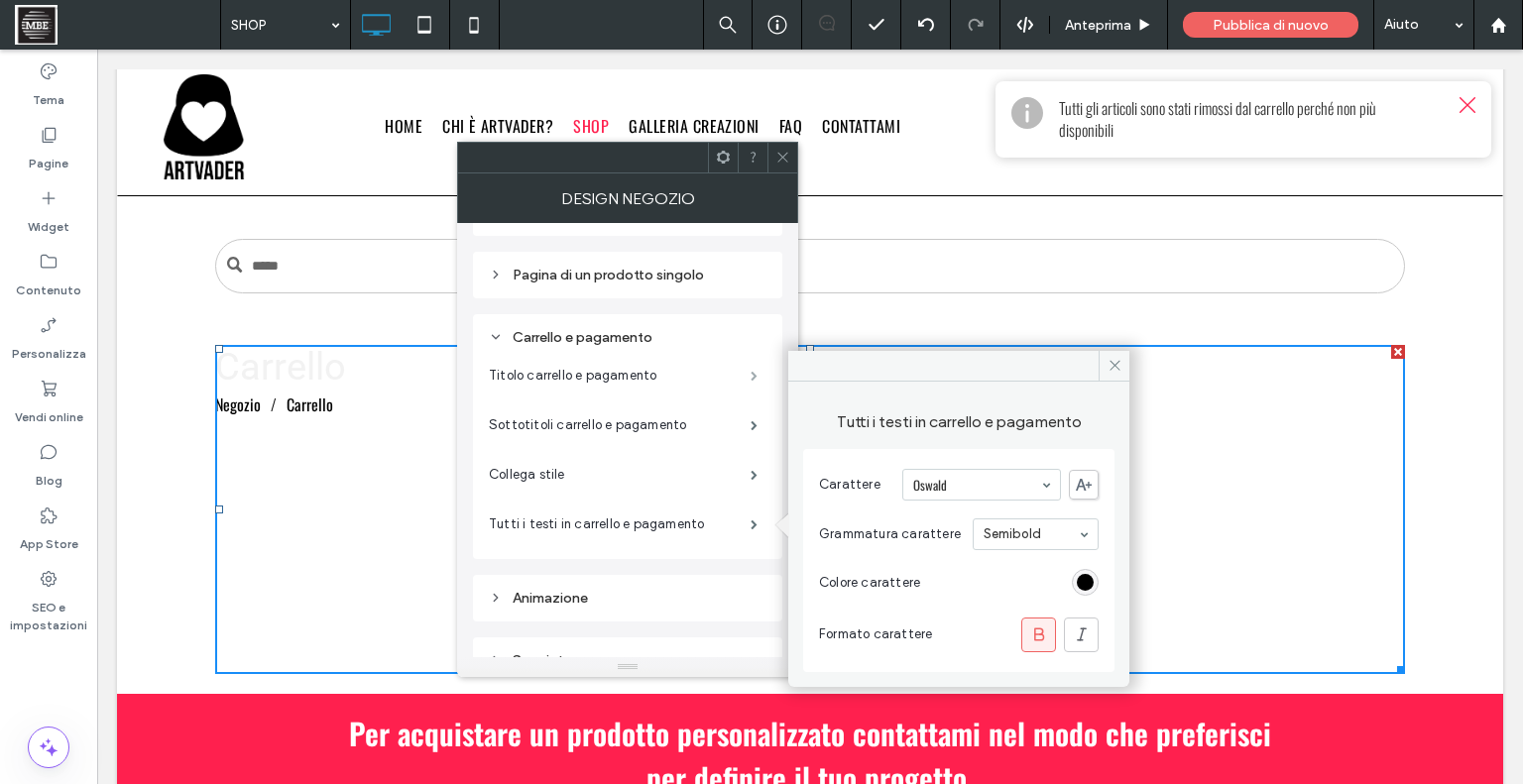 click at bounding box center (754, 376) 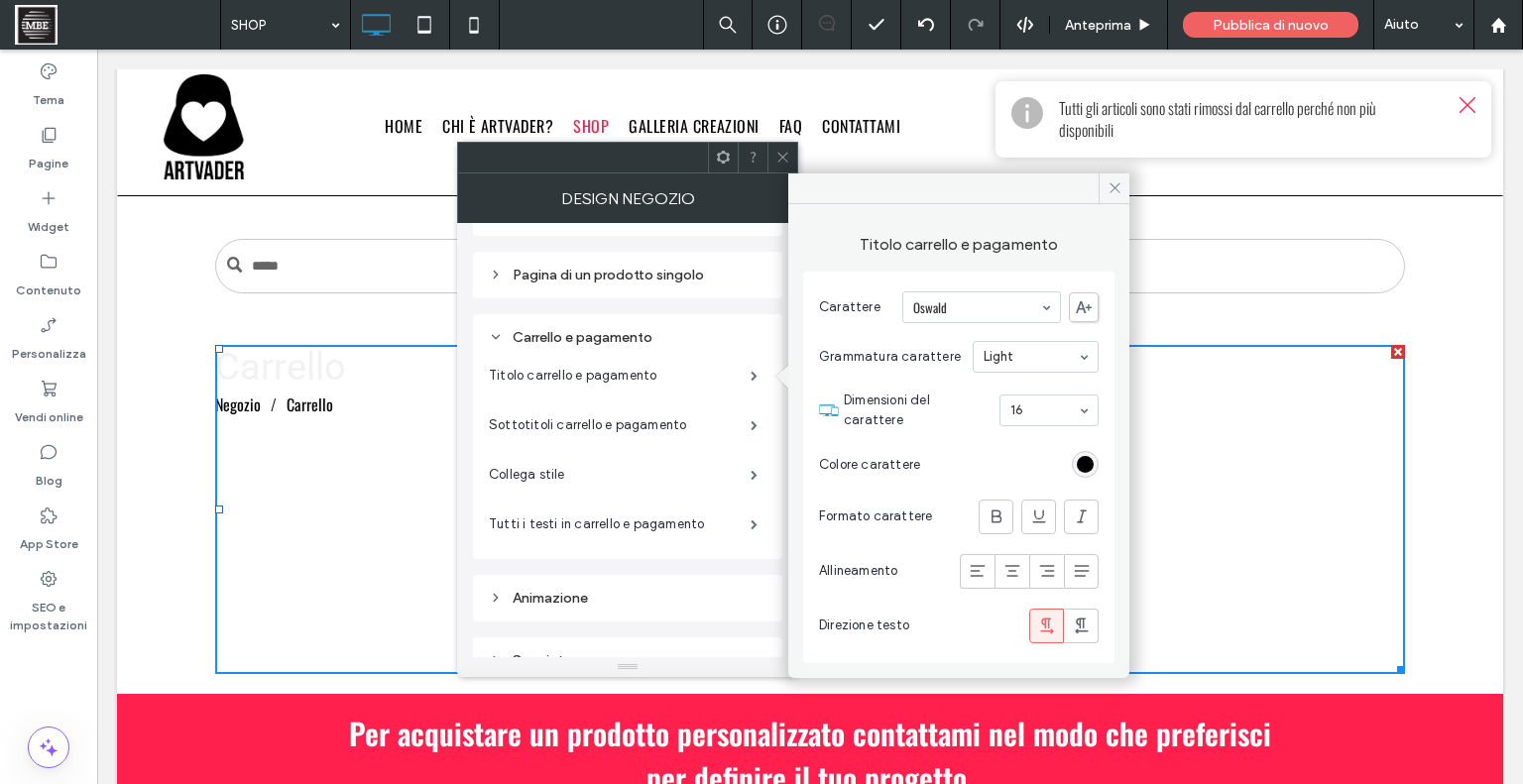click on "Generale Categorie Prodotti Pagina di un prodotto singolo Carrello e pagamento Titolo carrello e pagamento Sottotitoli carrello e pagamento Collega stile Tutti i testi in carrello e pagamento" at bounding box center [628, 303] 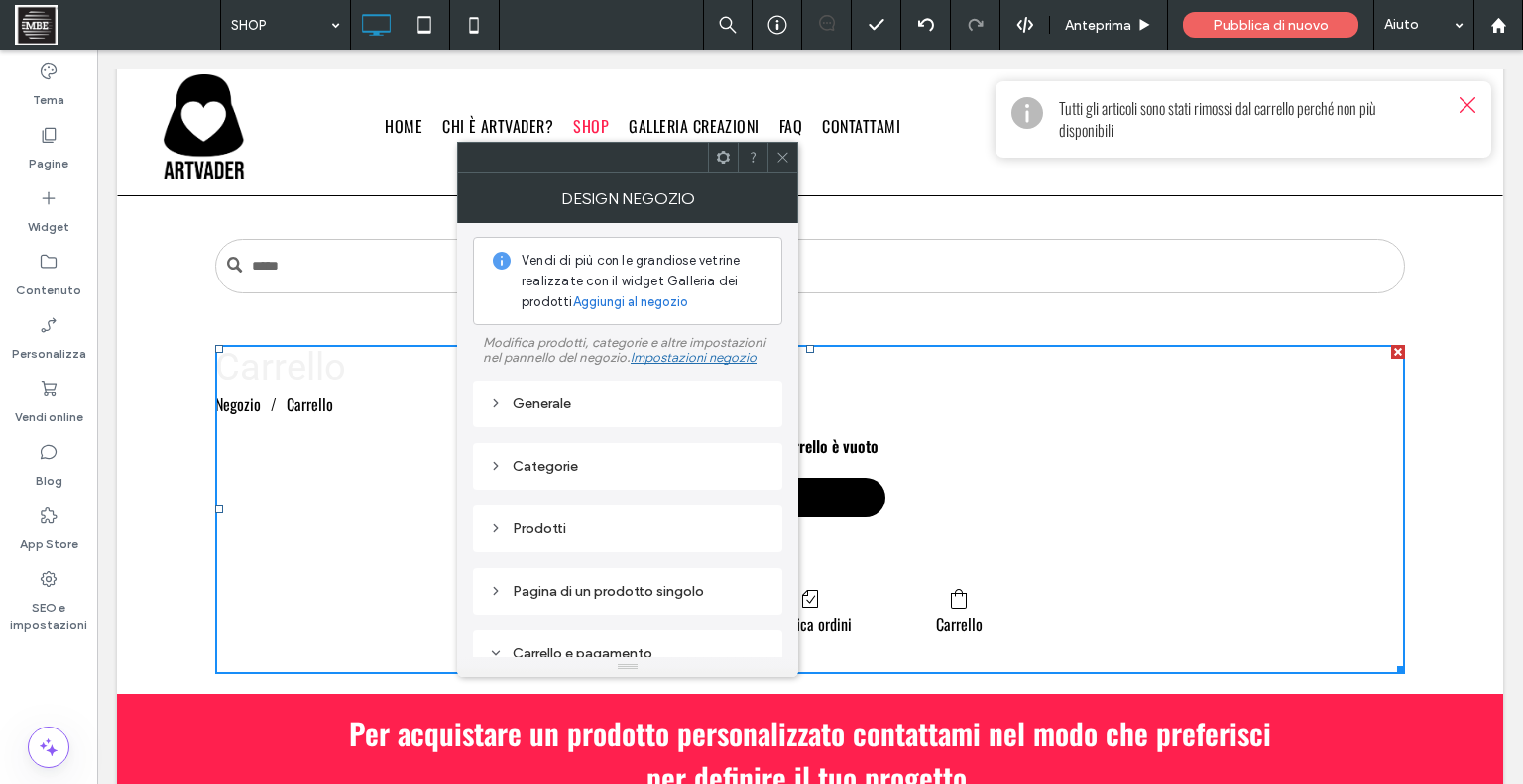 scroll, scrollTop: 0, scrollLeft: 0, axis: both 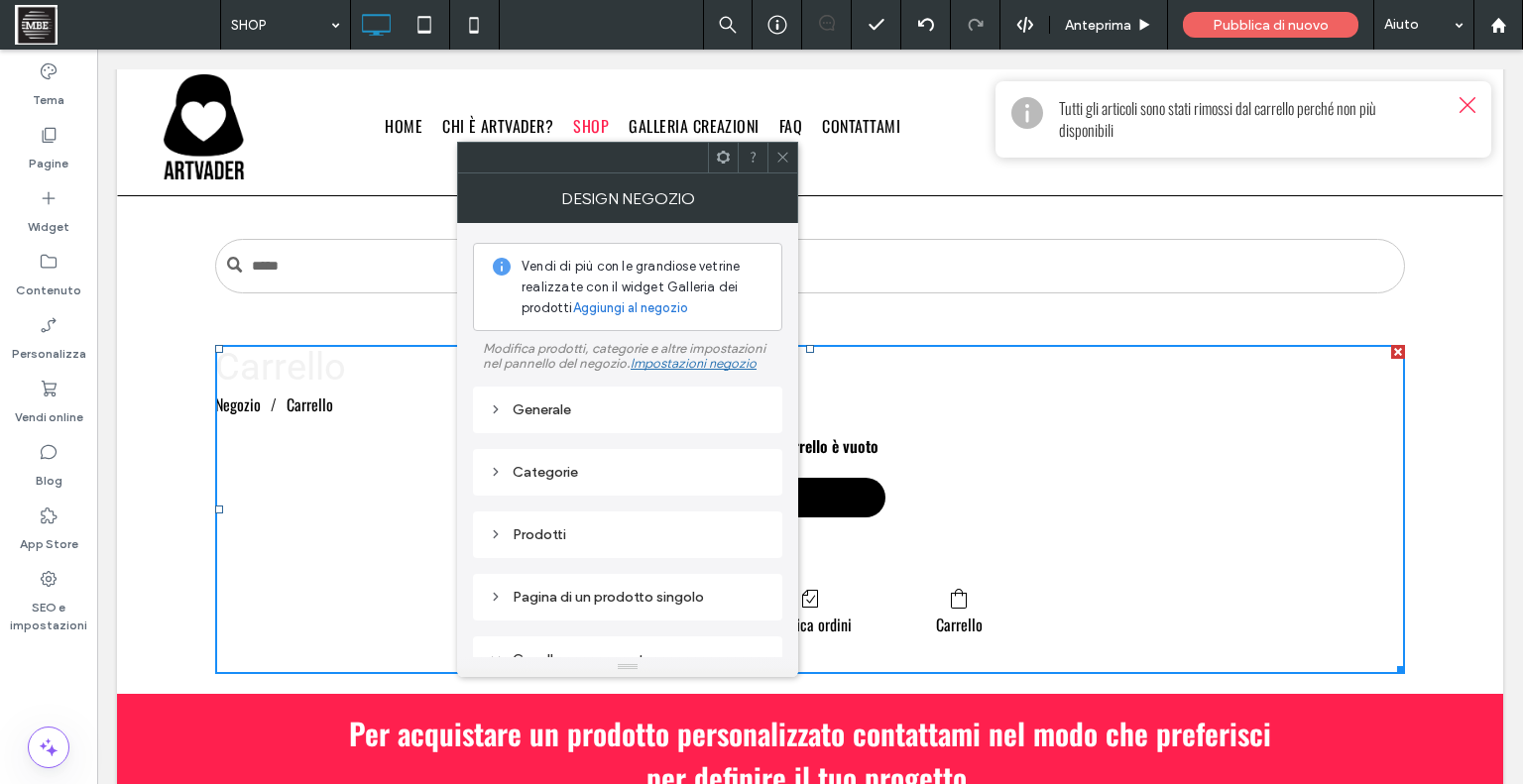 drag, startPoint x: 793, startPoint y: 447, endPoint x: 702, endPoint y: 188, distance: 274.5214 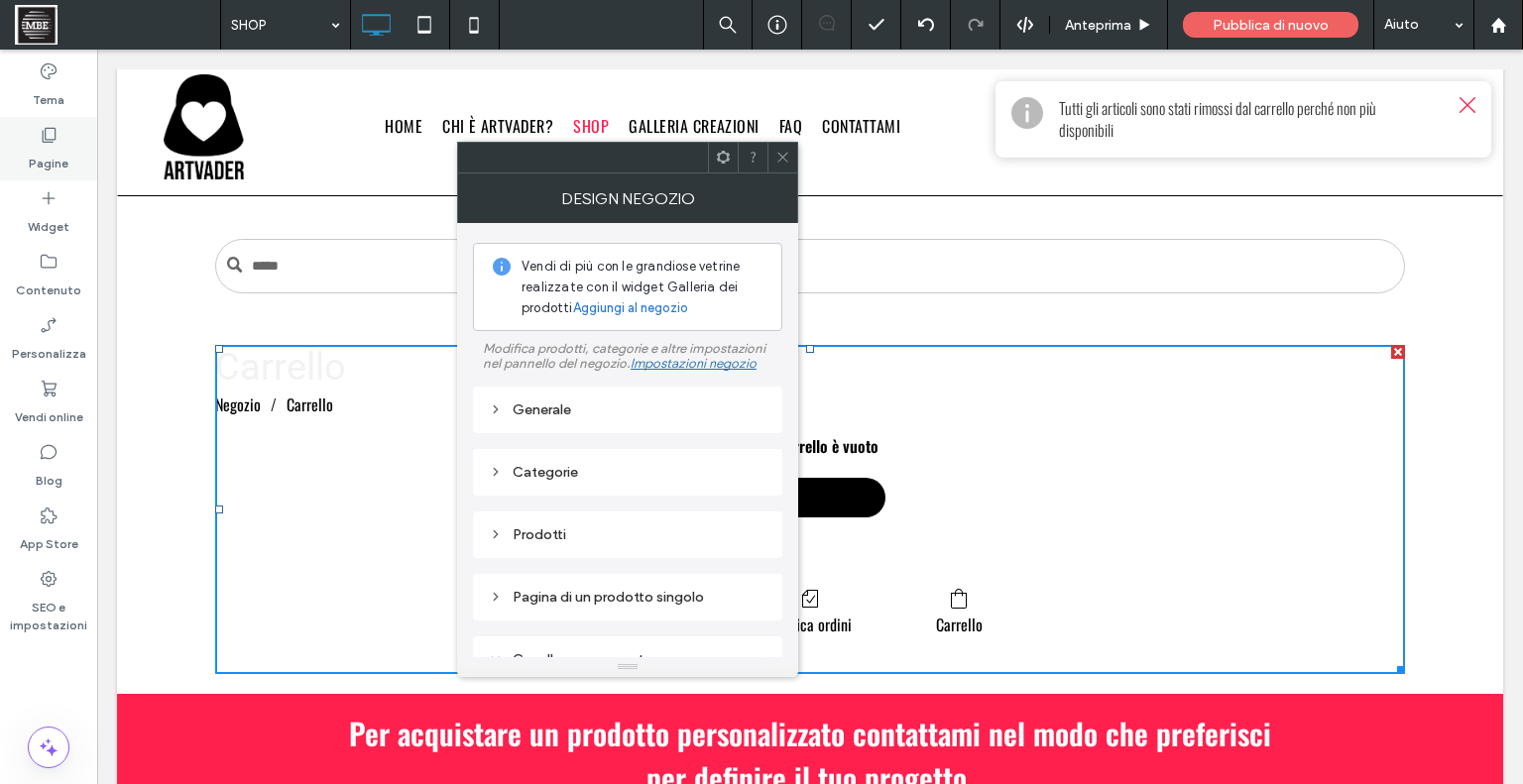 click on "Pagine" at bounding box center (49, 159) 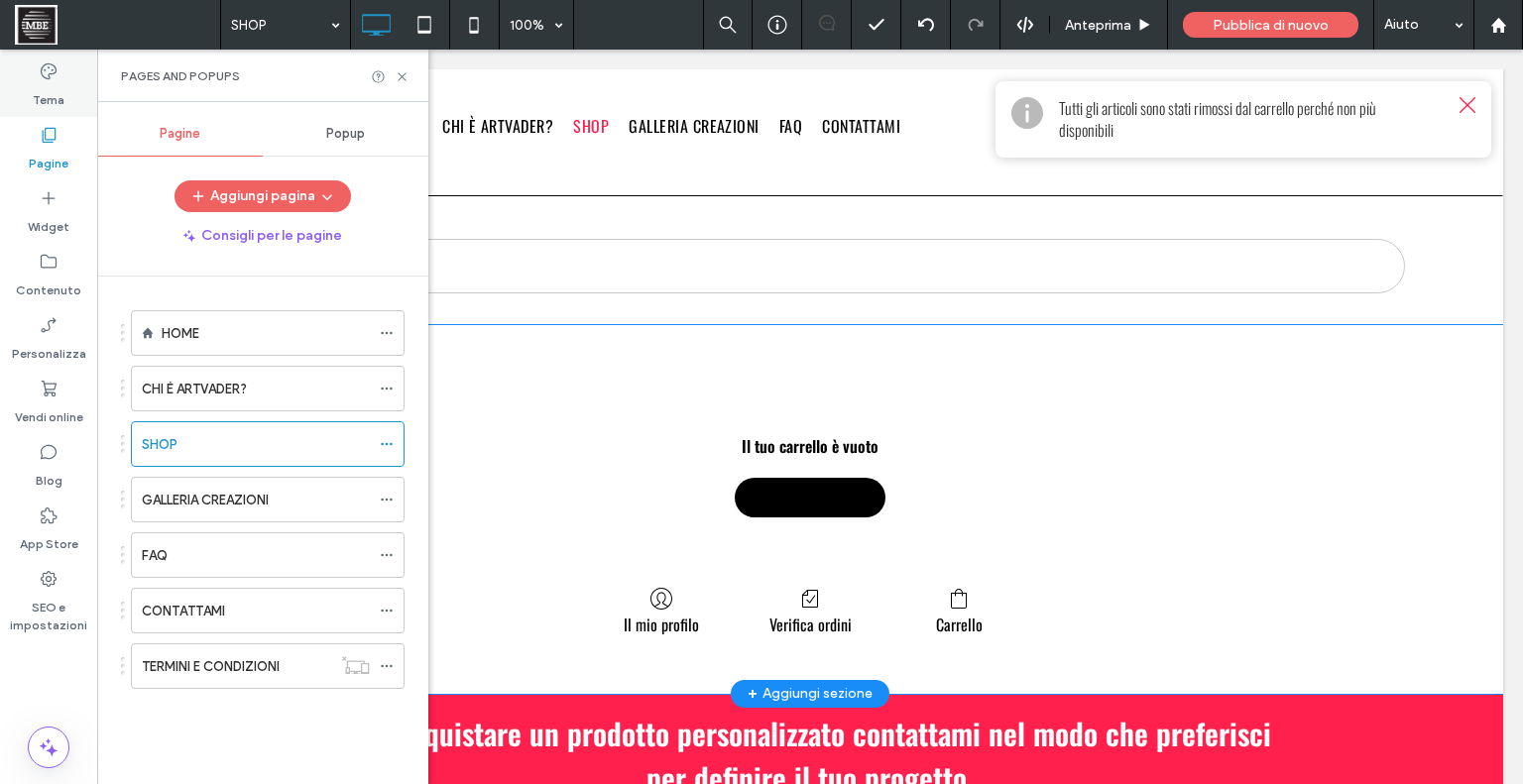 click on "Tema" at bounding box center [49, 95] 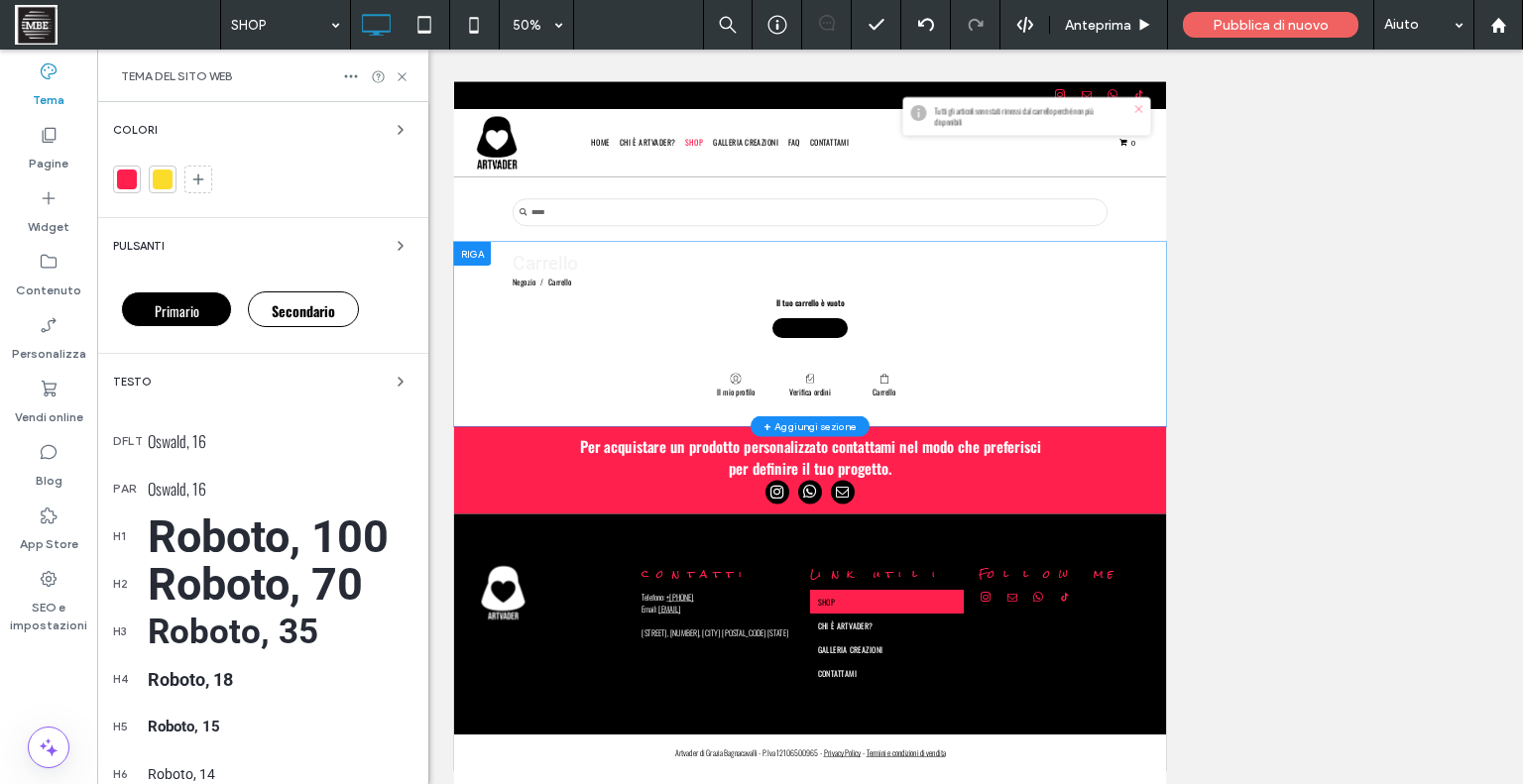 scroll, scrollTop: 0, scrollLeft: 0, axis: both 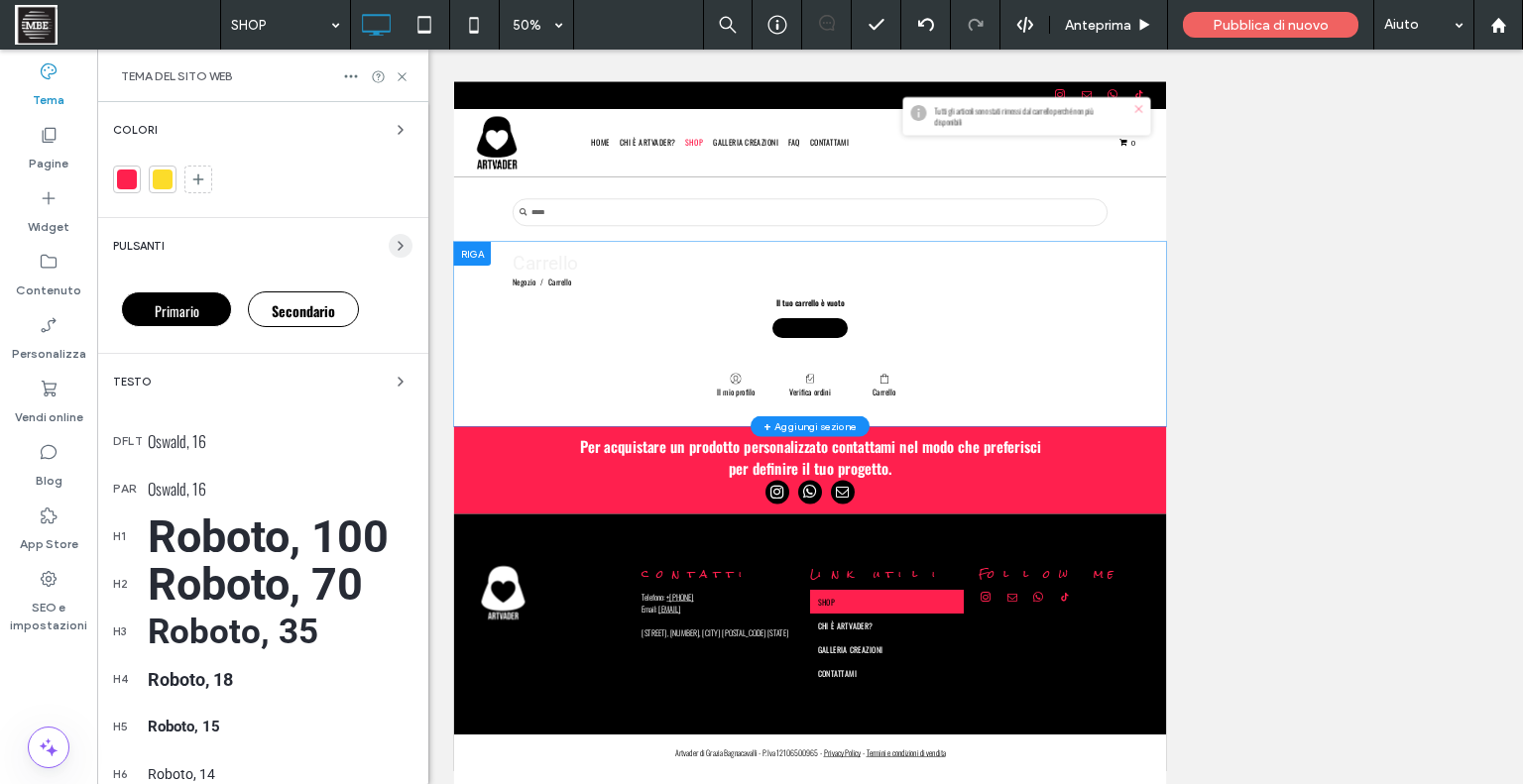 click at bounding box center [401, 246] 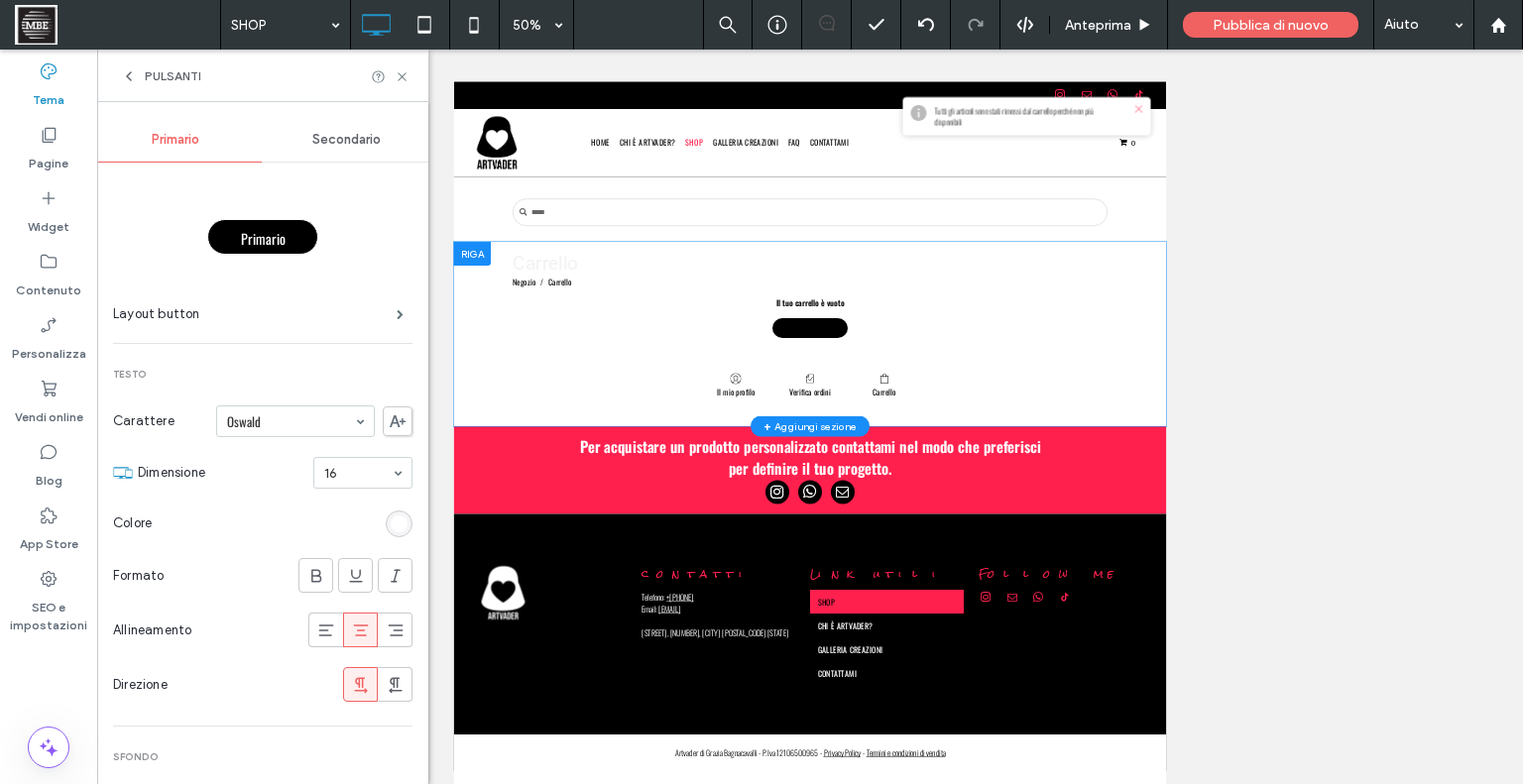click at bounding box center [399, 523] 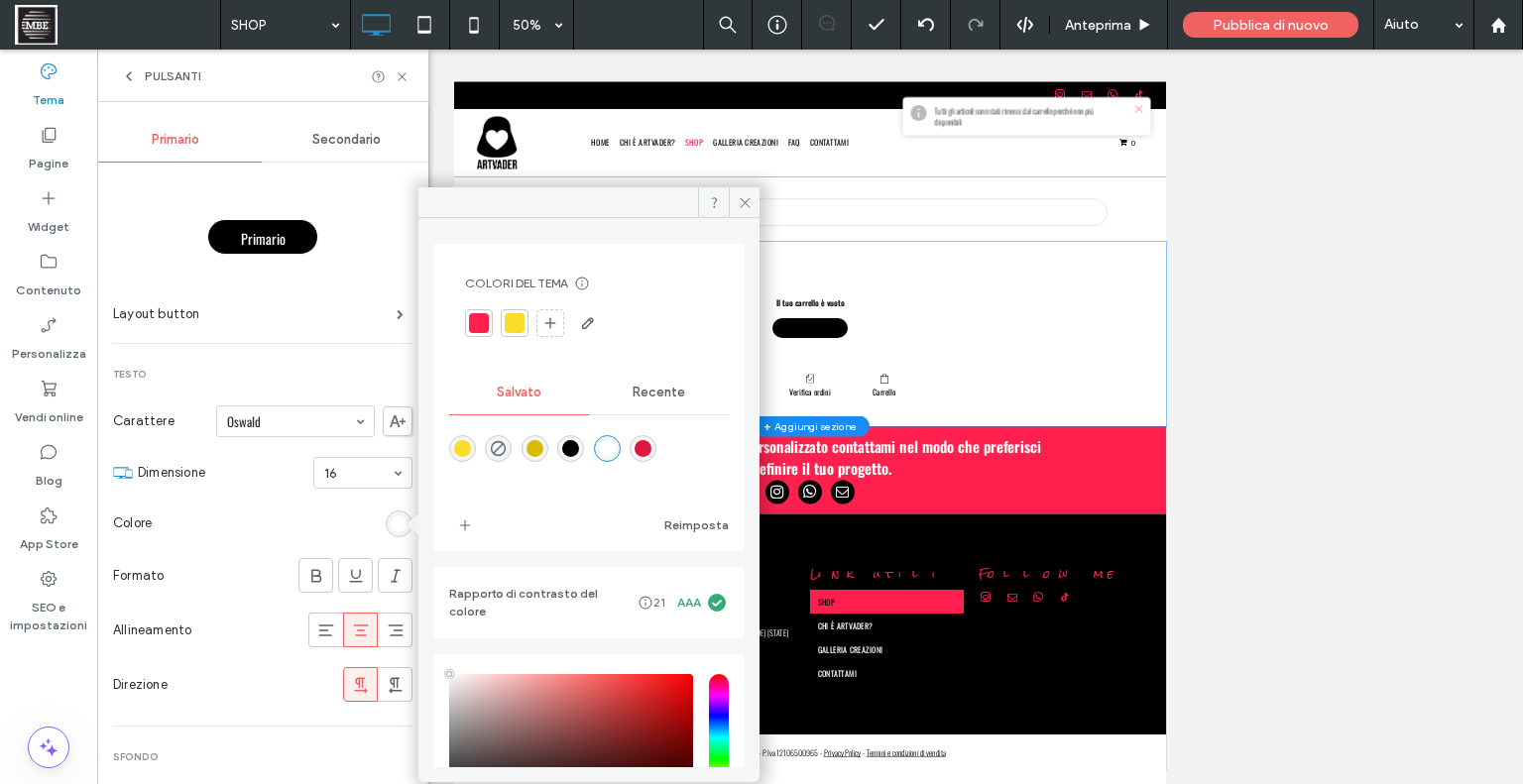click at bounding box center [607, 448] 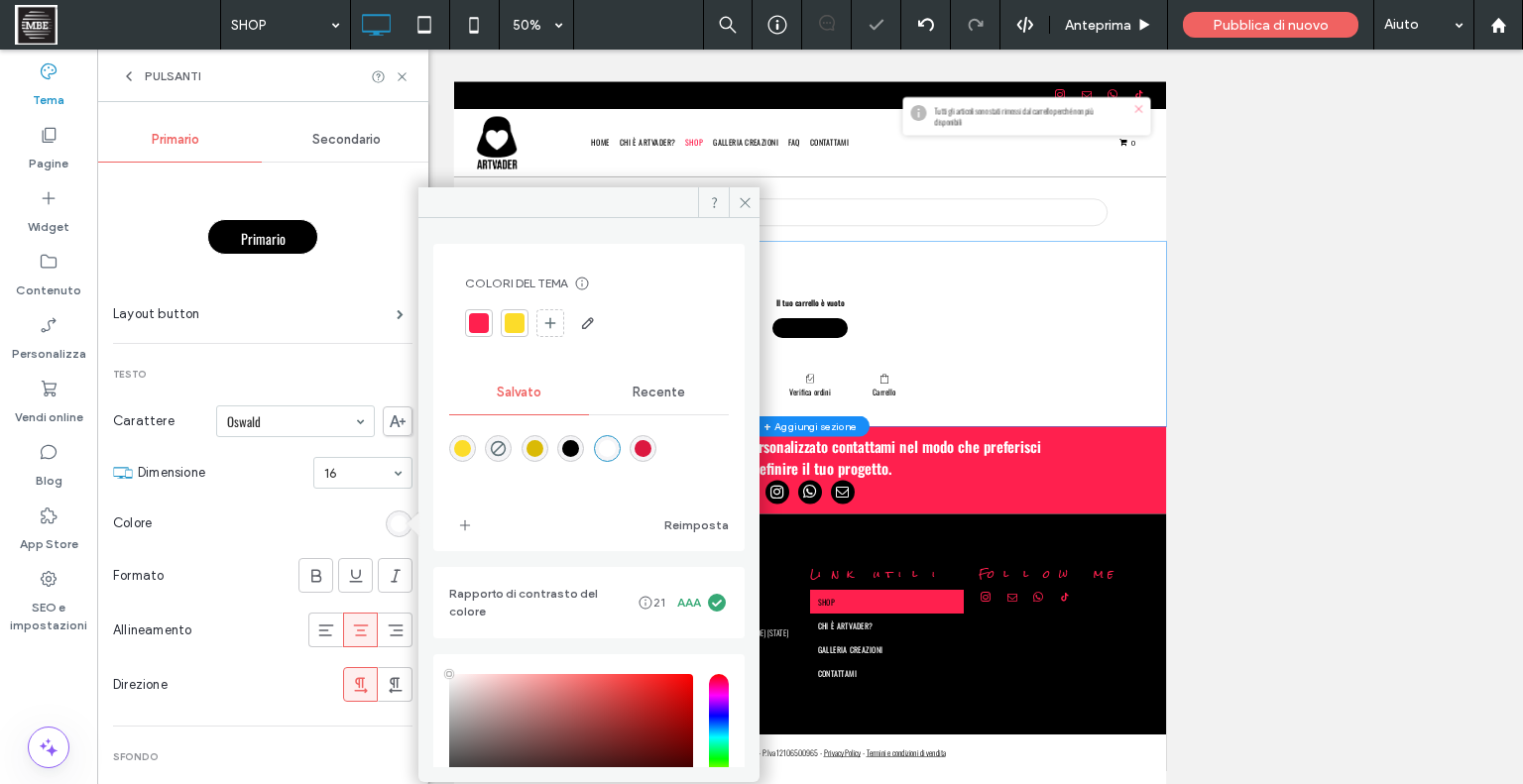 click at bounding box center (607, 448) 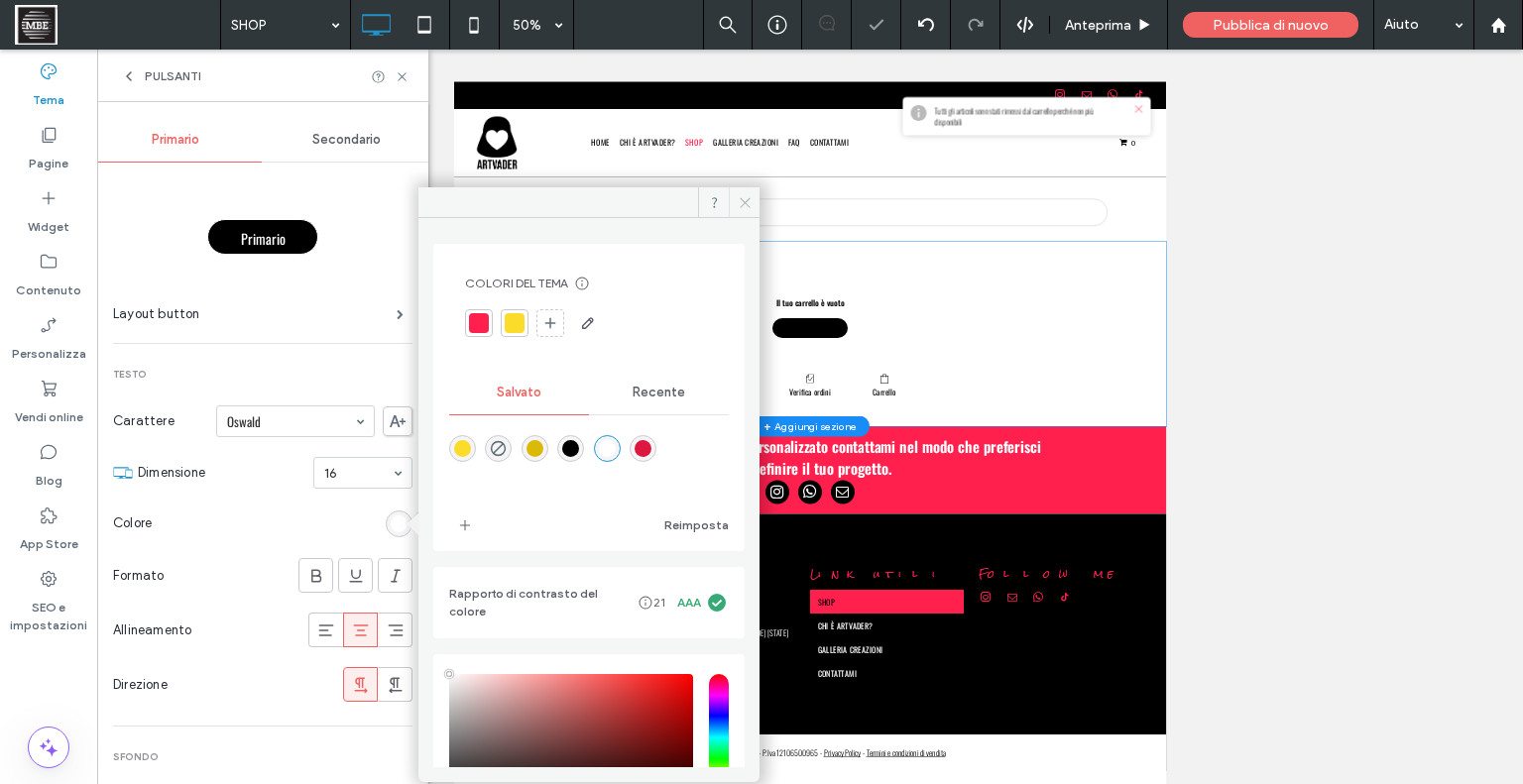 click at bounding box center [744, 202] 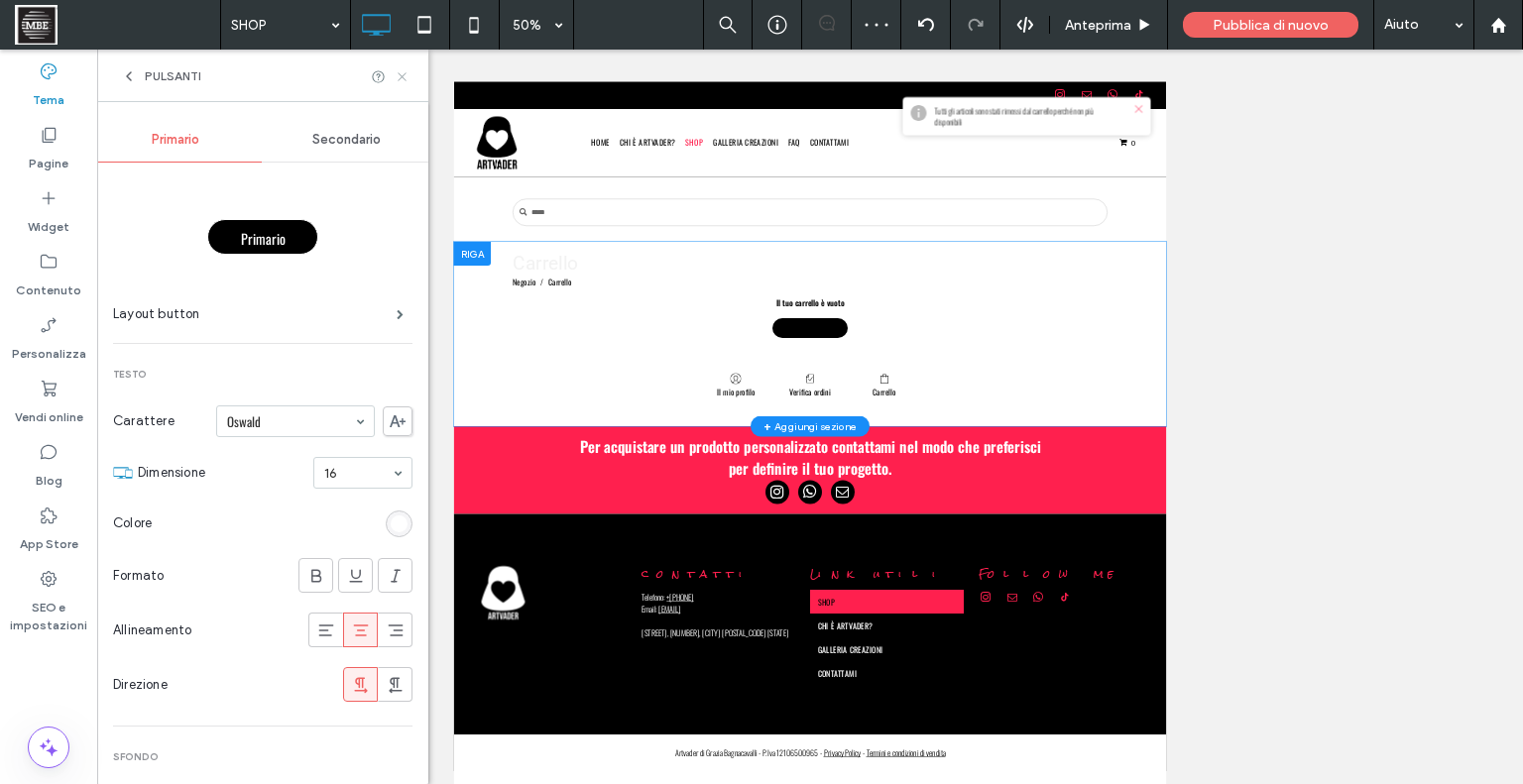 click 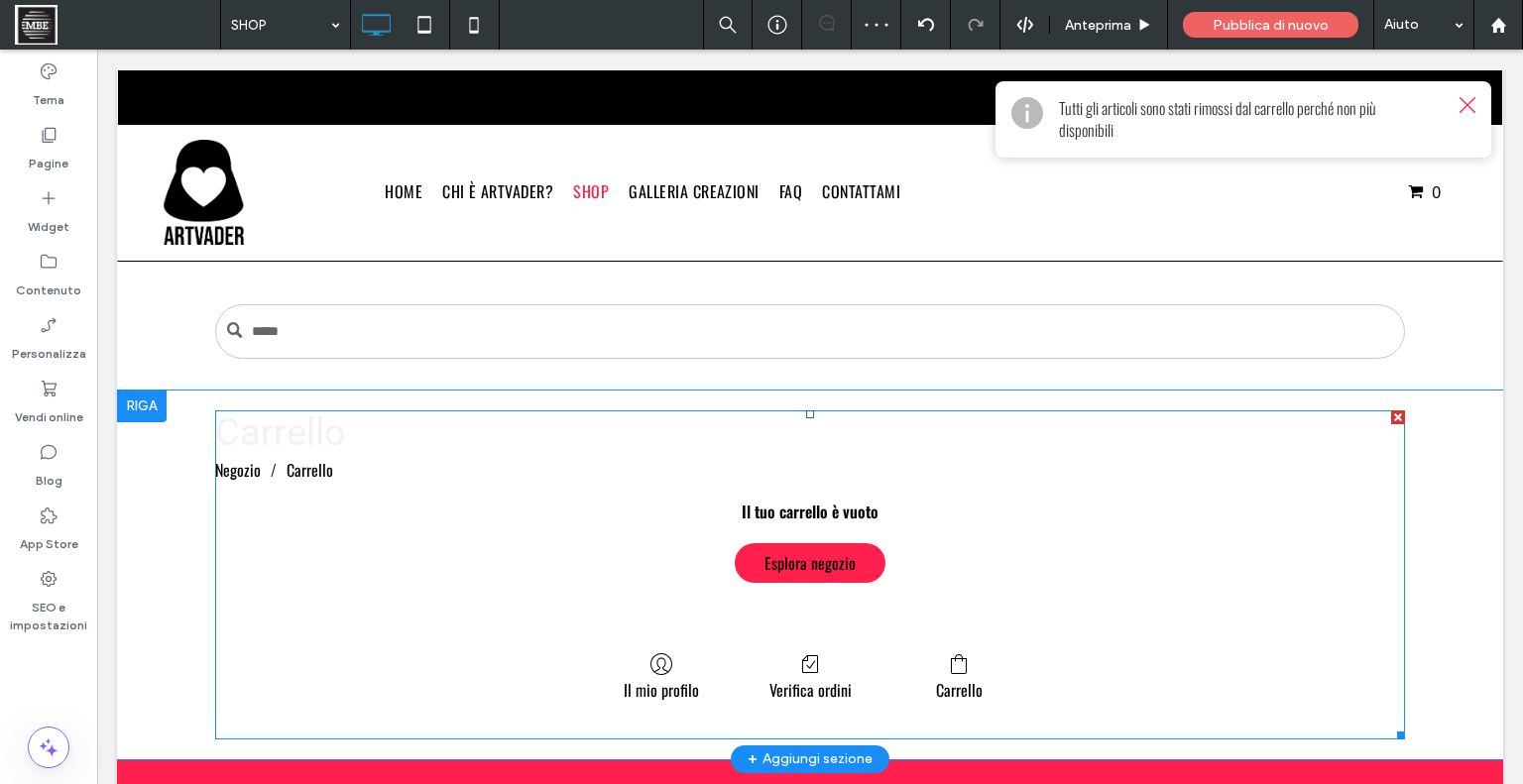 click on "Esplora negozio" 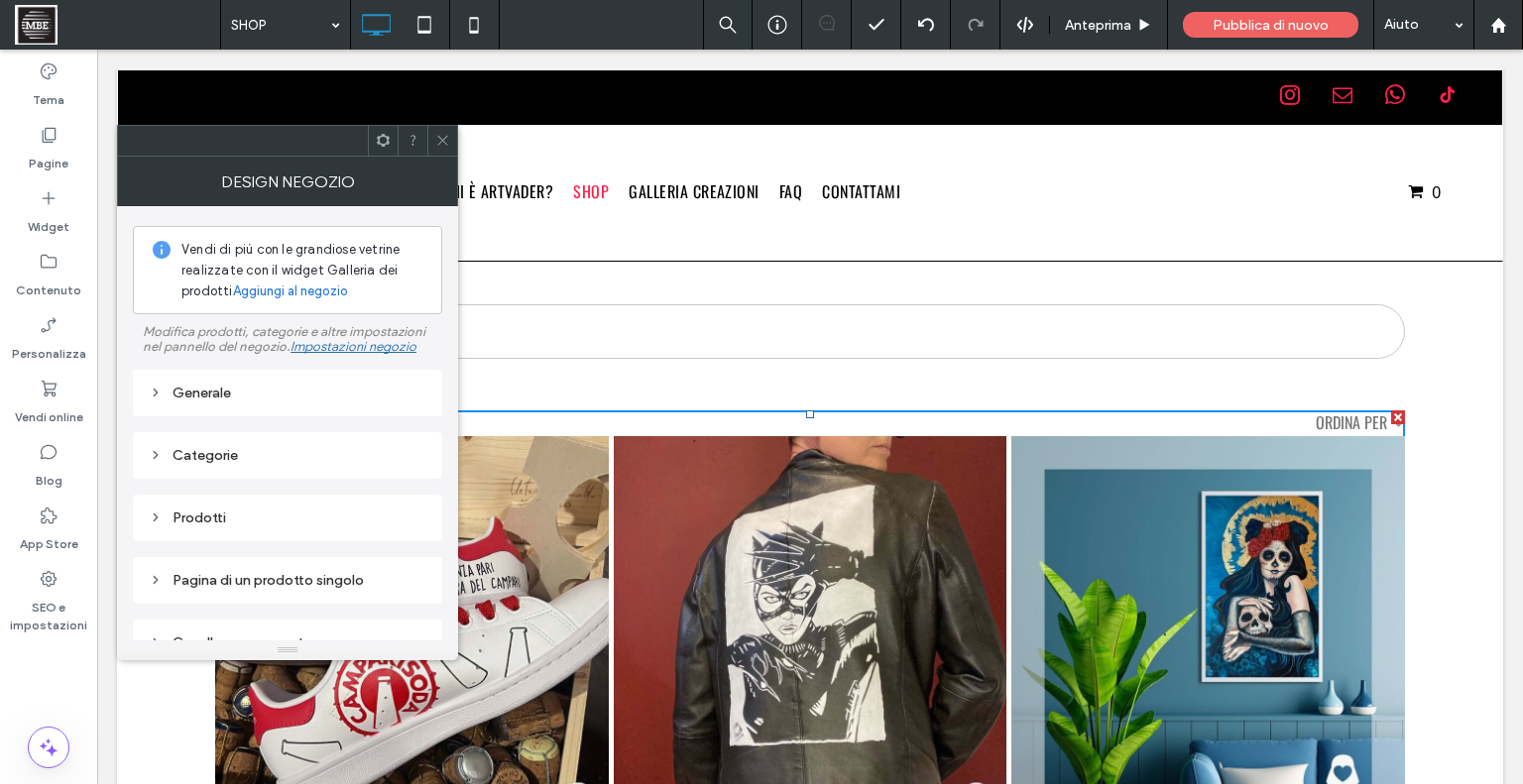 scroll, scrollTop: 150, scrollLeft: 0, axis: vertical 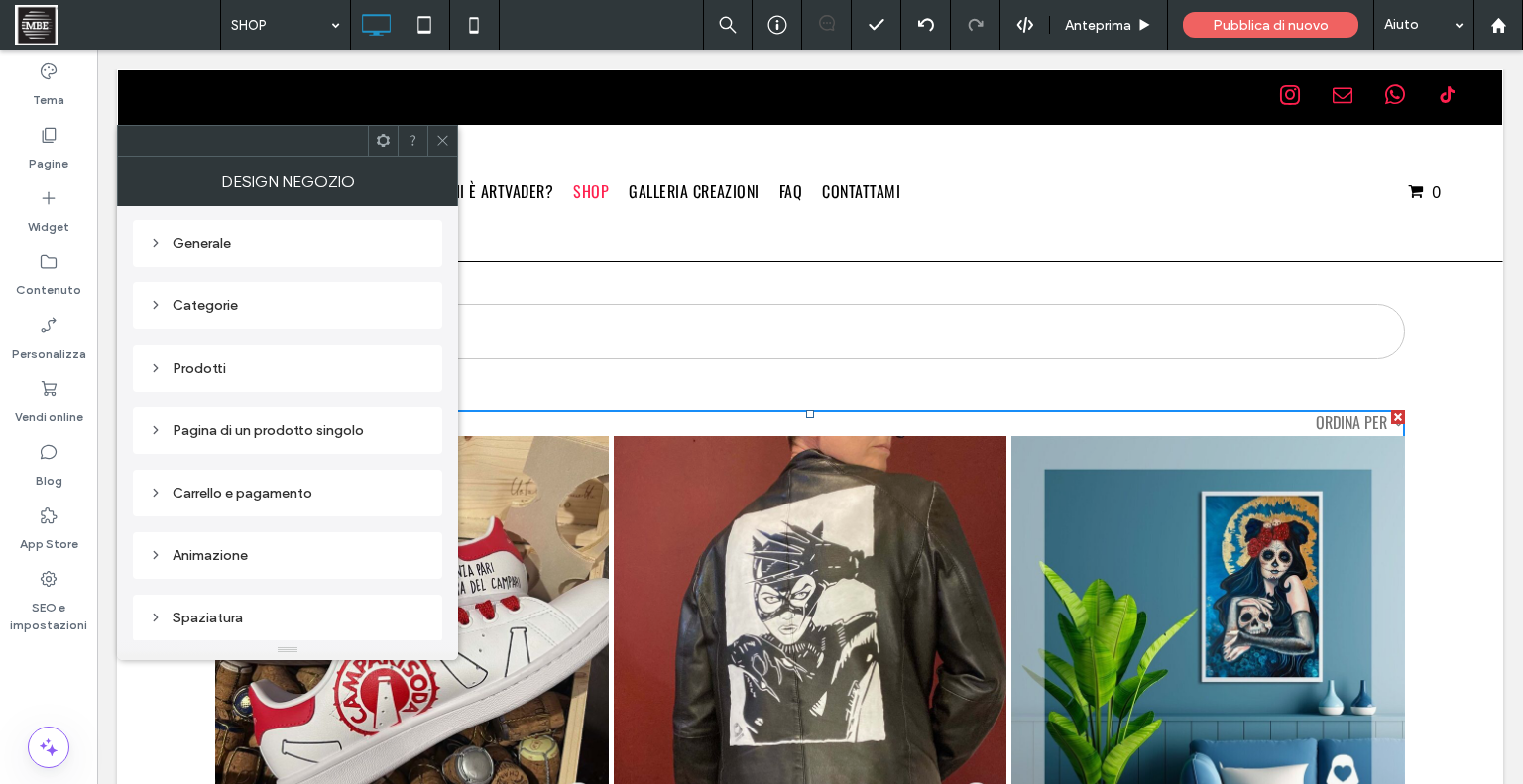 click on "Generale" at bounding box center (288, 243) 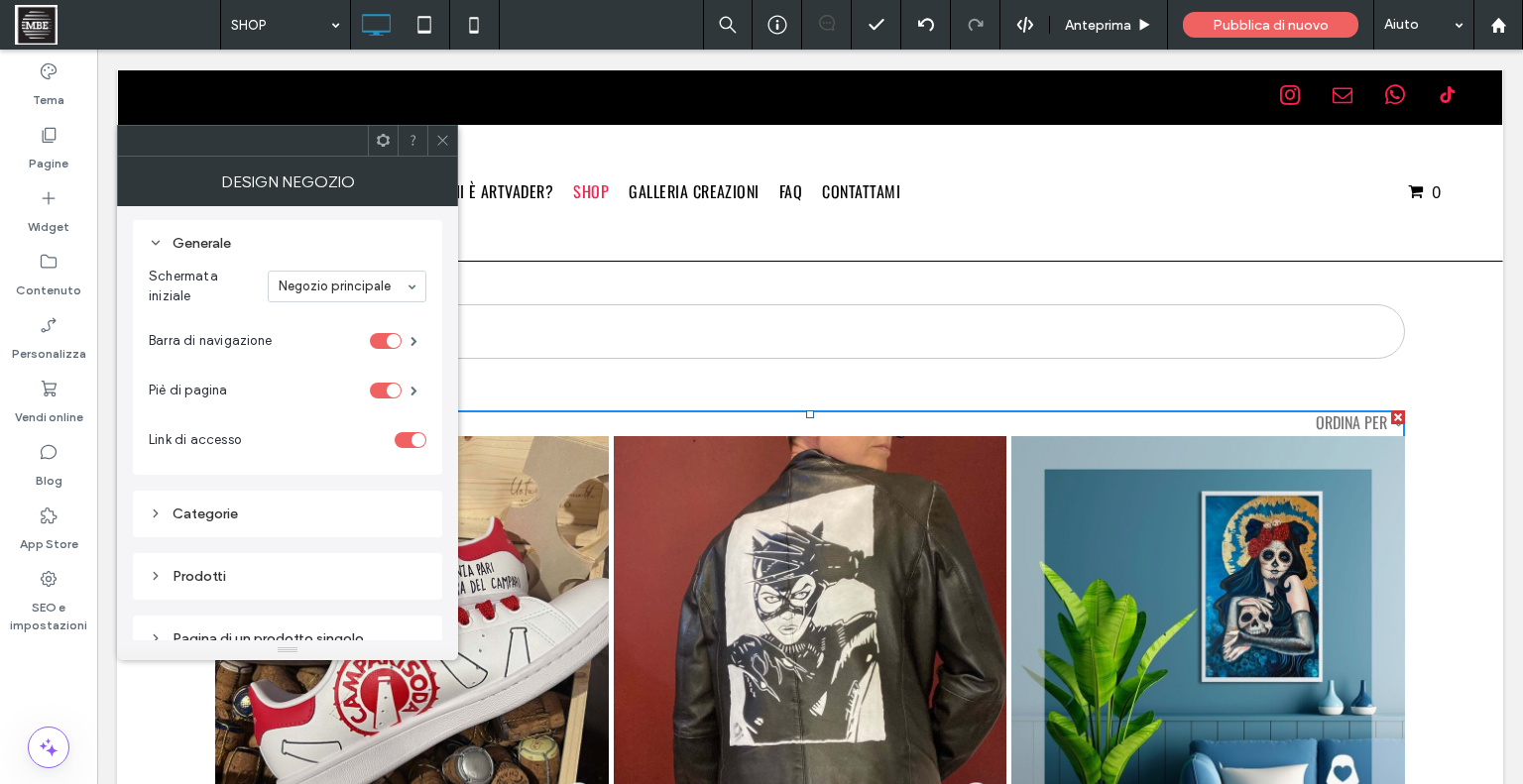 click on "Categorie" at bounding box center [288, 513] 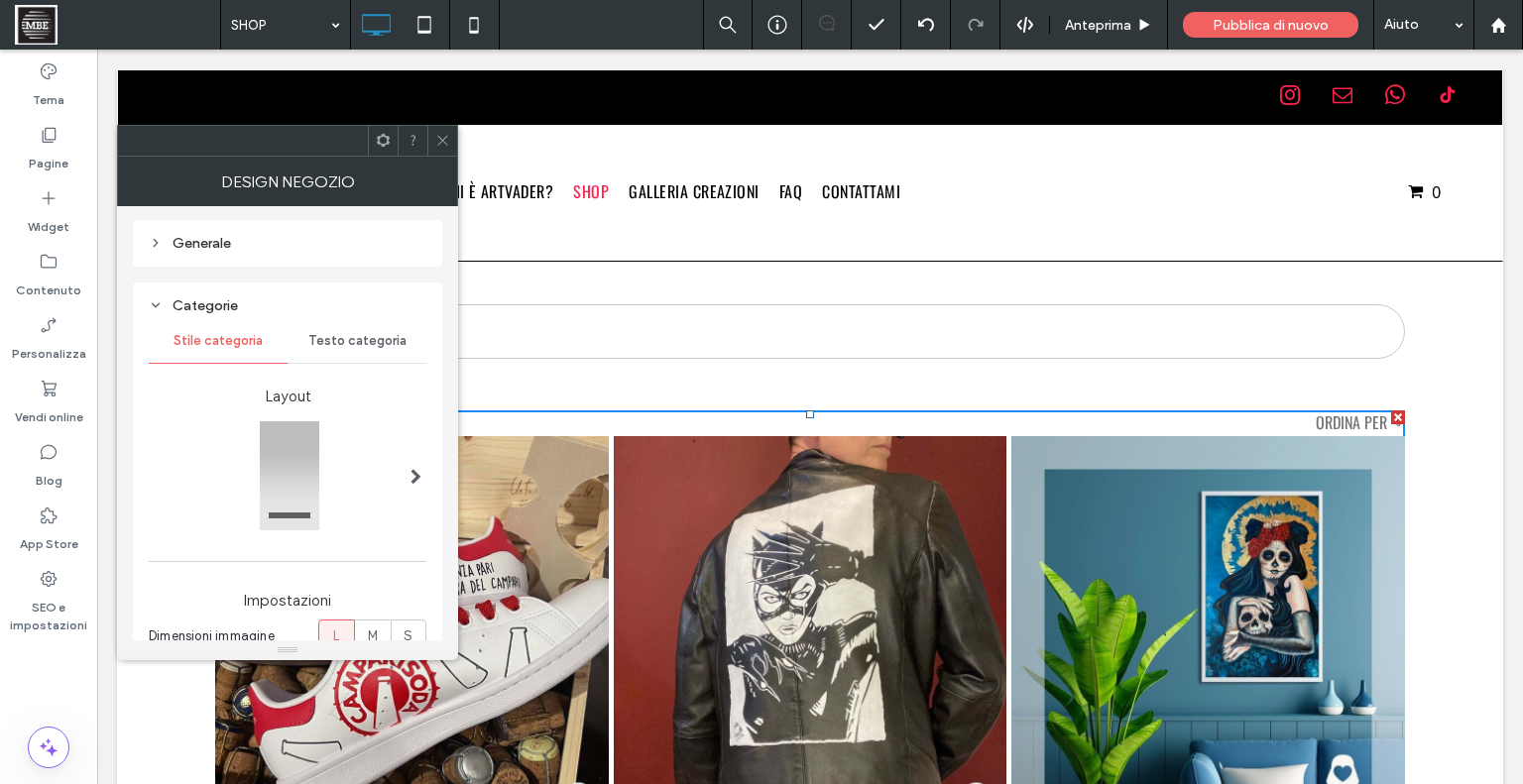 click on "Testo categoria" at bounding box center (357, 341) 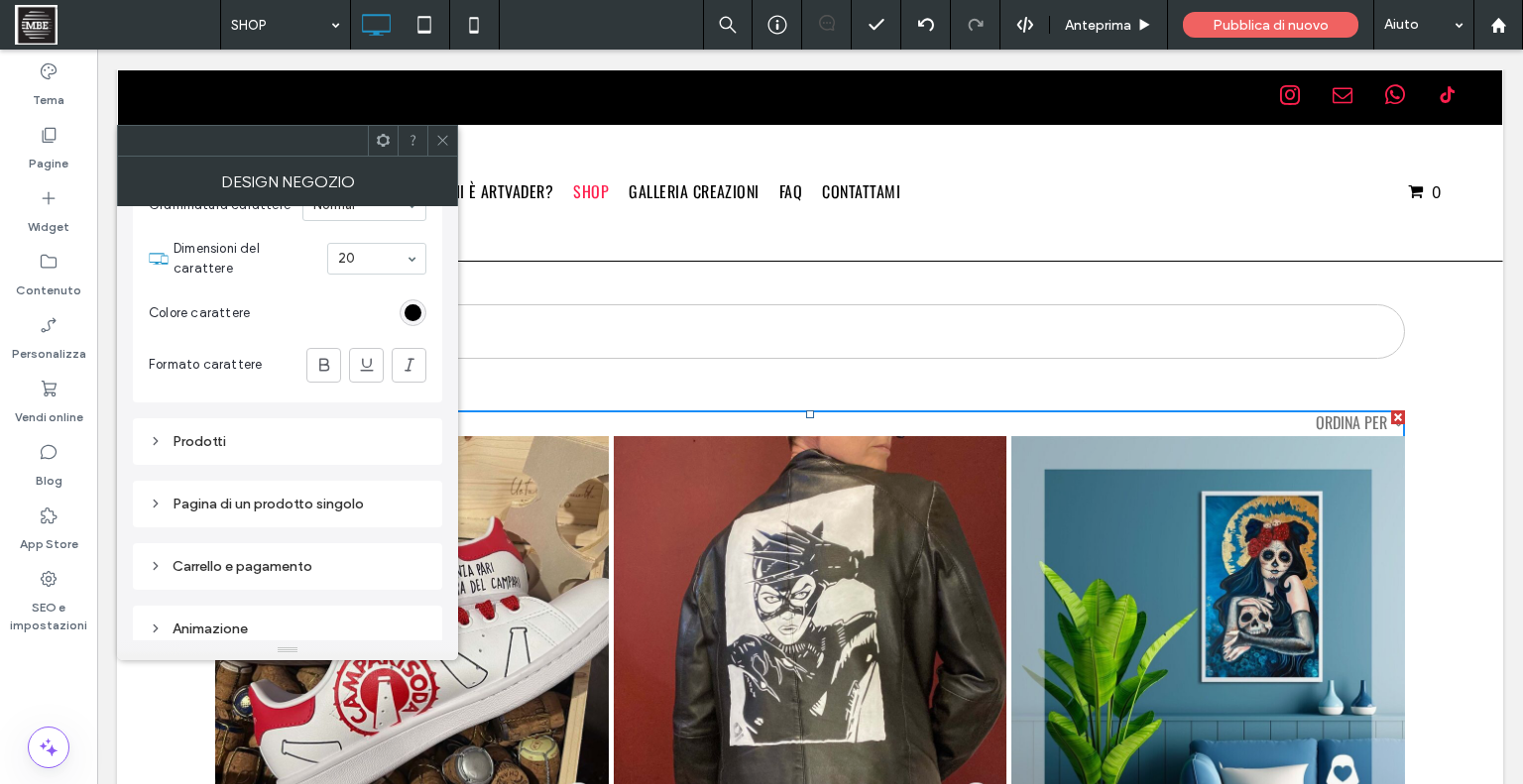 scroll, scrollTop: 393, scrollLeft: 0, axis: vertical 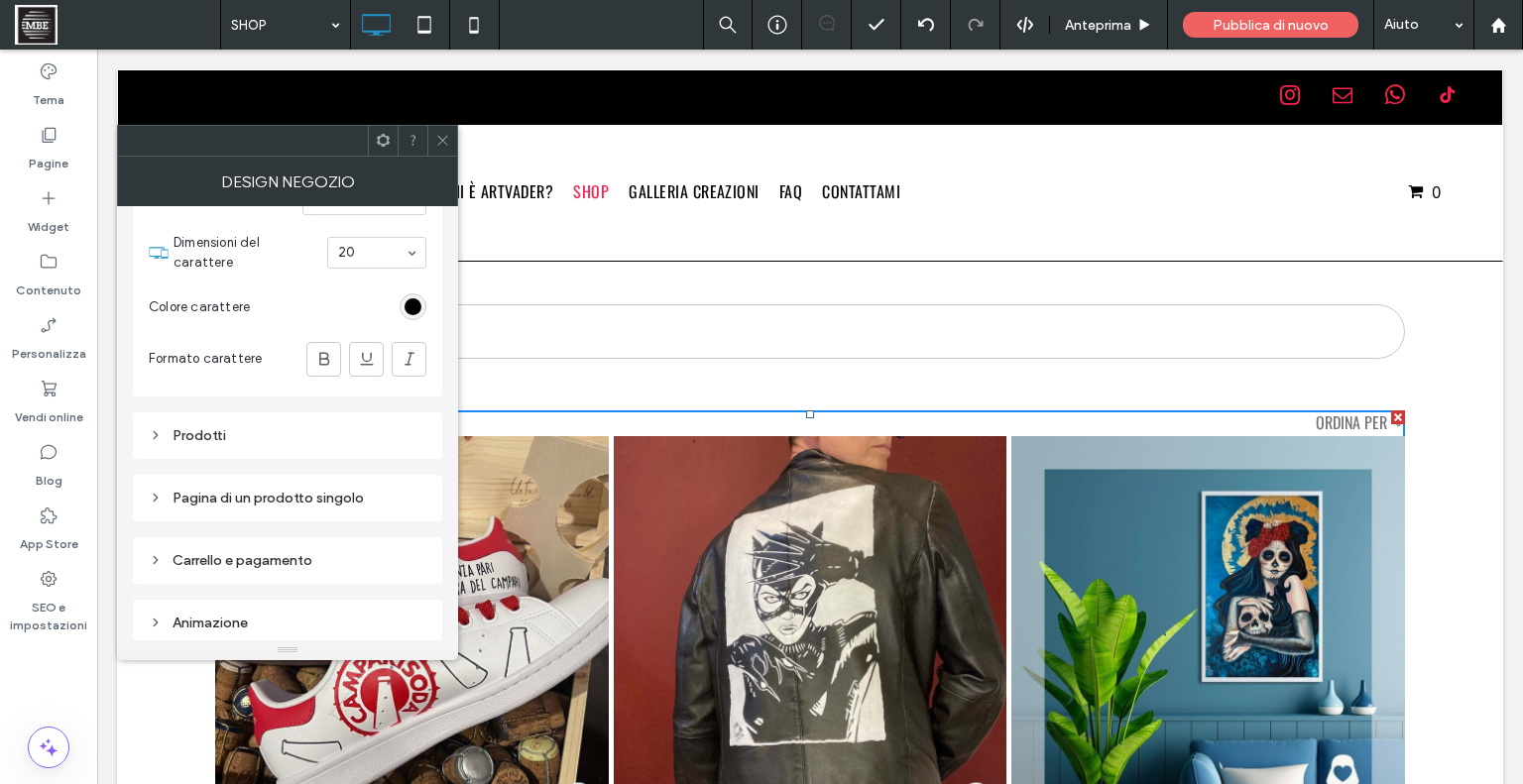 click on "Prodotti" at bounding box center [288, 435] 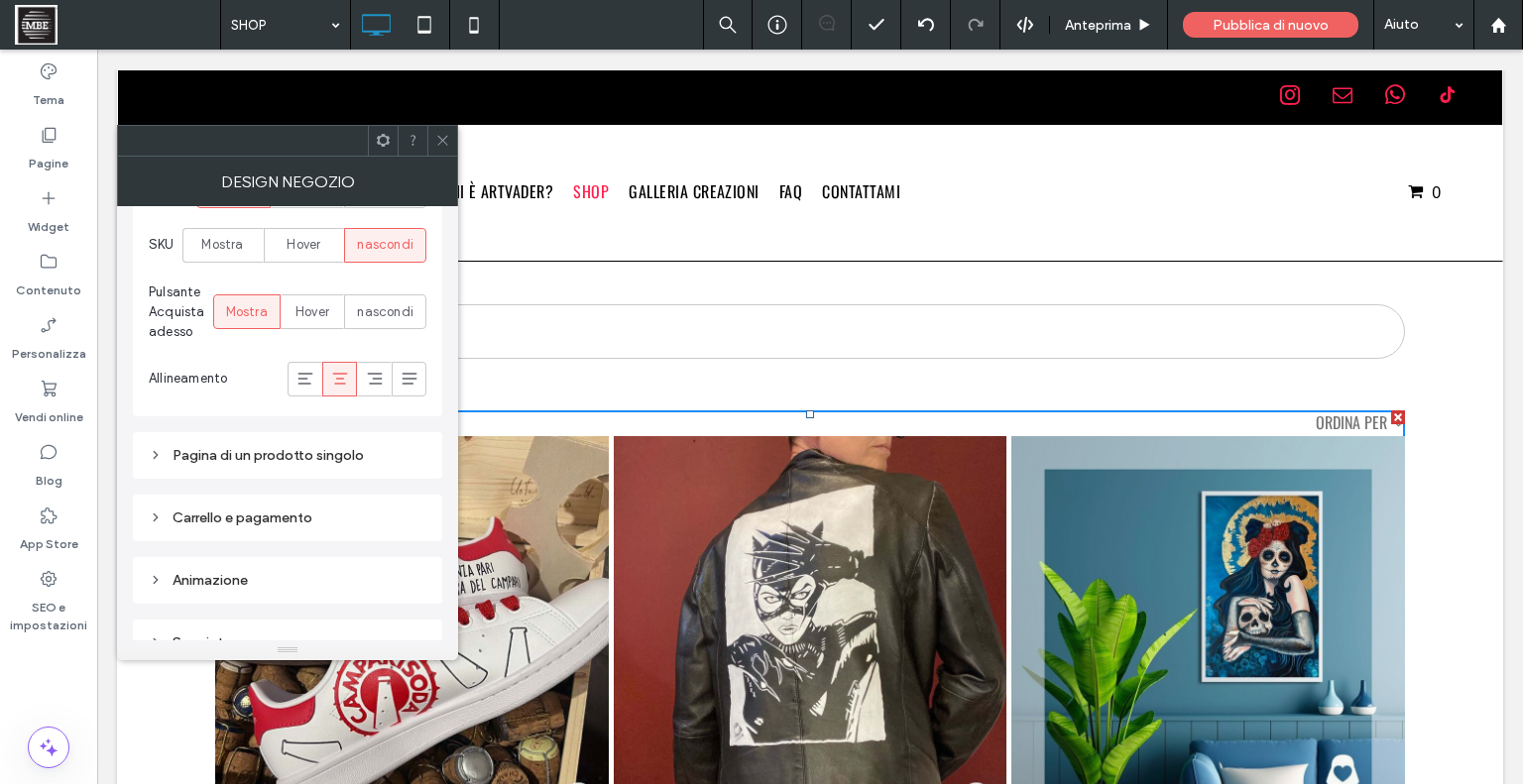 scroll, scrollTop: 1211, scrollLeft: 0, axis: vertical 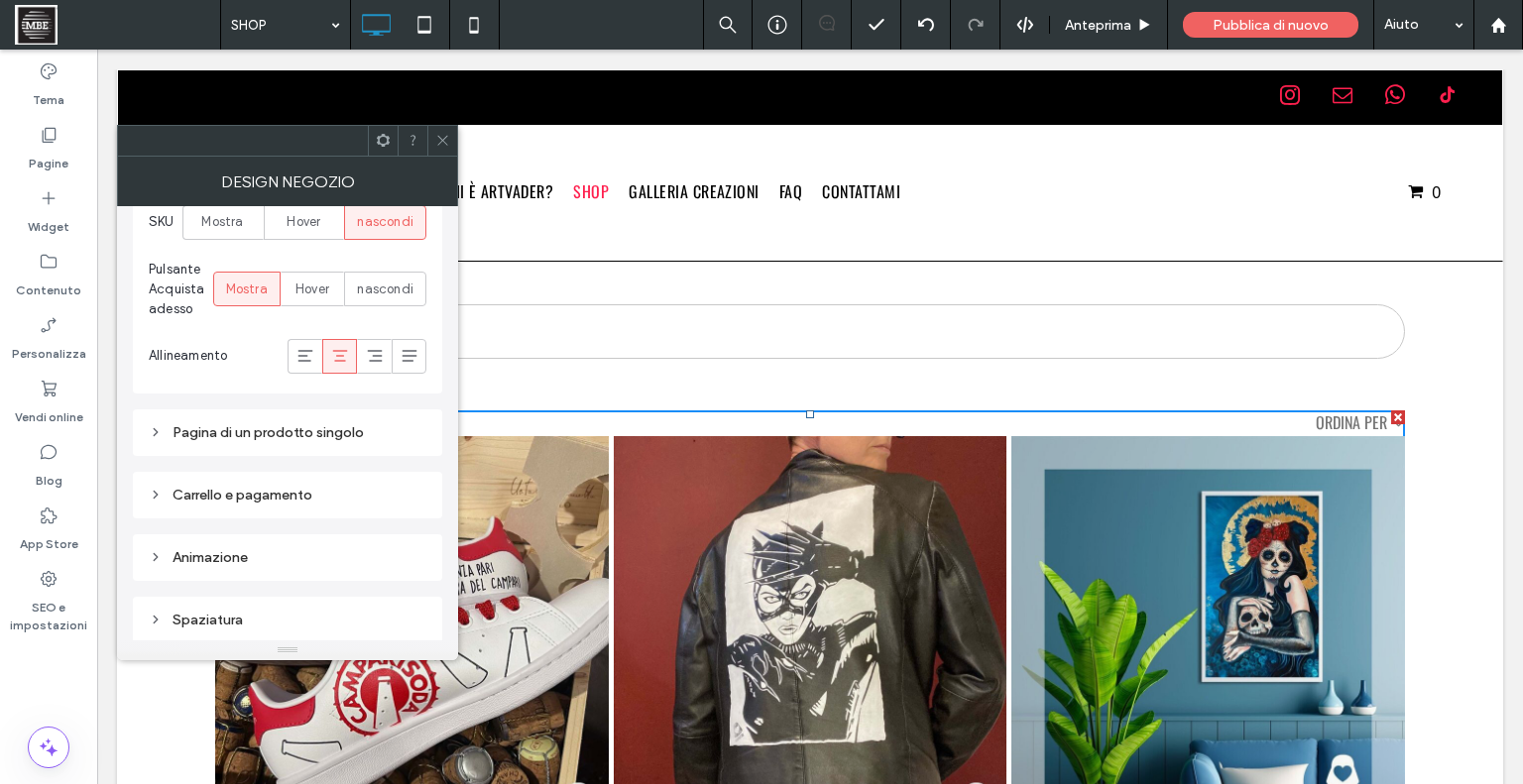 click on "Pagina di un prodotto singolo" at bounding box center (288, 432) 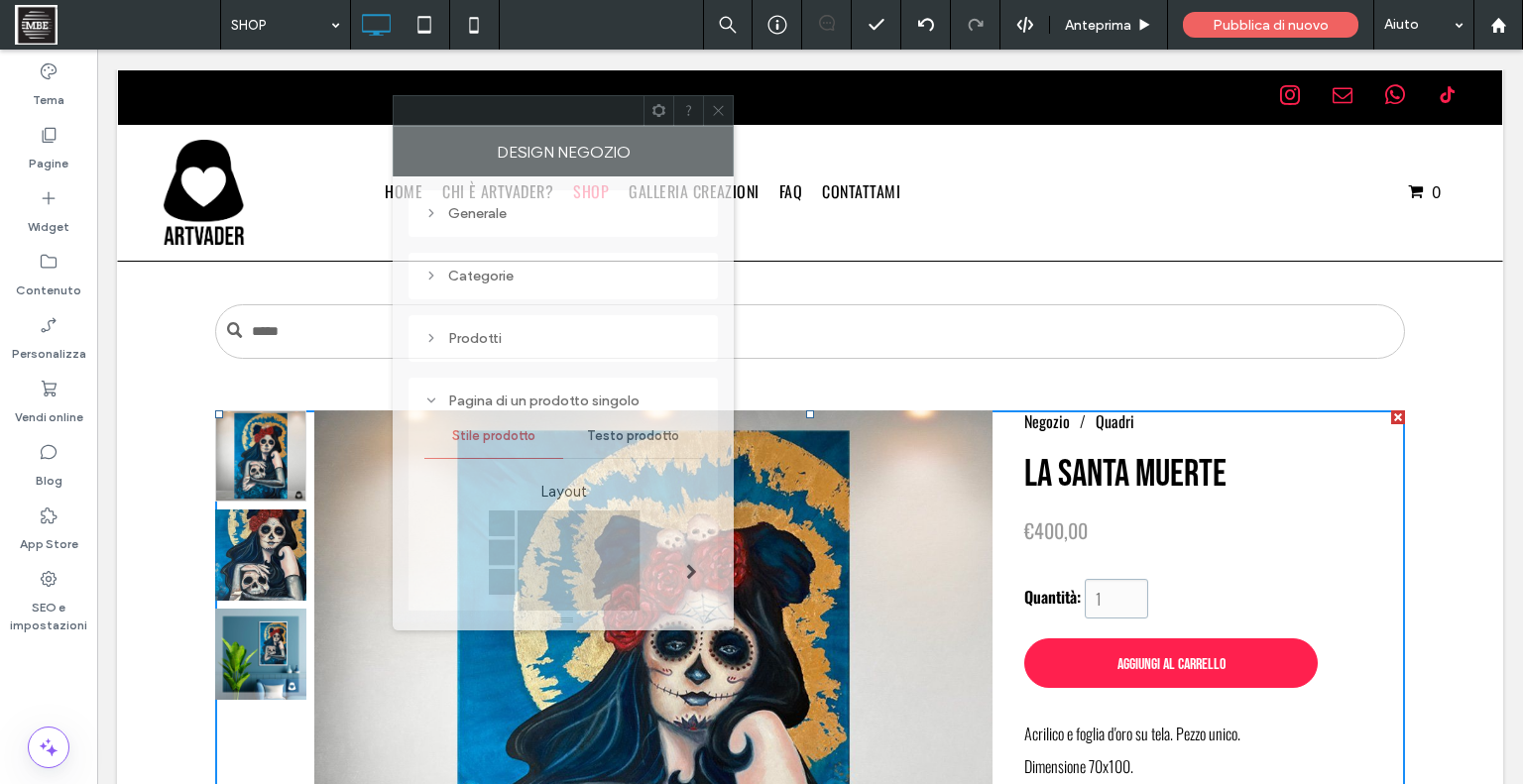 drag, startPoint x: 321, startPoint y: 148, endPoint x: 596, endPoint y: 114, distance: 277.09385 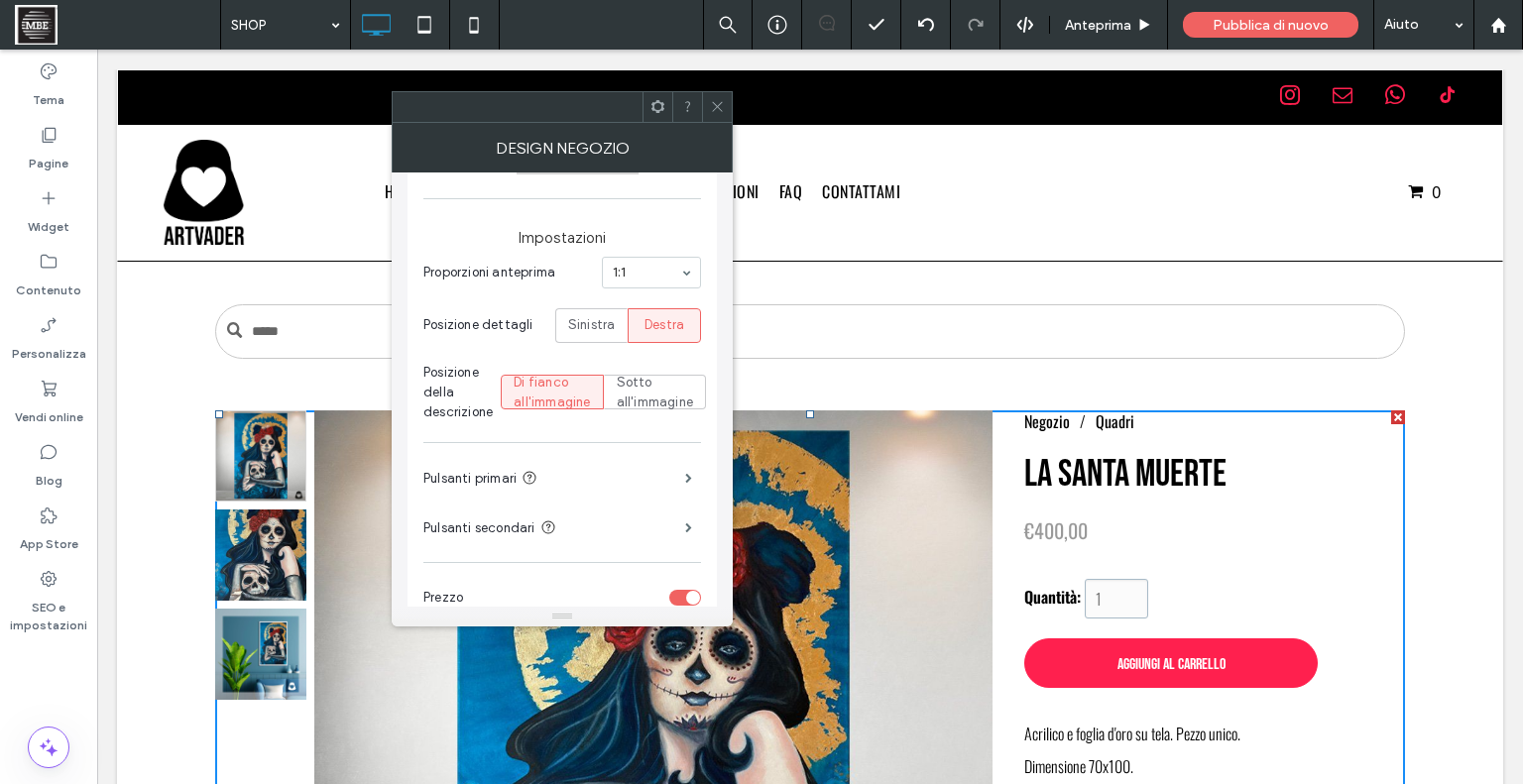 scroll, scrollTop: 709, scrollLeft: 0, axis: vertical 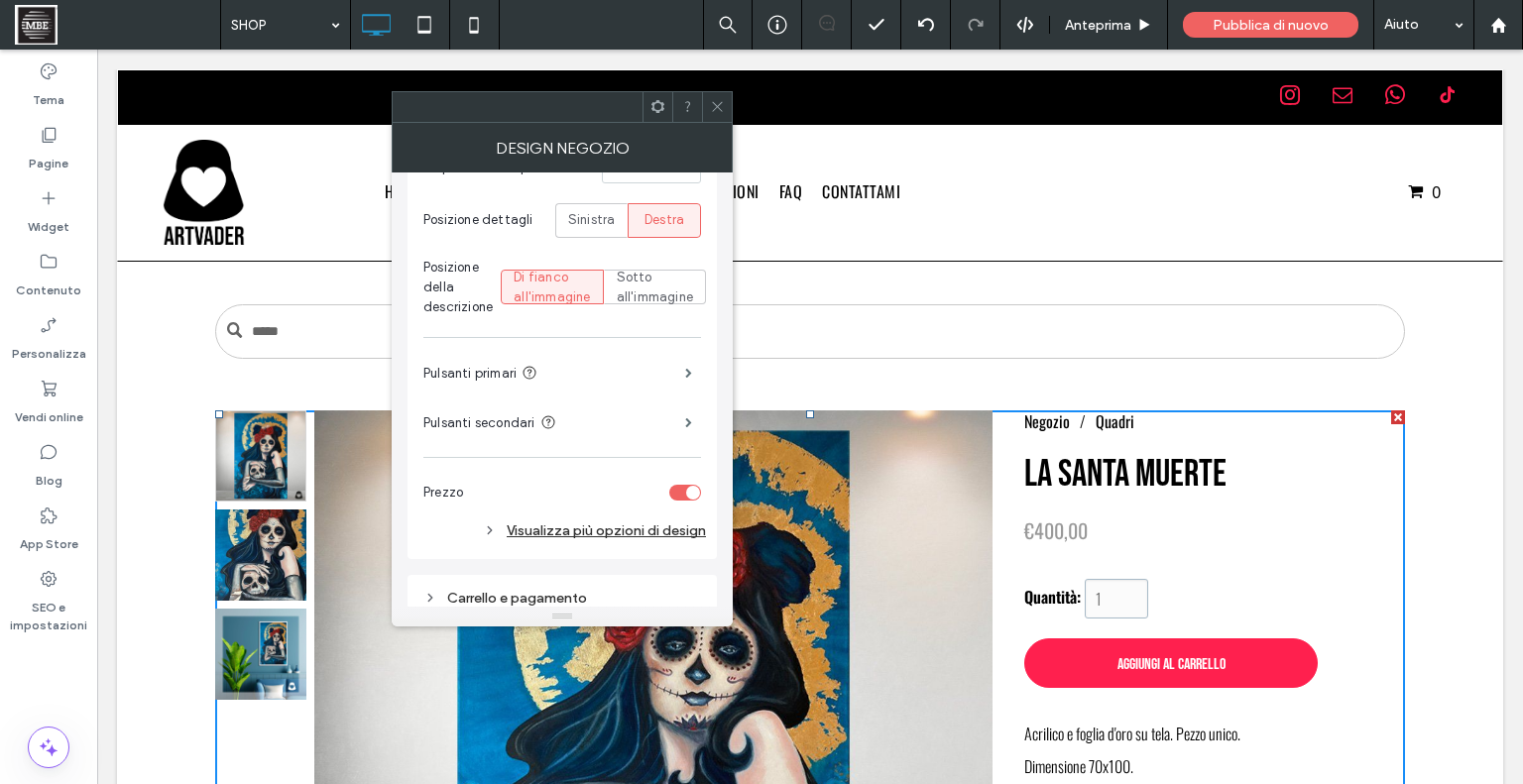 click on "Carrello e pagamento" at bounding box center (562, 598) 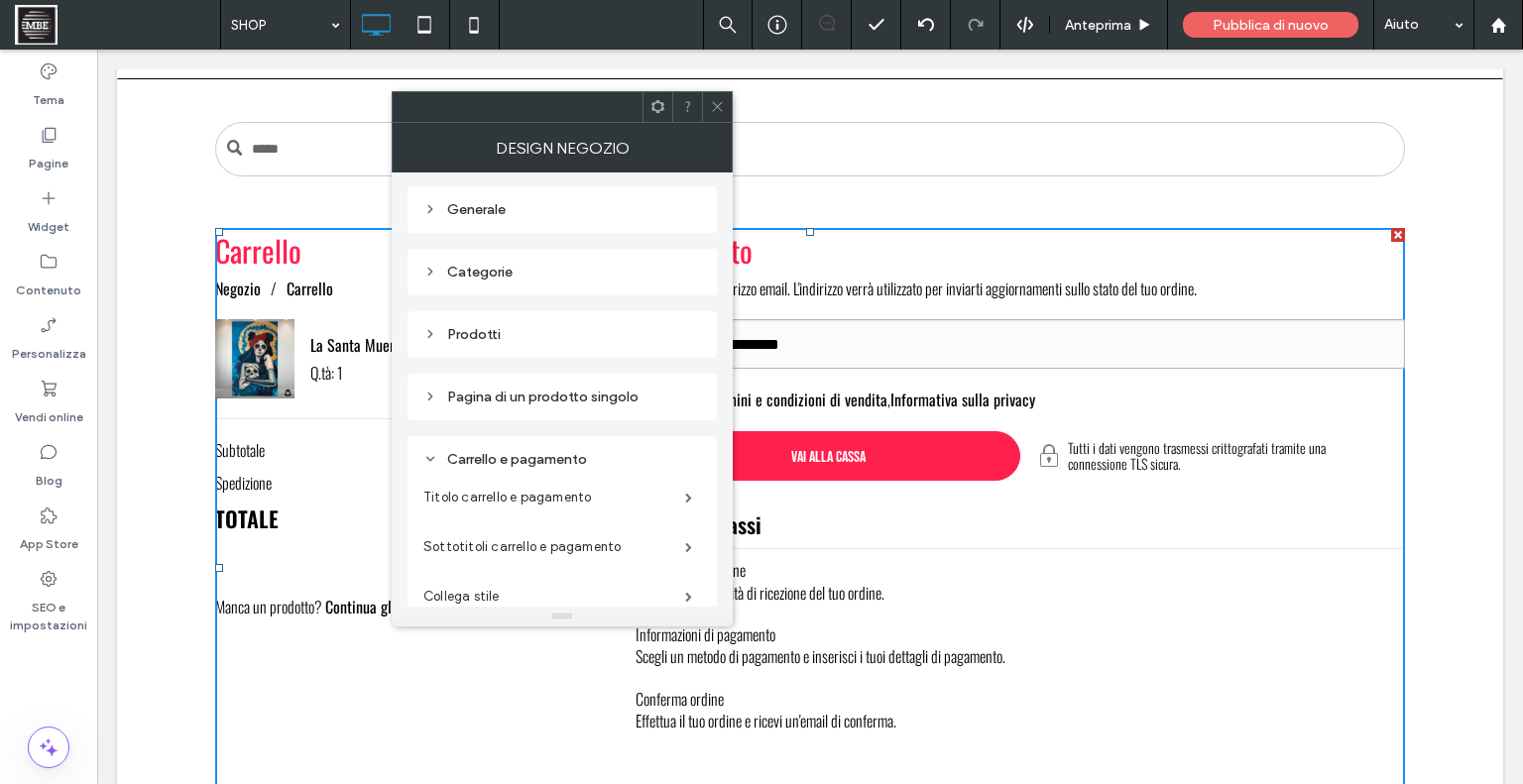 scroll, scrollTop: 167, scrollLeft: 0, axis: vertical 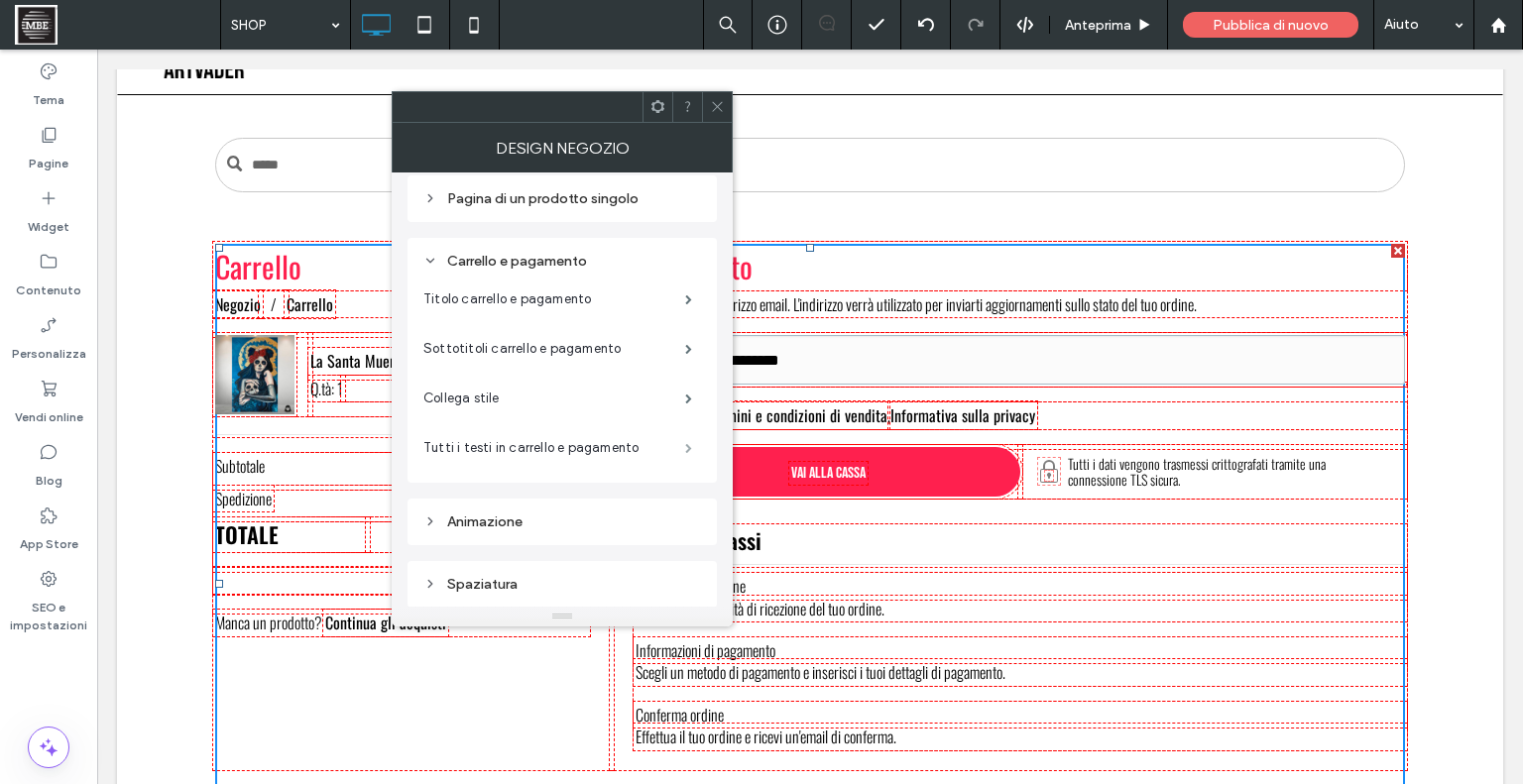 click at bounding box center [688, 448] 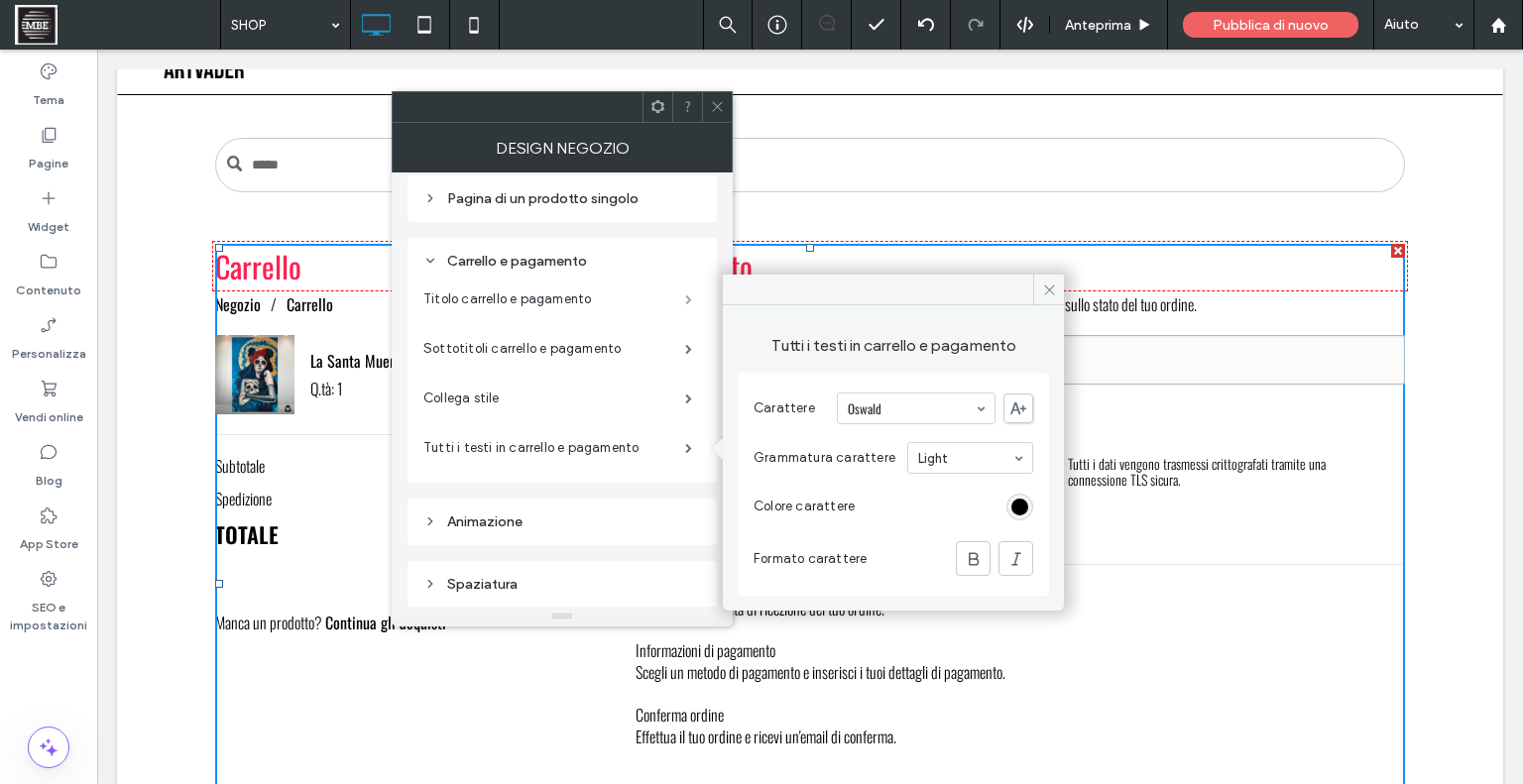 click at bounding box center [688, 299] 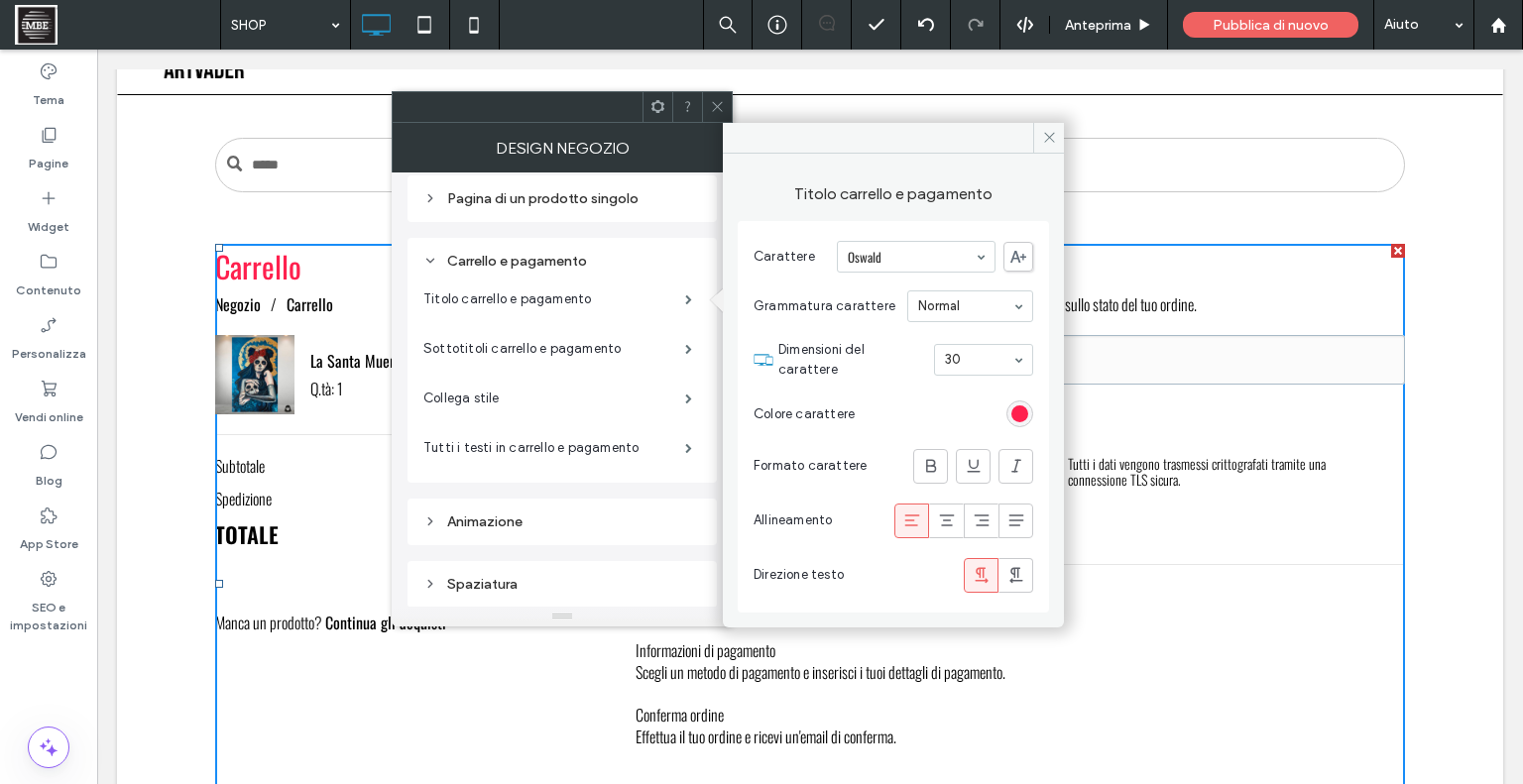 click 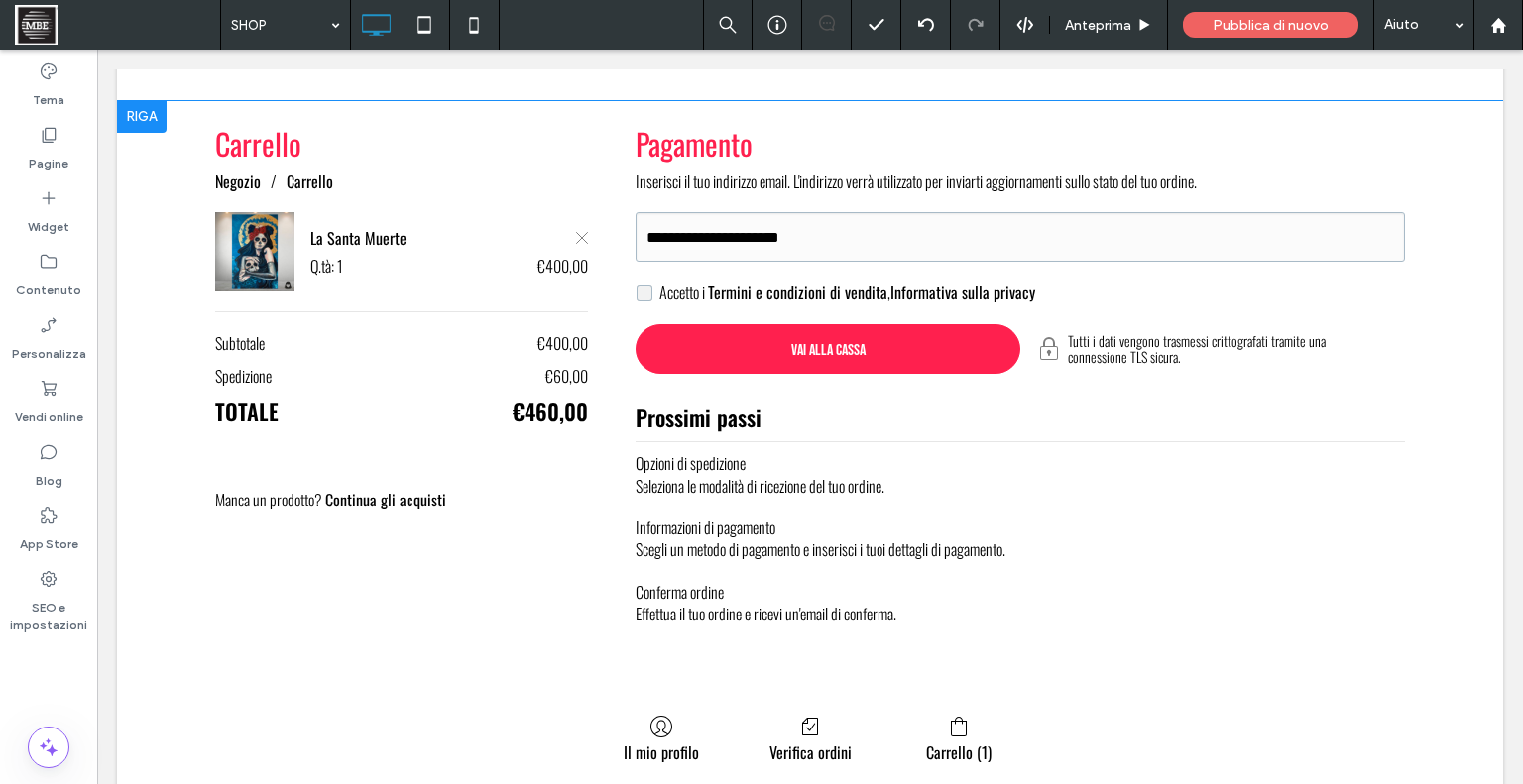 scroll, scrollTop: 284, scrollLeft: 0, axis: vertical 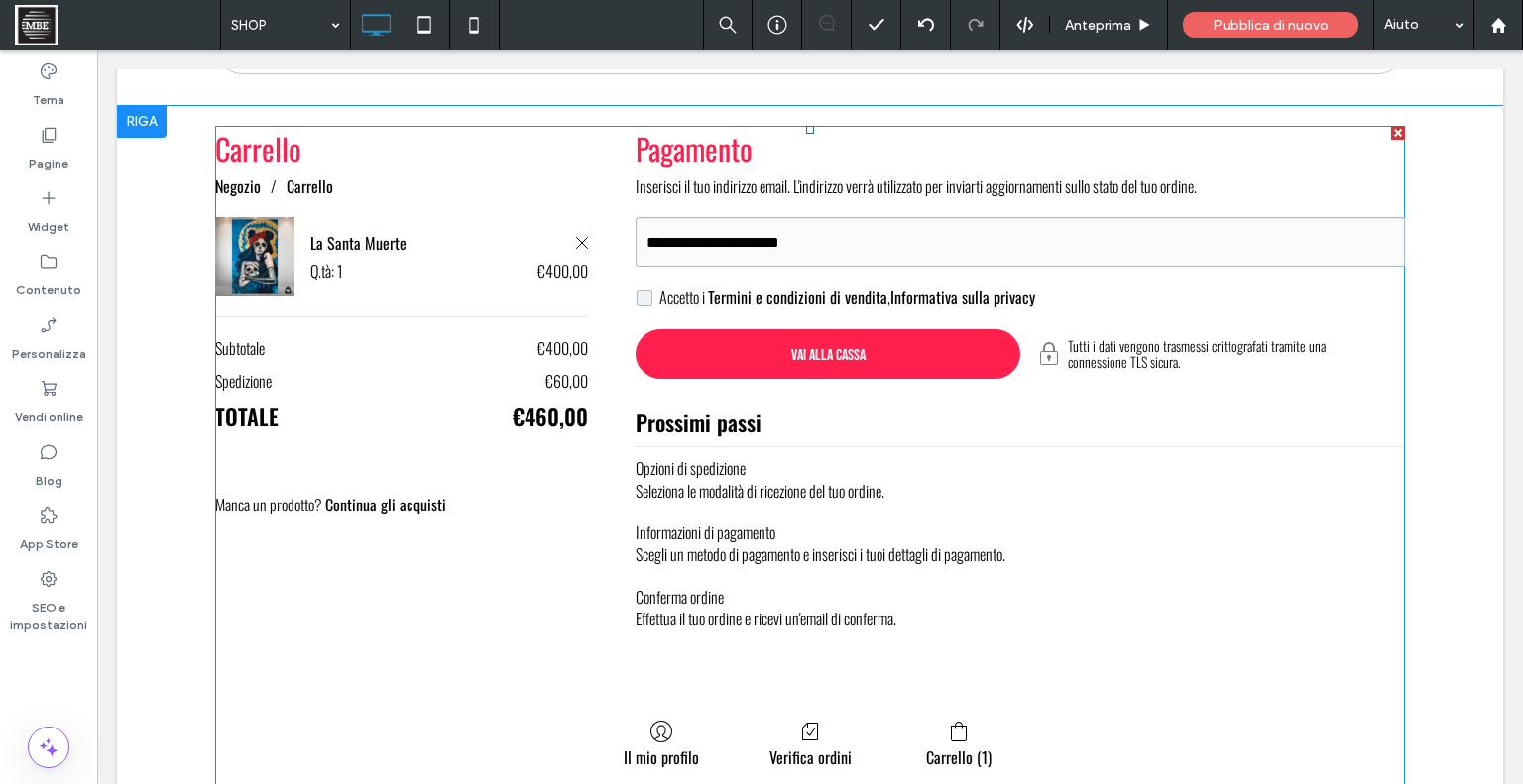 click 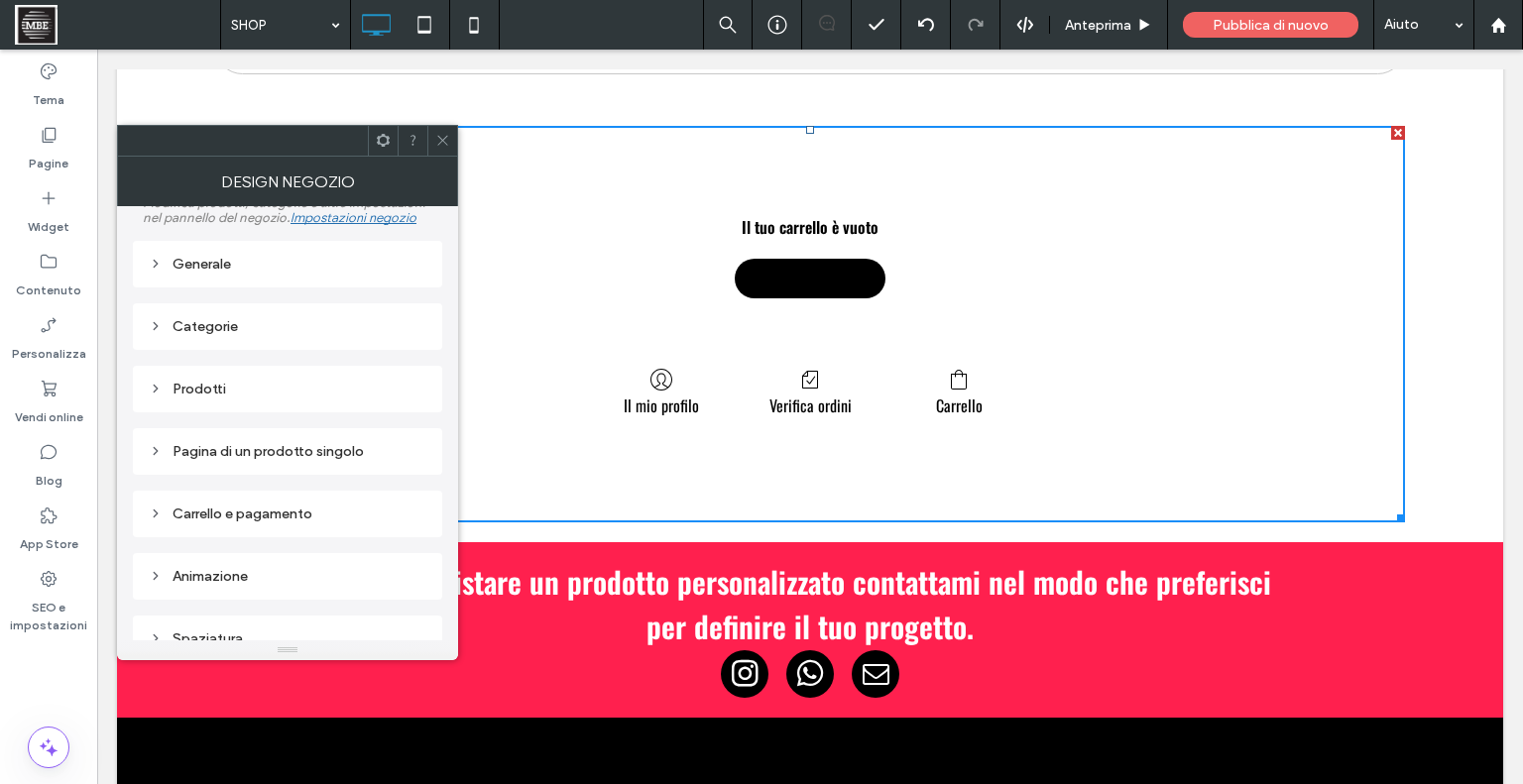 scroll, scrollTop: 150, scrollLeft: 0, axis: vertical 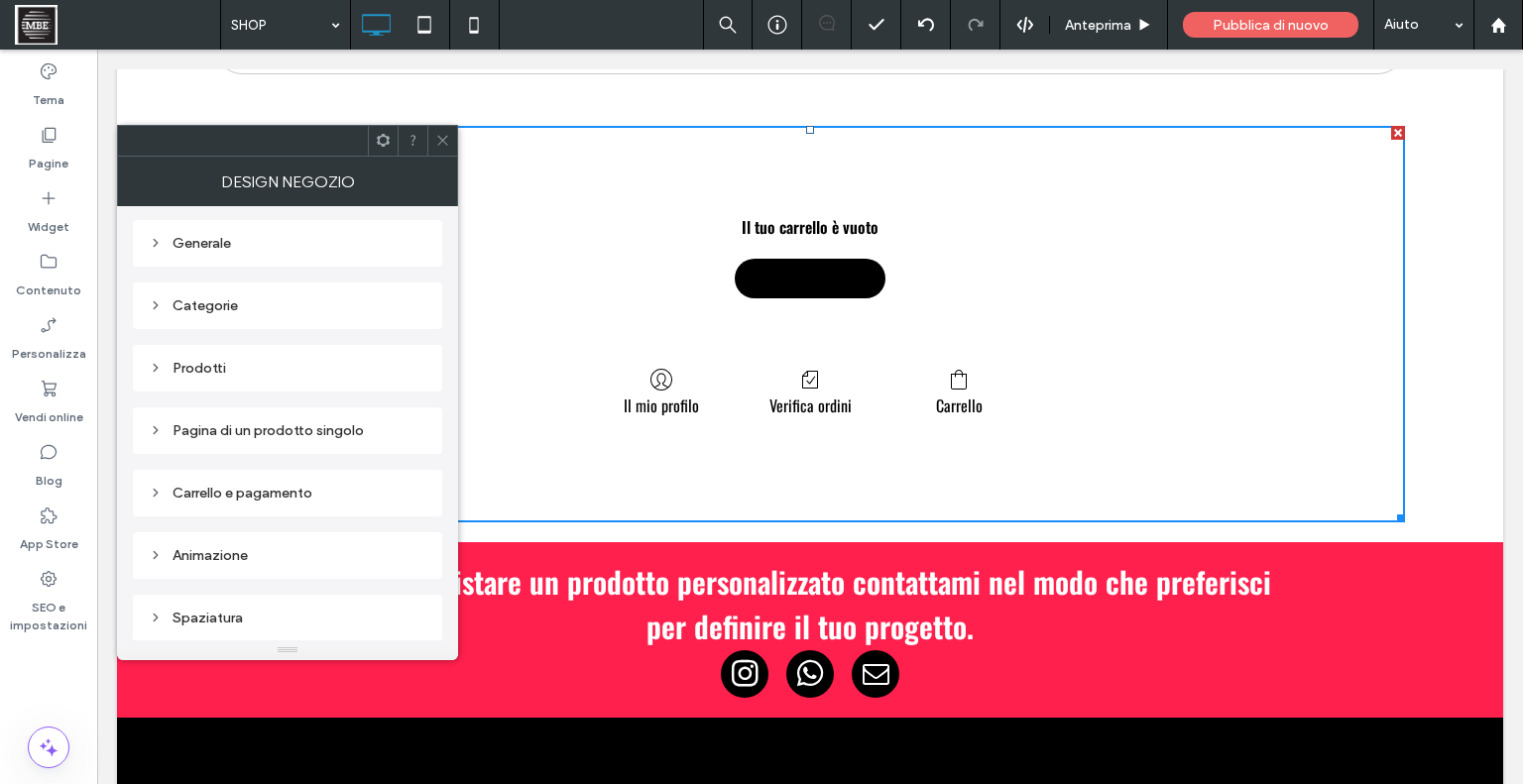 click on "Carrello e pagamento" at bounding box center [288, 493] 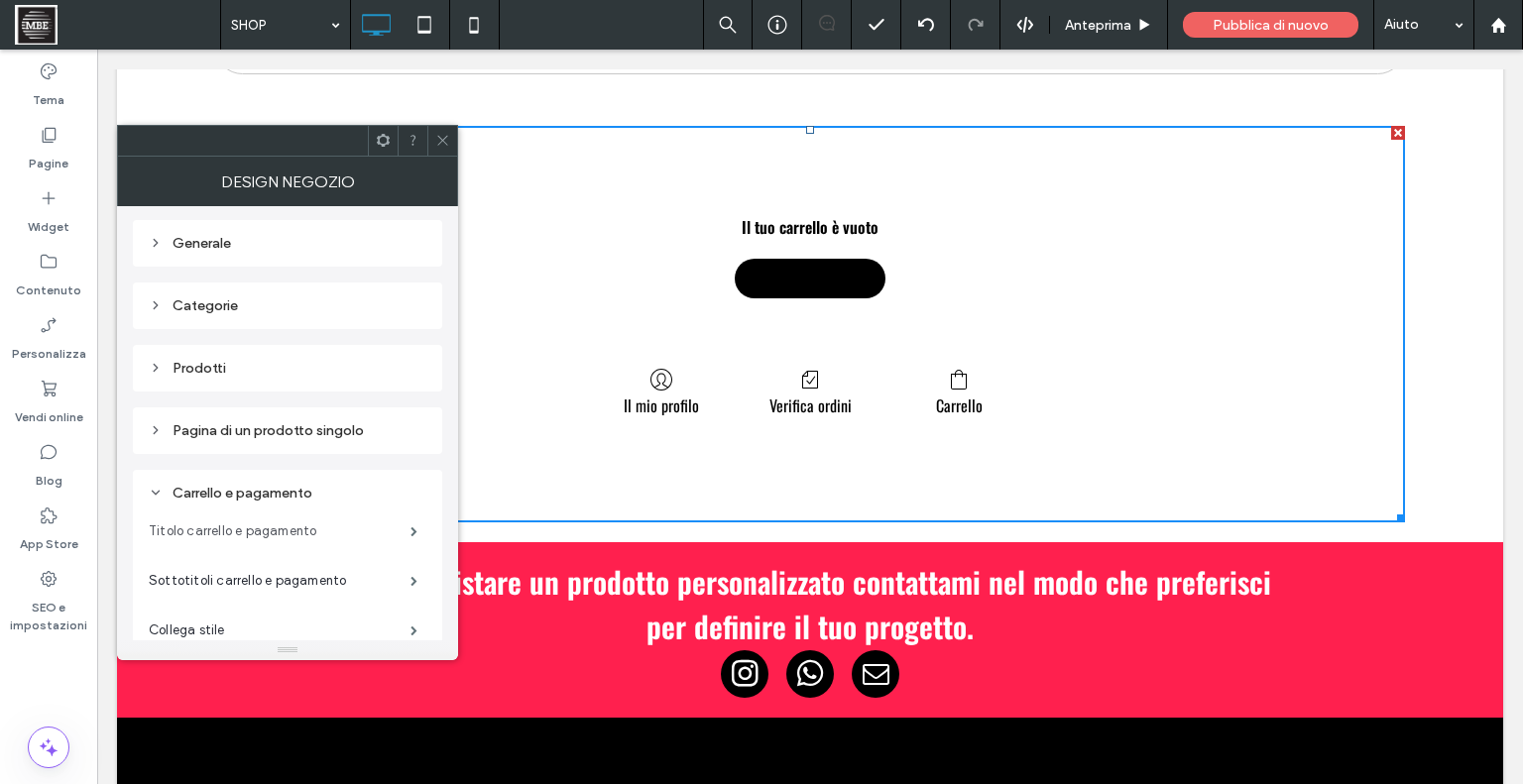 click on "Titolo carrello e pagamento" at bounding box center (280, 531) 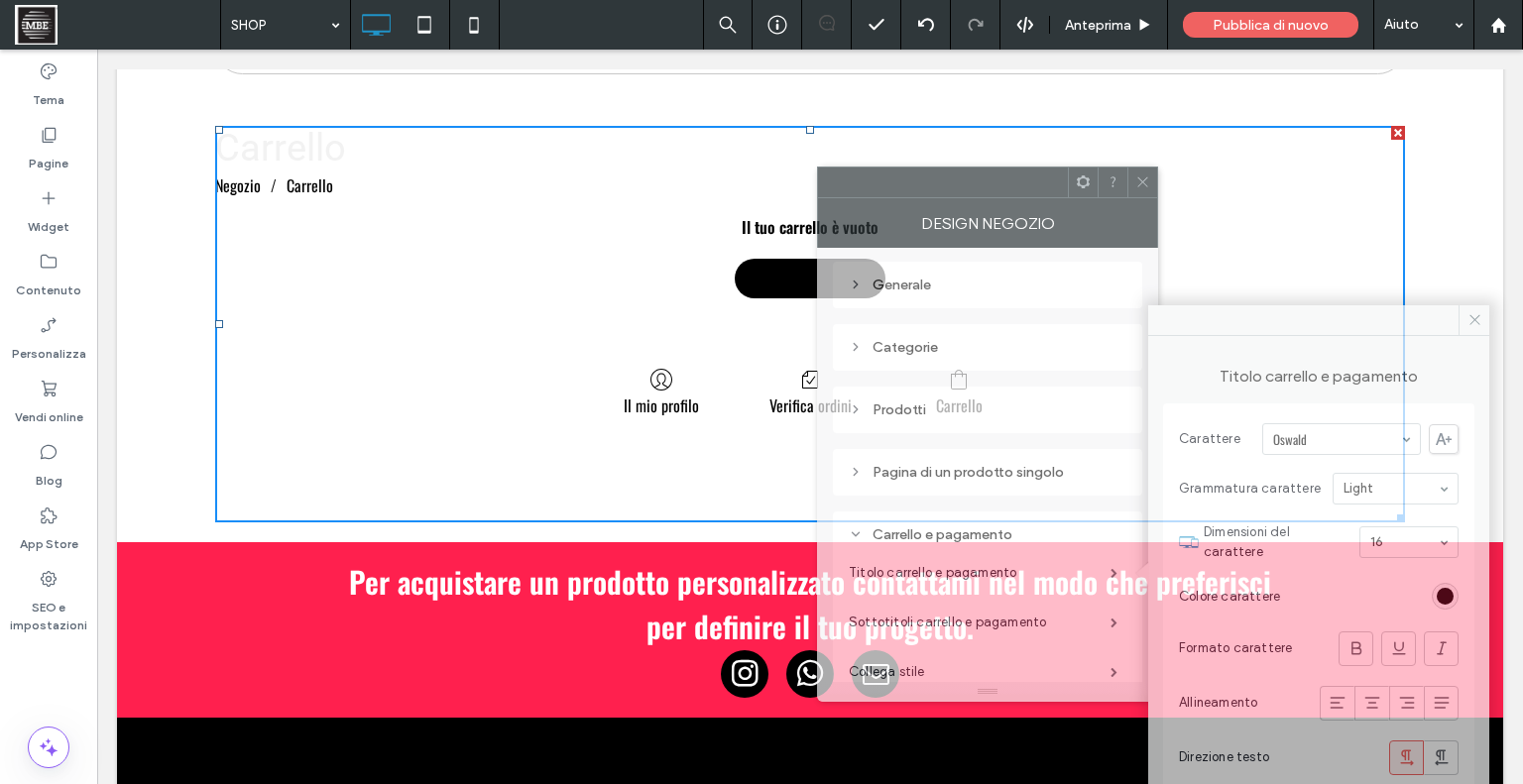 drag, startPoint x: 265, startPoint y: 138, endPoint x: 956, endPoint y: 165, distance: 691.5273 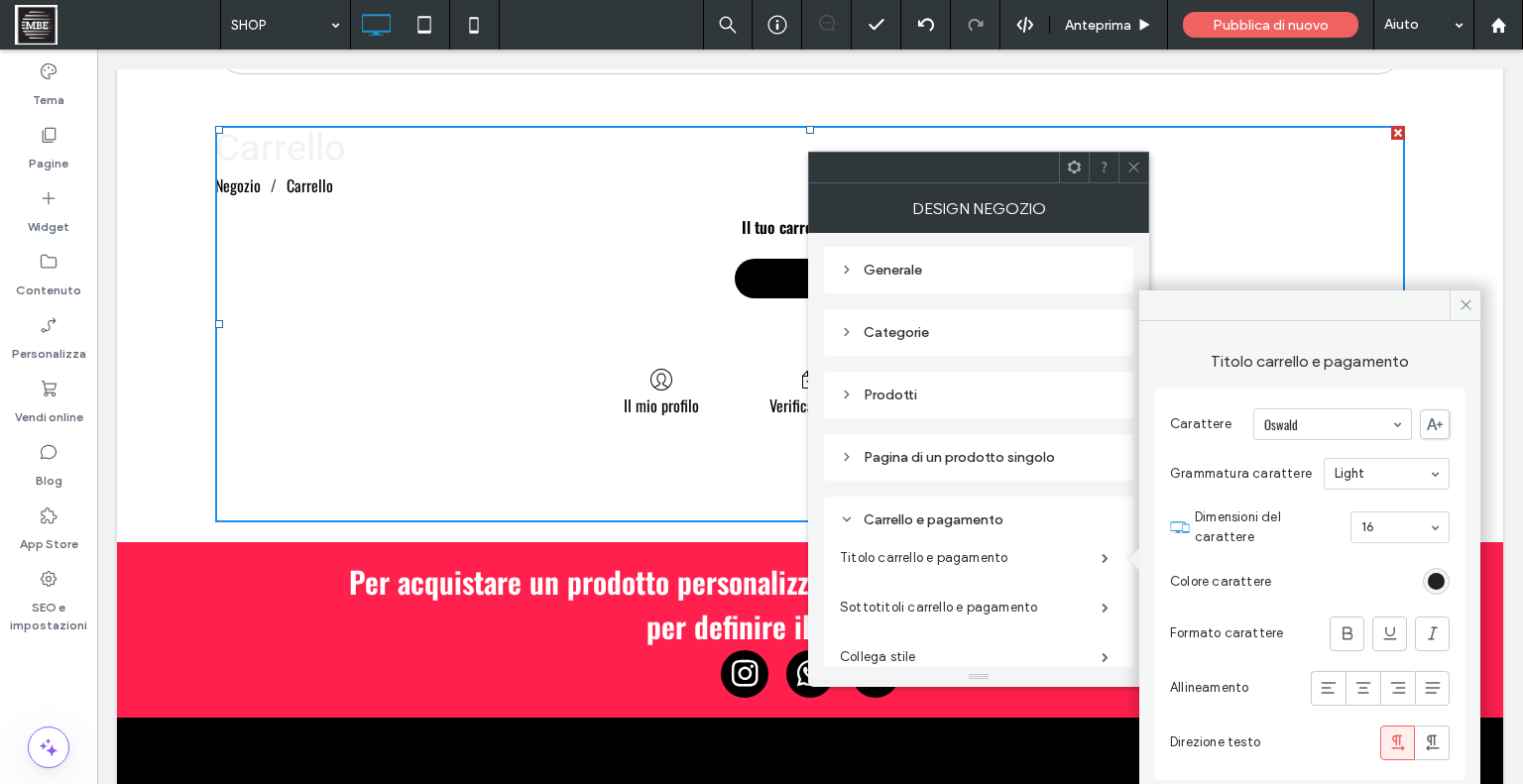 click at bounding box center [1436, 581] 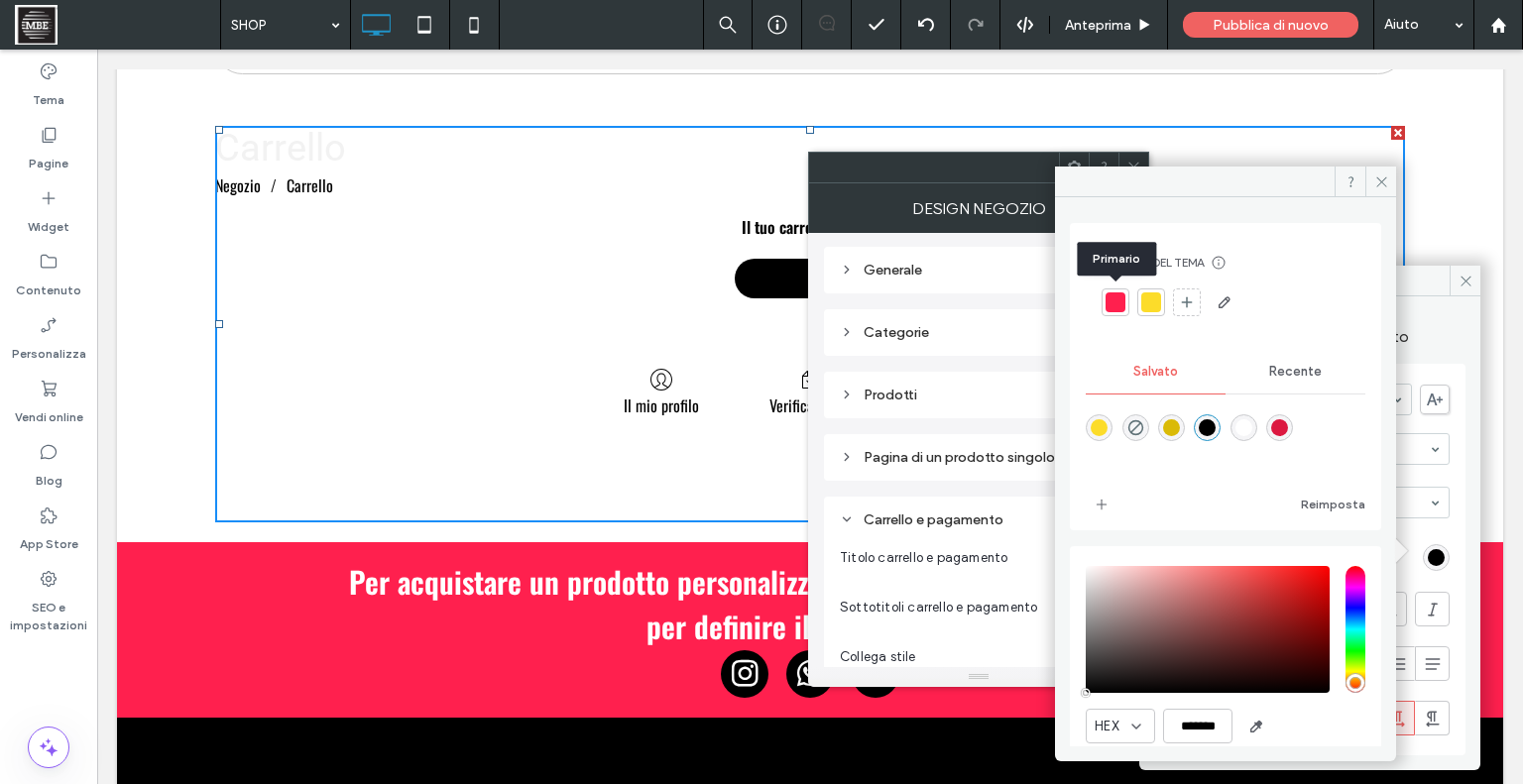 click at bounding box center (1115, 302) 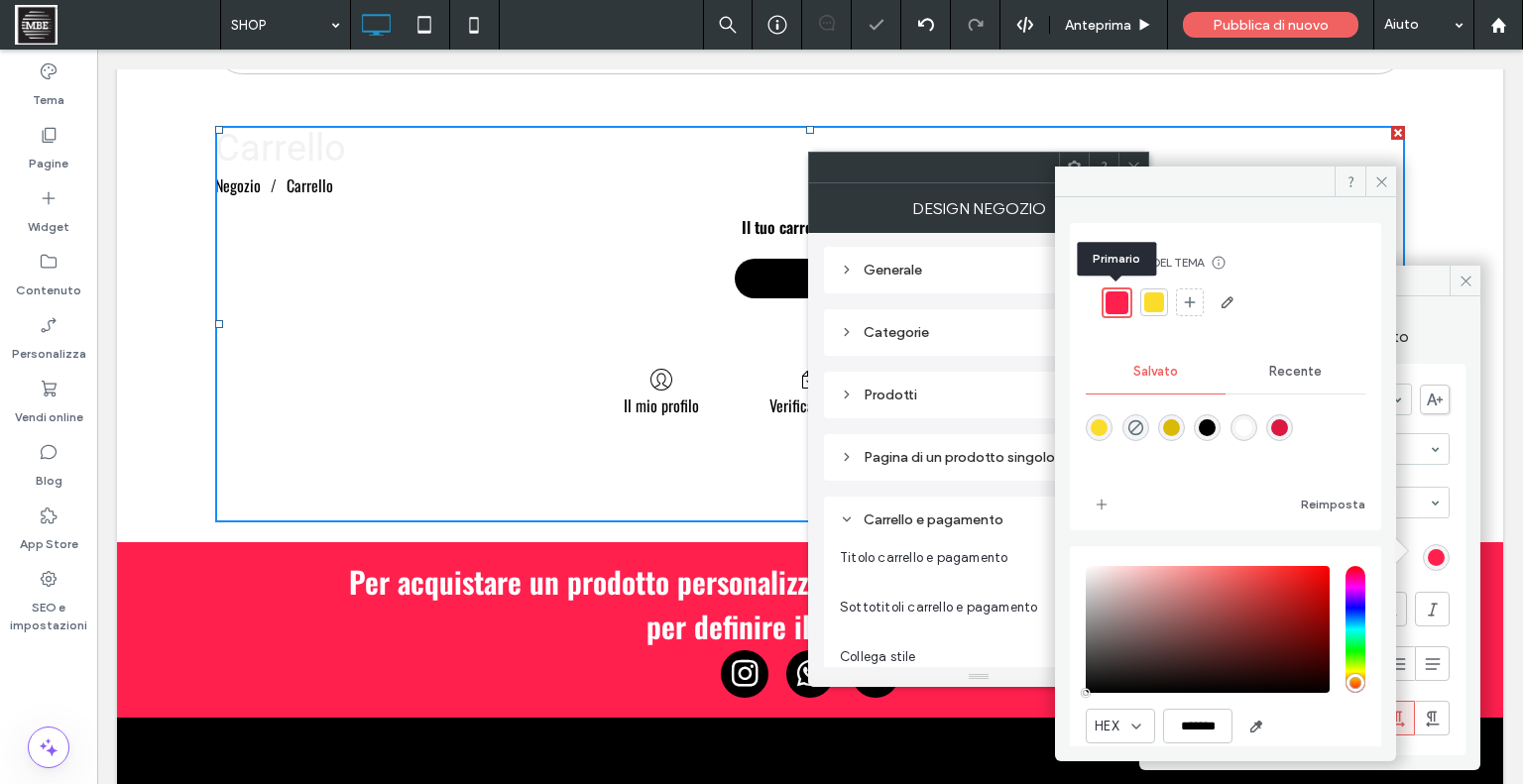 click at bounding box center [1116, 302] 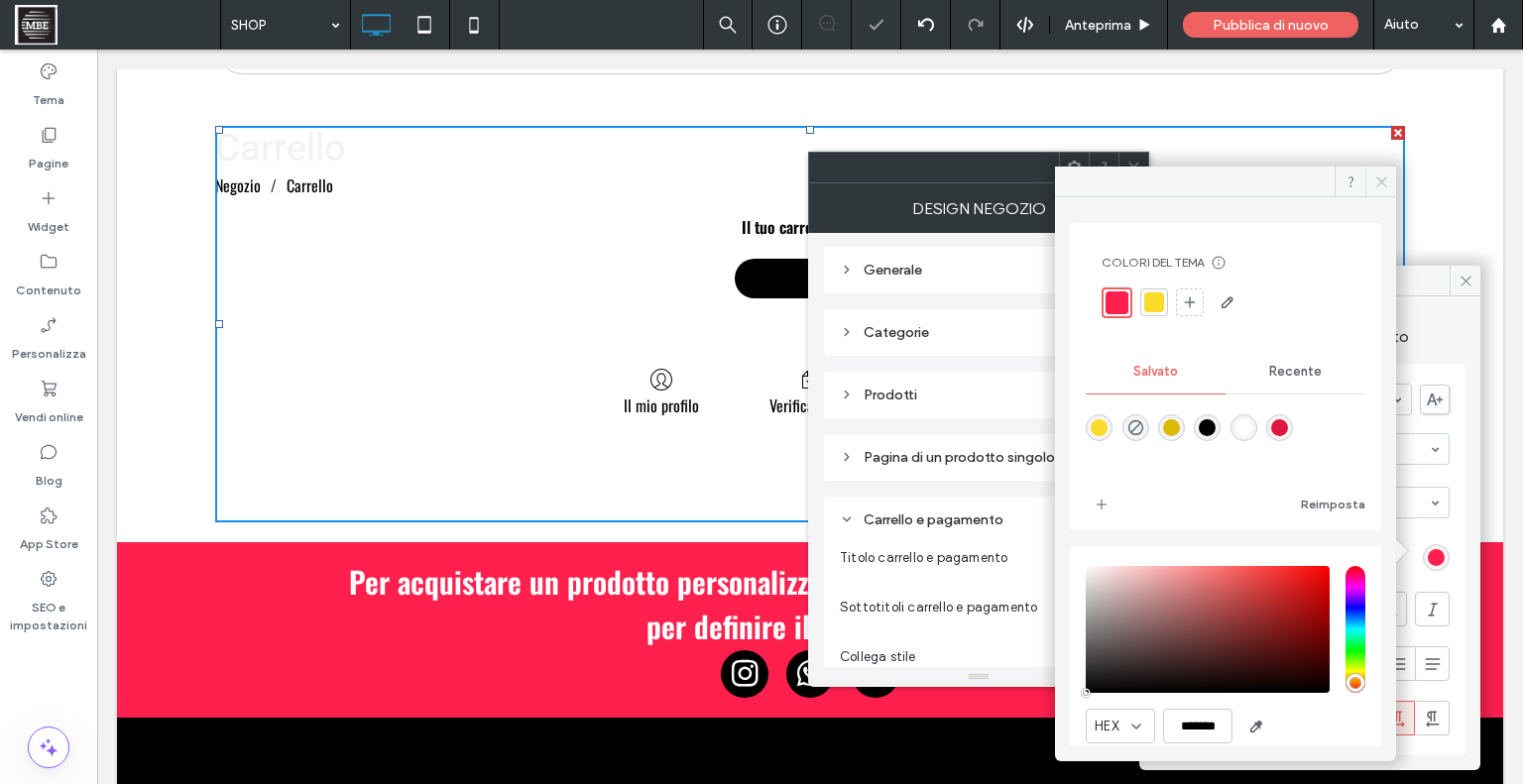 click 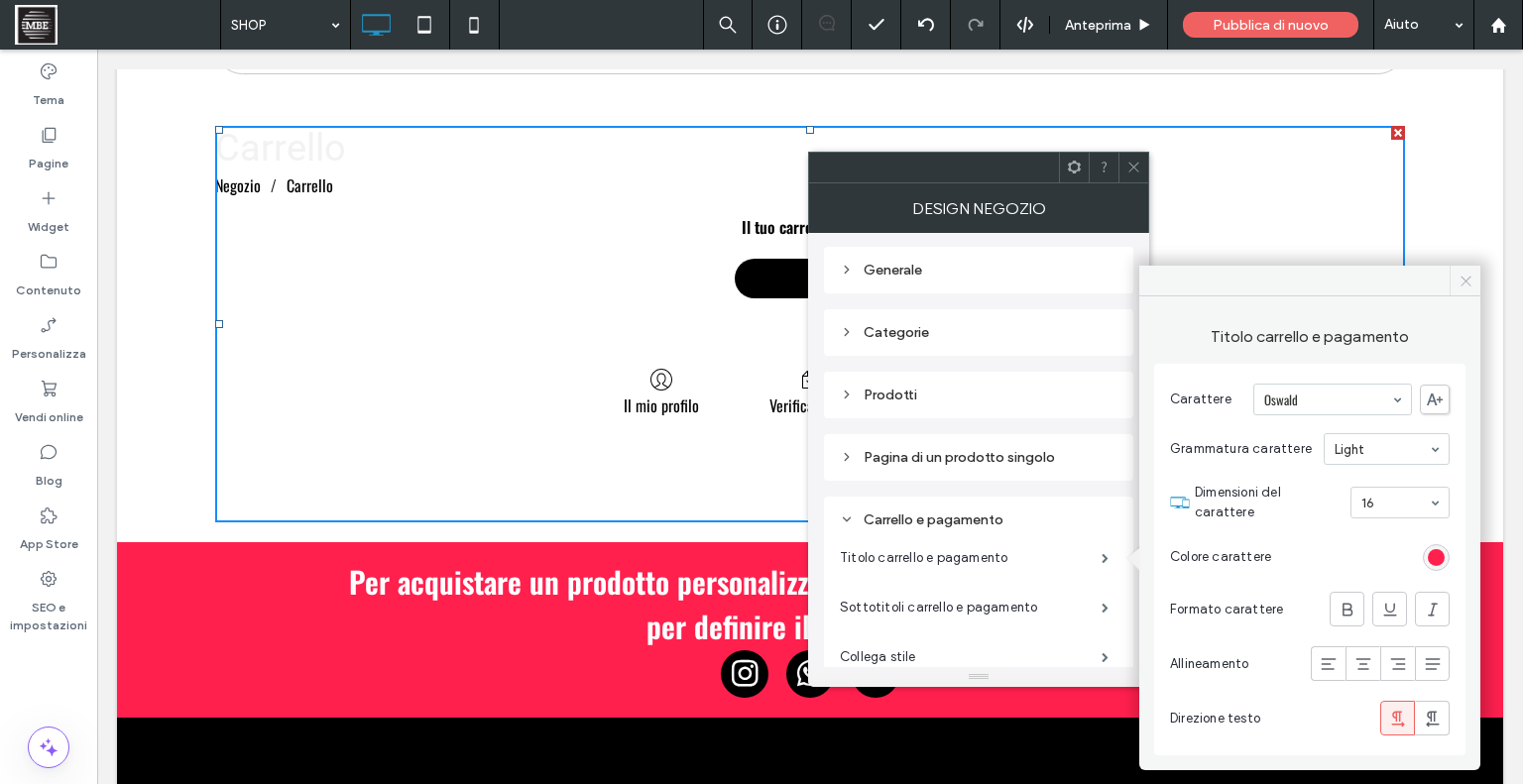 click 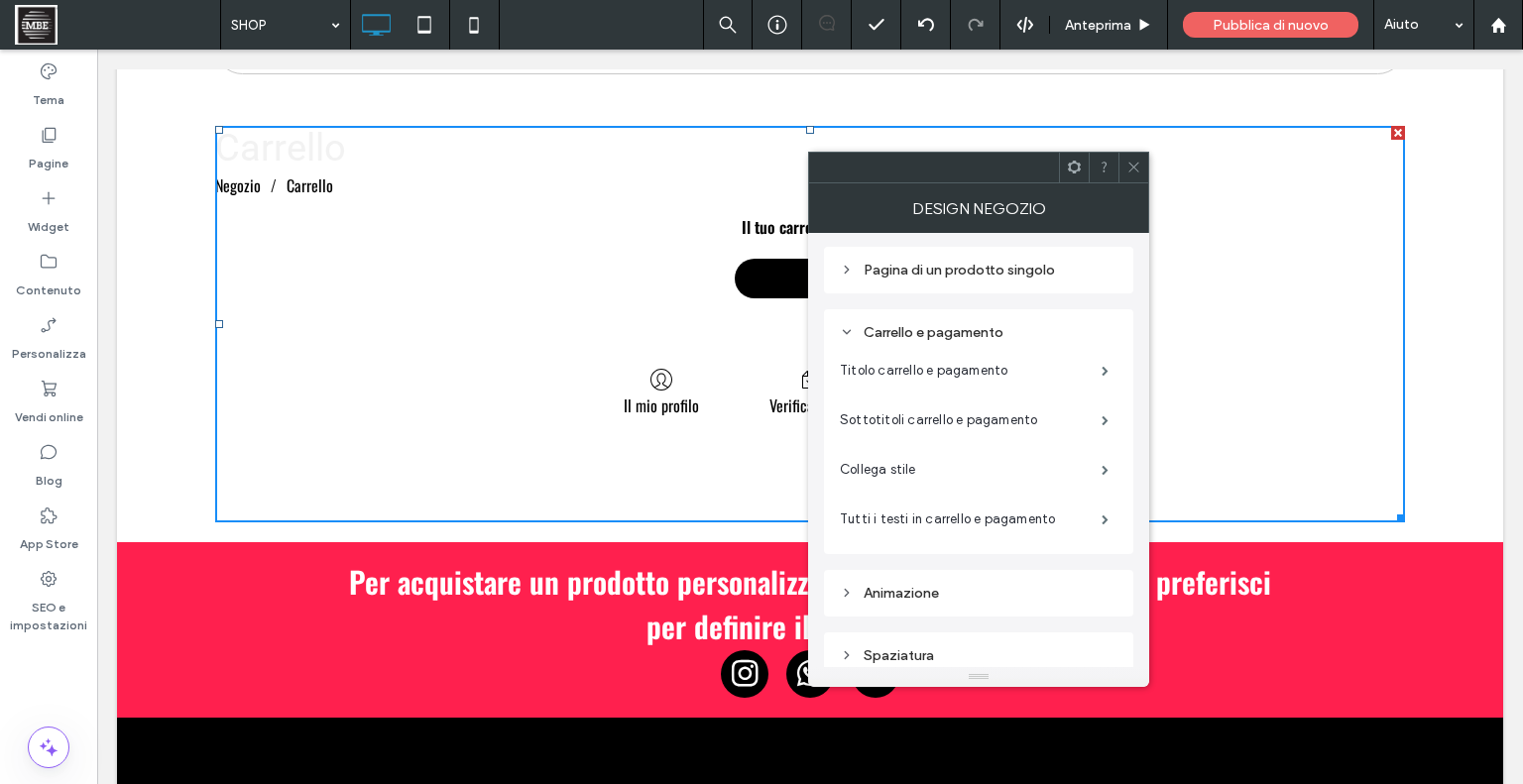 scroll, scrollTop: 348, scrollLeft: 0, axis: vertical 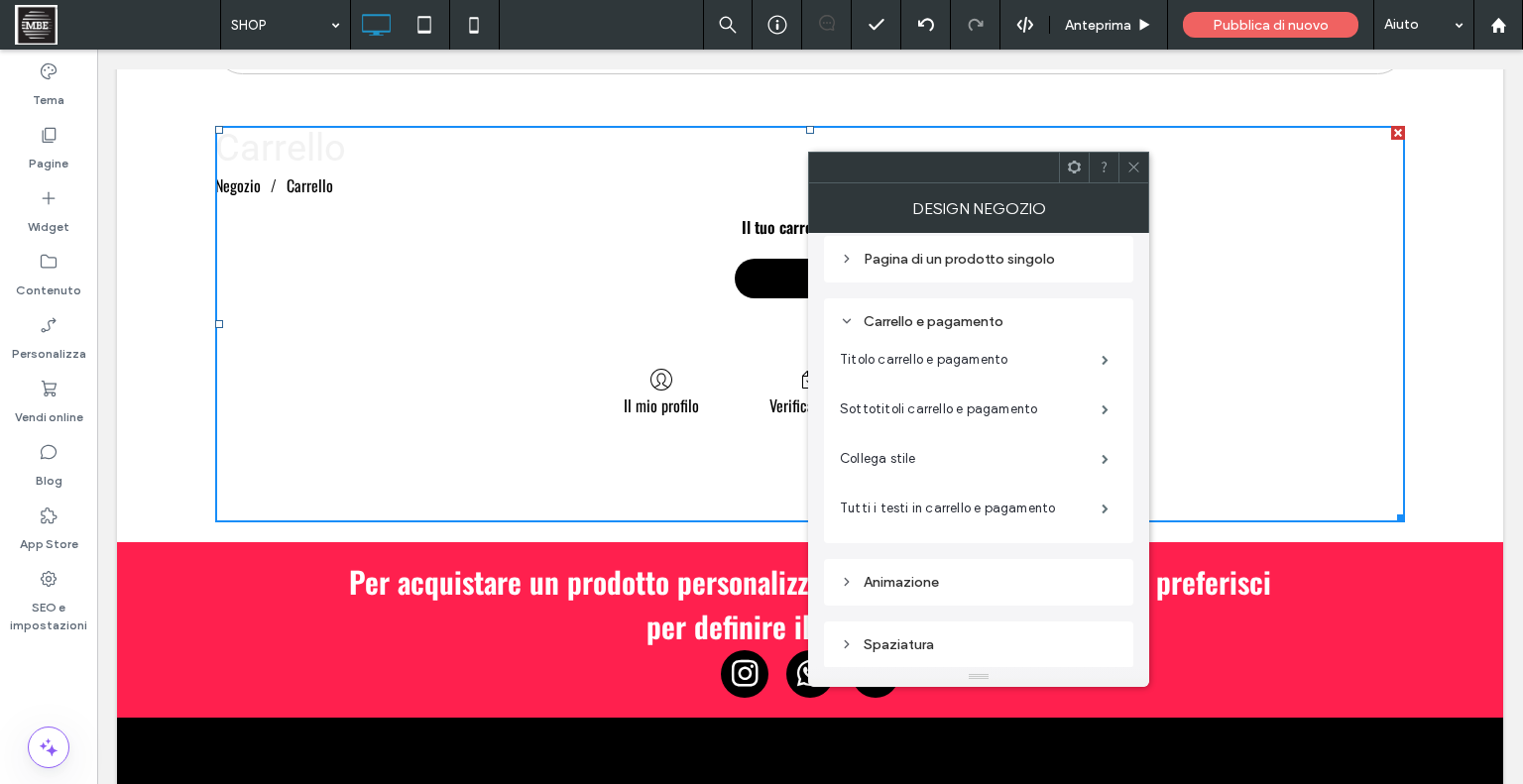 drag, startPoint x: 1143, startPoint y: 524, endPoint x: 1061, endPoint y: 603, distance: 113.86395 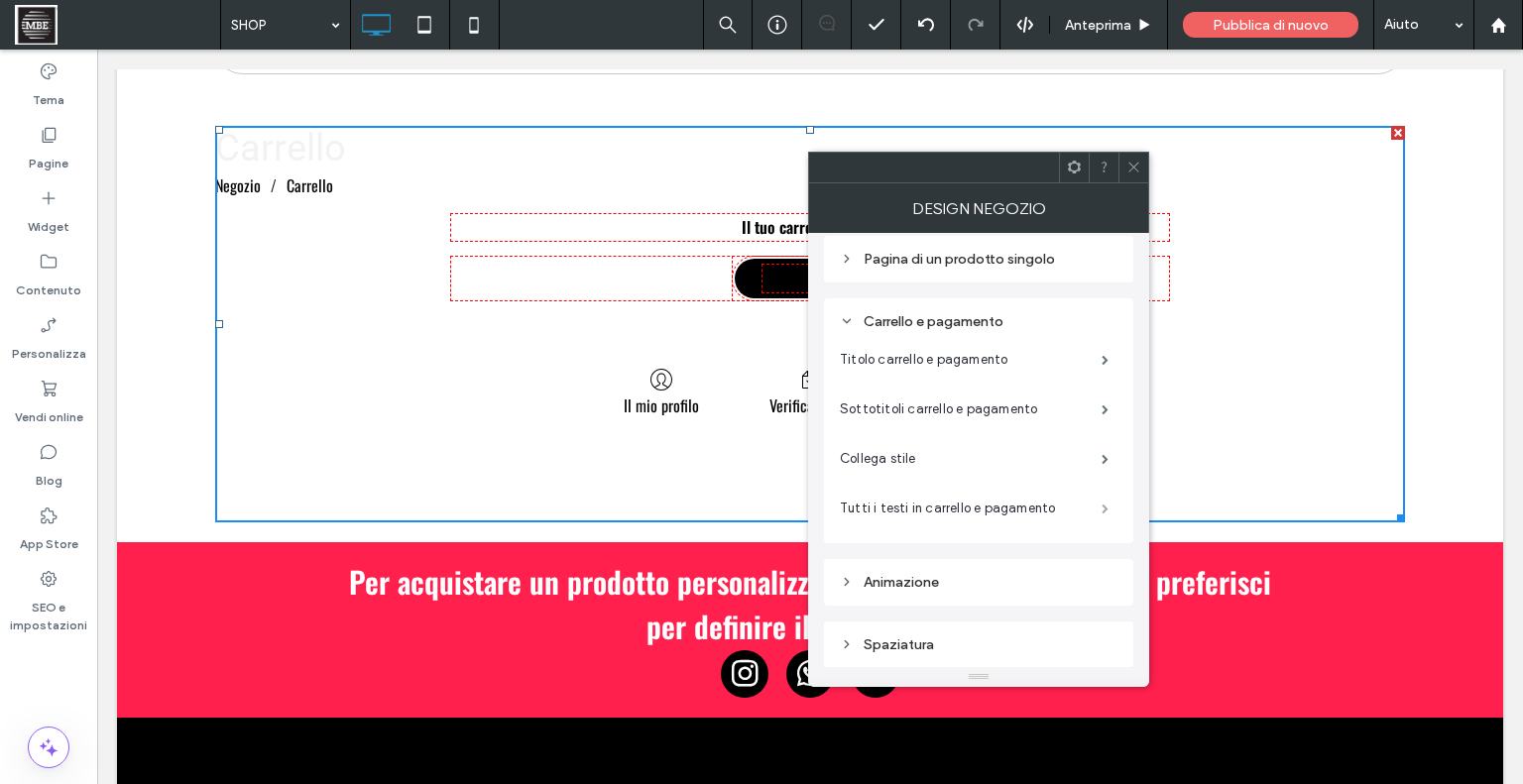 click at bounding box center [1105, 508] 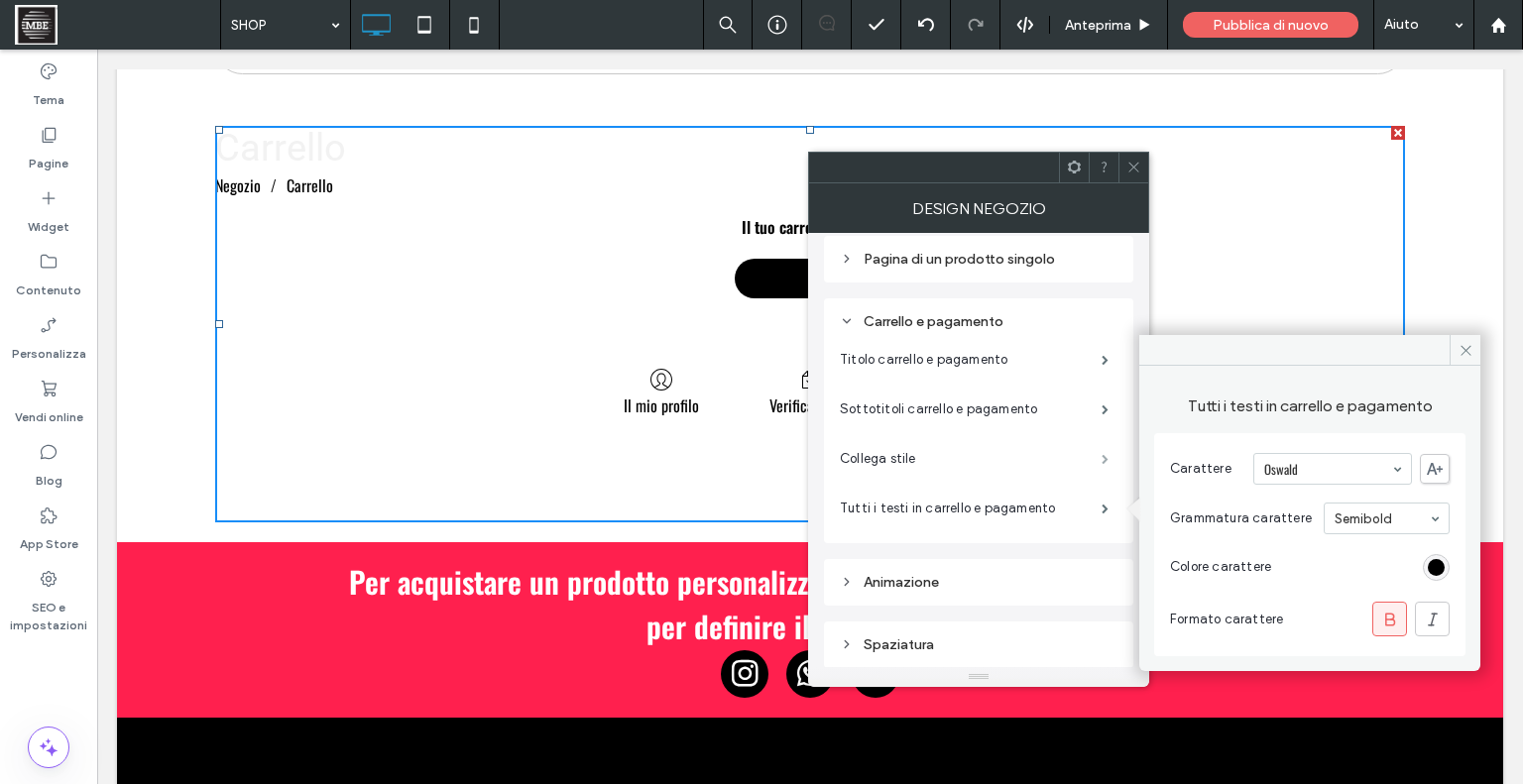click at bounding box center (1105, 459) 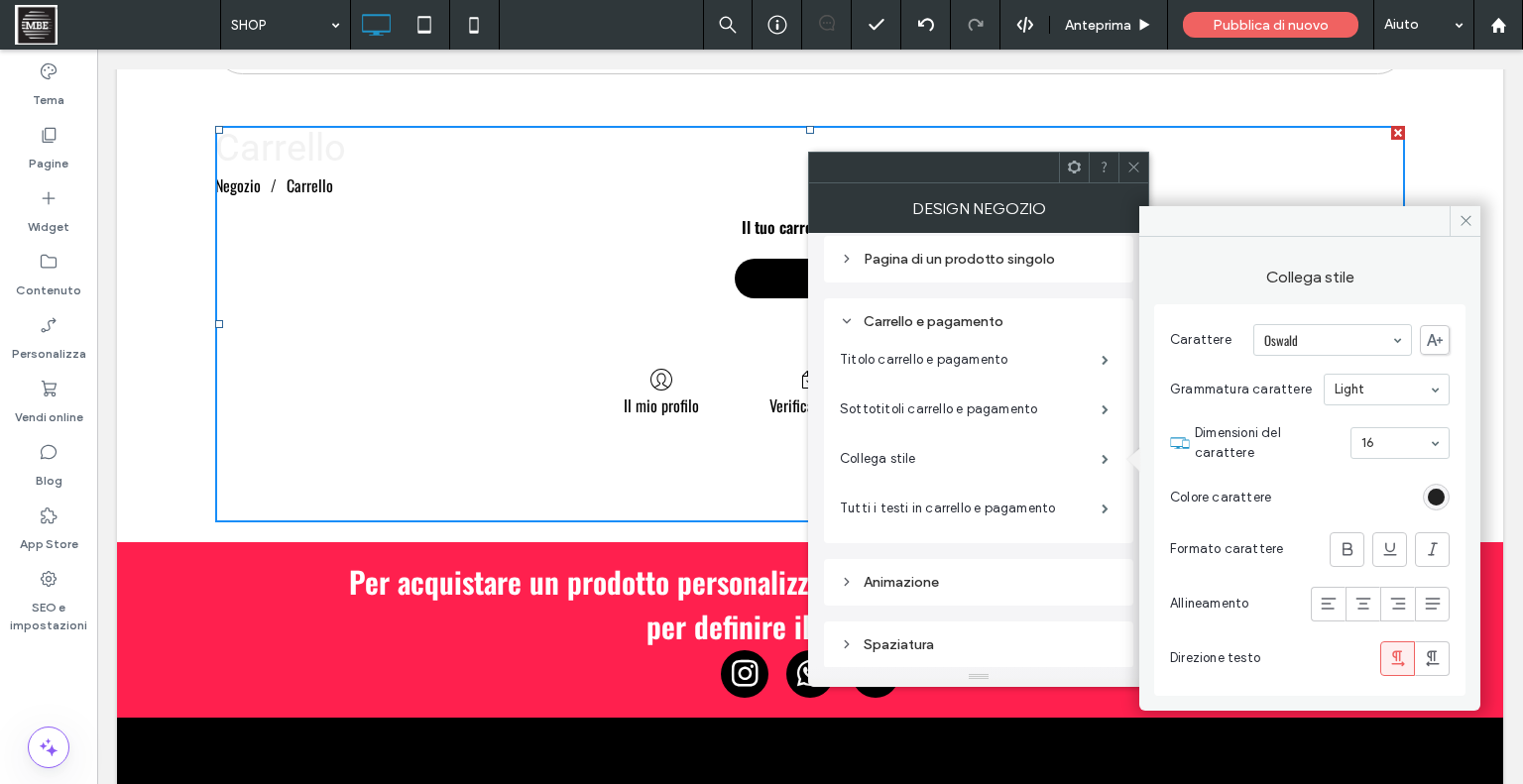 click at bounding box center [1436, 497] 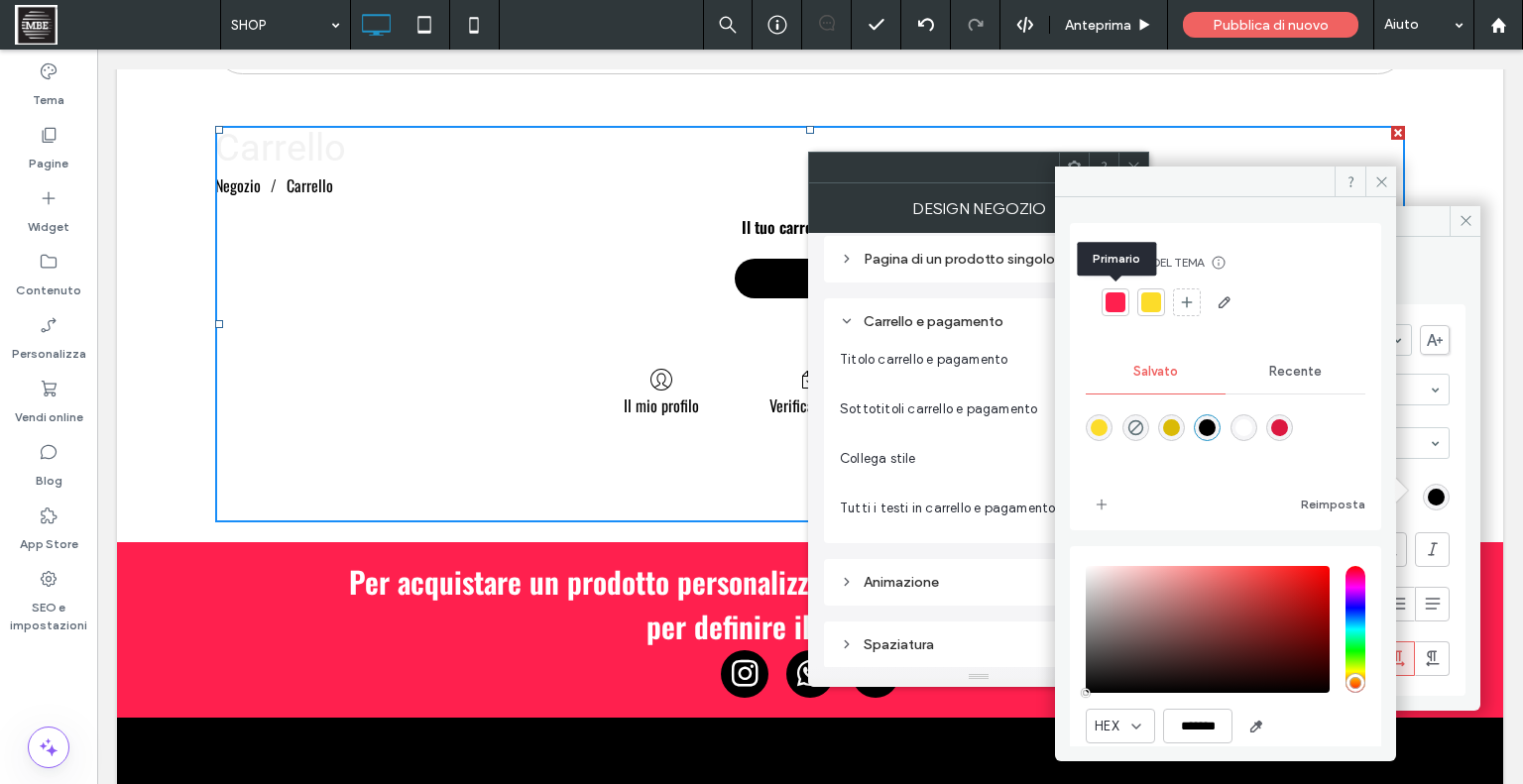 click at bounding box center (1115, 302) 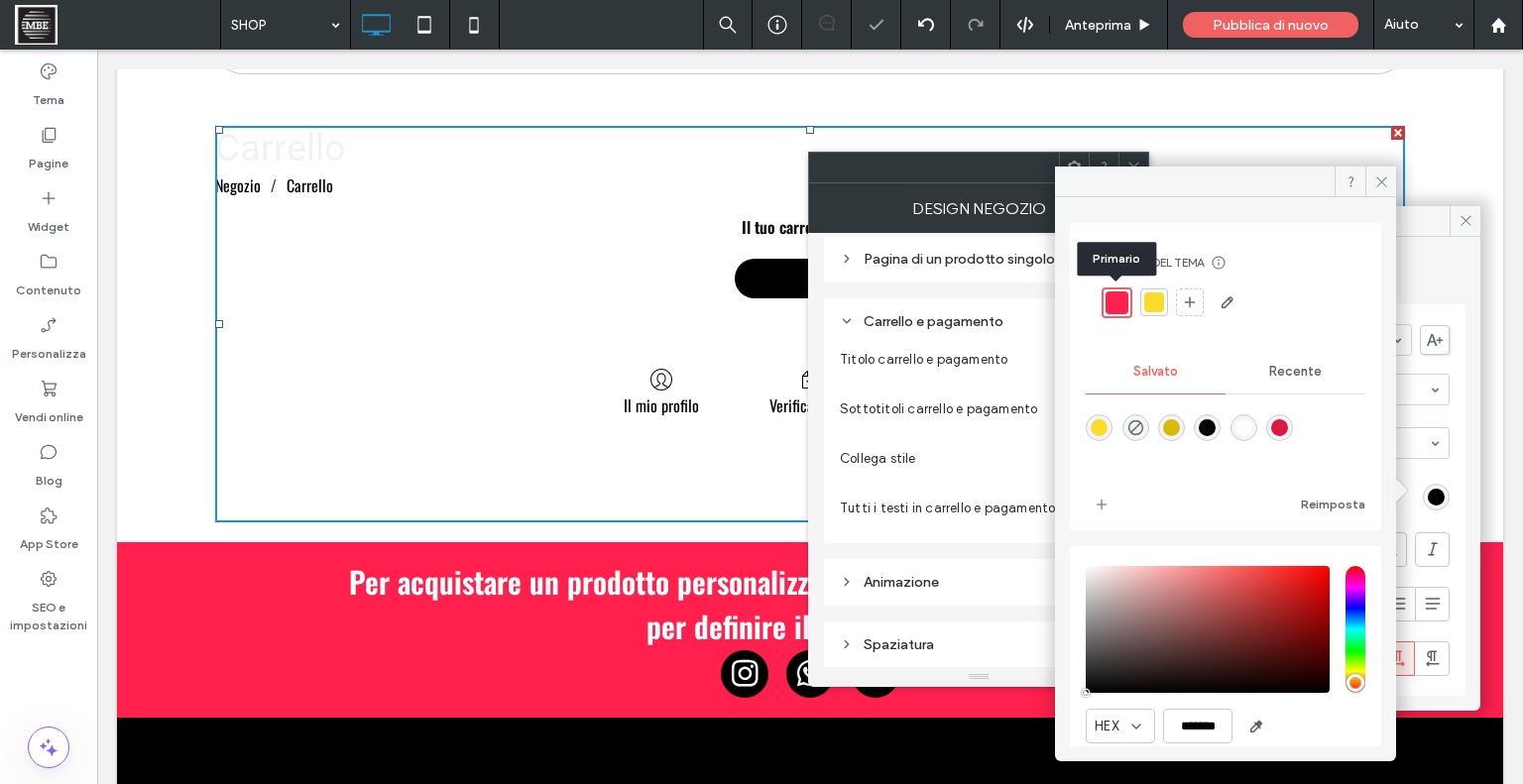 click at bounding box center (1116, 302) 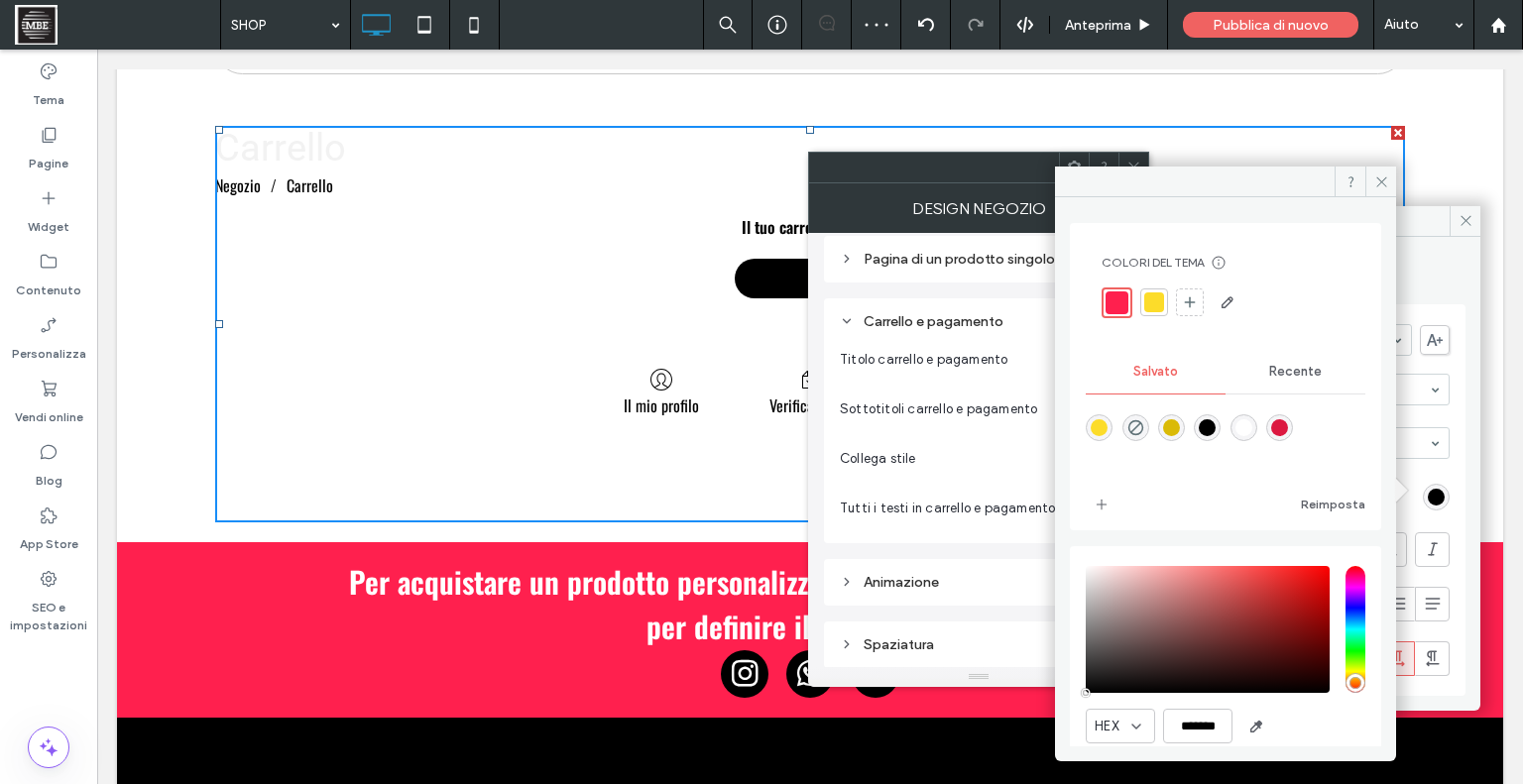 click at bounding box center [1279, 427] 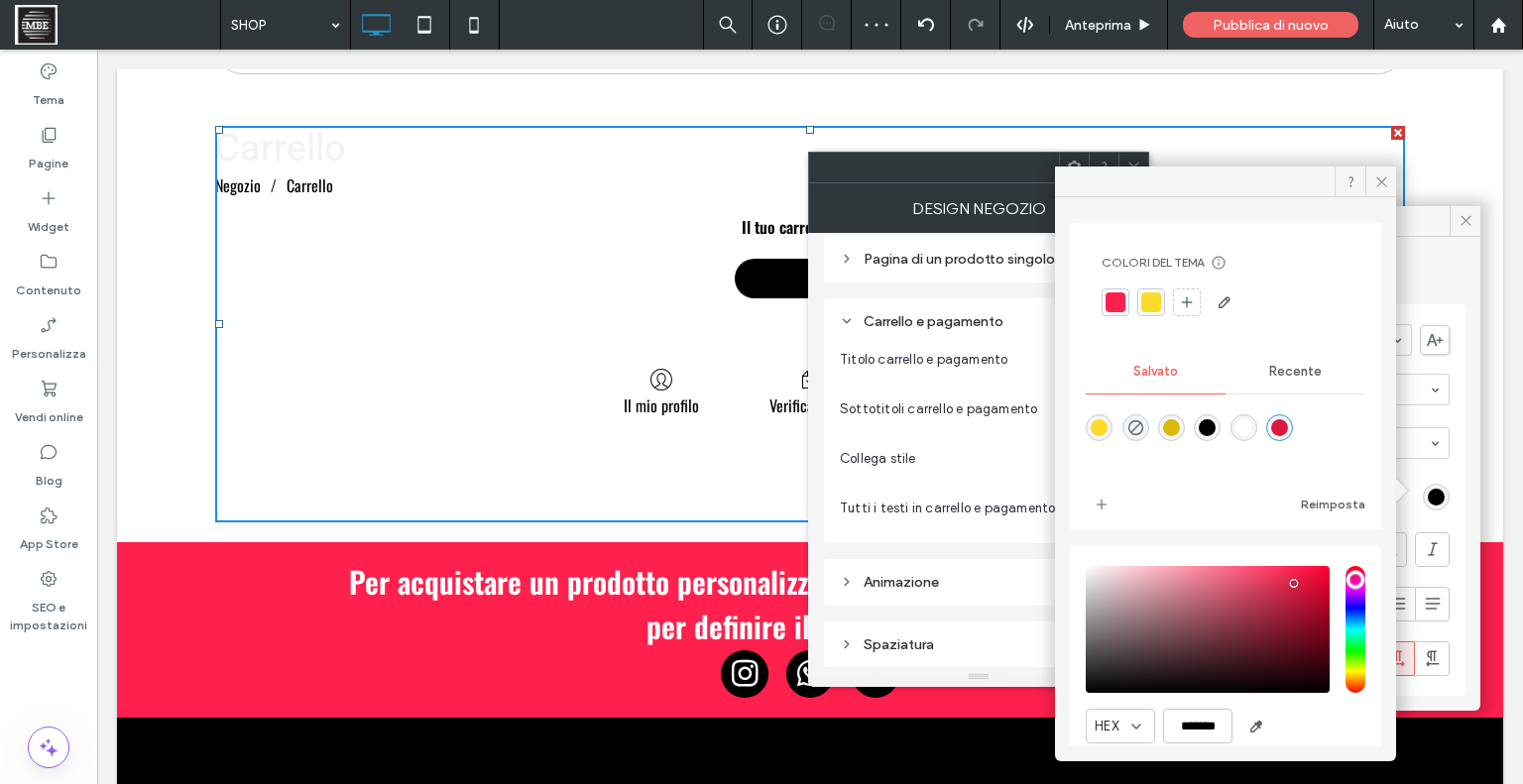 click at bounding box center [1279, 427] 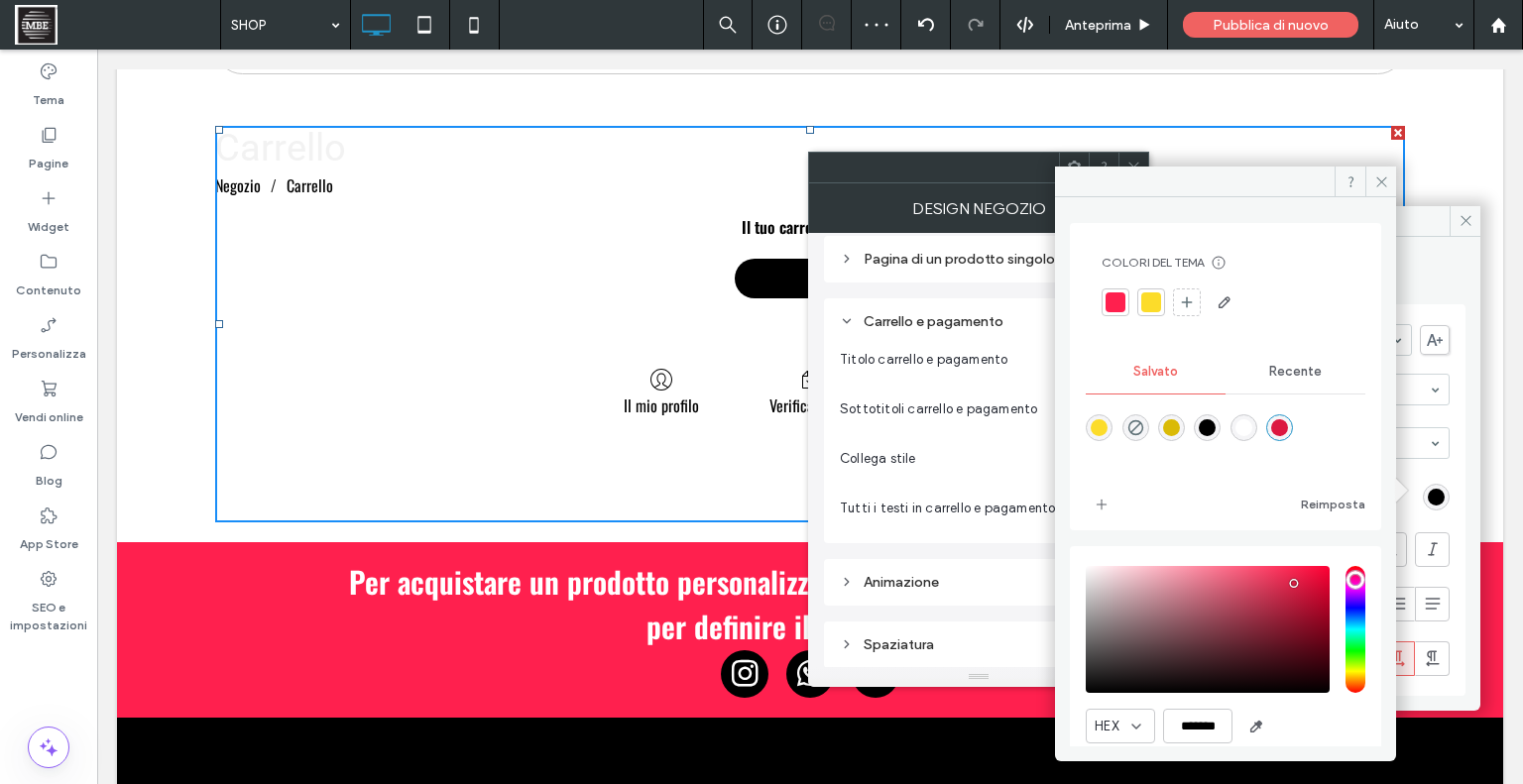 click at bounding box center [1279, 427] 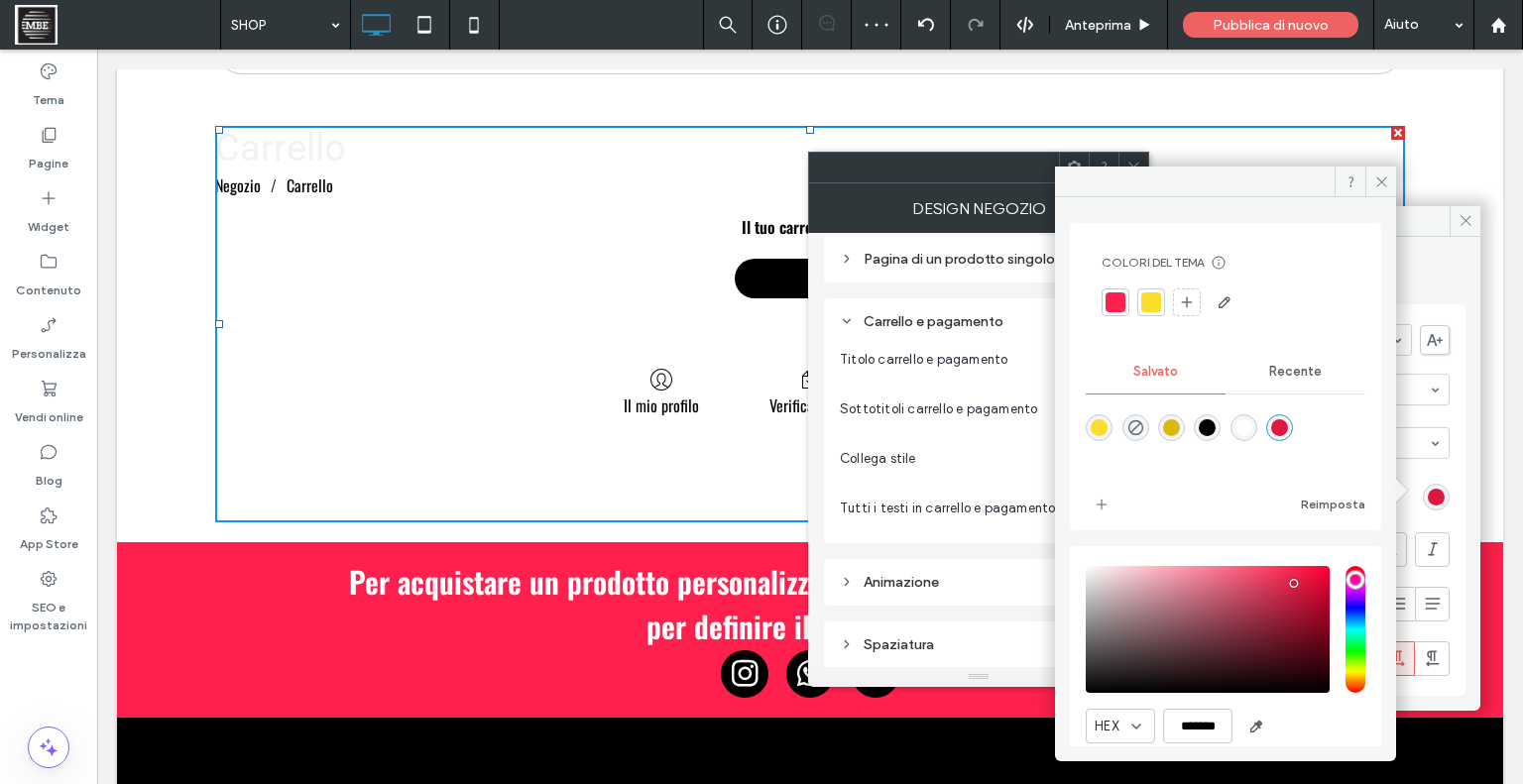 click at bounding box center [1279, 427] 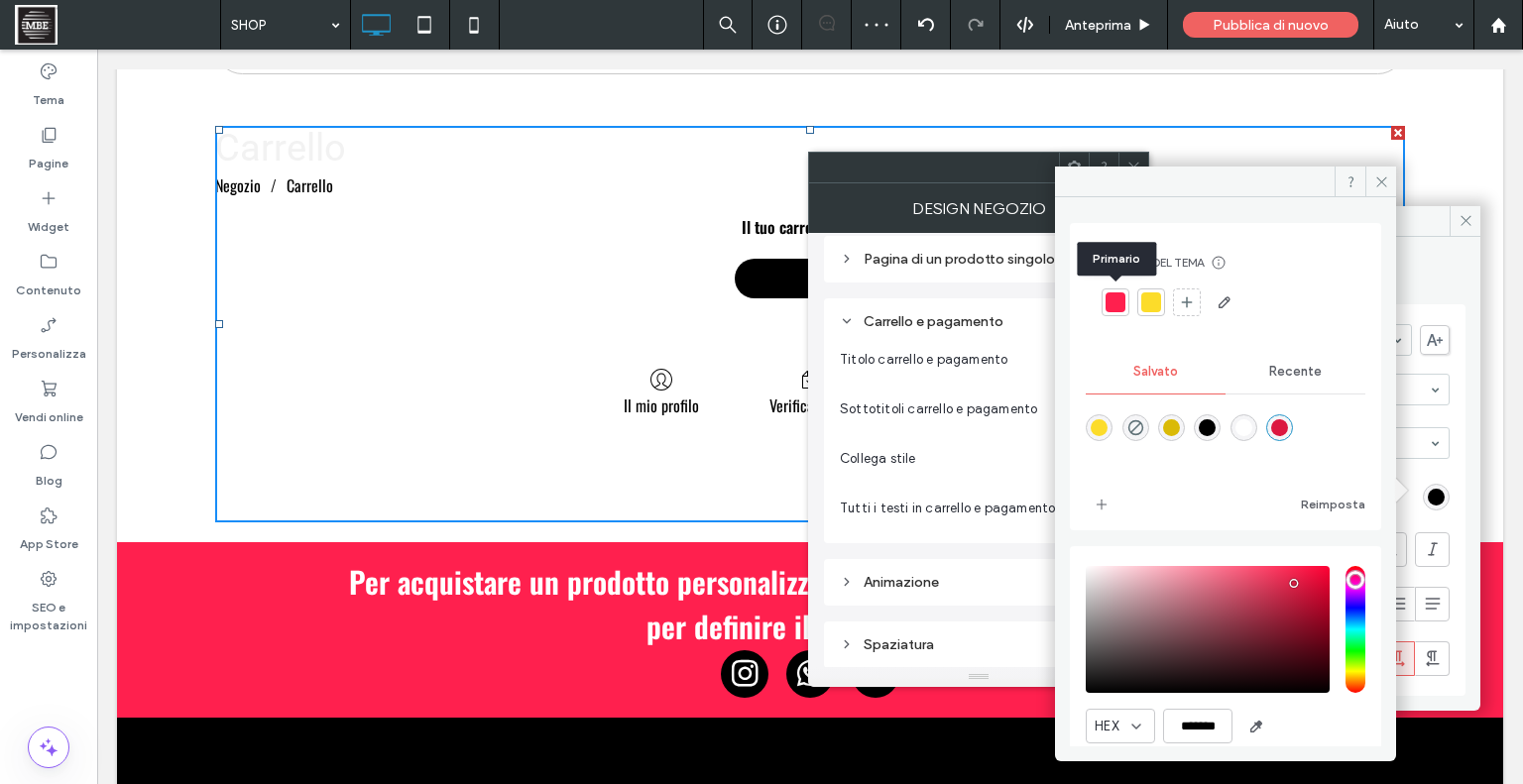 click at bounding box center [1115, 302] 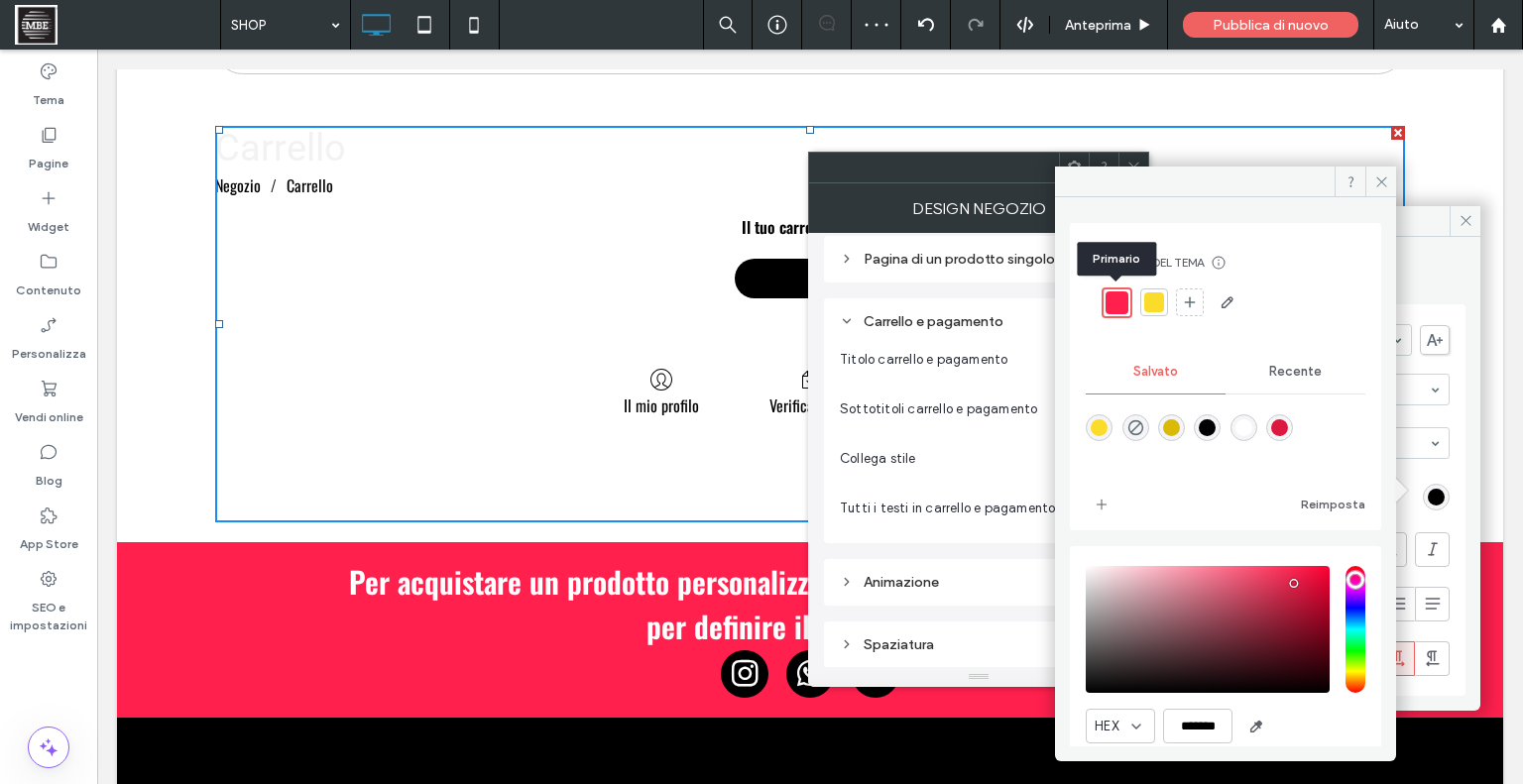 click at bounding box center (1116, 302) 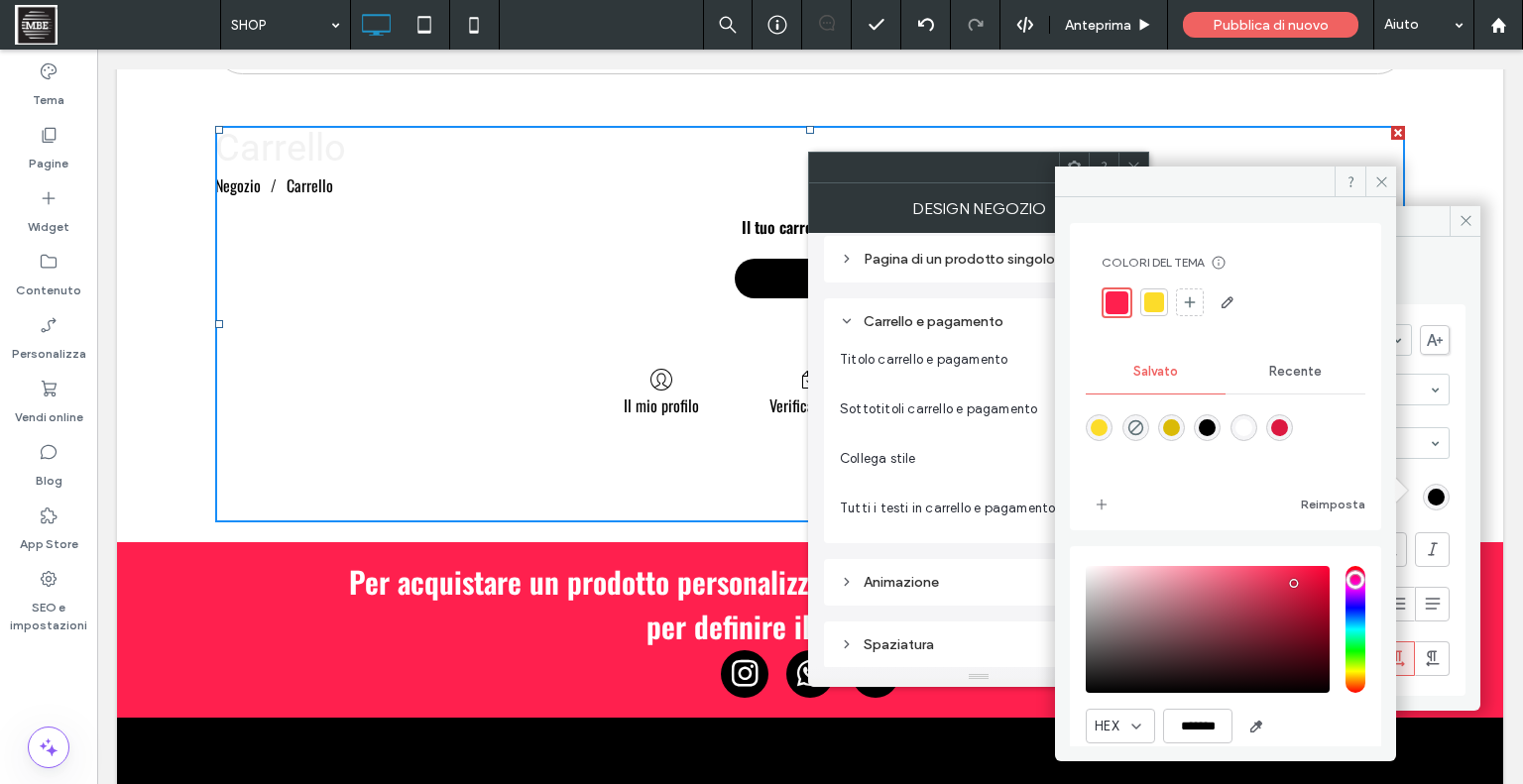 click at bounding box center (1207, 427) 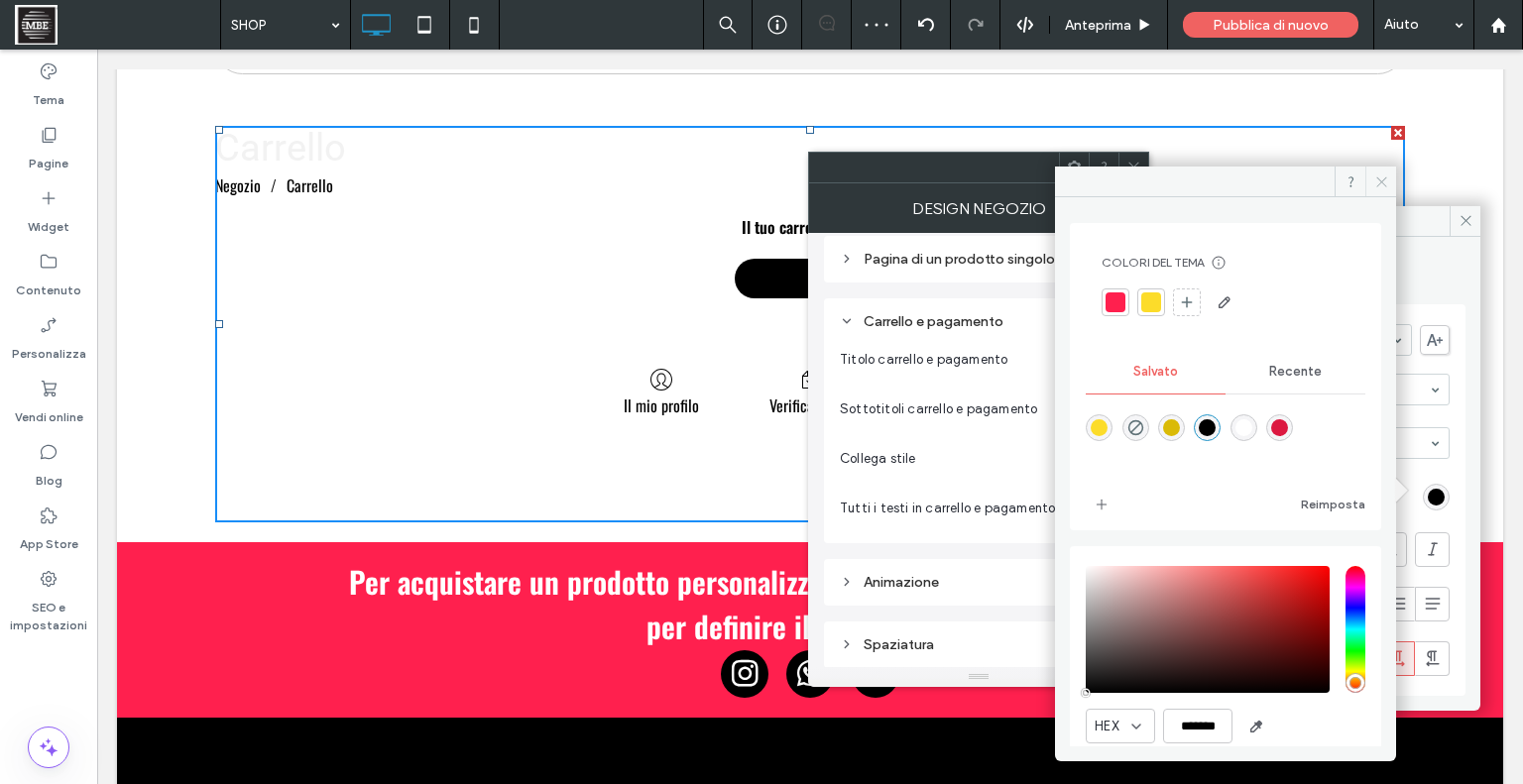 click 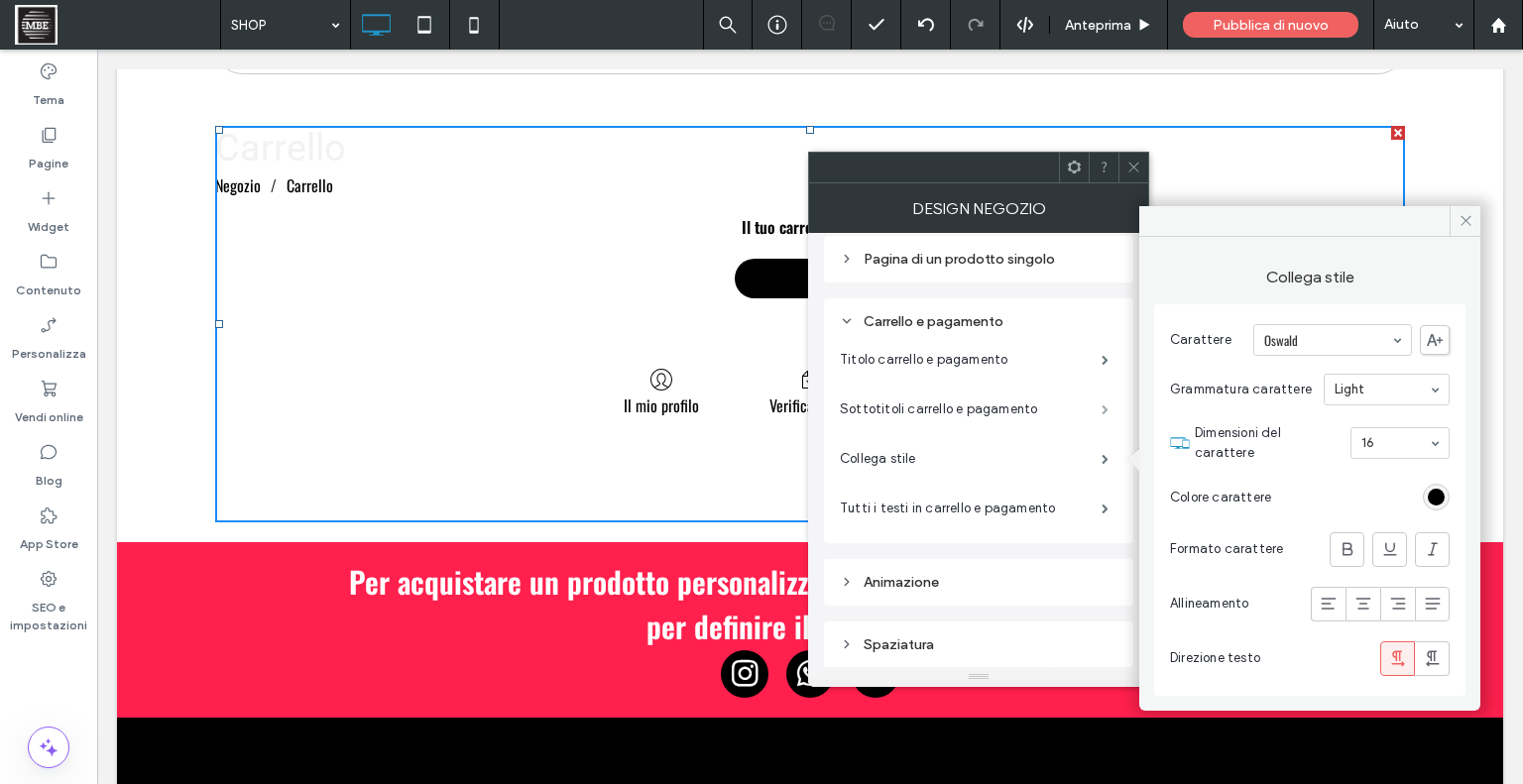 click at bounding box center [1105, 409] 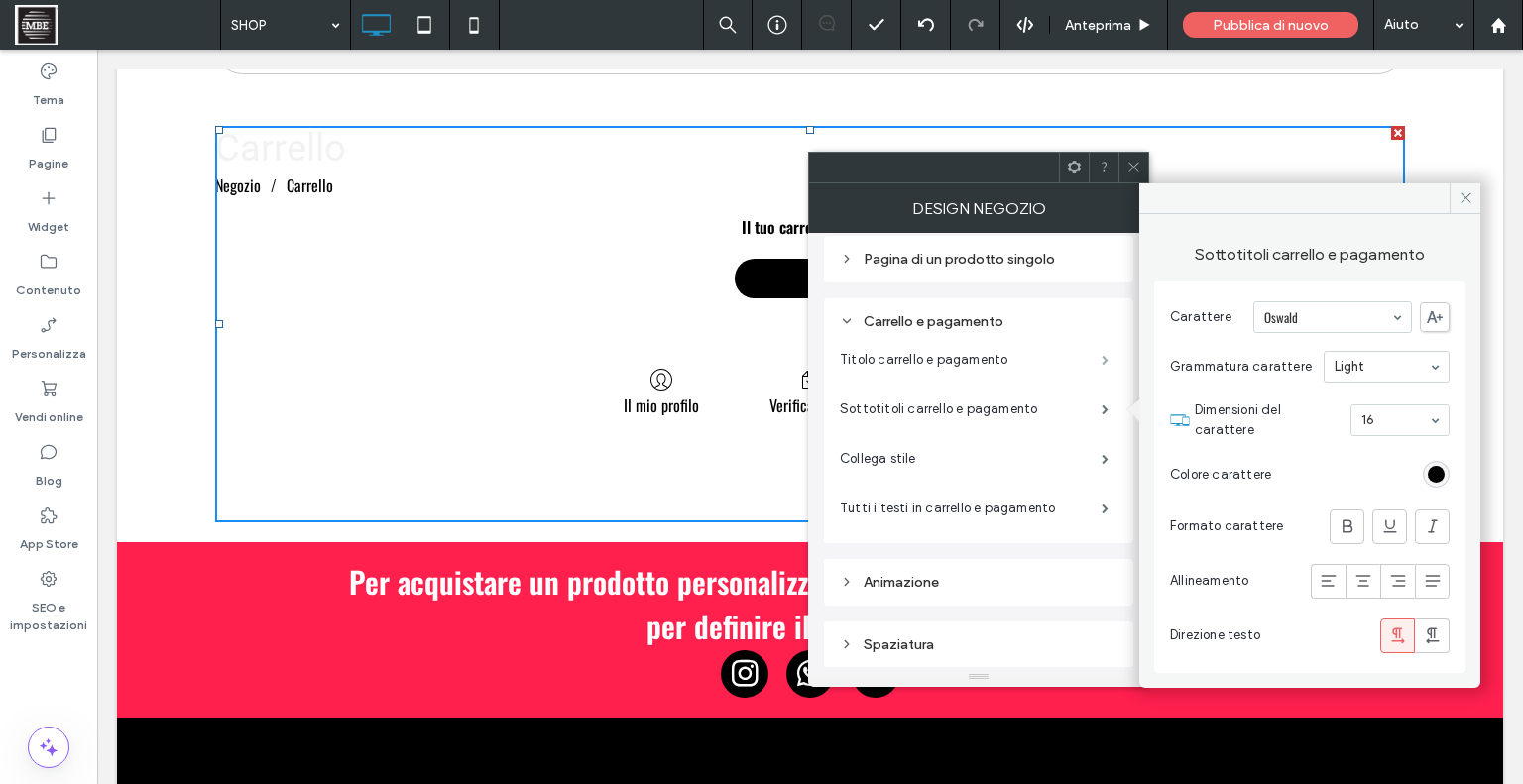 click at bounding box center (1105, 360) 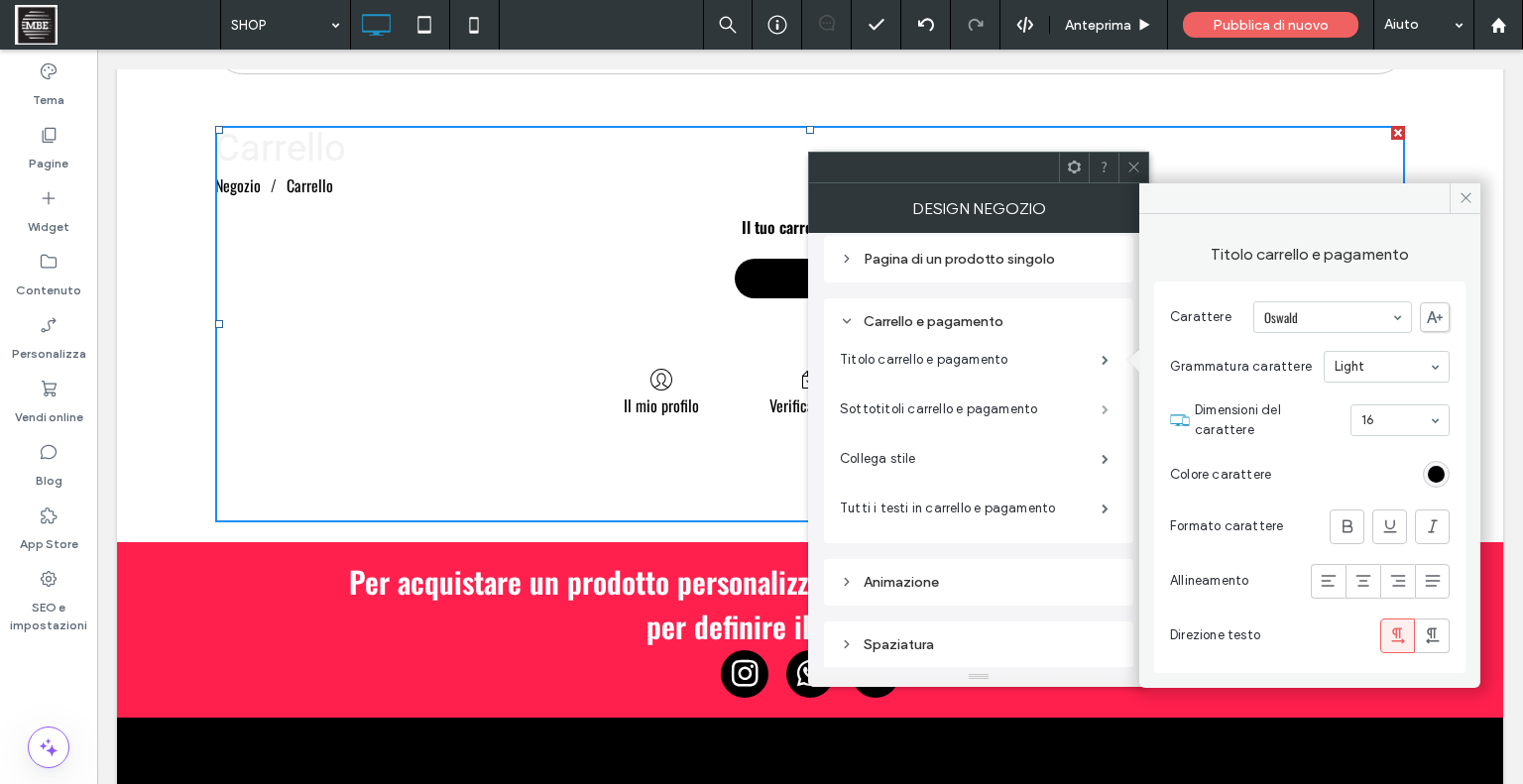 click at bounding box center [1105, 409] 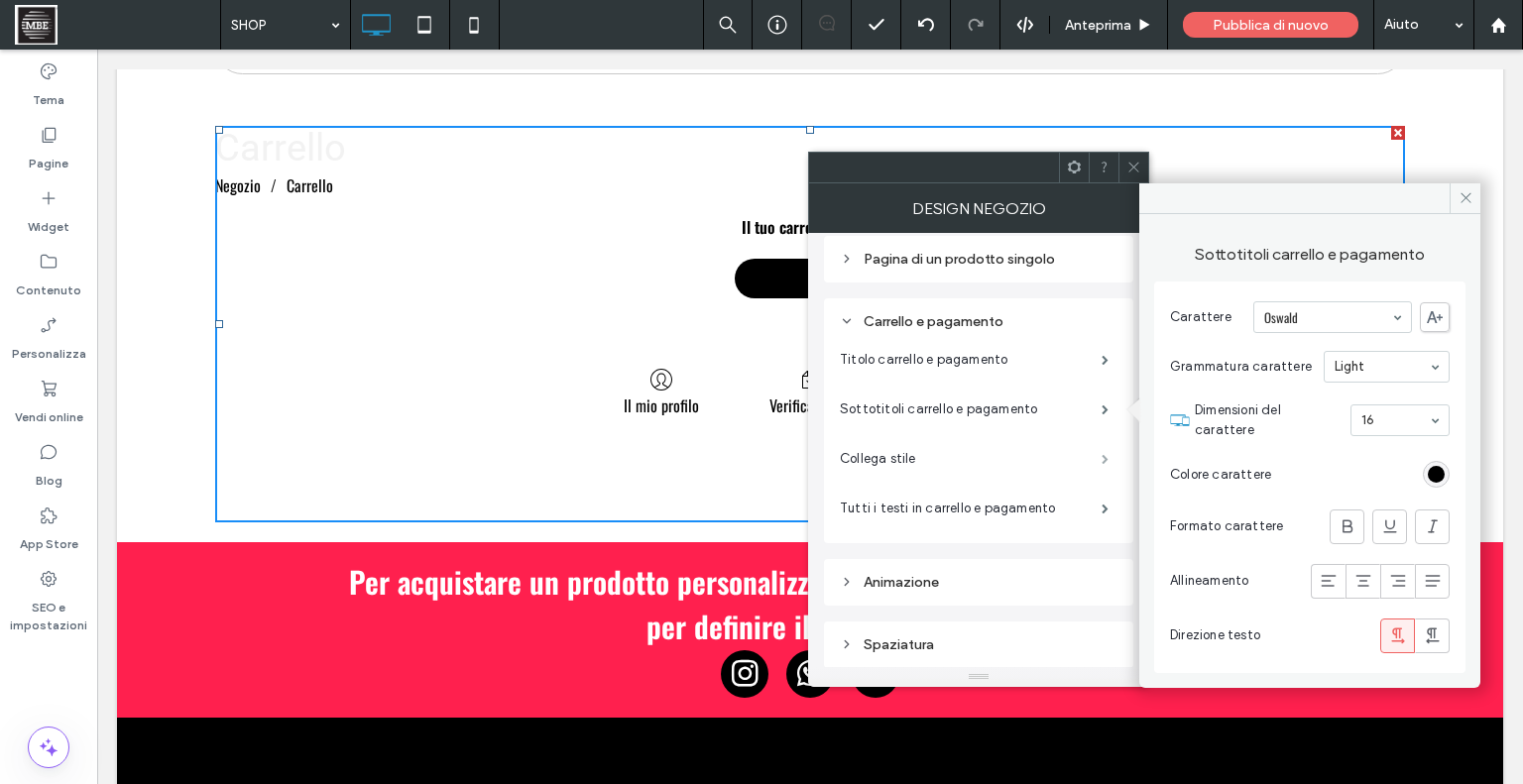 click at bounding box center [1105, 459] 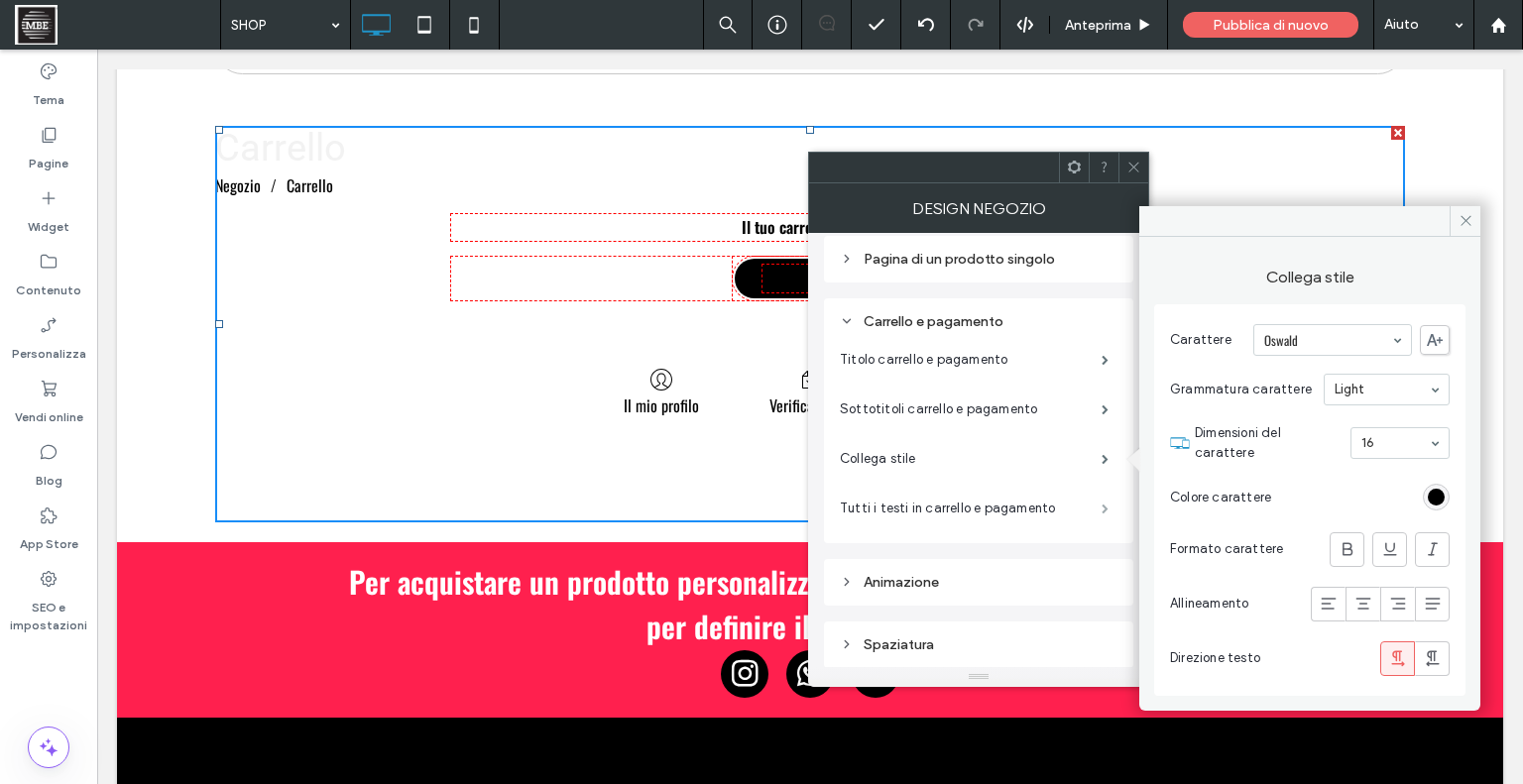 click at bounding box center [1105, 508] 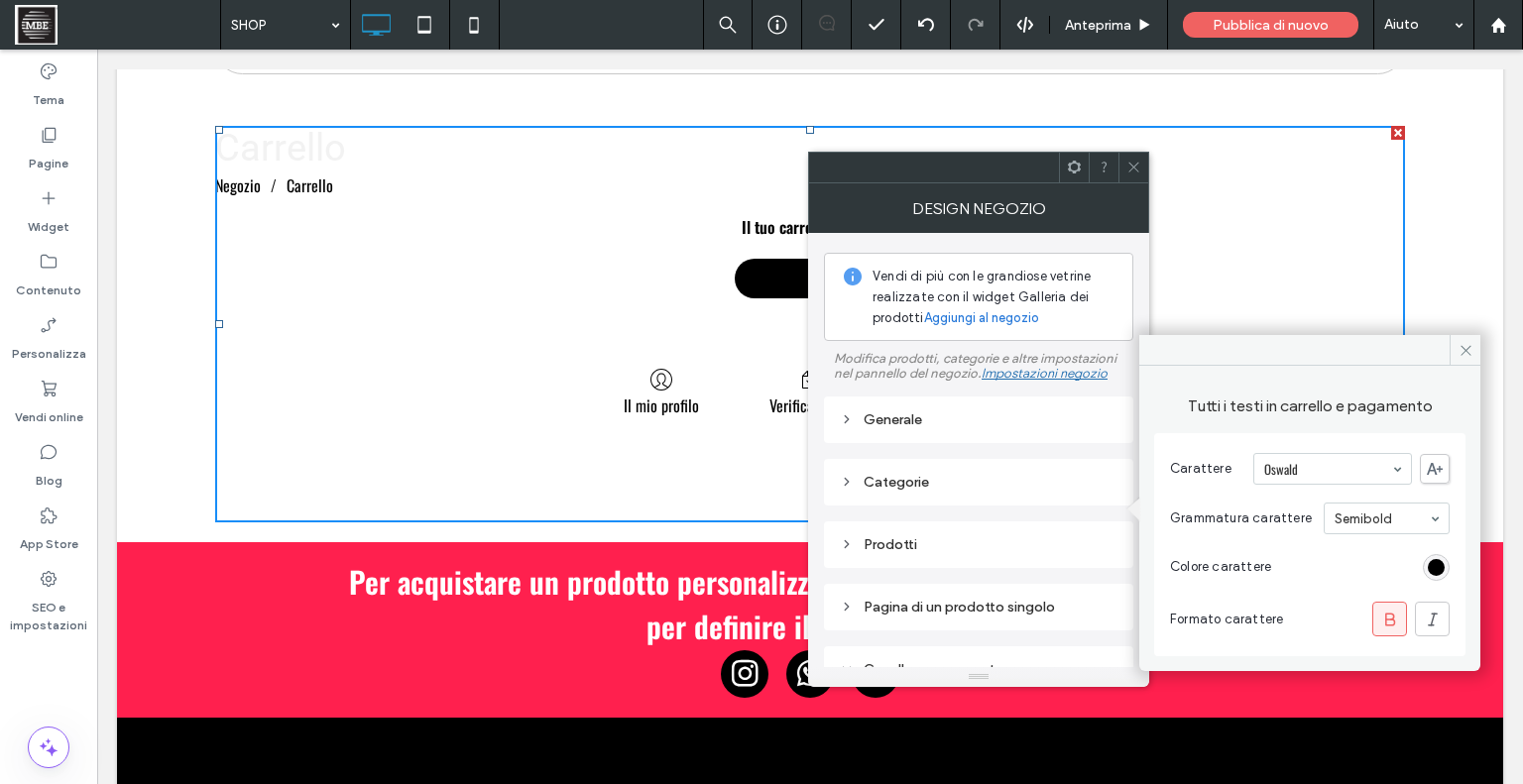 scroll, scrollTop: 56, scrollLeft: 0, axis: vertical 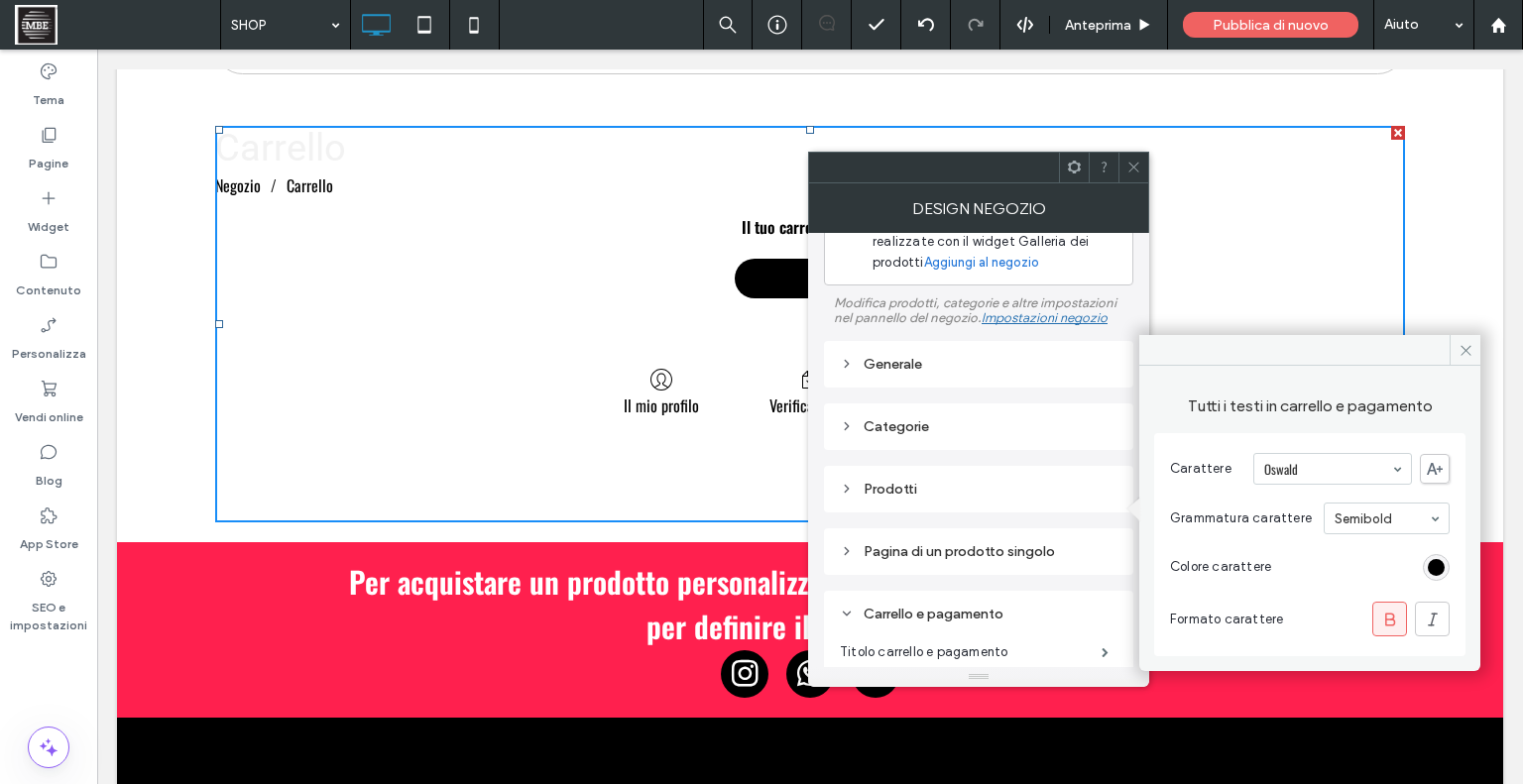 click on "Generale" at bounding box center [979, 364] 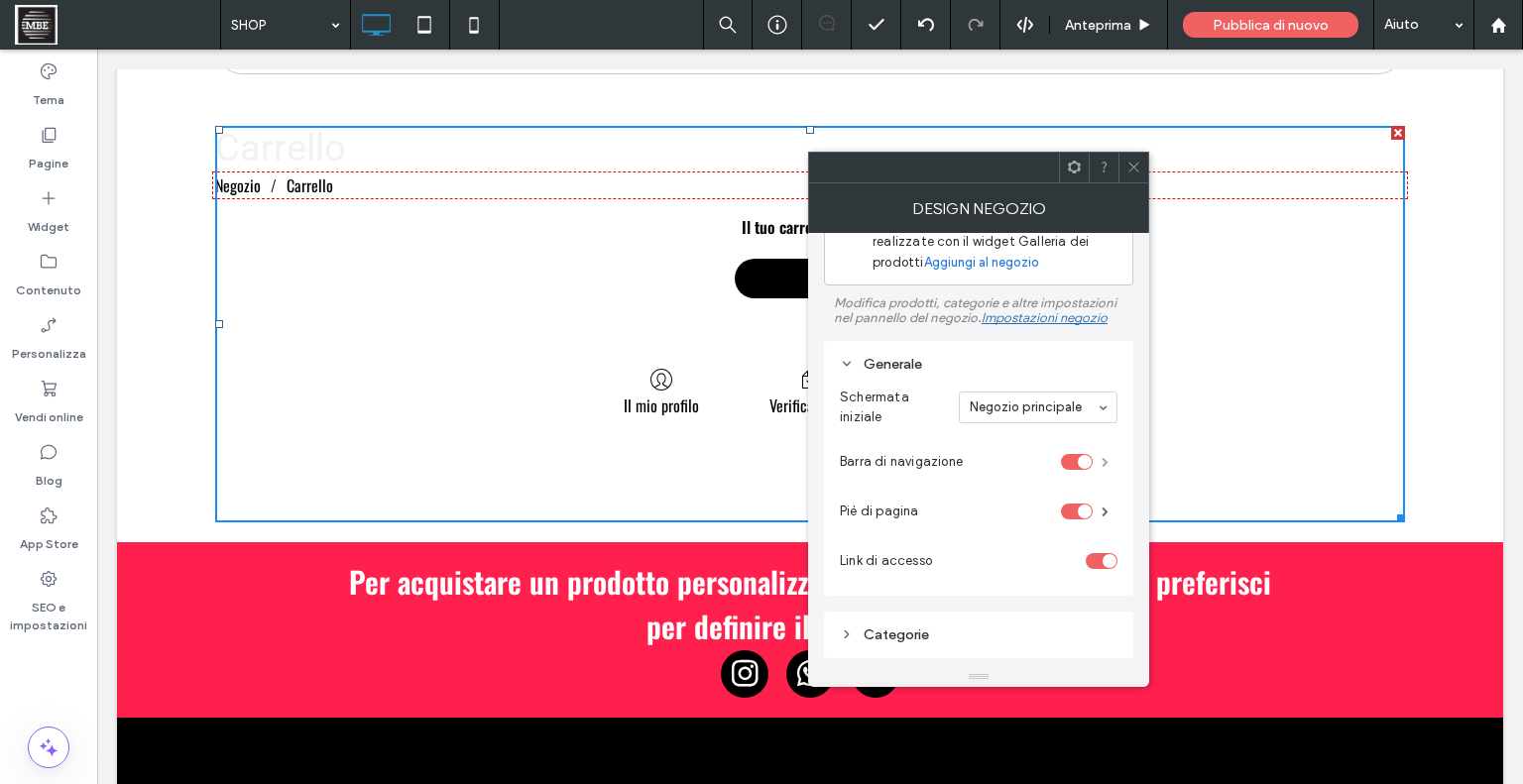 click at bounding box center [1105, 462] 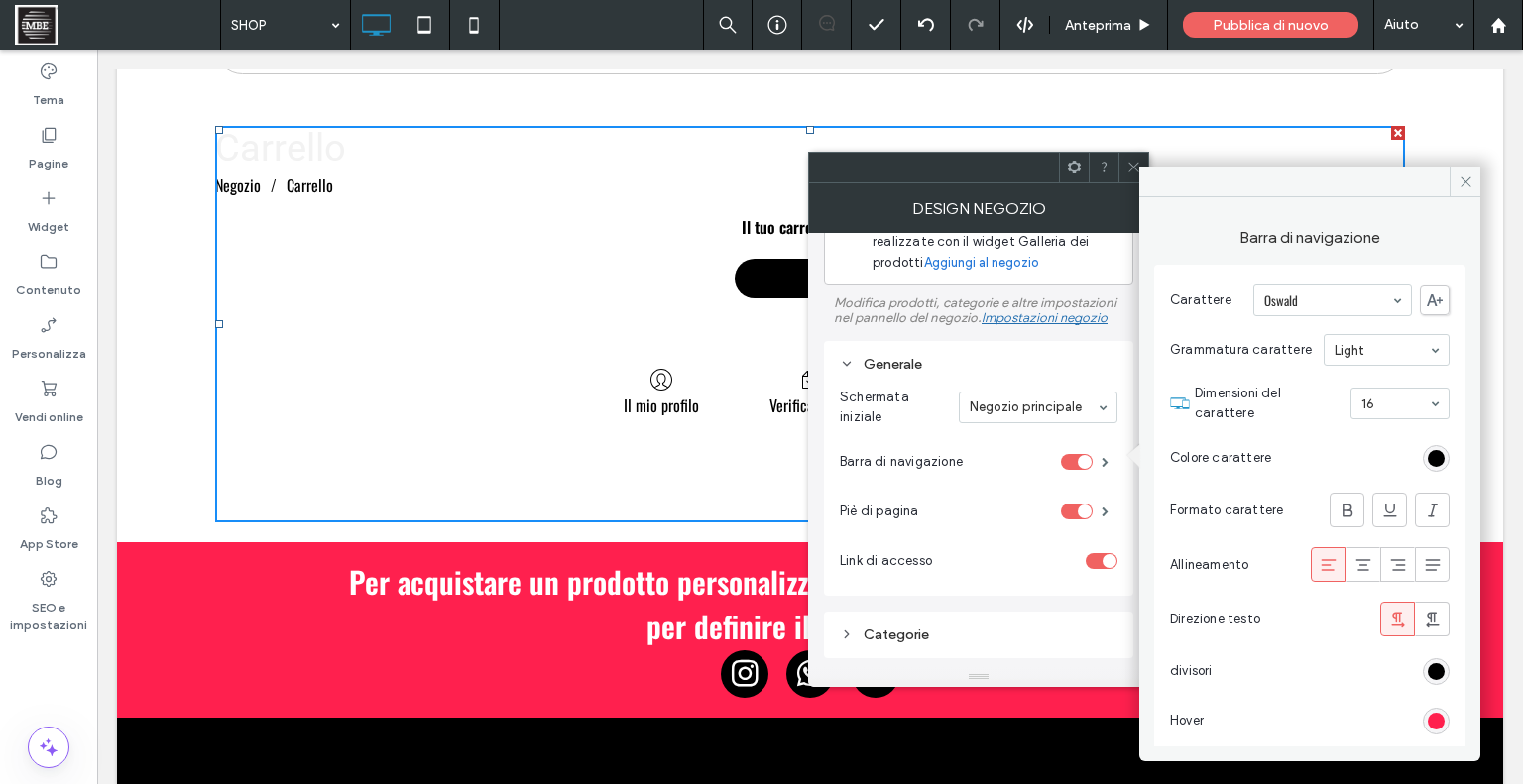 click on "Categorie" at bounding box center (979, 634) 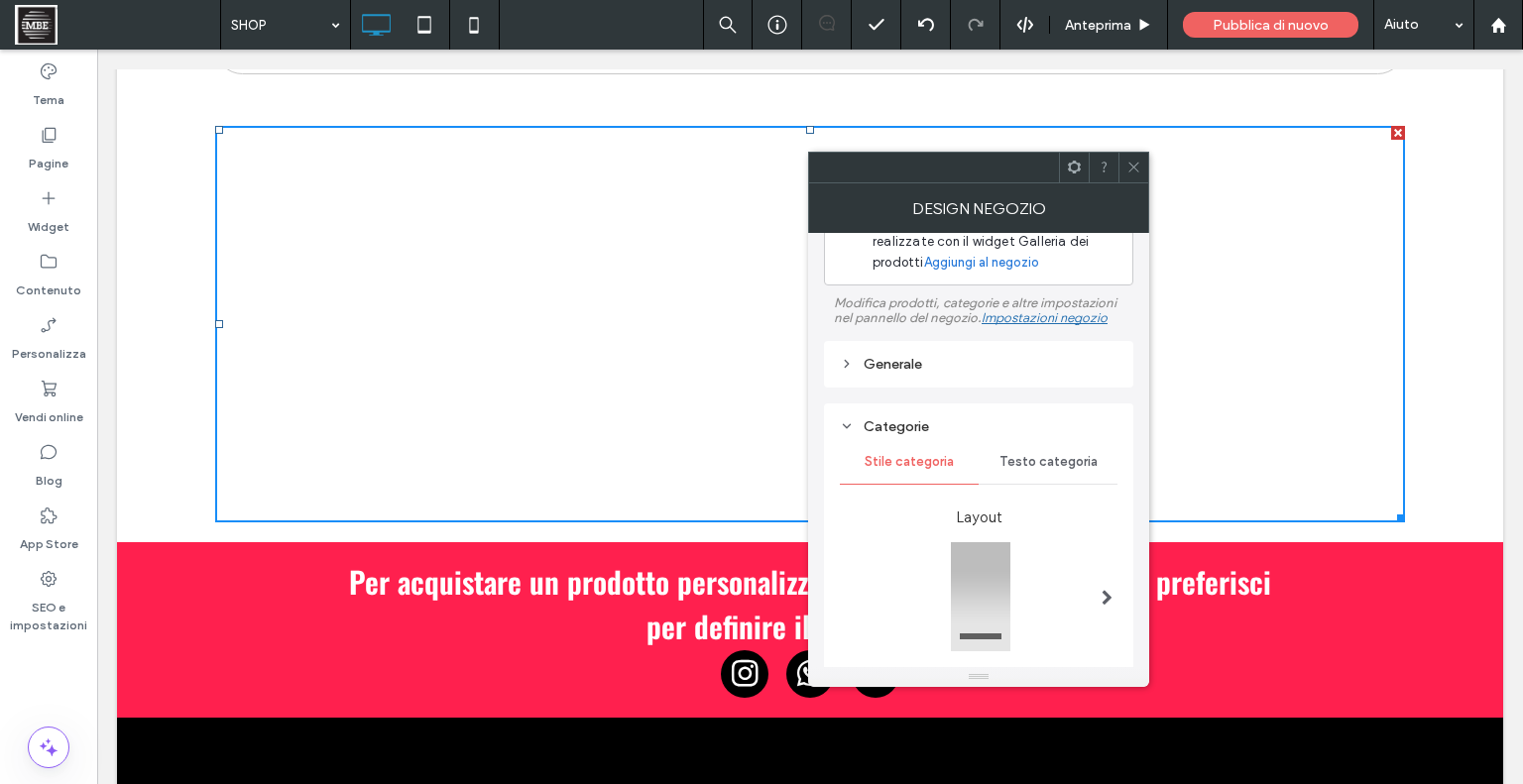 scroll, scrollTop: 0, scrollLeft: 0, axis: both 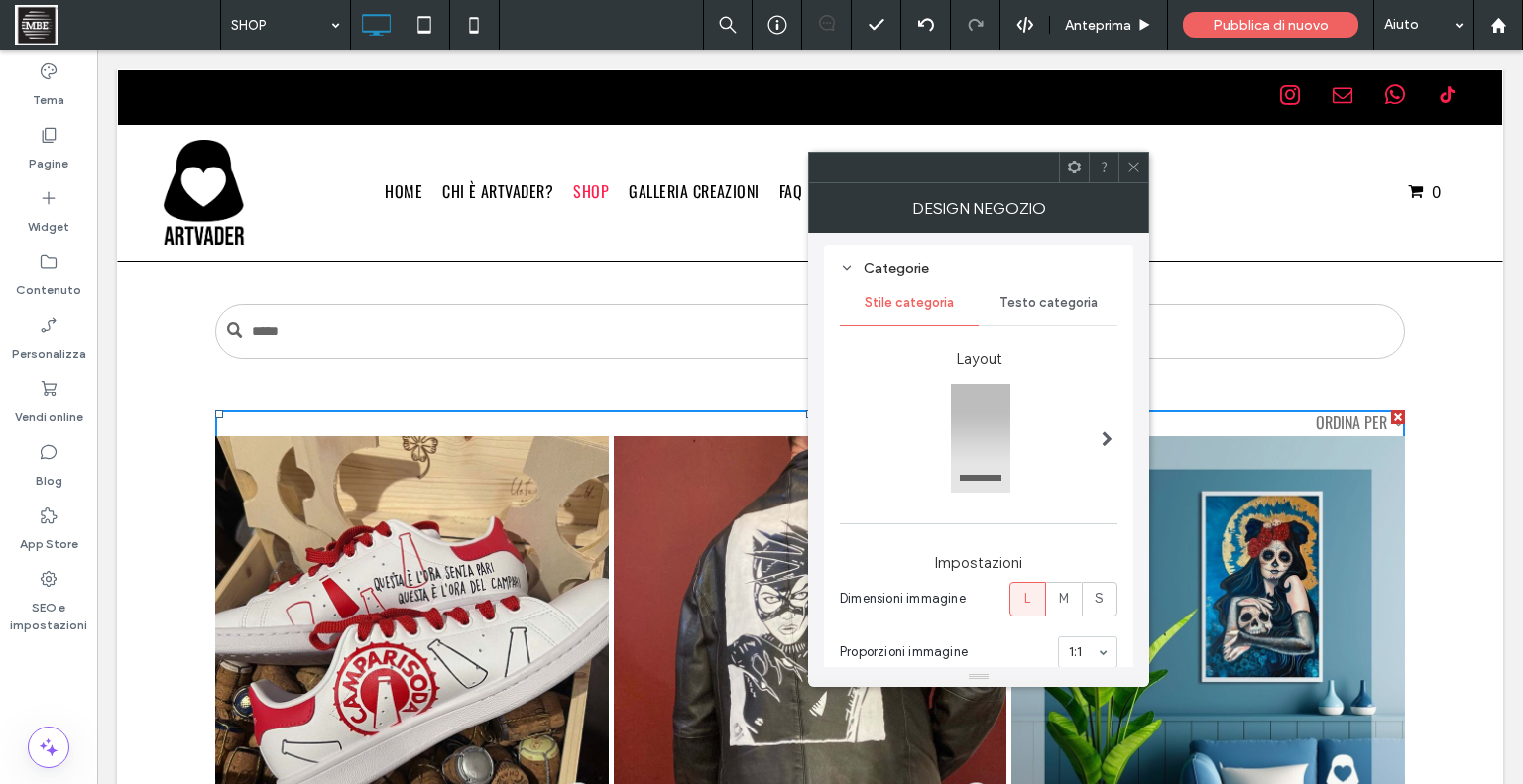 click on "Testo categoria" at bounding box center (1048, 303) 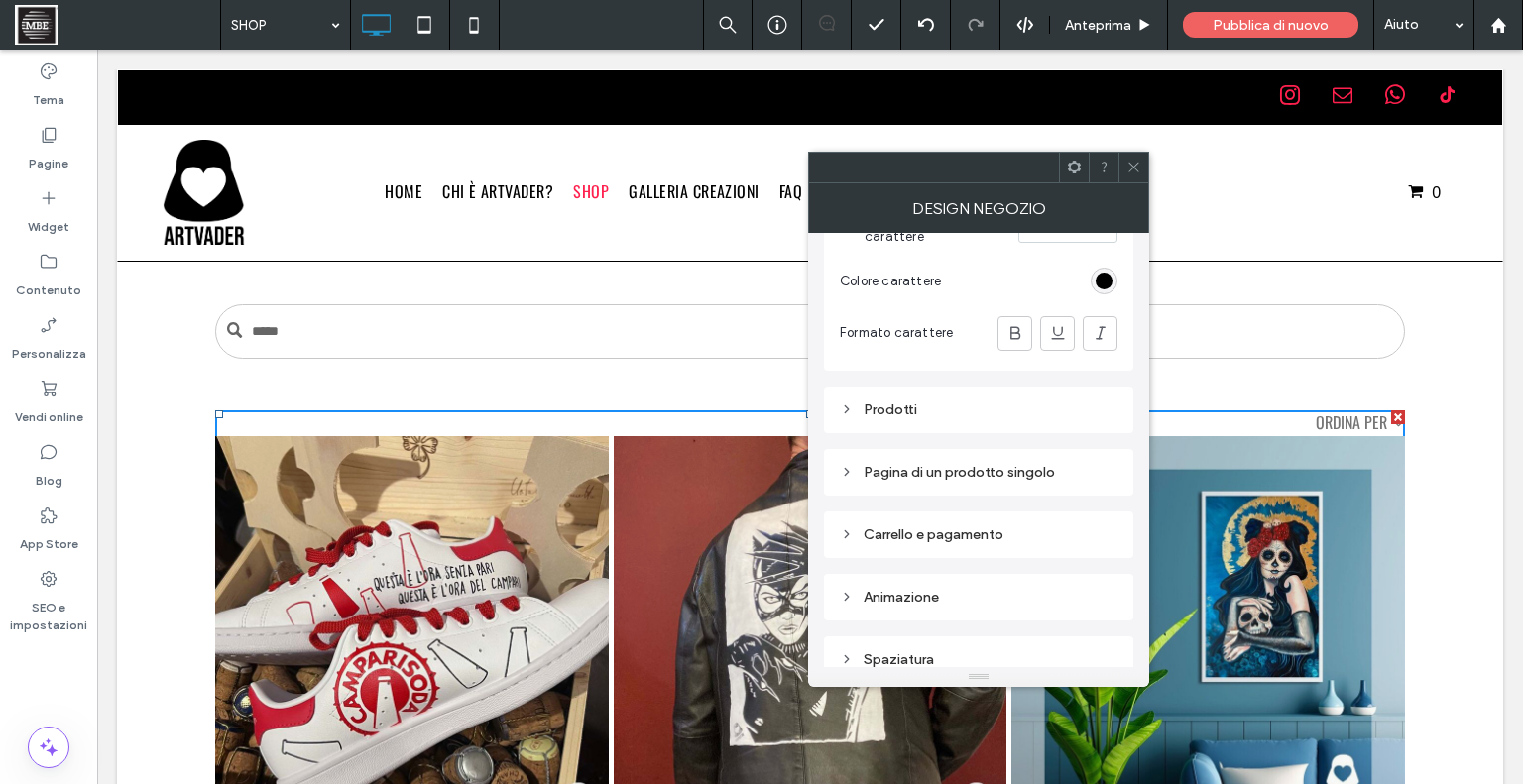 scroll, scrollTop: 460, scrollLeft: 0, axis: vertical 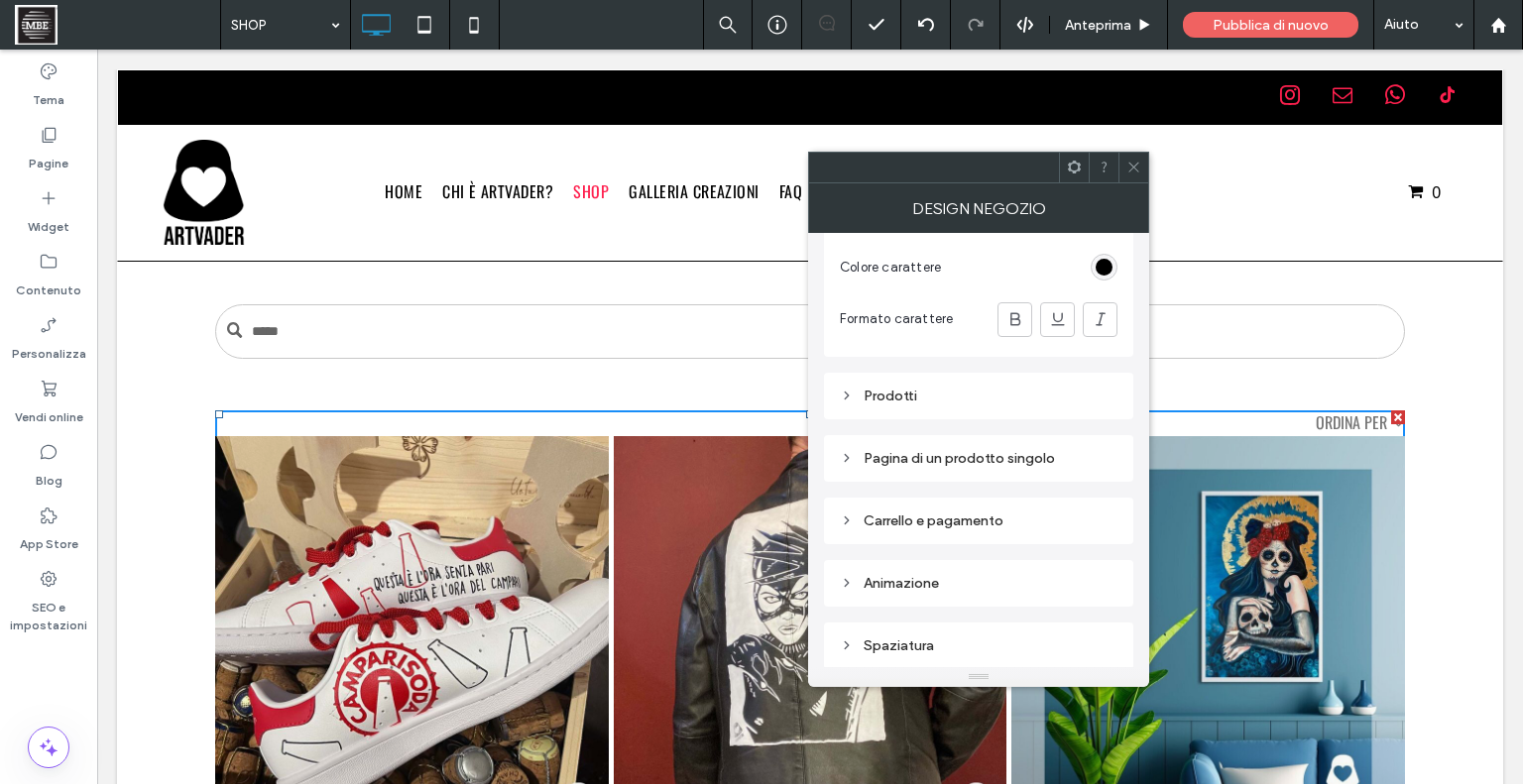 click on "Prodotti" at bounding box center (979, 395) 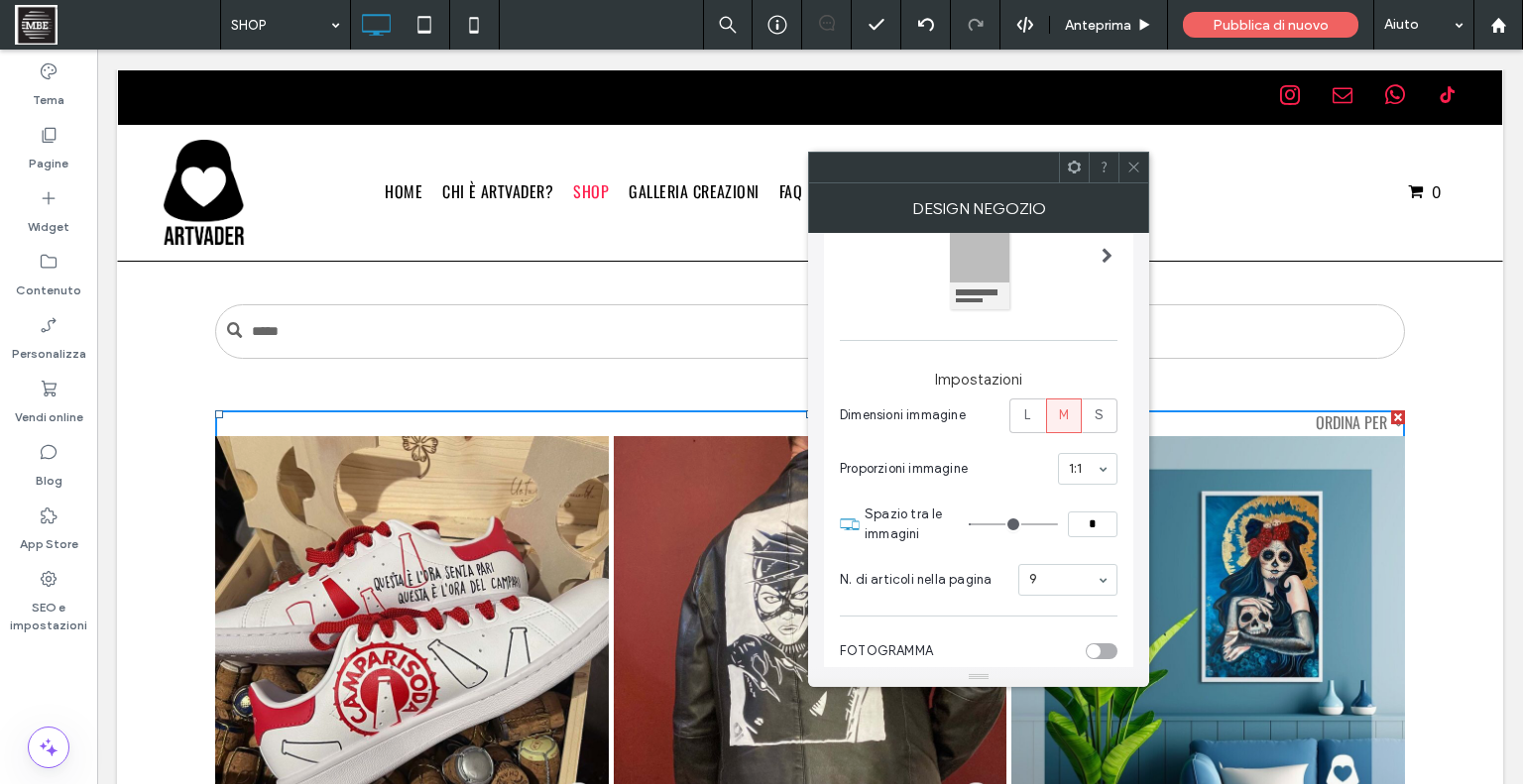 scroll, scrollTop: 150, scrollLeft: 0, axis: vertical 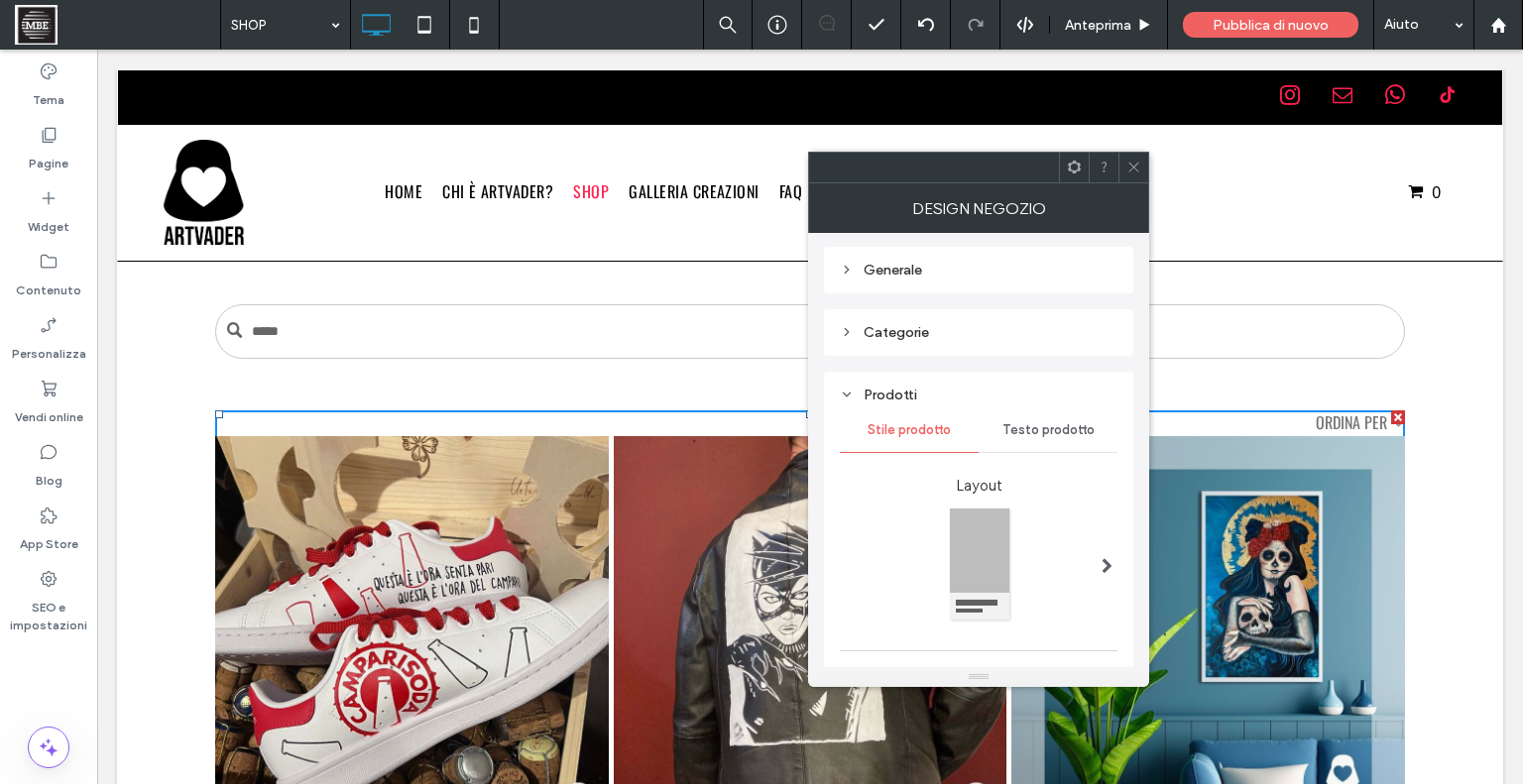 click on "Testo prodotto" at bounding box center [1048, 430] 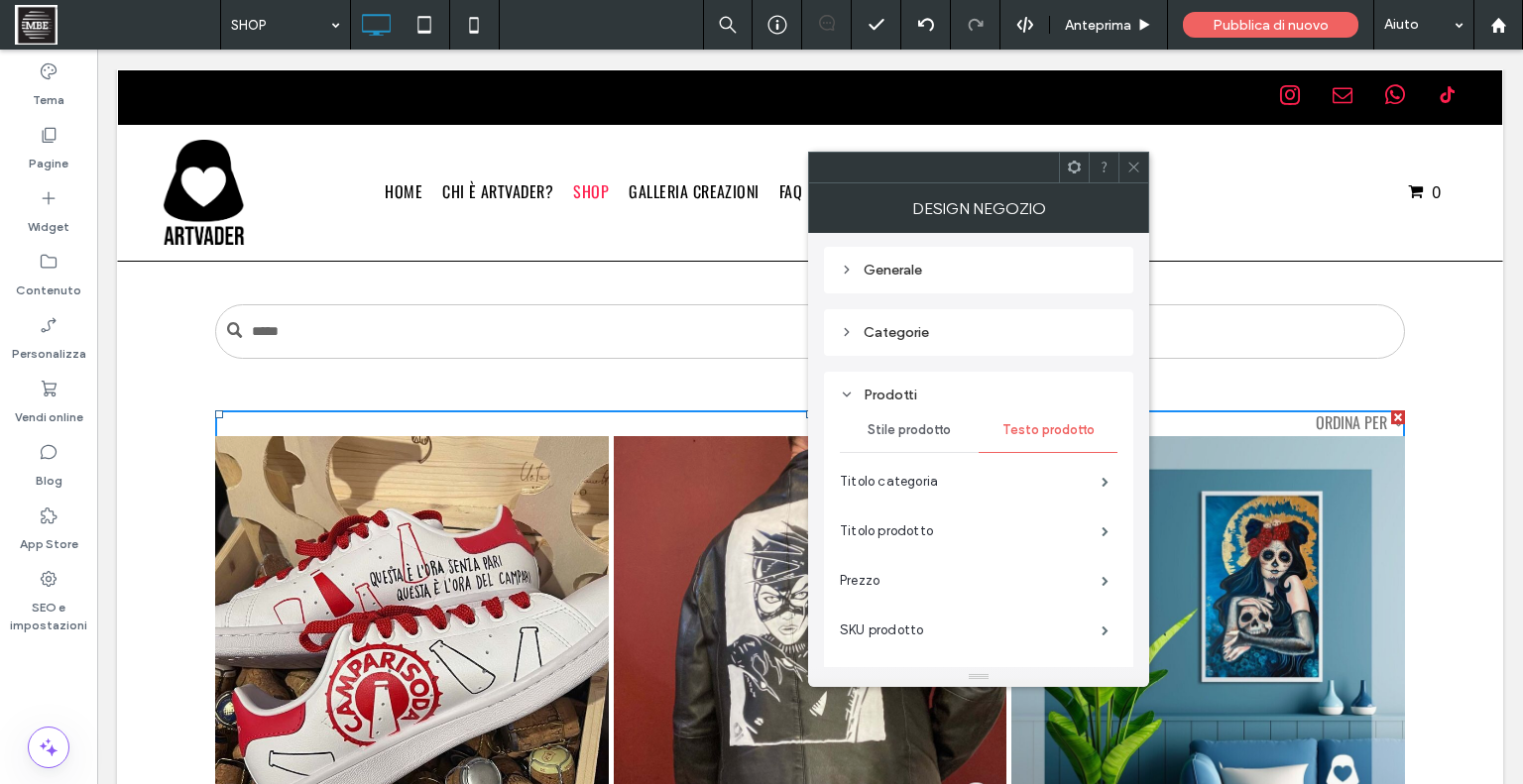 click on "Personalizzazioni su scarpe" 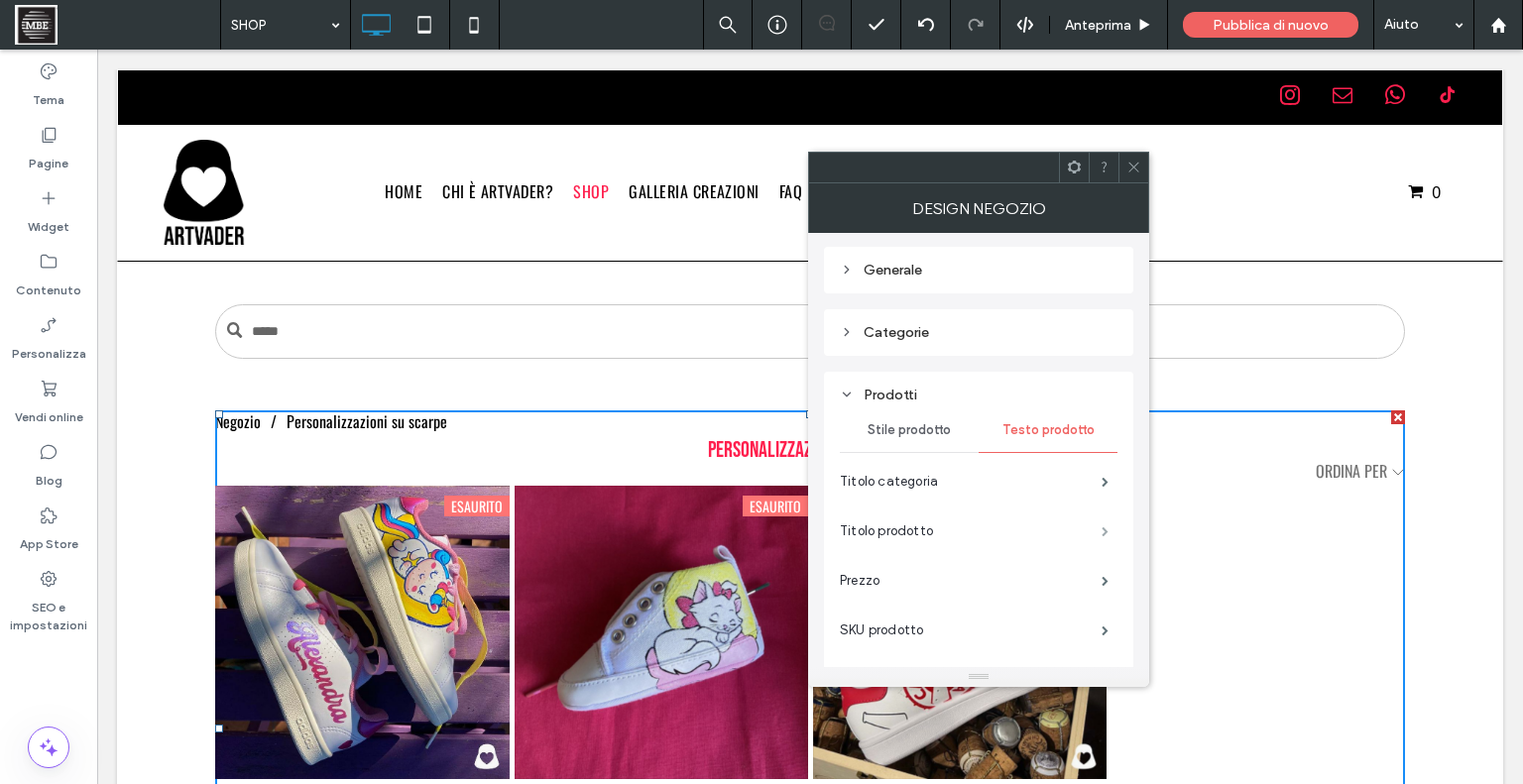 click at bounding box center (1105, 531) 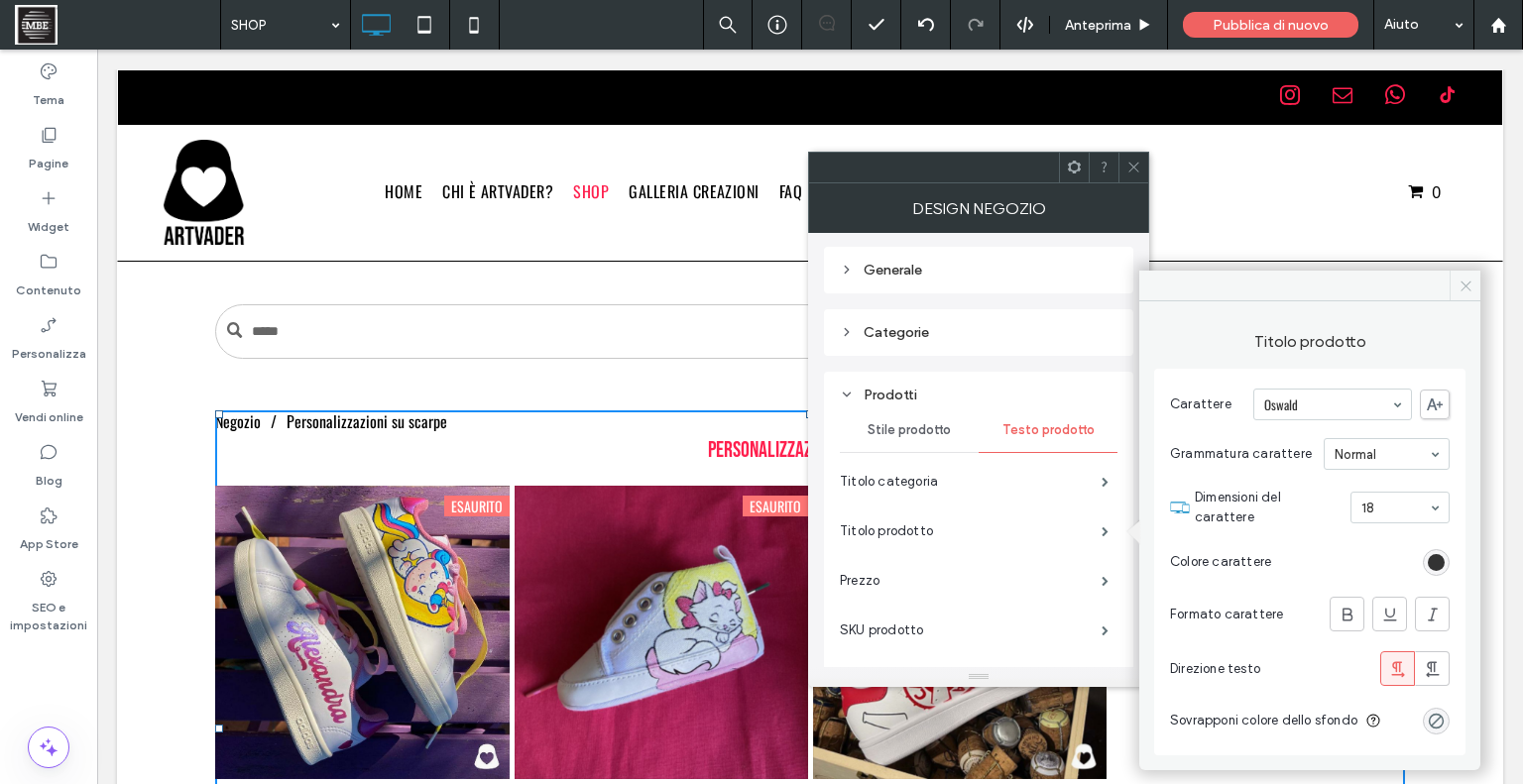 click 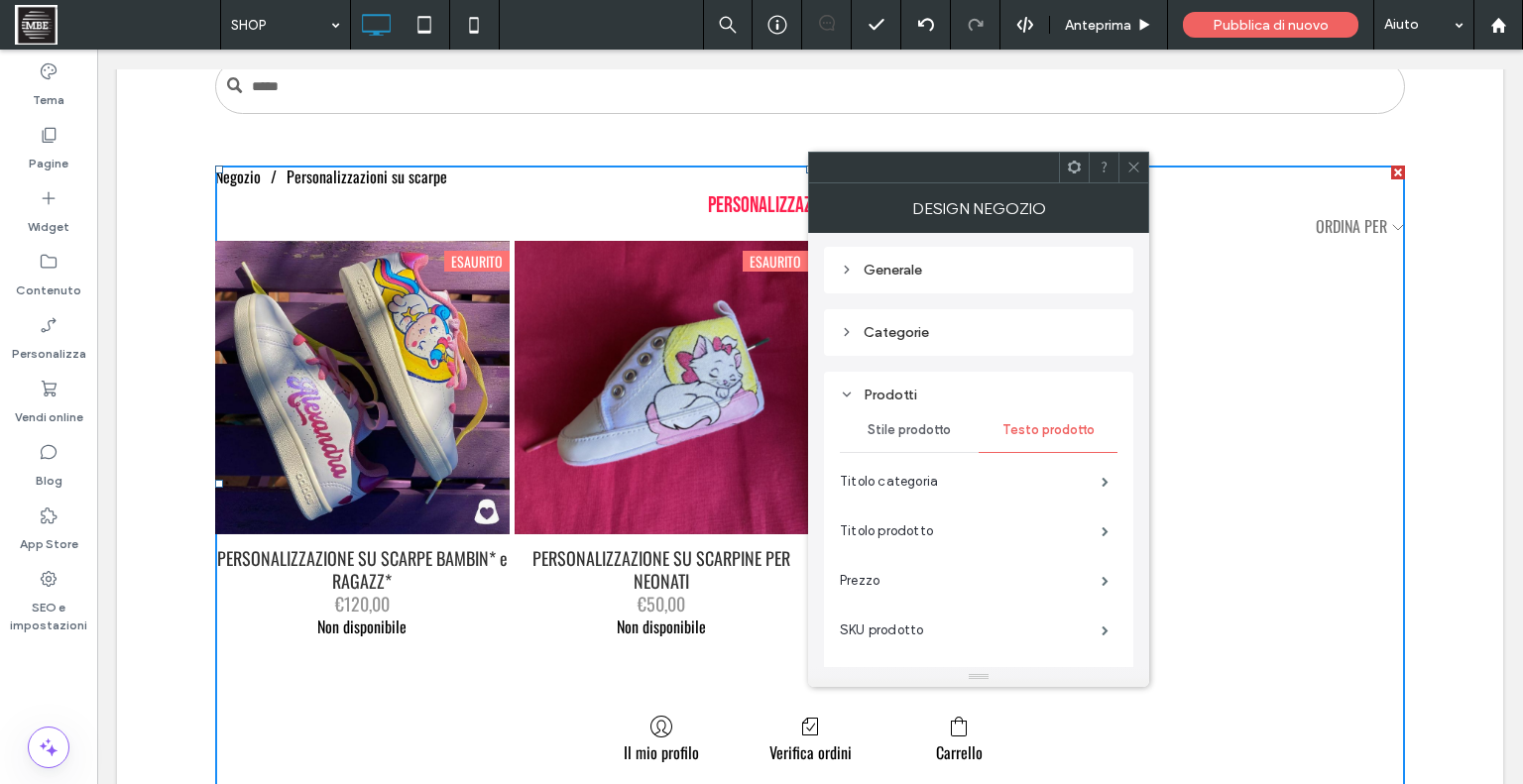 scroll, scrollTop: 247, scrollLeft: 0, axis: vertical 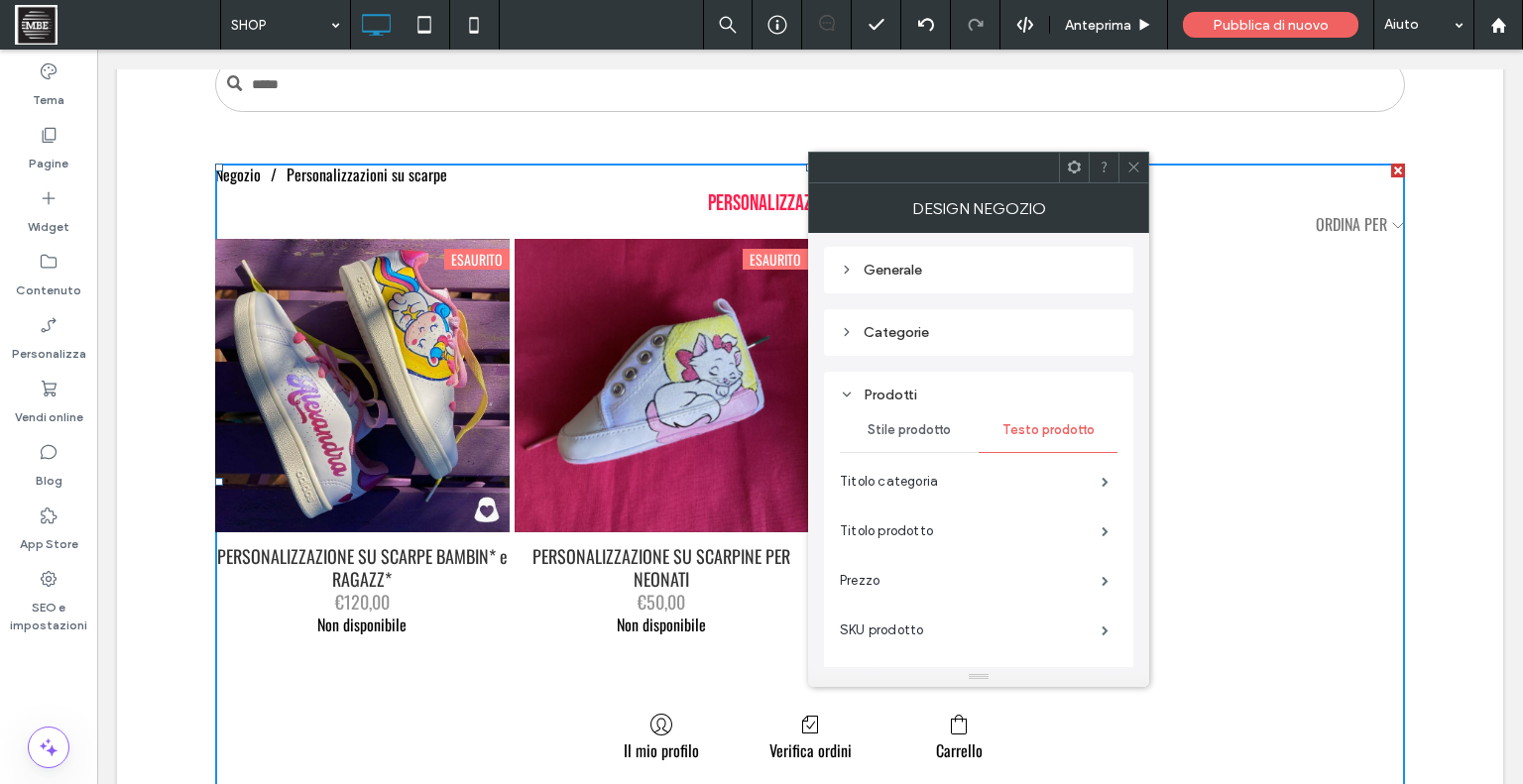click on "**********" at bounding box center [810, 482] 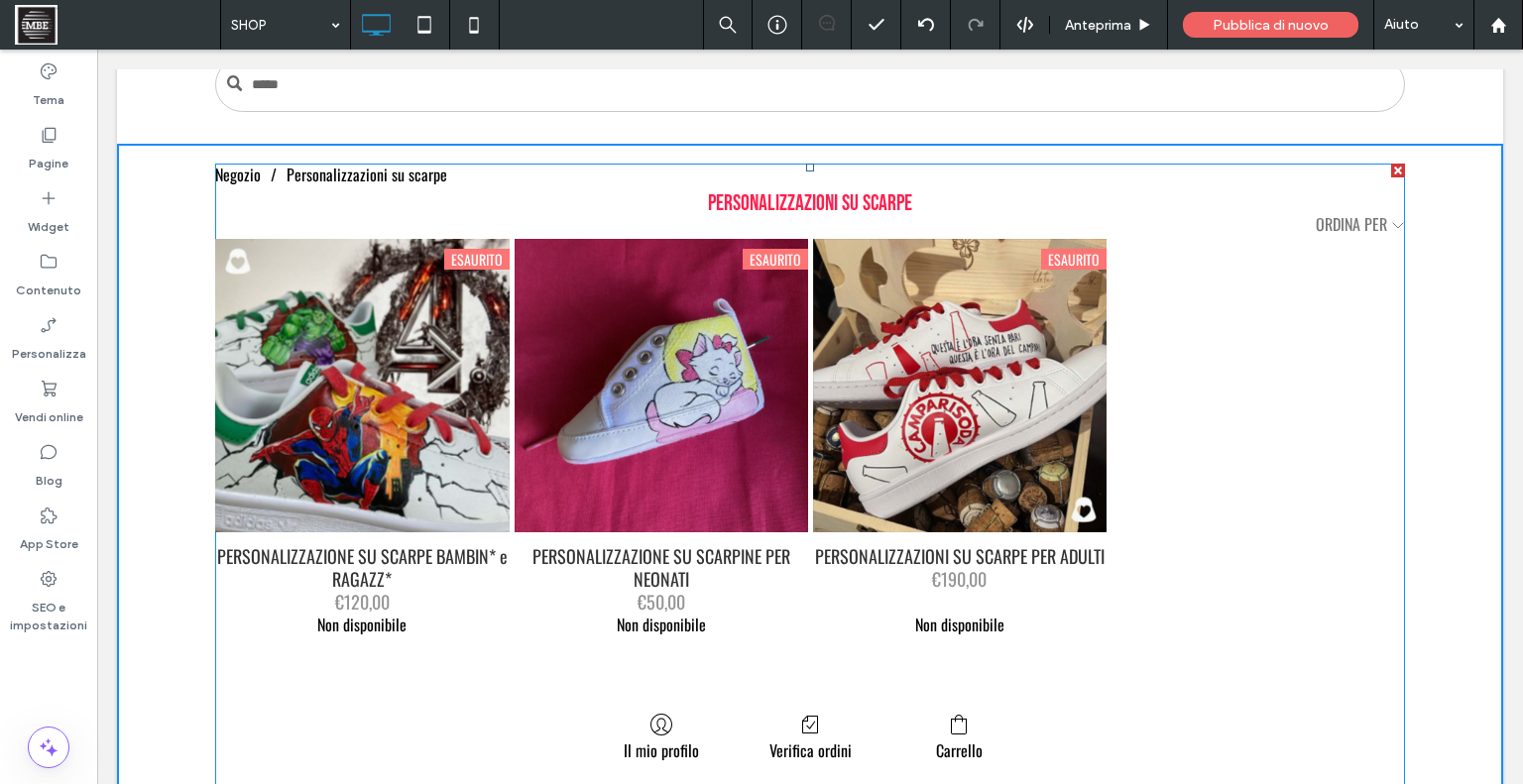 click on "PERSONALIZZAZIONE SU SCARPE BAMBIN* e RAGAZZ*" 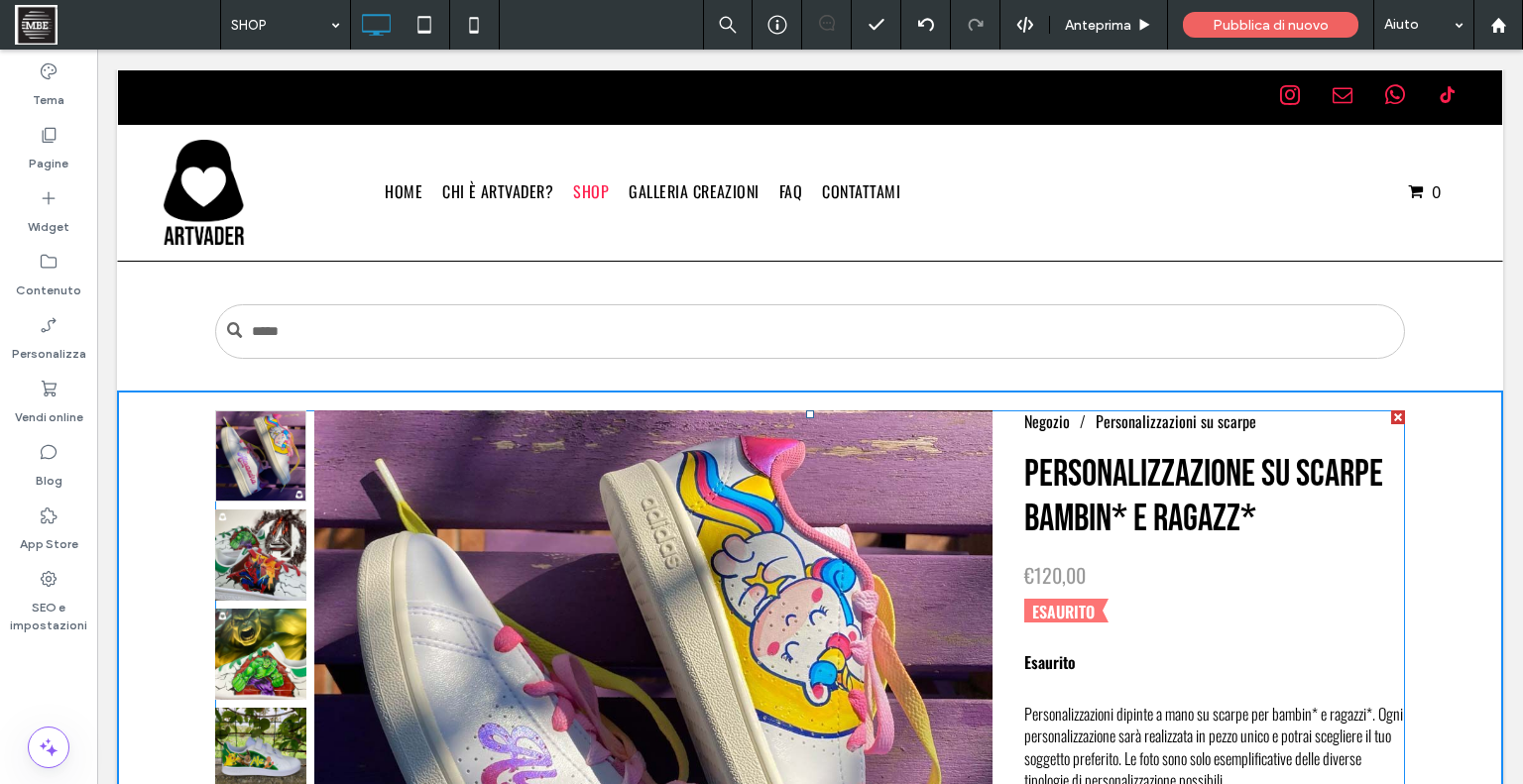 click on "PERSONALIZZAZIONE SU SCARPE BAMBIN* e RAGAZZ*" 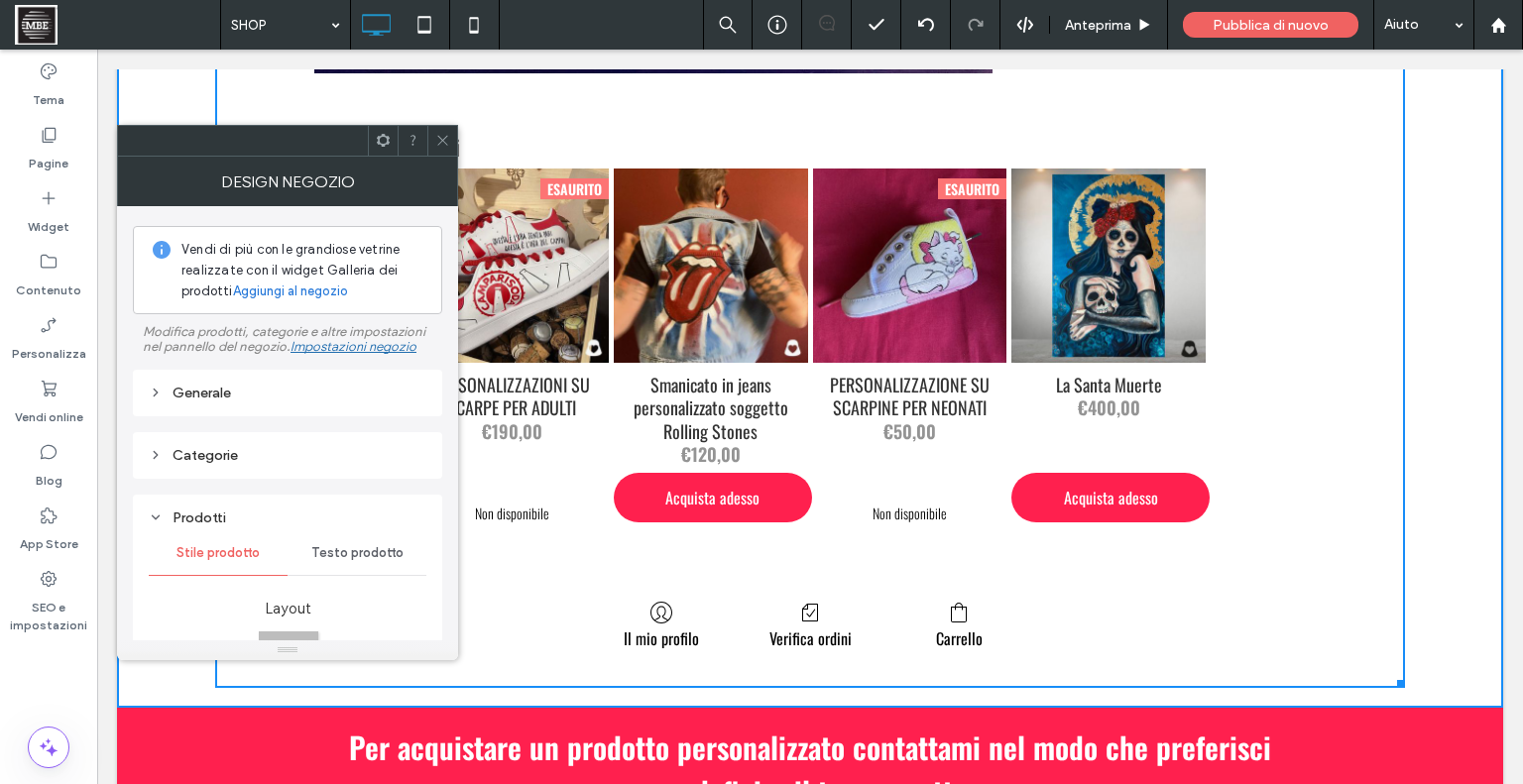 scroll, scrollTop: 1036, scrollLeft: 0, axis: vertical 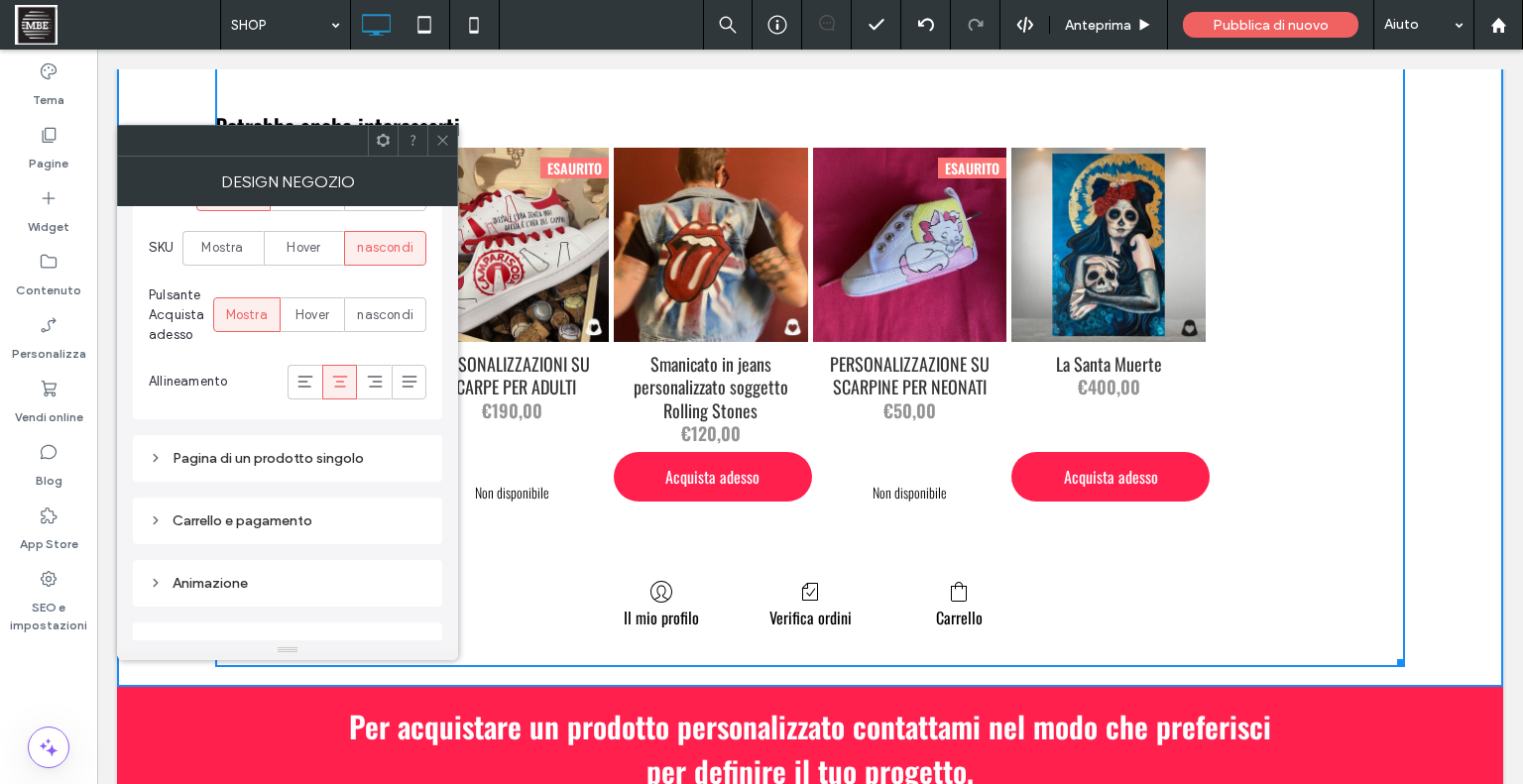 click on "Carrello e pagamento" at bounding box center (288, 520) 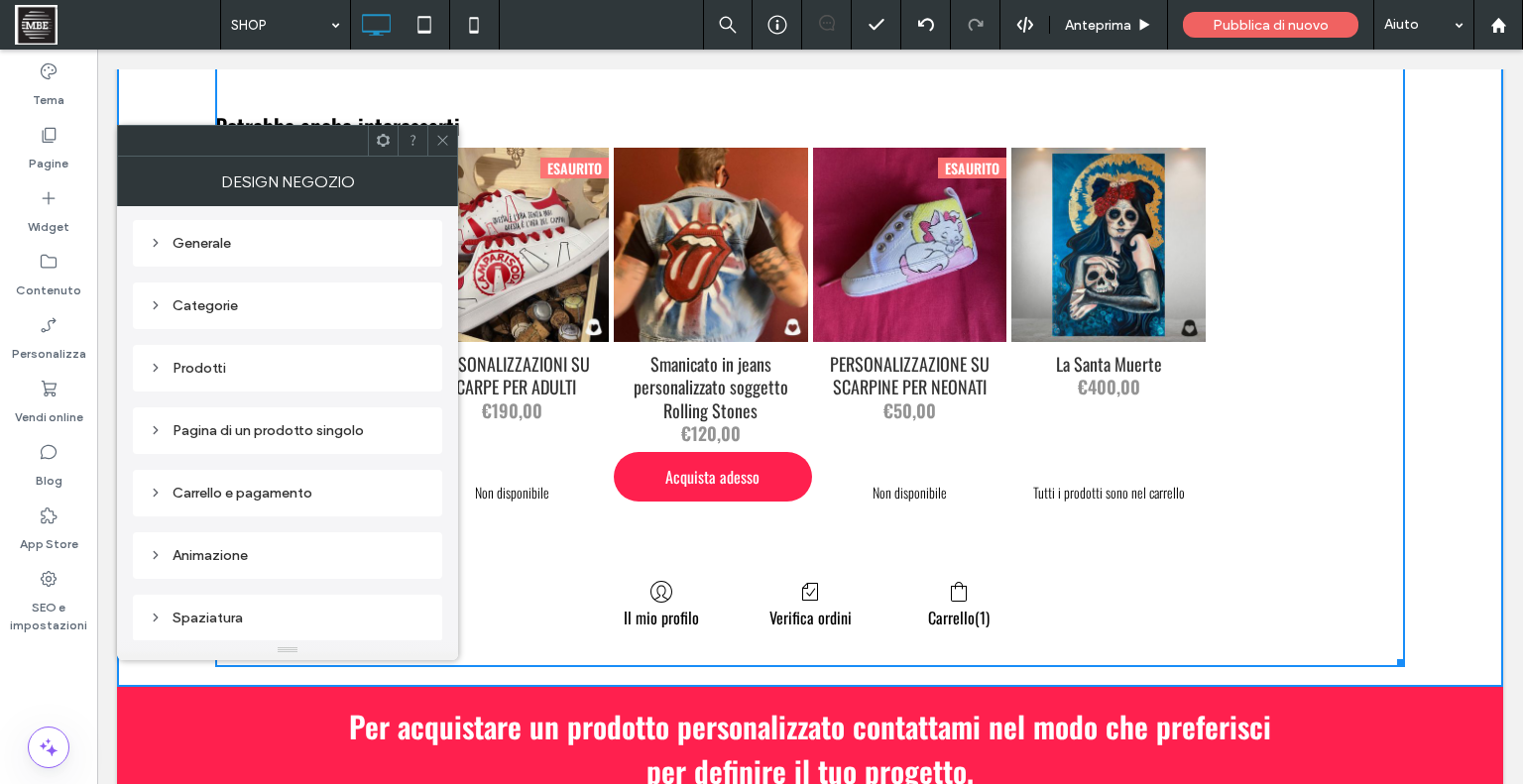 scroll, scrollTop: 0, scrollLeft: 0, axis: both 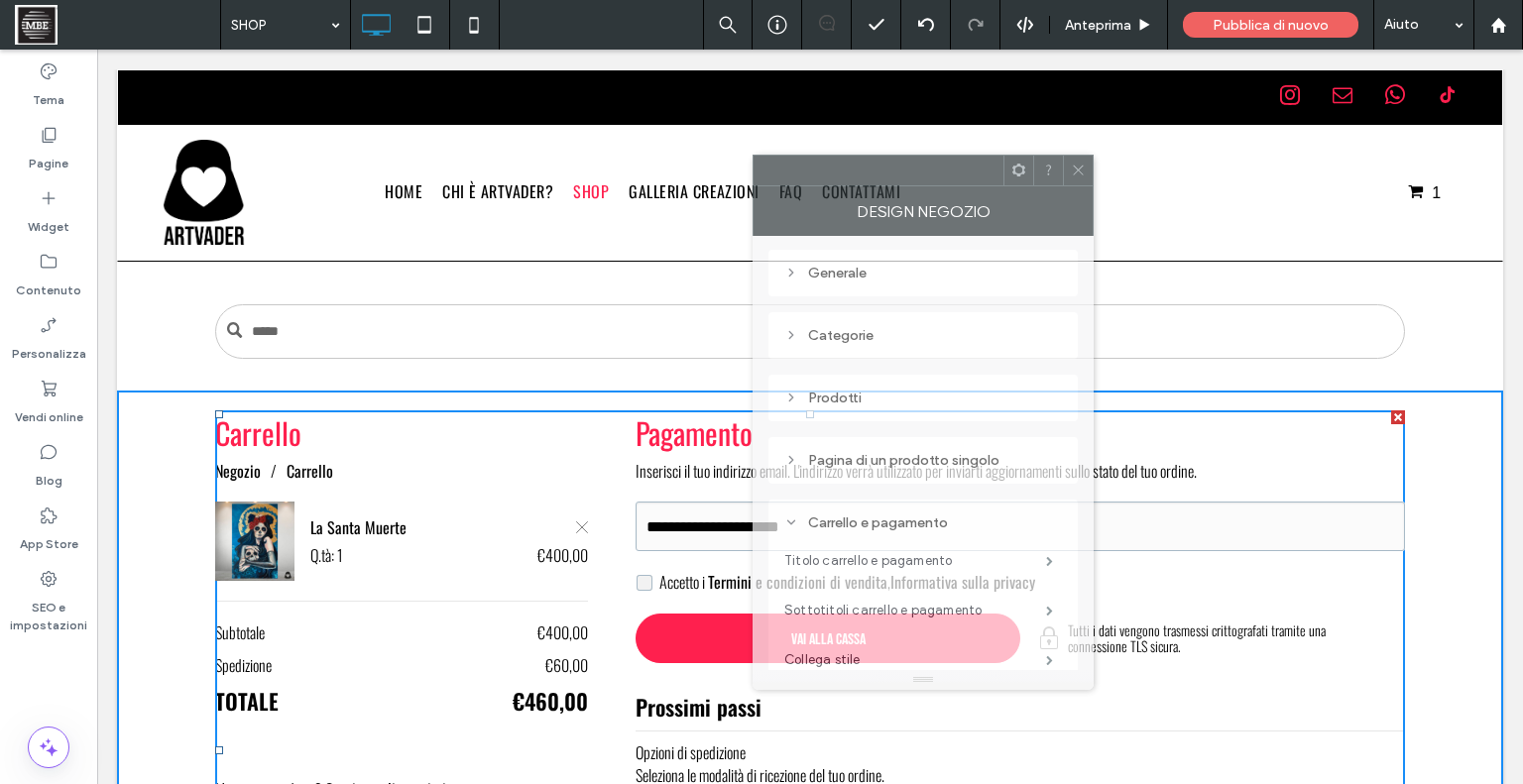 drag, startPoint x: 324, startPoint y: 142, endPoint x: 963, endPoint y: 173, distance: 639.75151 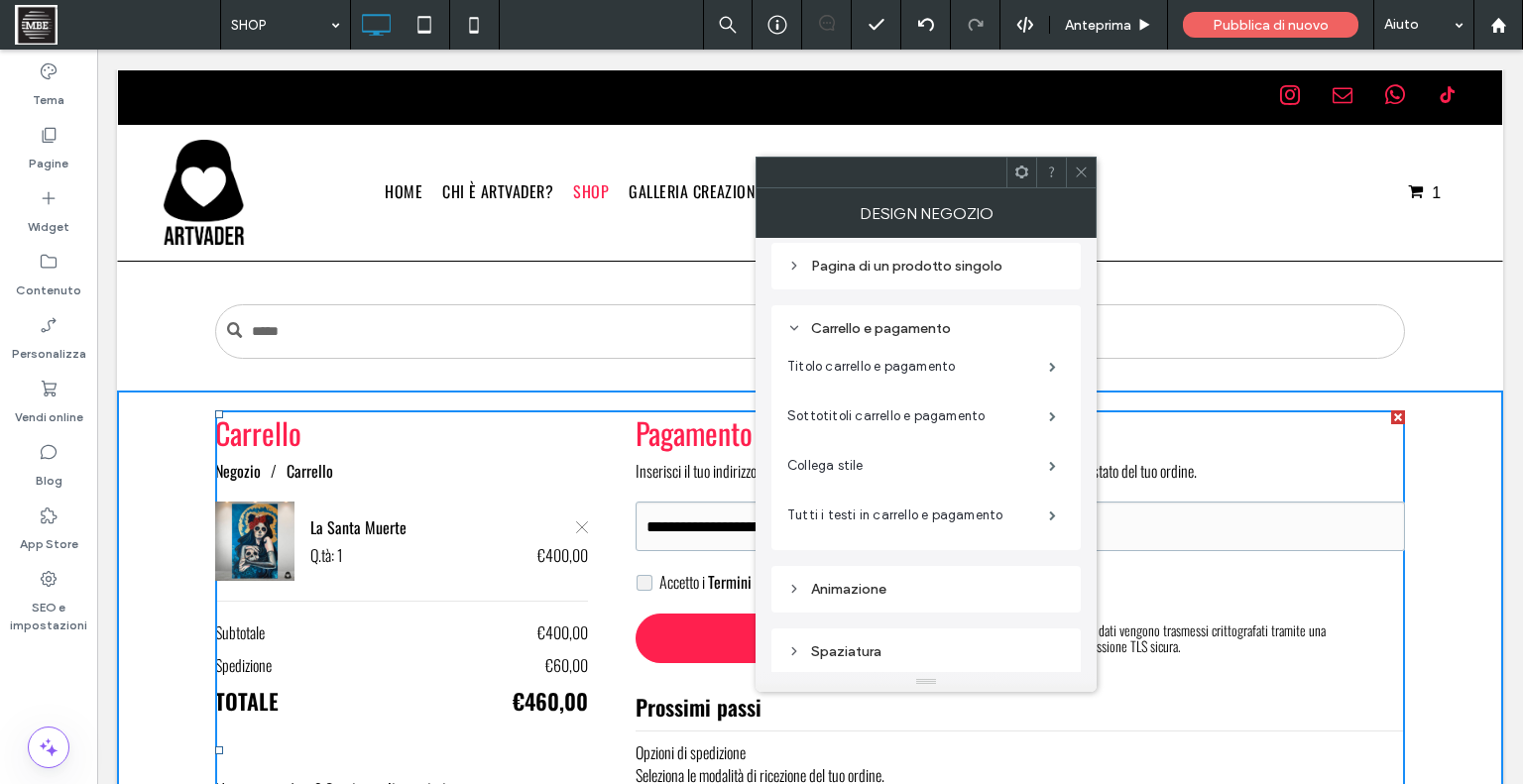 scroll, scrollTop: 348, scrollLeft: 0, axis: vertical 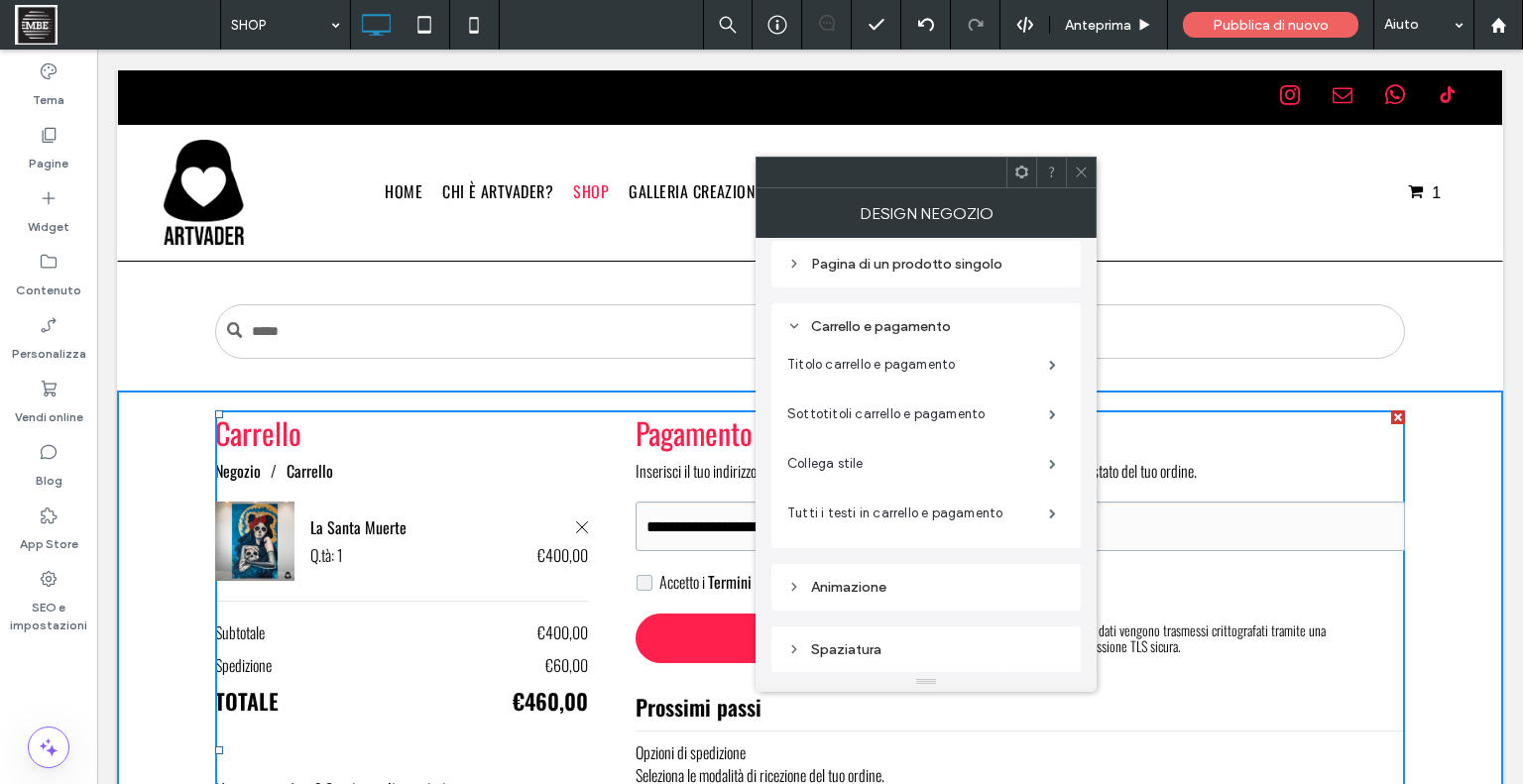 click 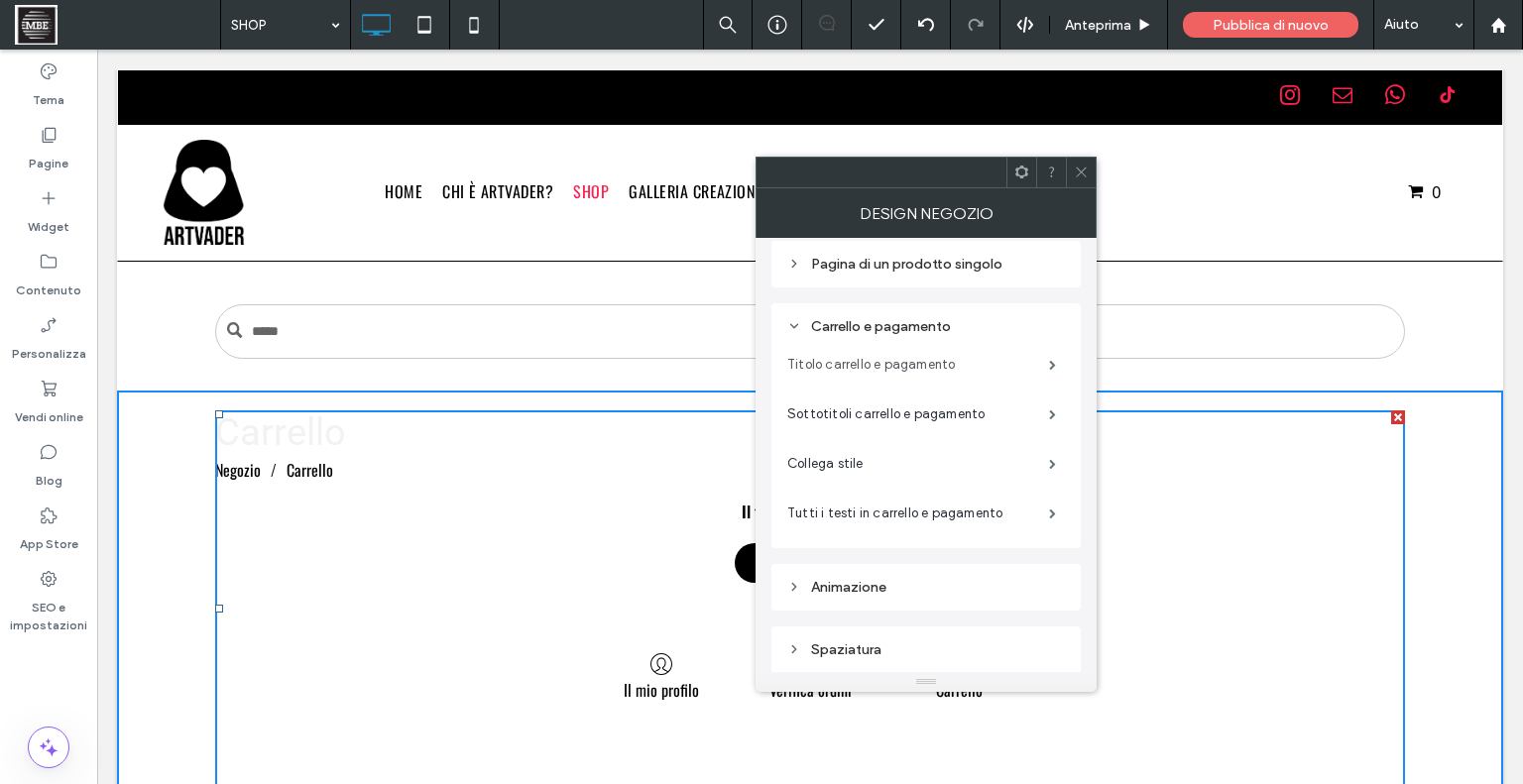 click on "Titolo carrello e pagamento" at bounding box center (918, 365) 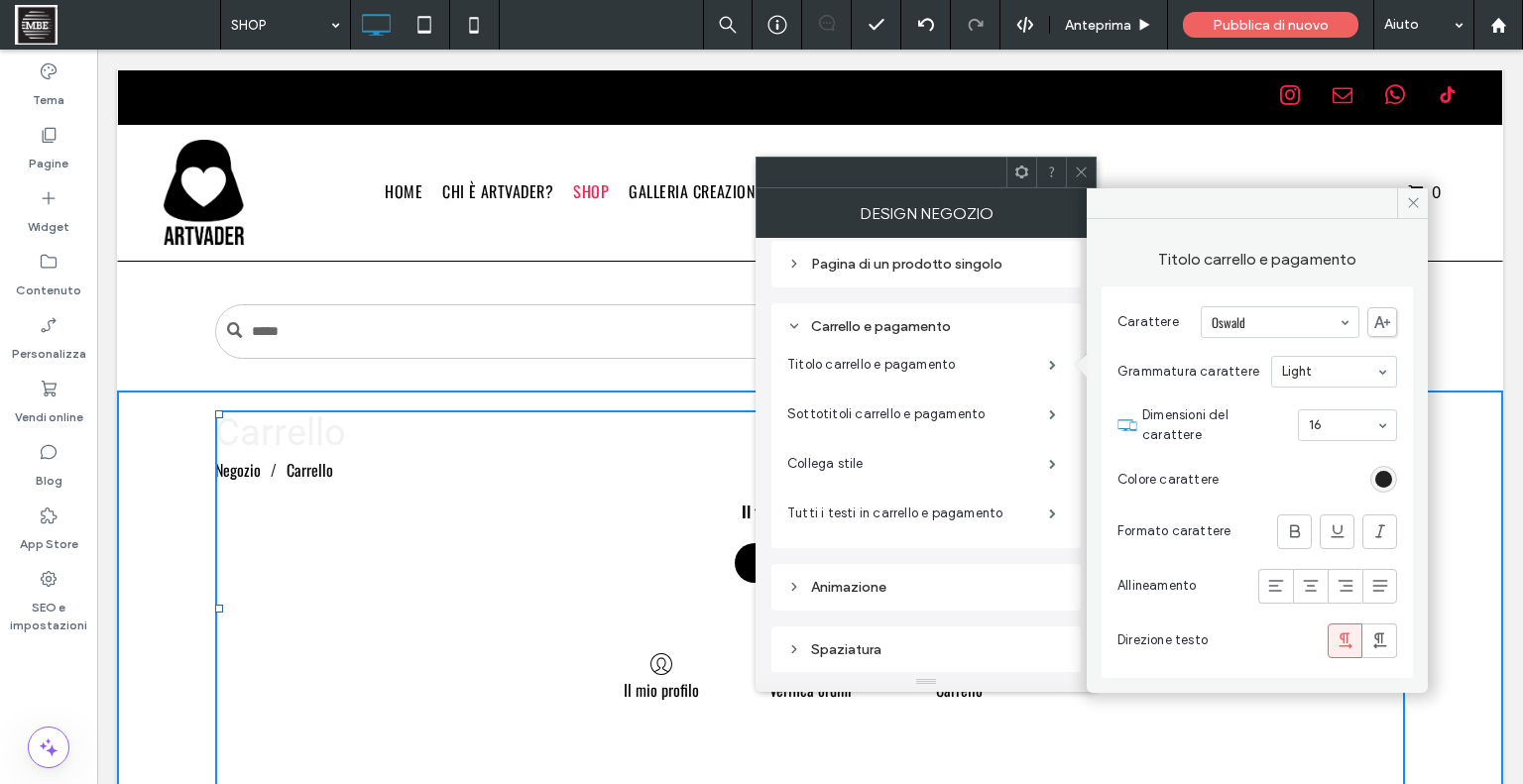 click at bounding box center (1383, 479) 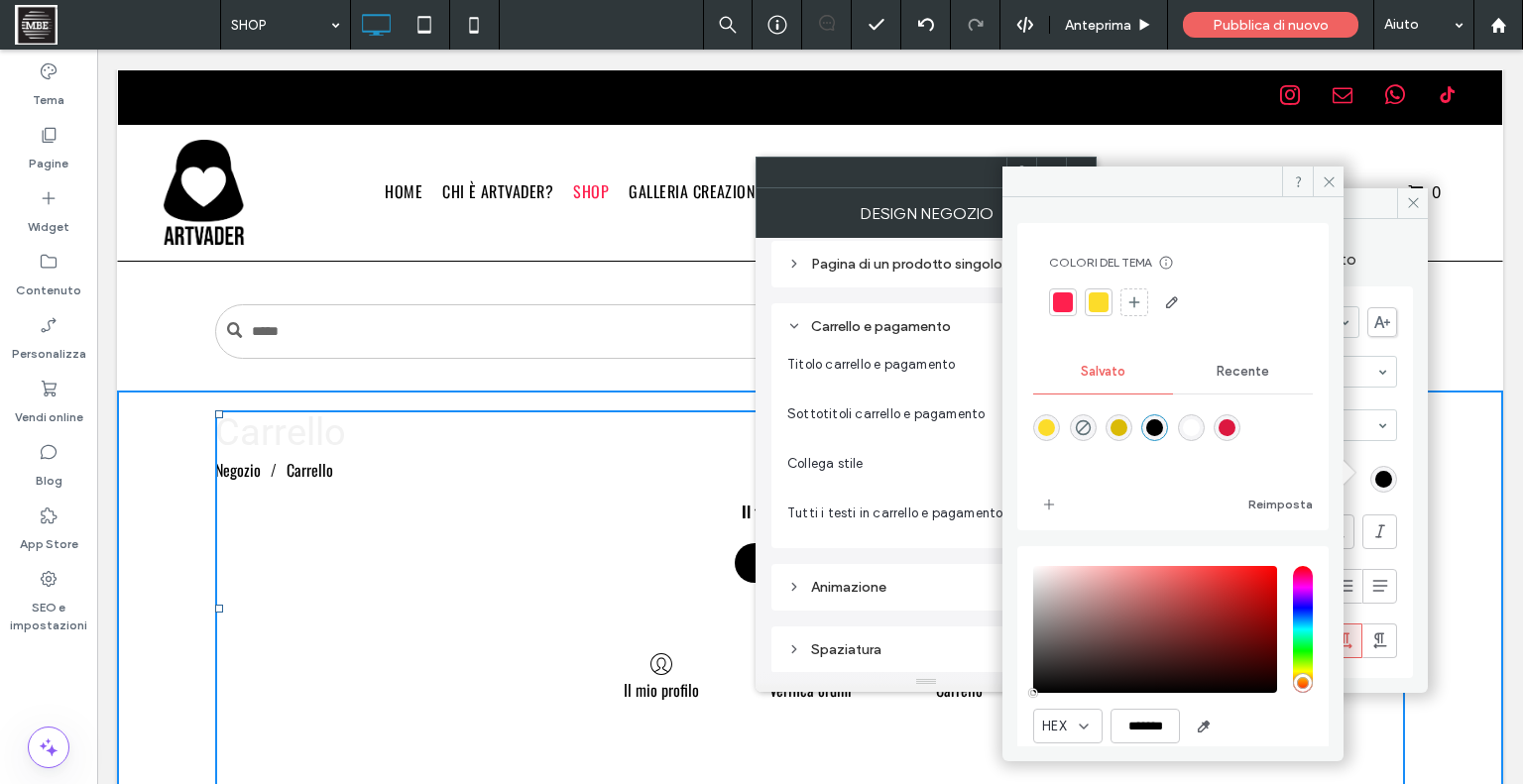 click at bounding box center [1227, 427] 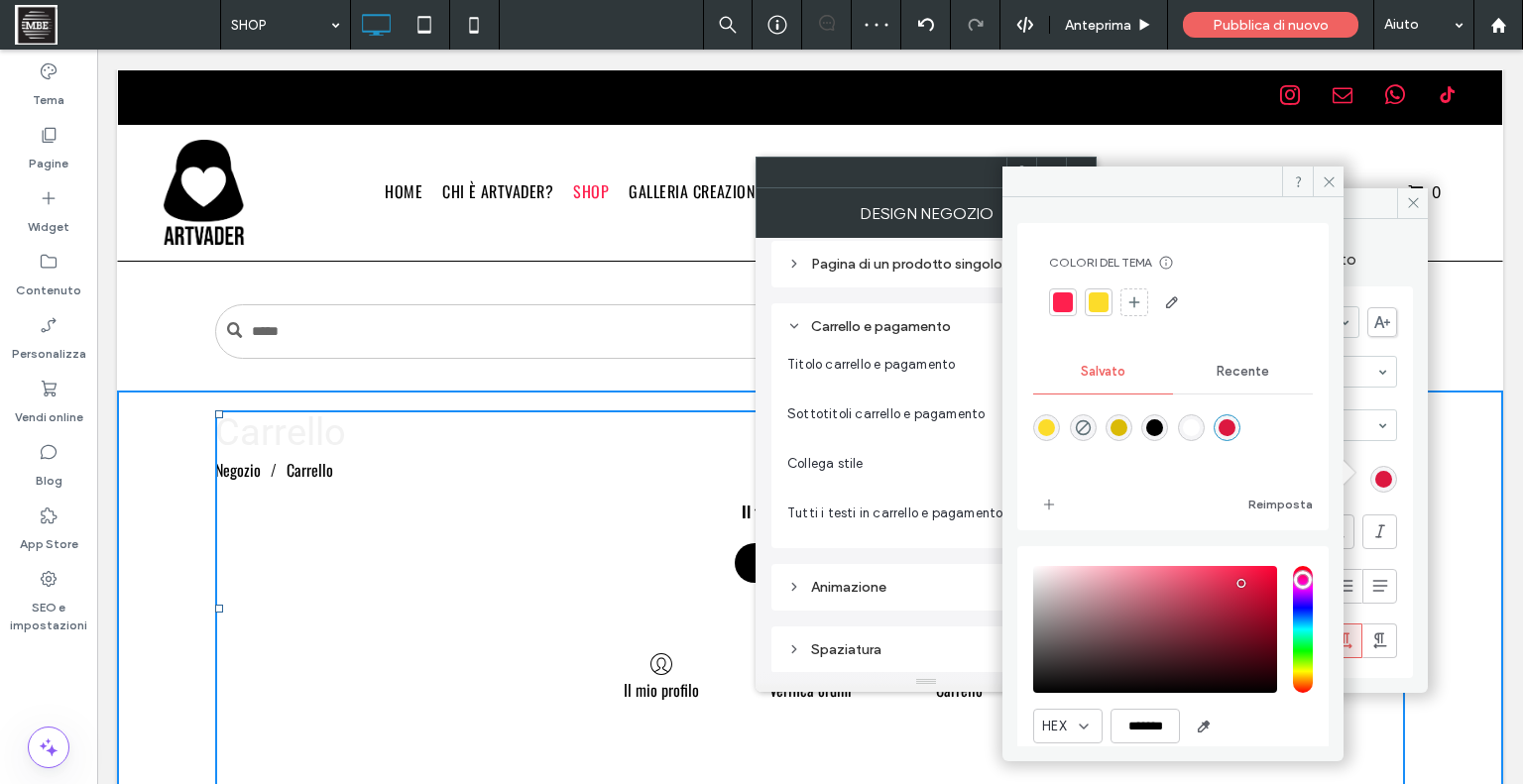 click on "Recente" at bounding box center (1242, 372) 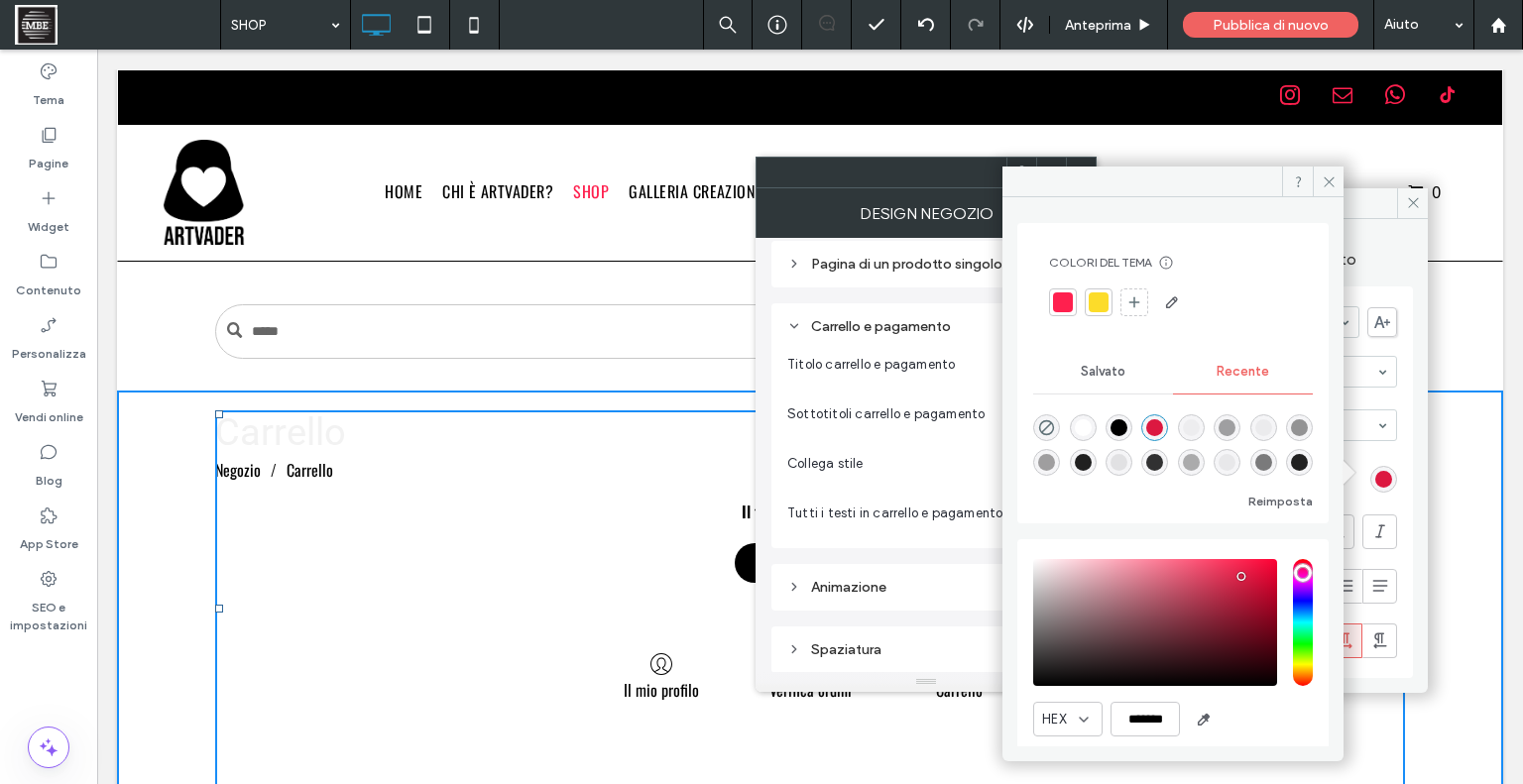 scroll, scrollTop: 32, scrollLeft: 0, axis: vertical 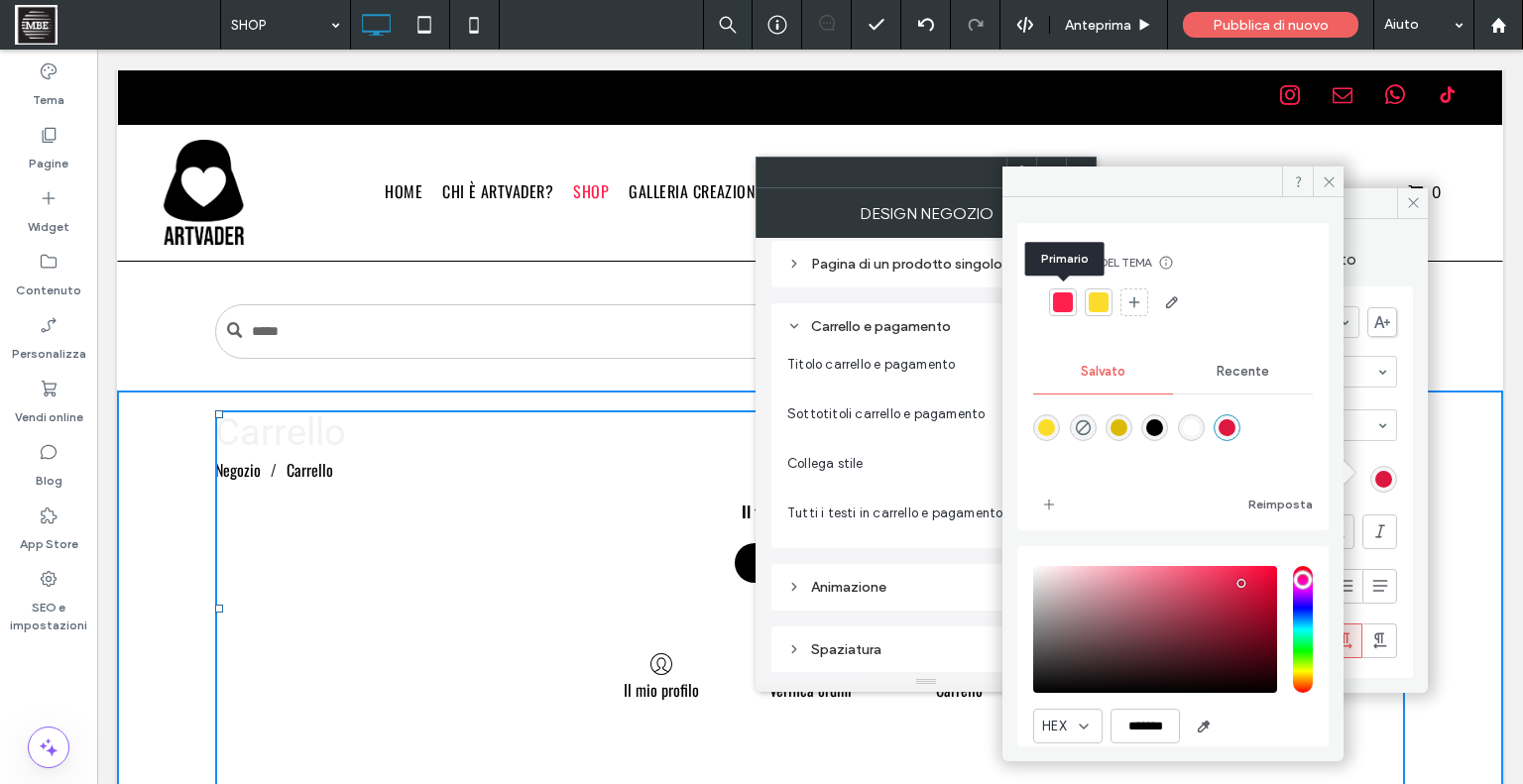 click at bounding box center (1063, 302) 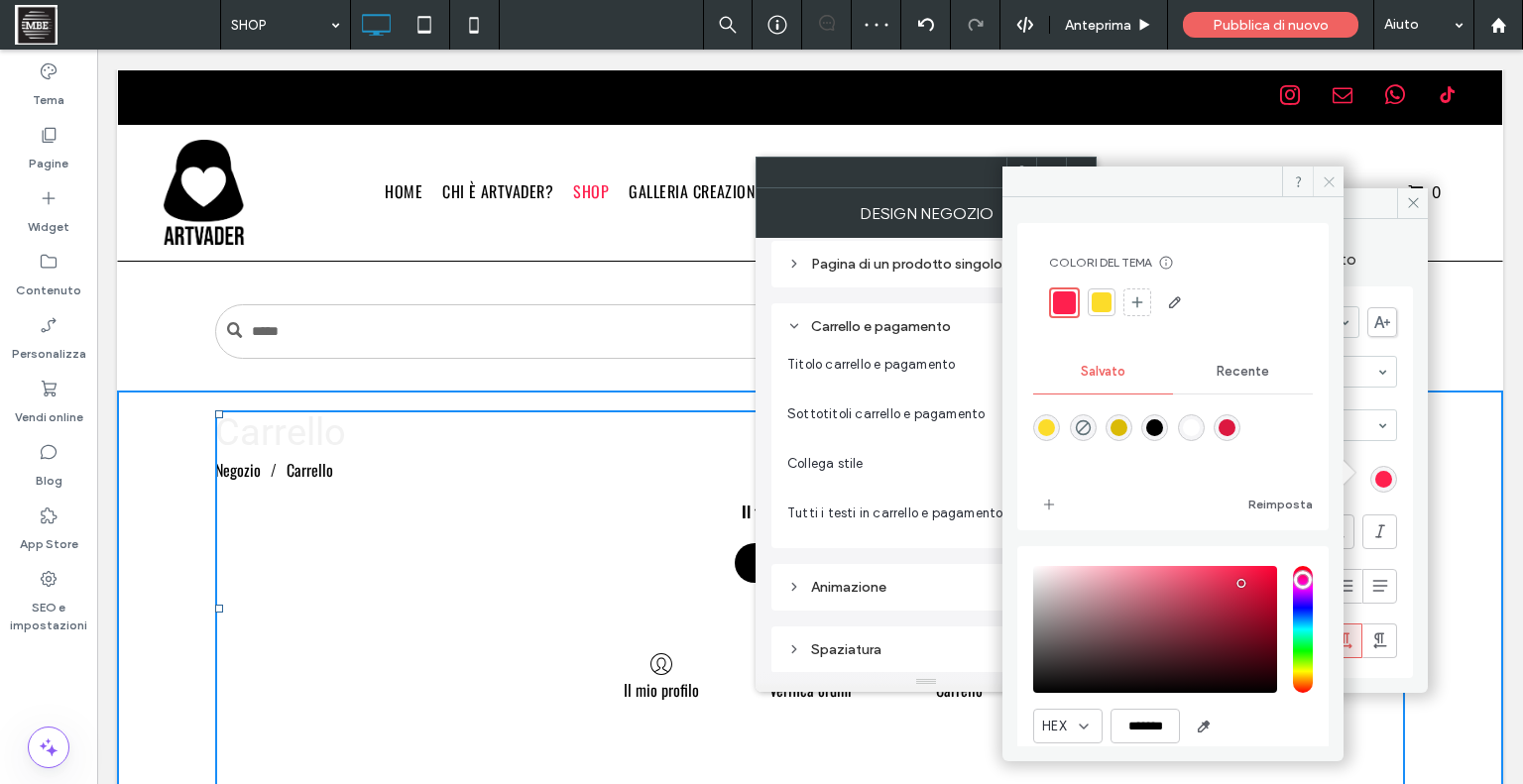 click 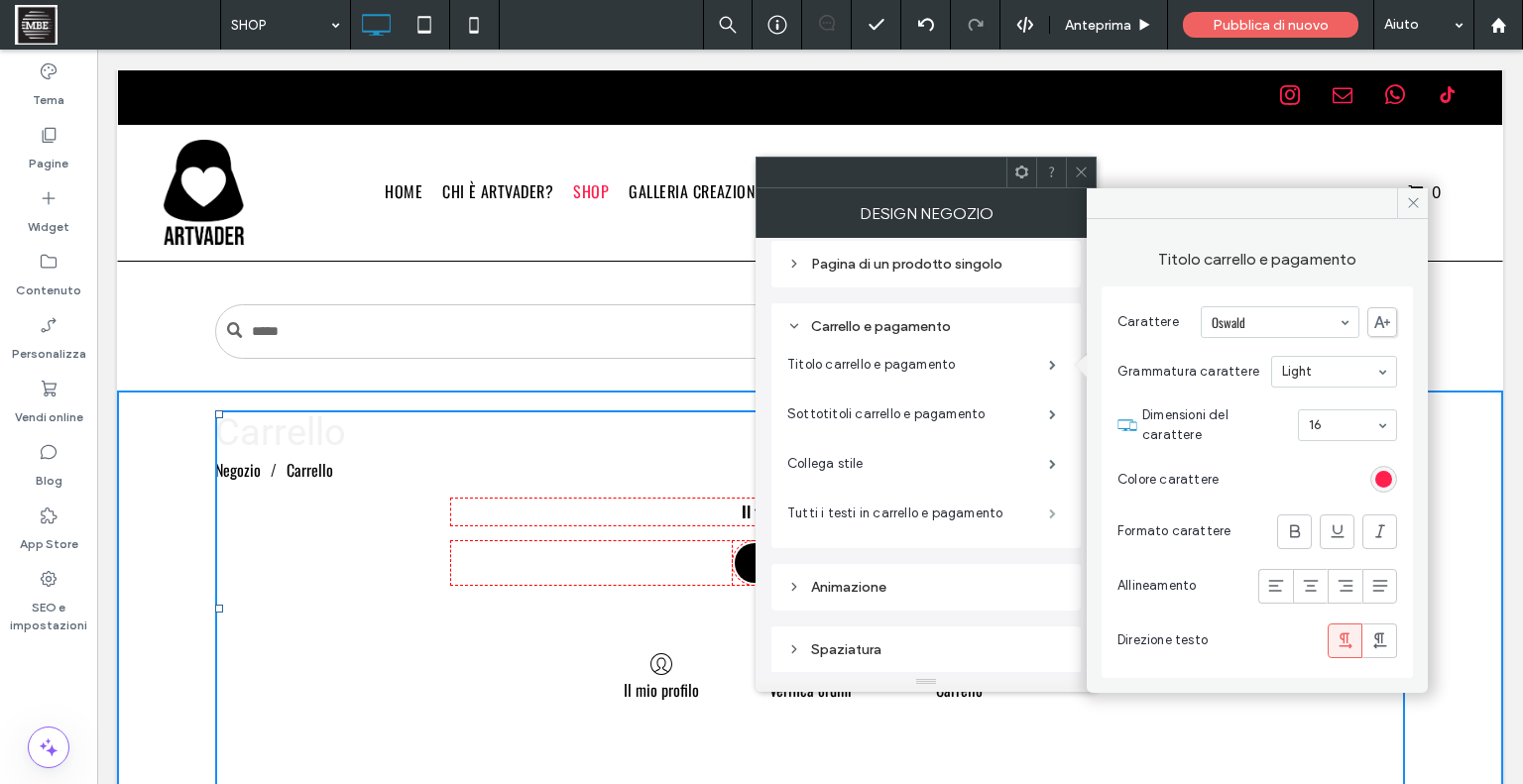 click at bounding box center (1052, 513) 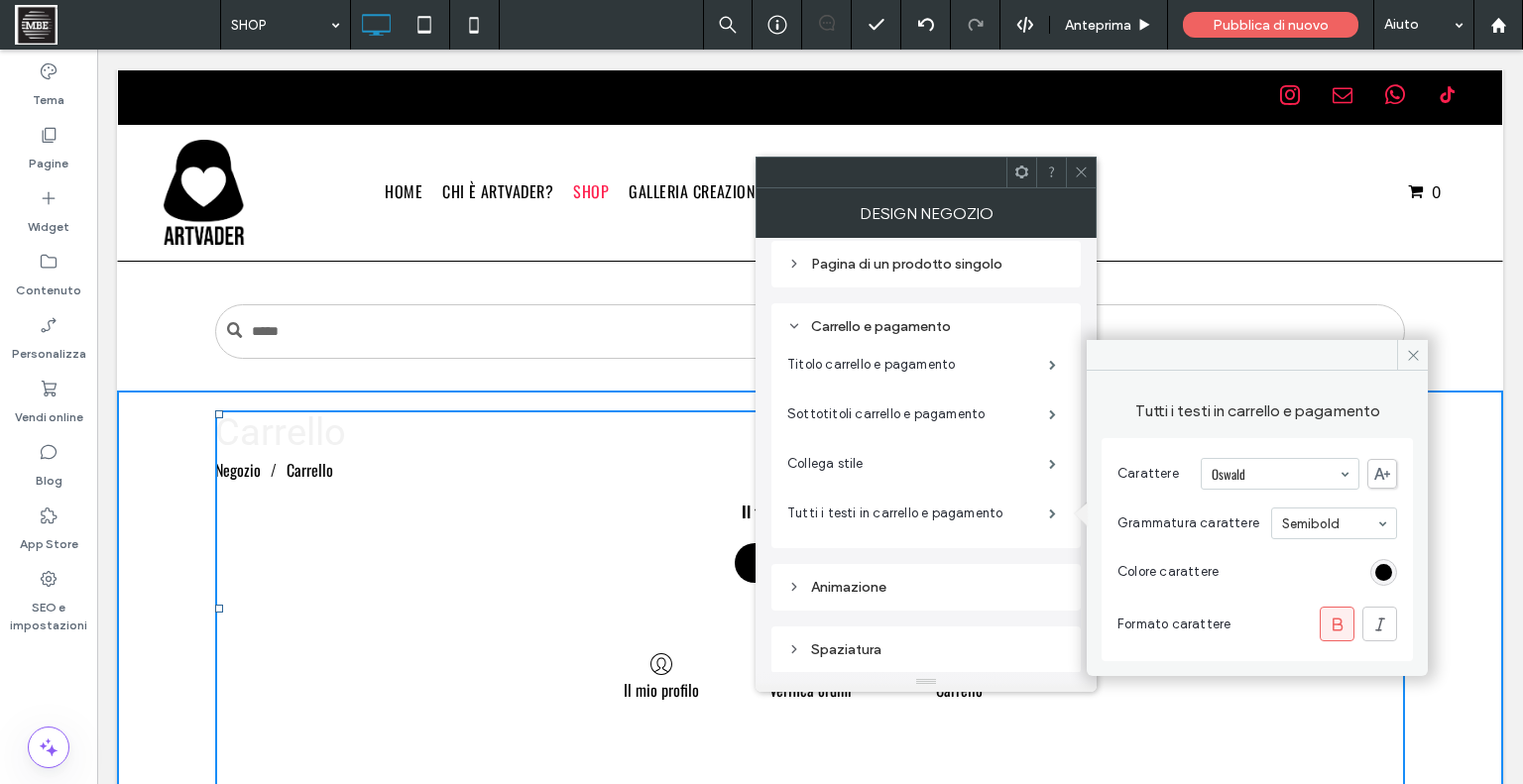click on "Pagina di un prodotto singolo" at bounding box center (926, 264) 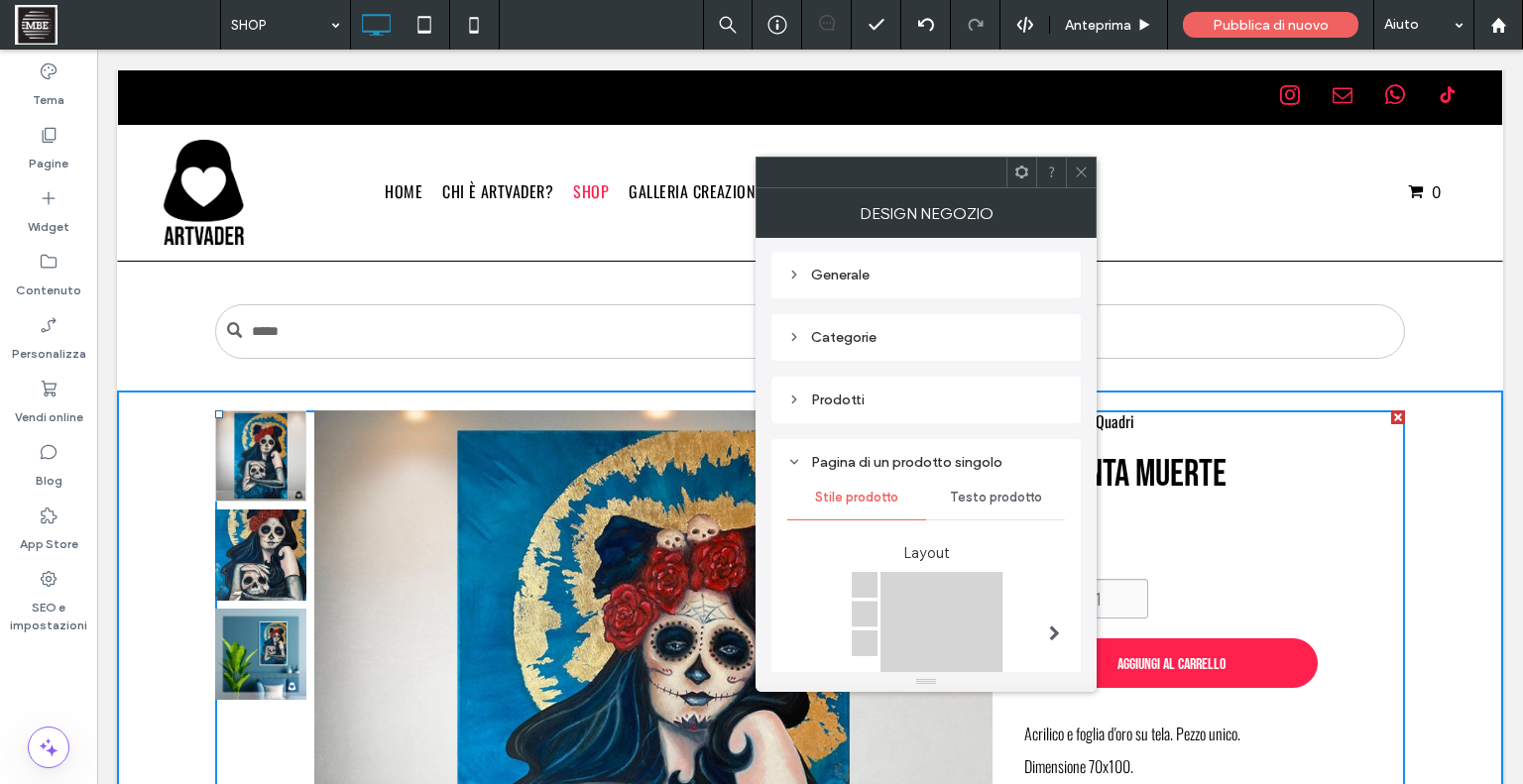 scroll, scrollTop: 348, scrollLeft: 0, axis: vertical 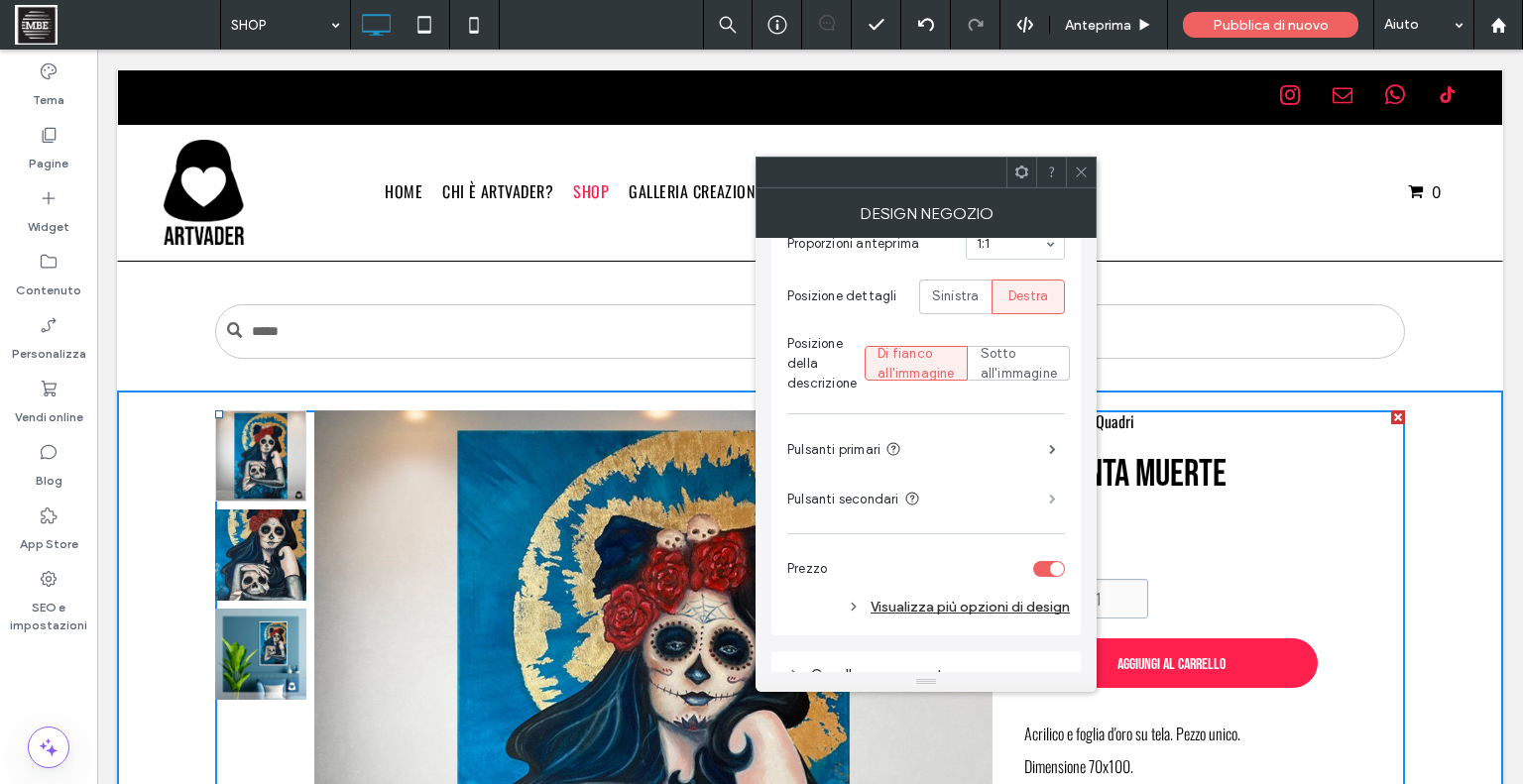 click at bounding box center (1052, 499) 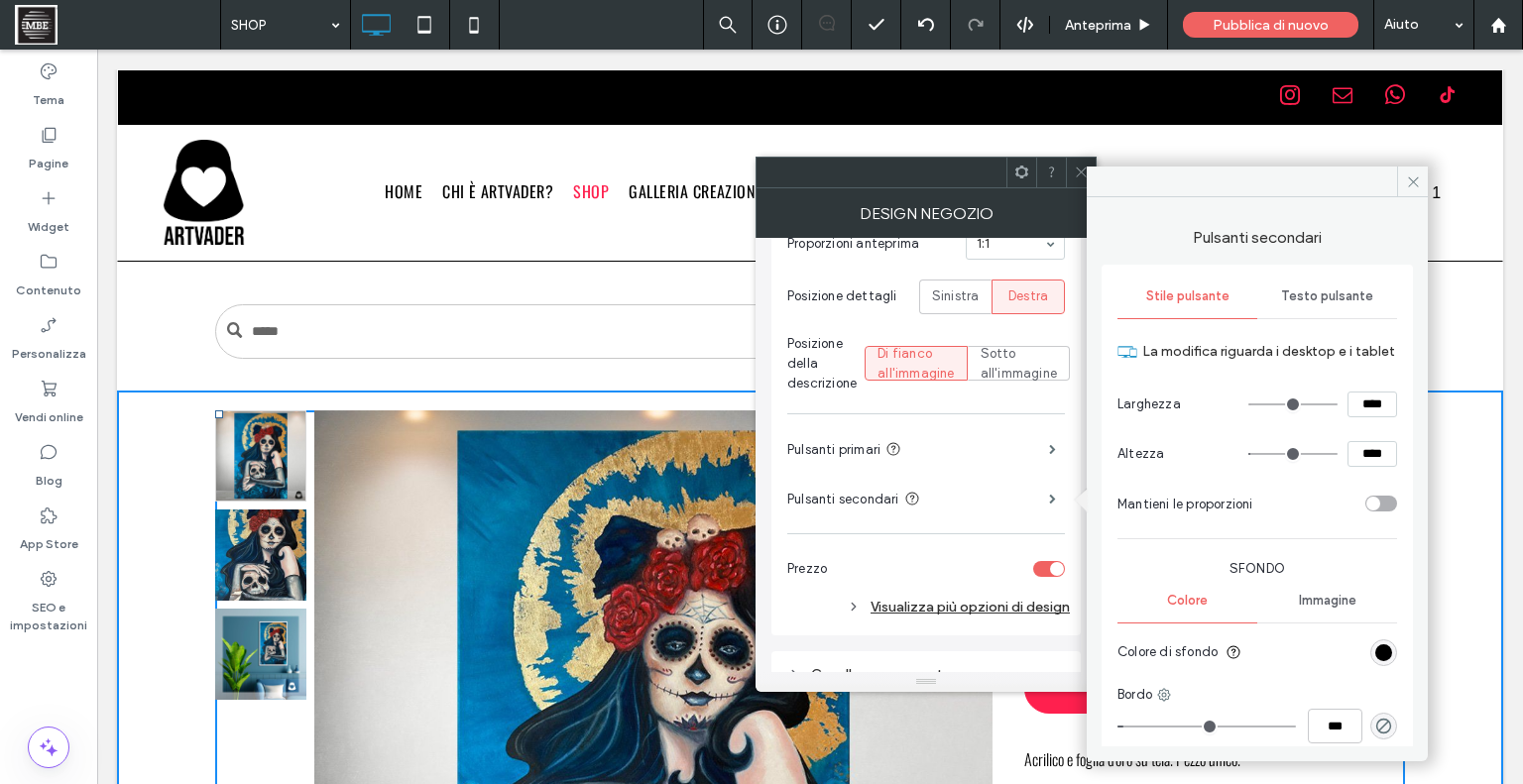 click on "Testo pulsante" at bounding box center (1327, 296) 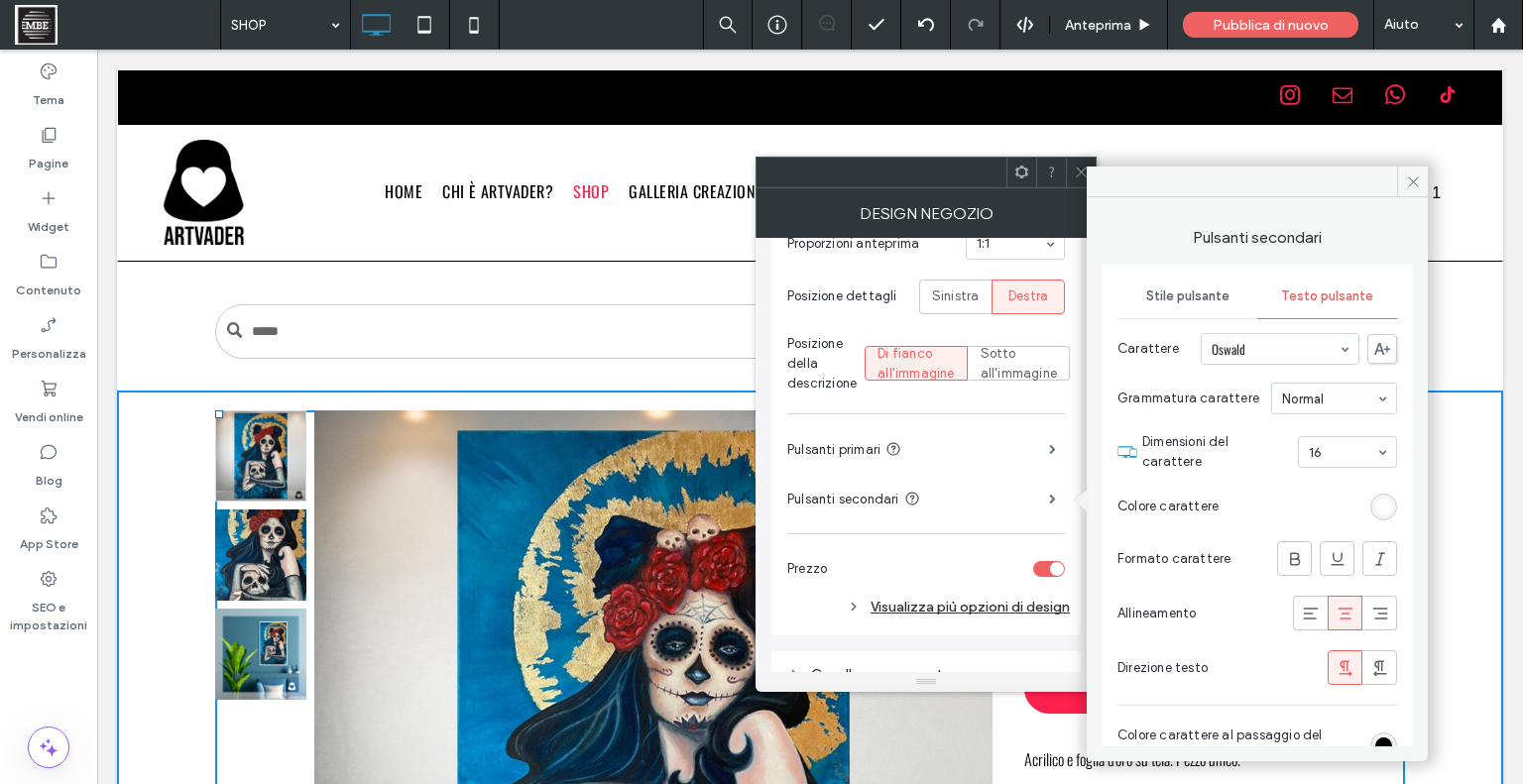 click on "Stile pulsante" at bounding box center [1188, 296] 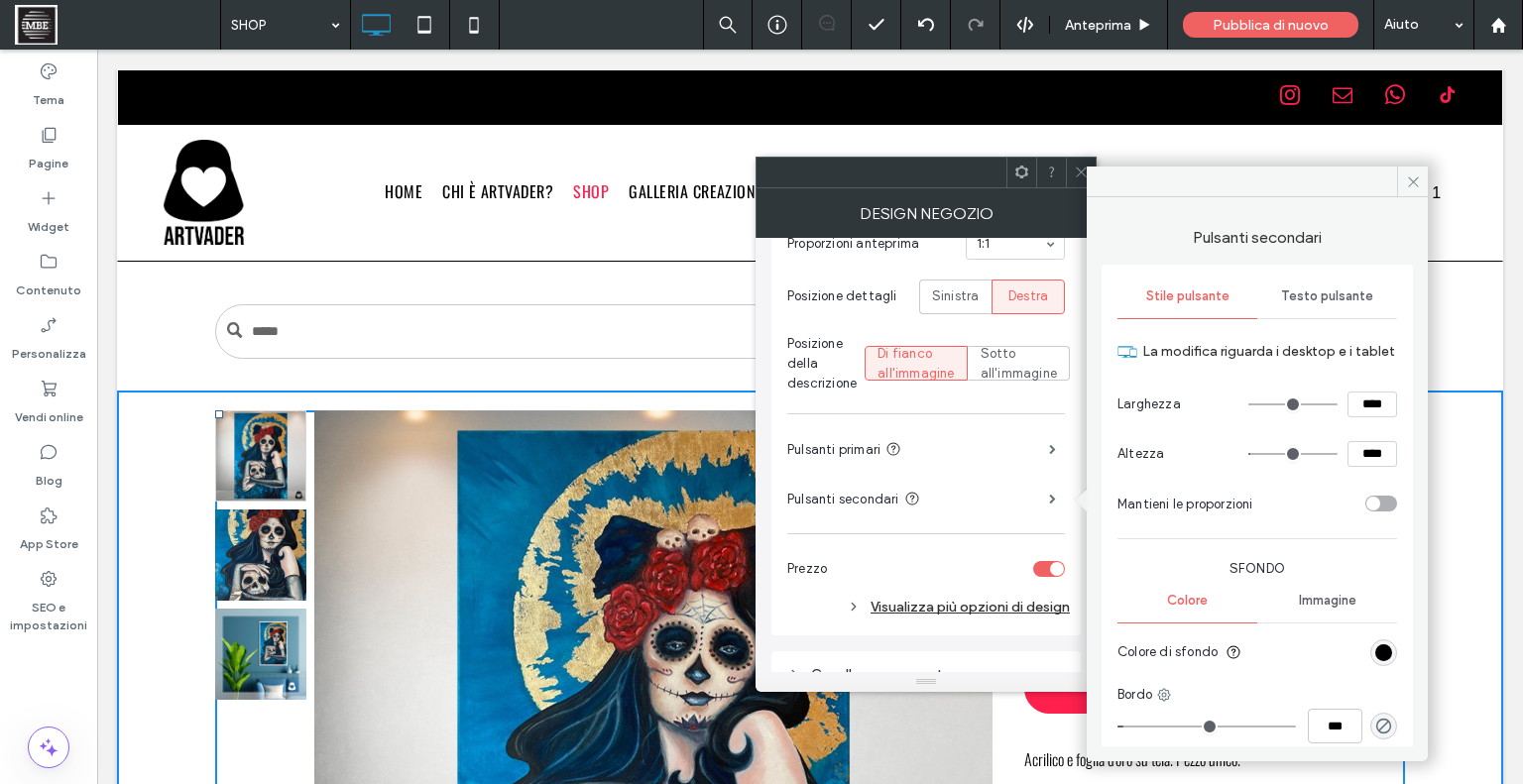 scroll, scrollTop: 118, scrollLeft: 0, axis: vertical 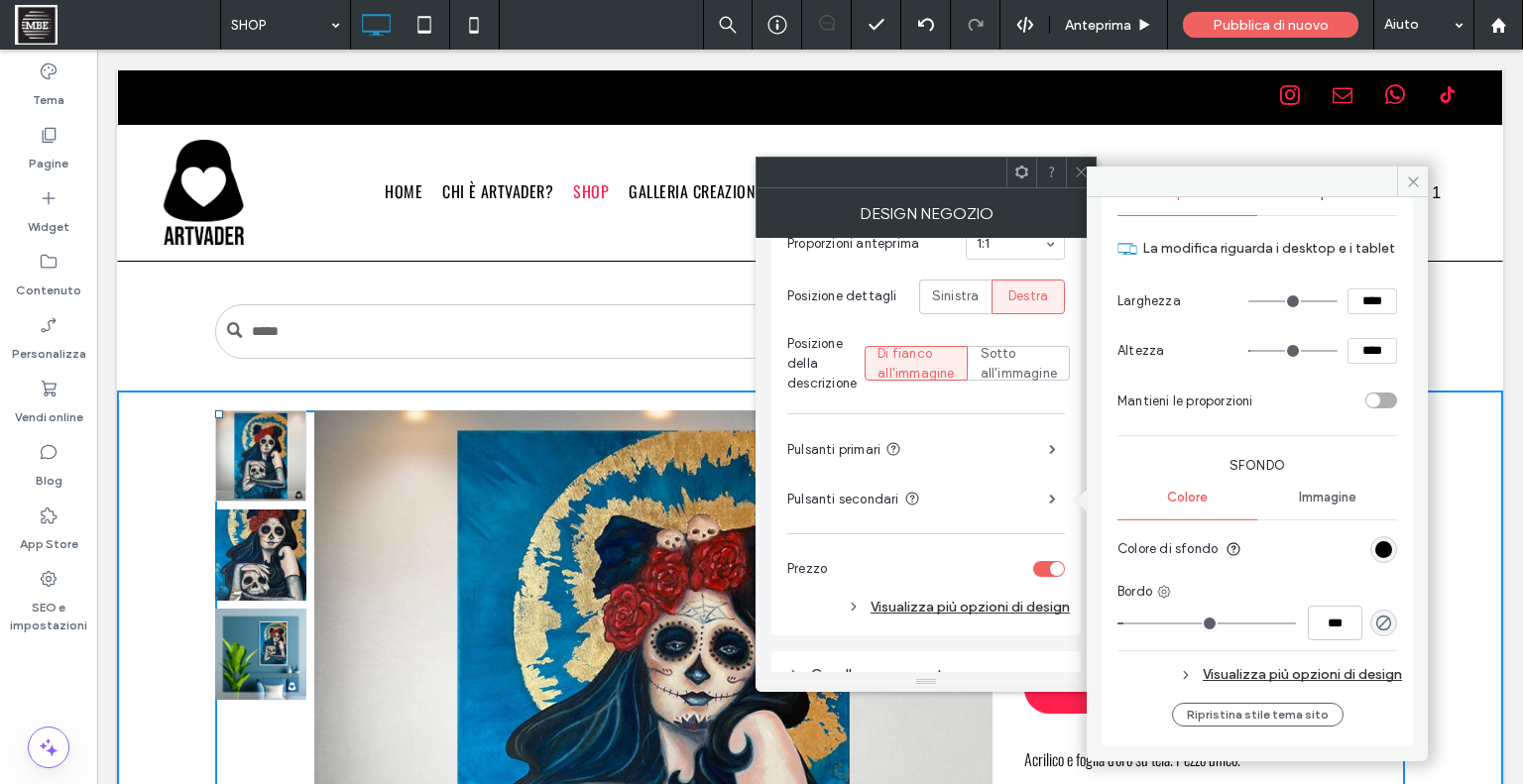 click on "Visualizza più opzioni di design" at bounding box center (1259, 674) 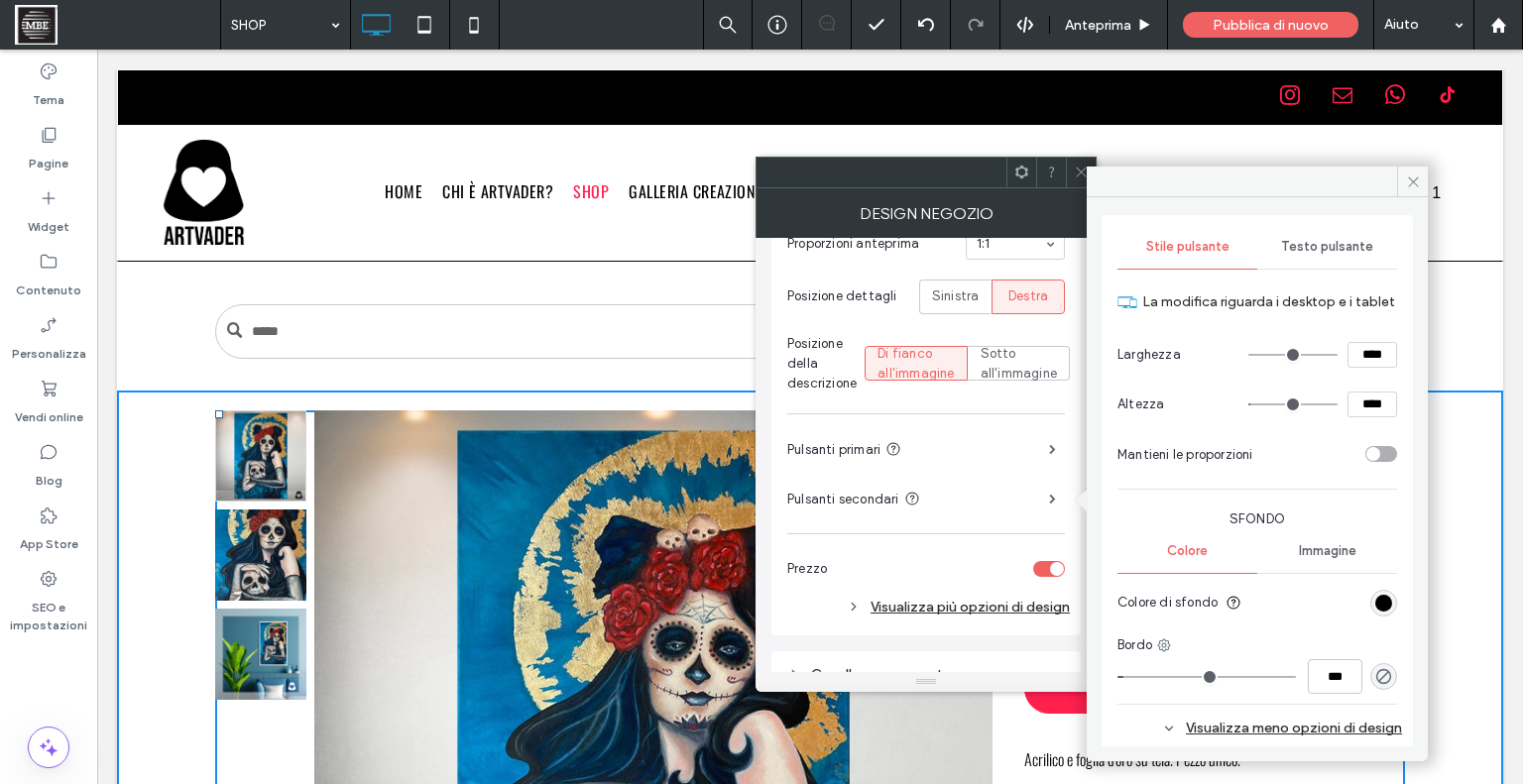 scroll, scrollTop: 0, scrollLeft: 0, axis: both 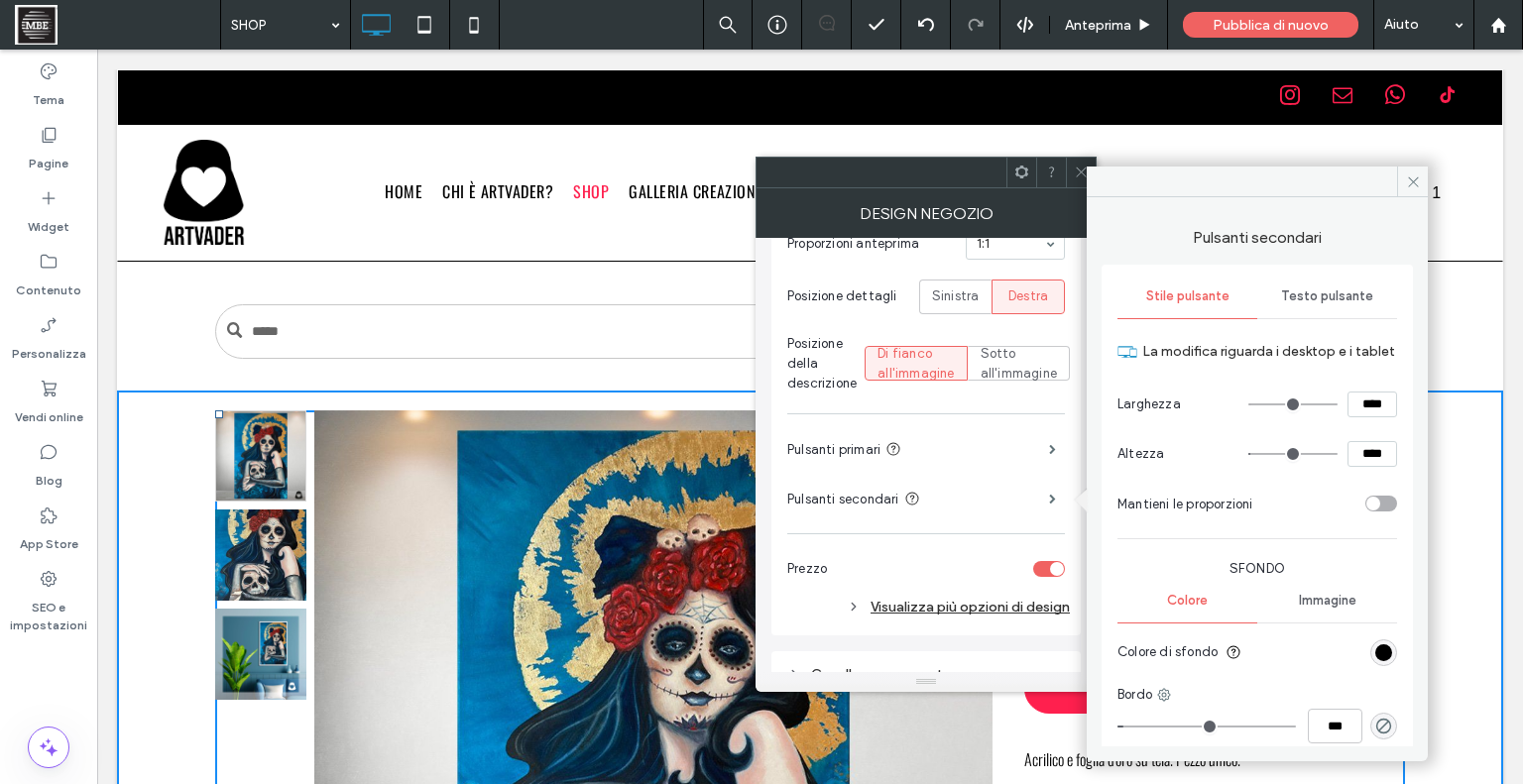 click on "Testo pulsante" at bounding box center (1327, 296) 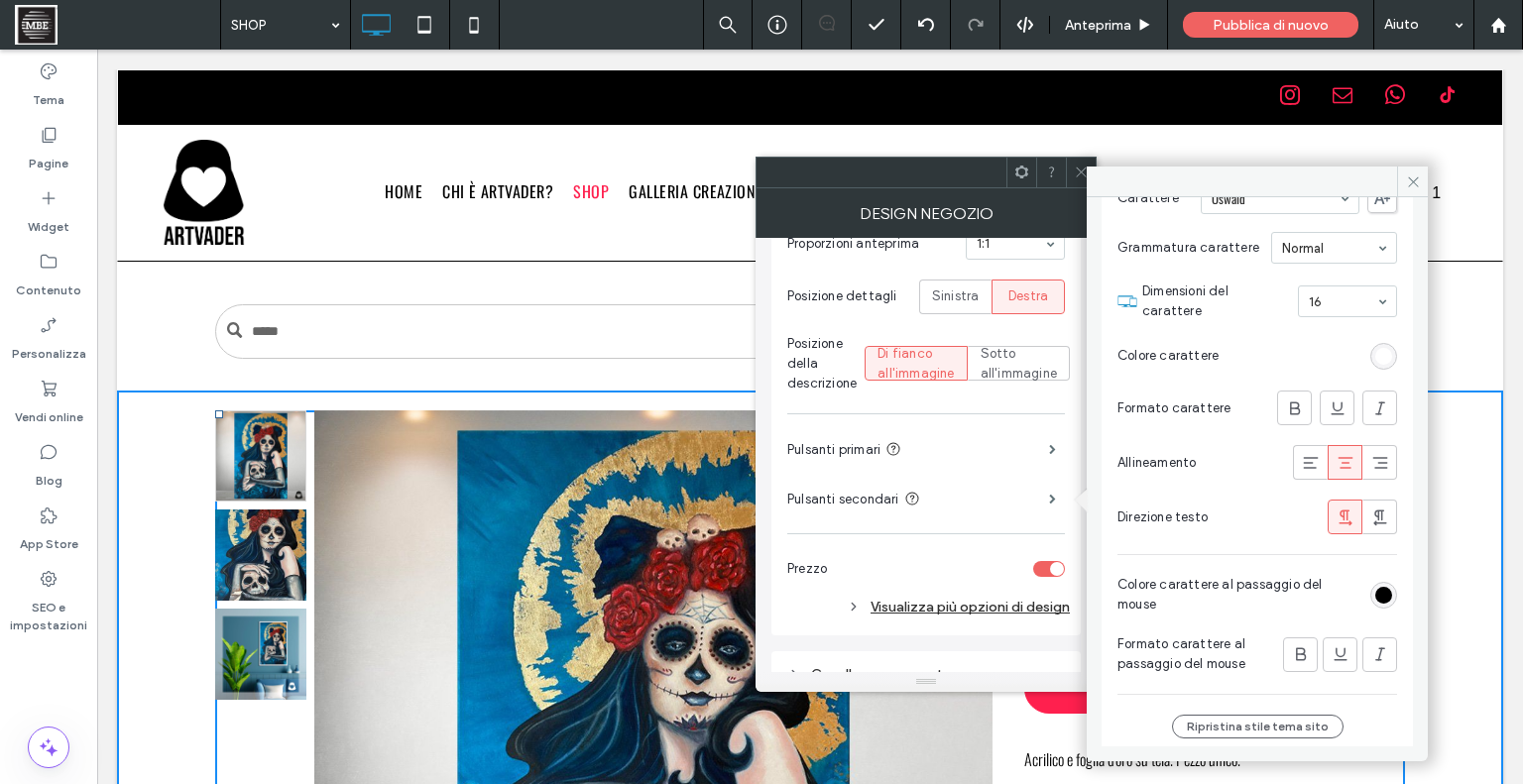 scroll, scrollTop: 161, scrollLeft: 0, axis: vertical 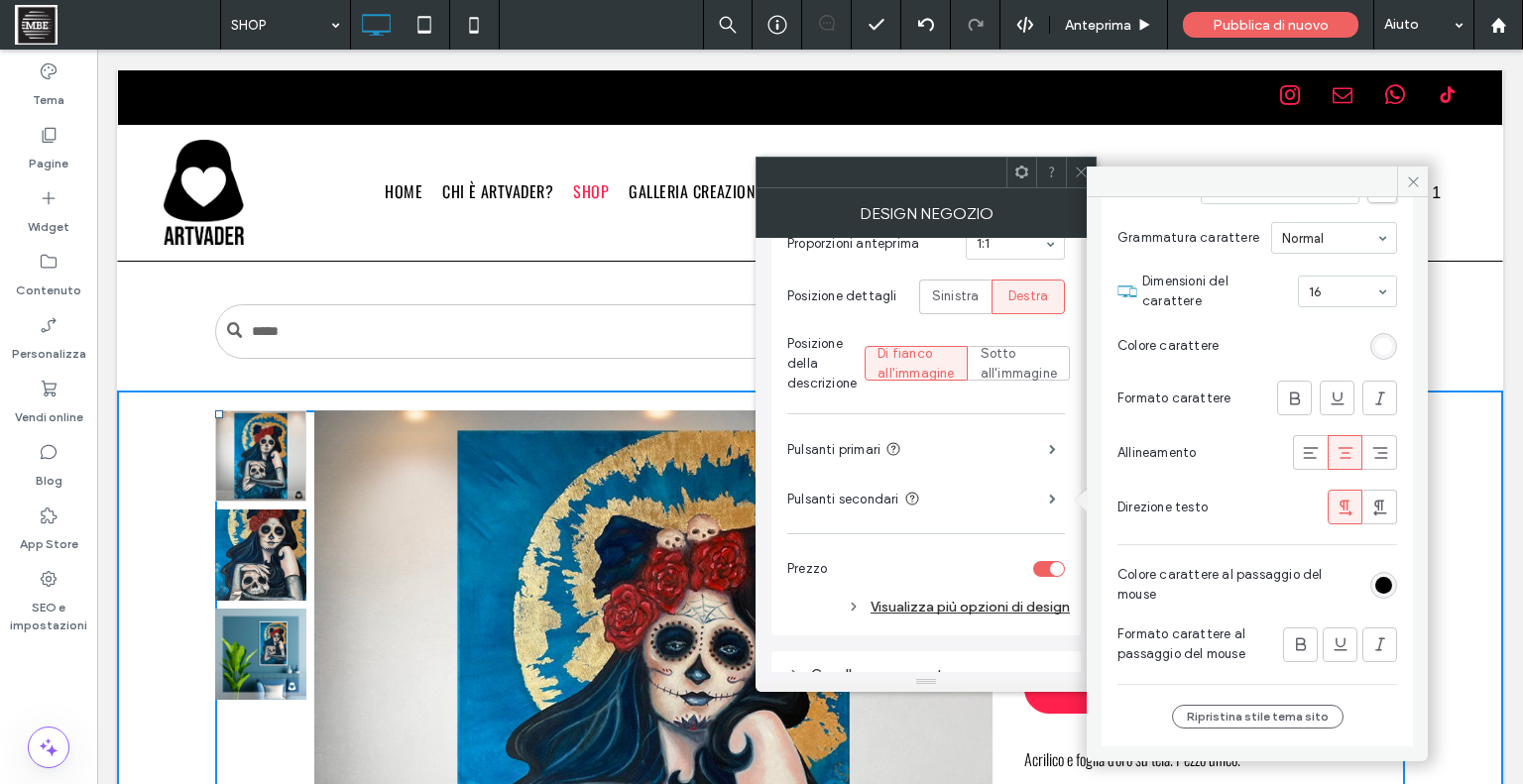 click 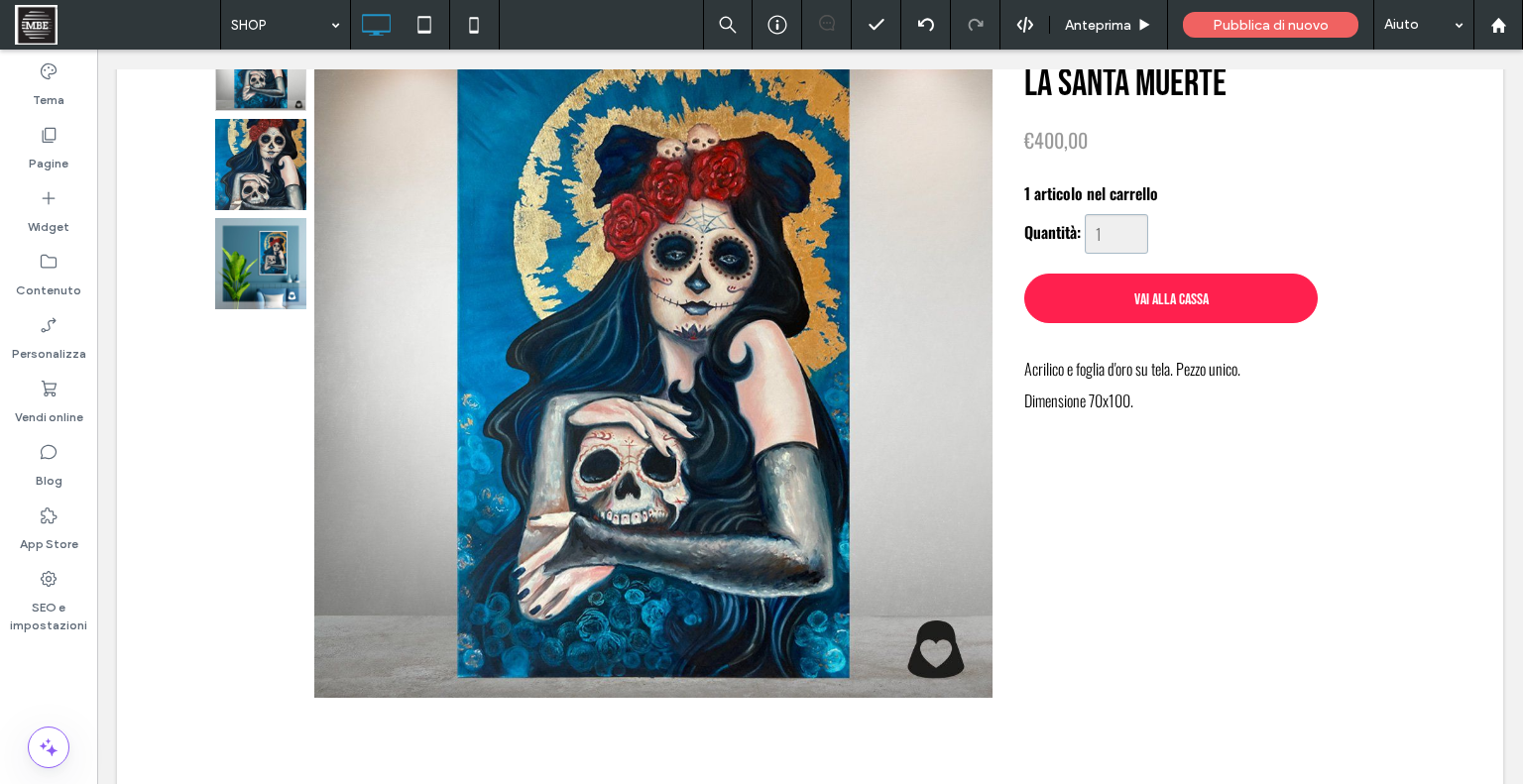 scroll, scrollTop: 392, scrollLeft: 0, axis: vertical 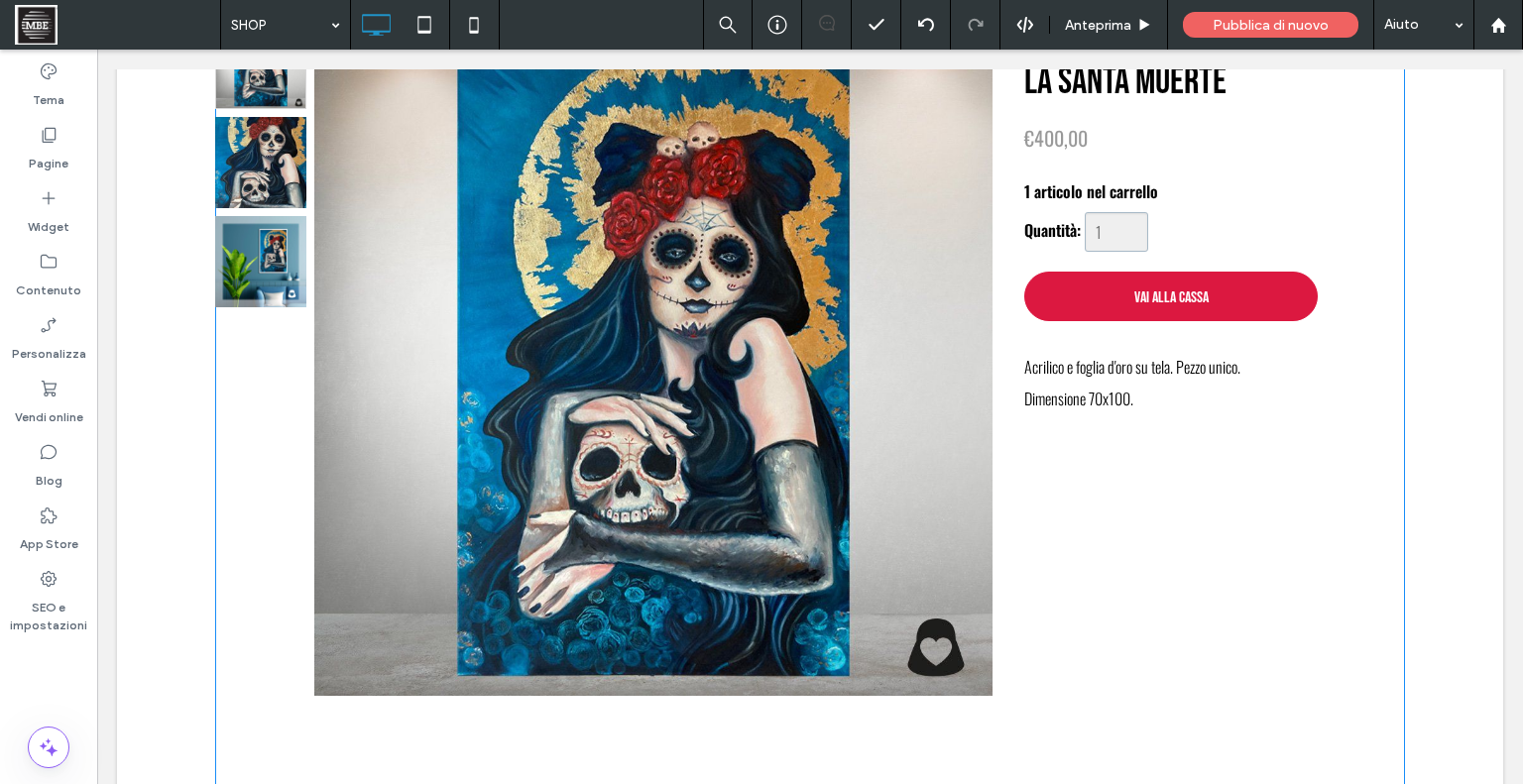 click on "Vai alla cassa" at bounding box center [1171, 296] 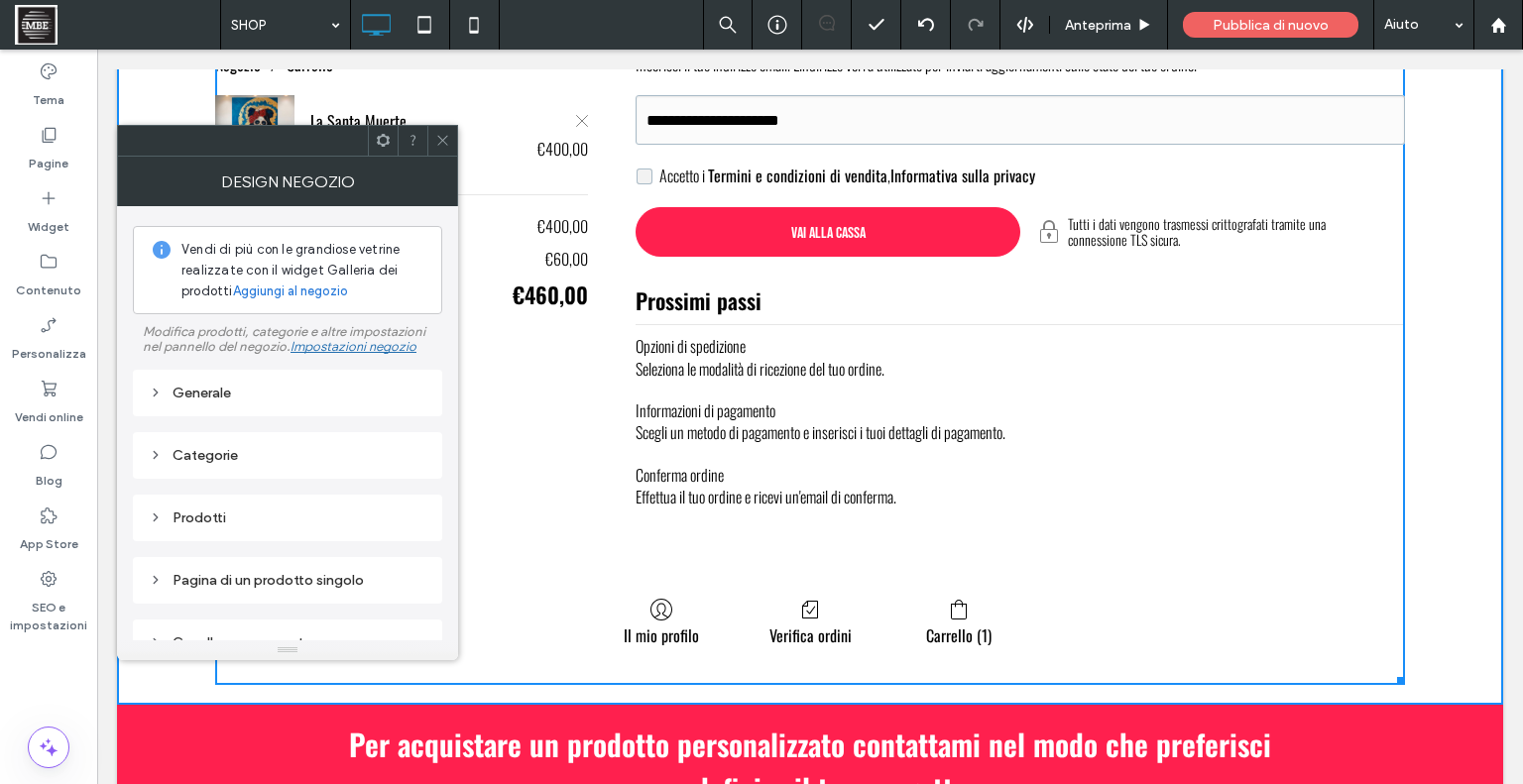 scroll, scrollTop: 408, scrollLeft: 0, axis: vertical 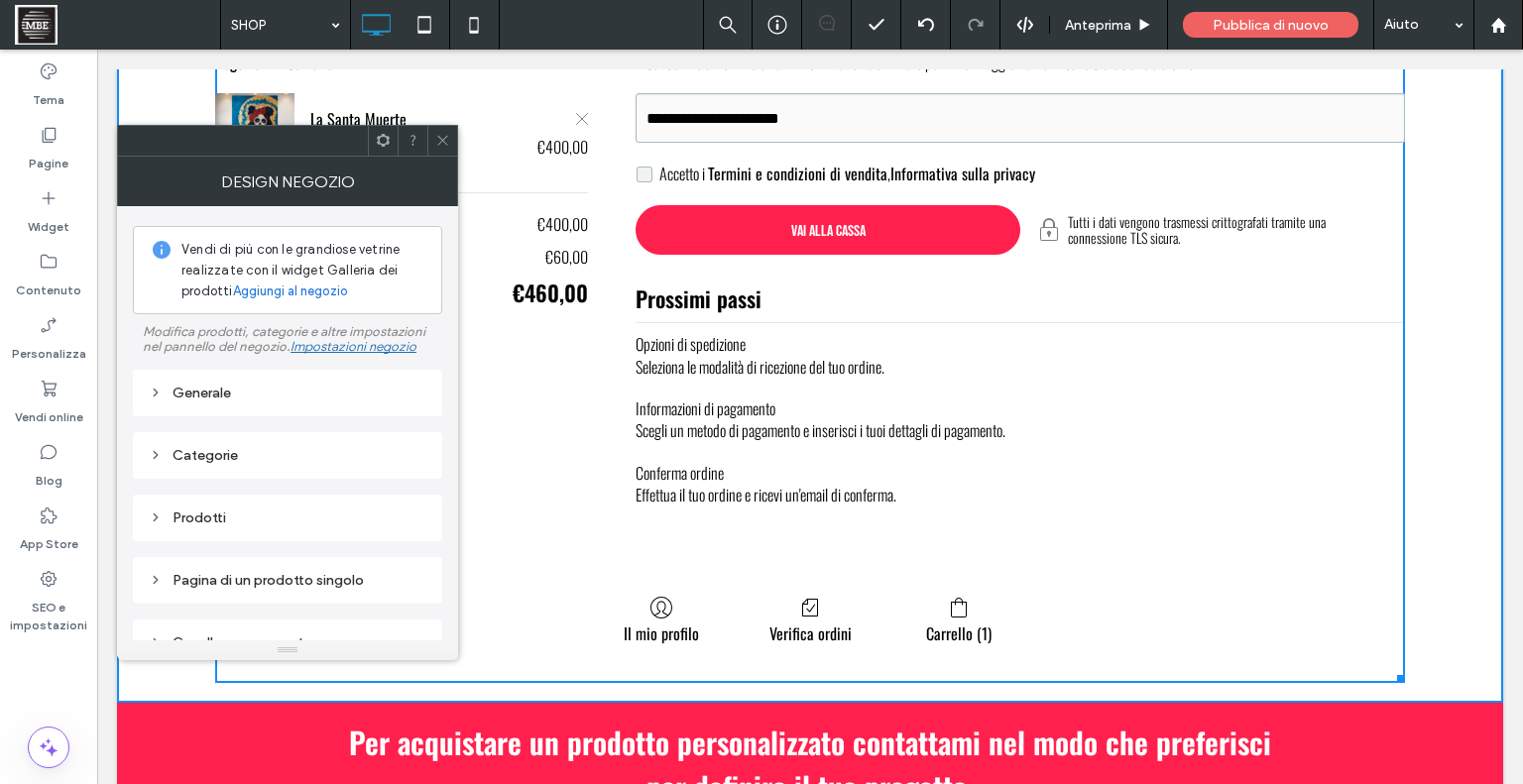 click on "Generale" at bounding box center (288, 392) 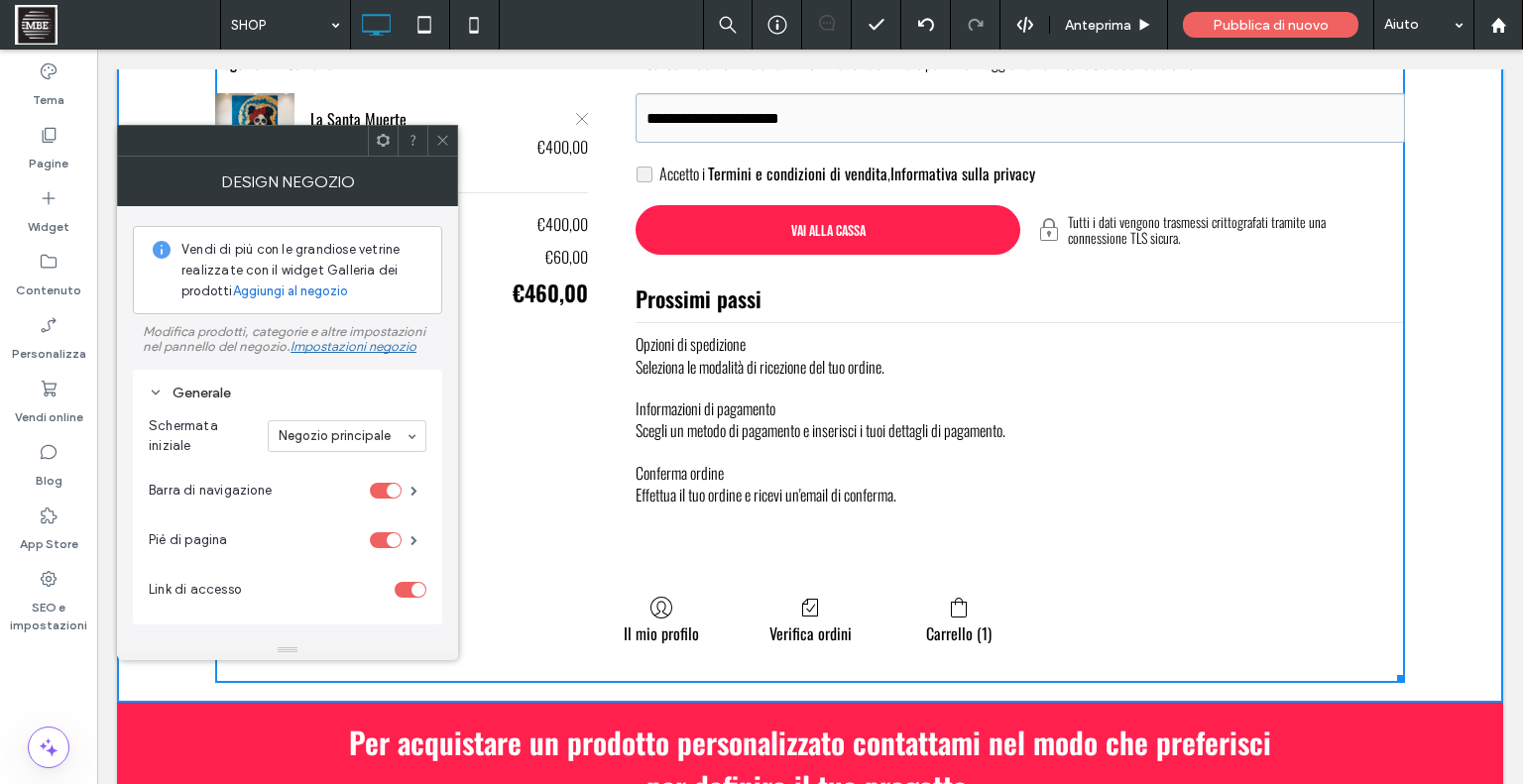 click on "Generale" at bounding box center [288, 392] 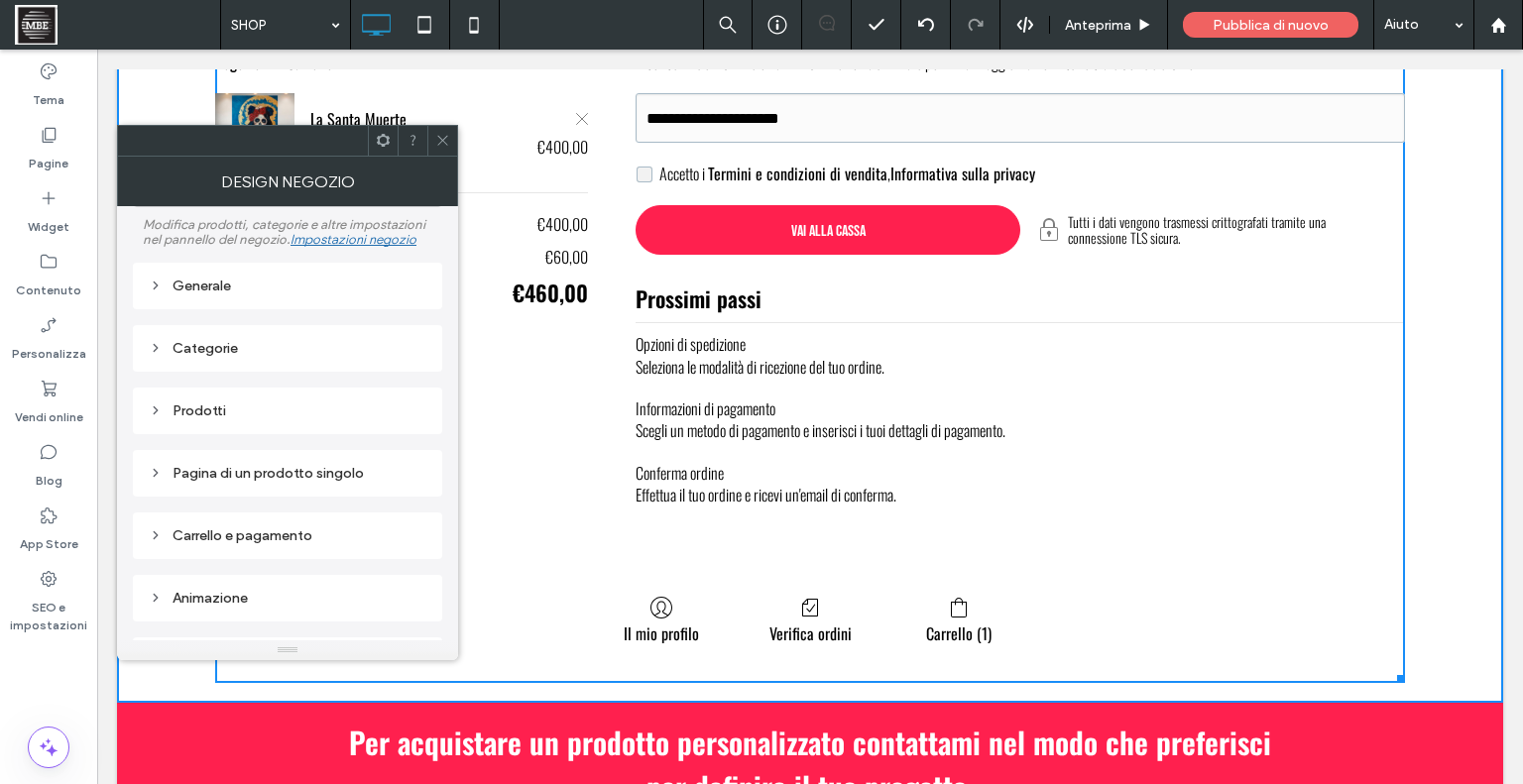 scroll, scrollTop: 130, scrollLeft: 0, axis: vertical 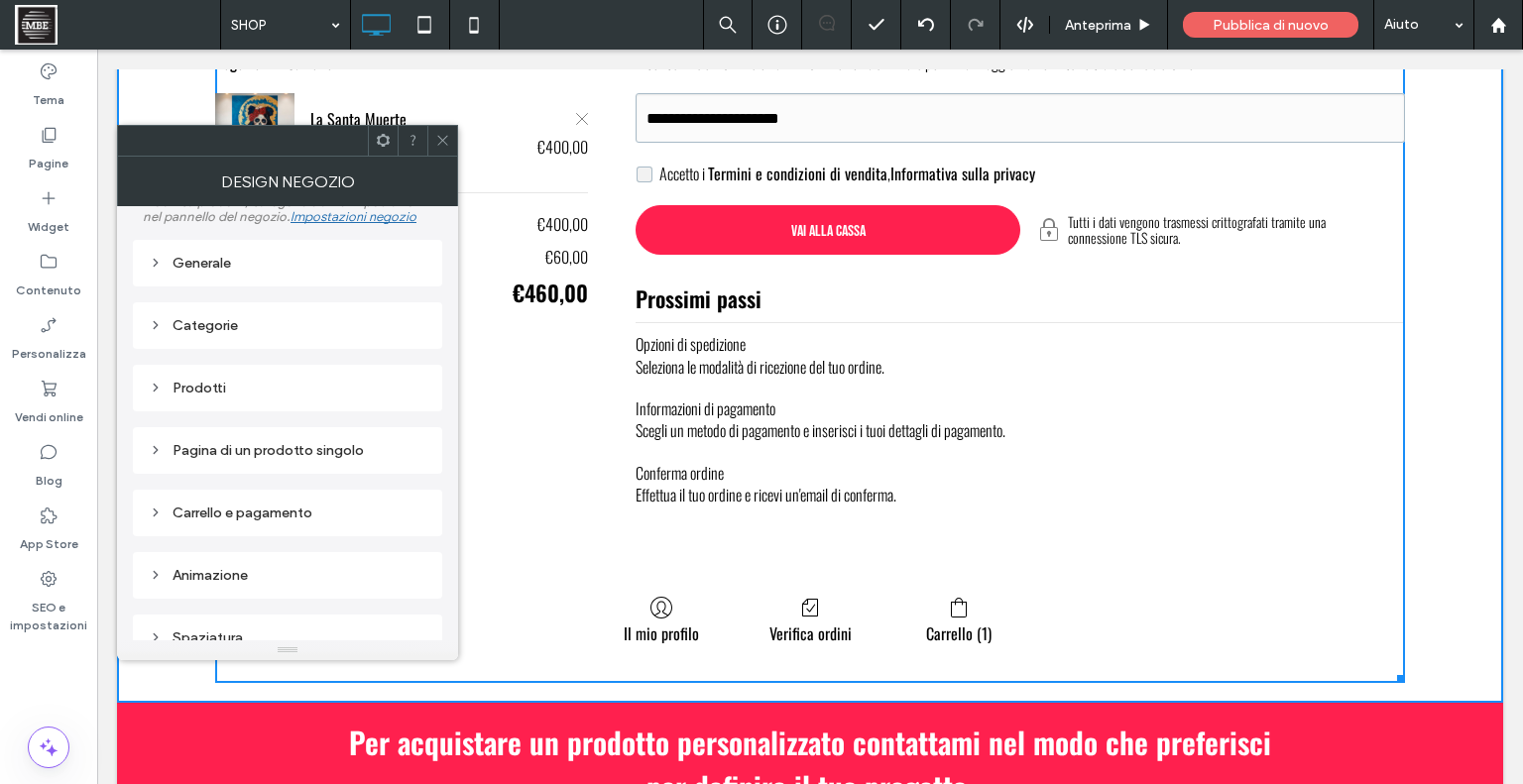 click on "Carrello e pagamento" at bounding box center [288, 512] 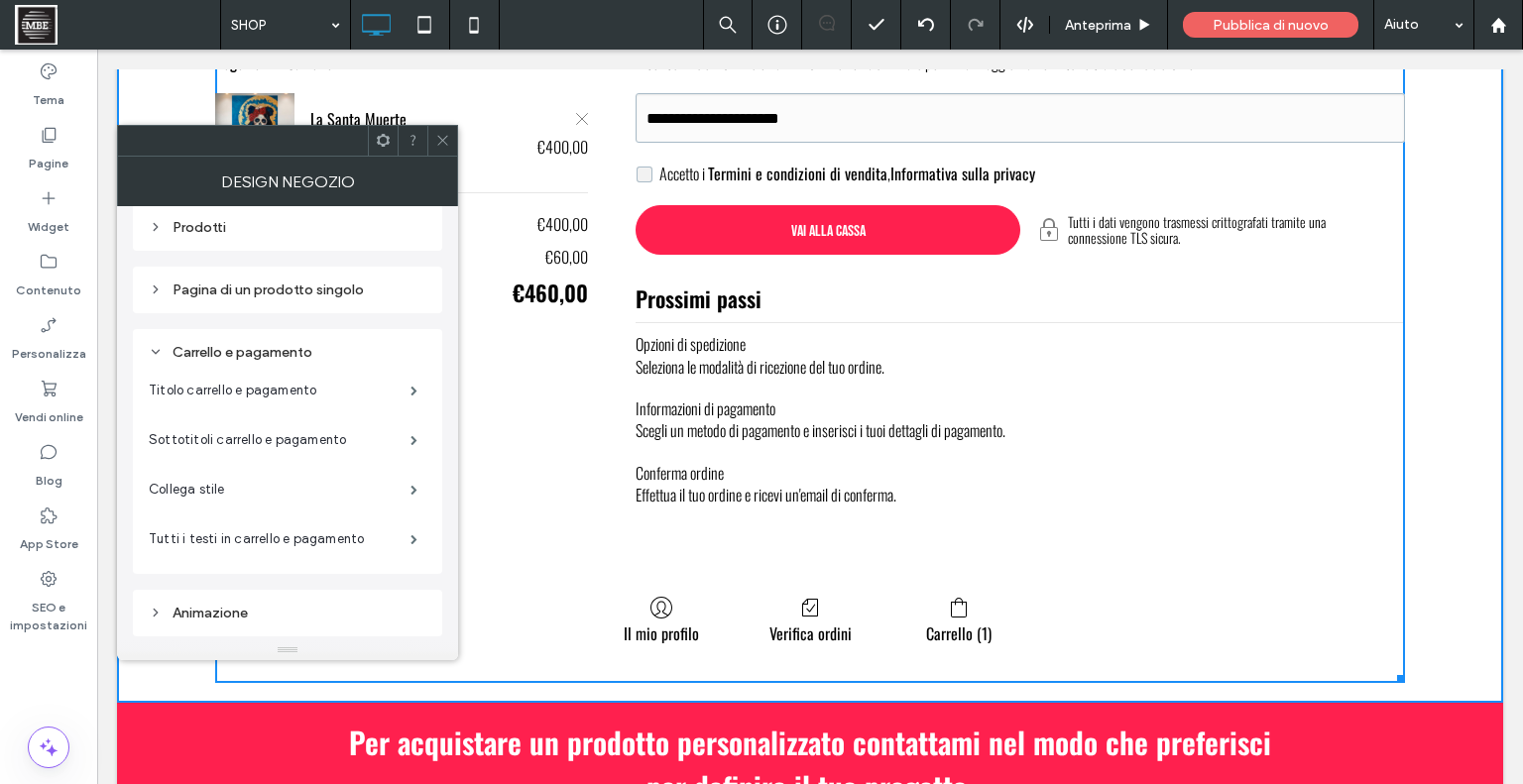 scroll, scrollTop: 292, scrollLeft: 0, axis: vertical 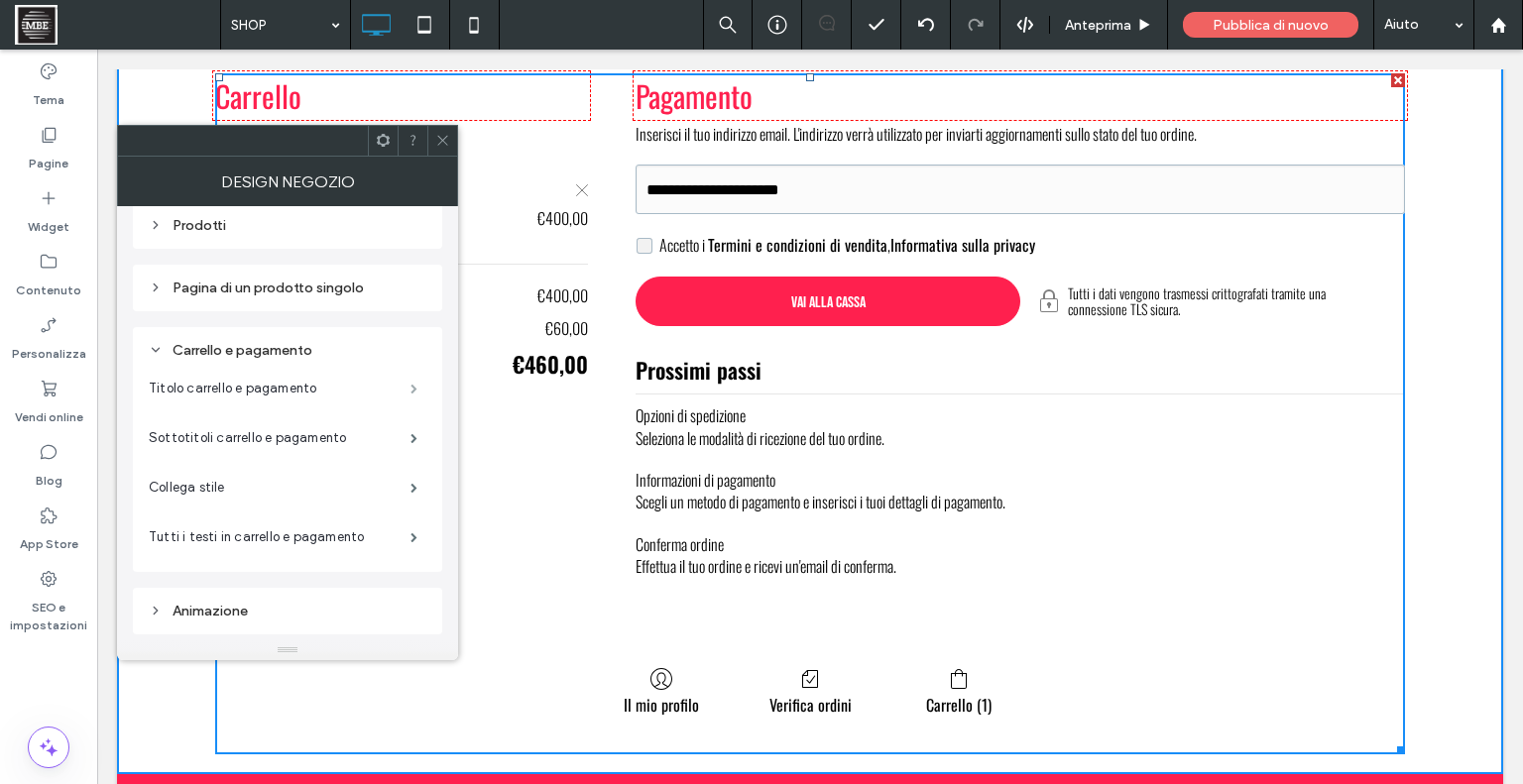 click at bounding box center (413, 389) 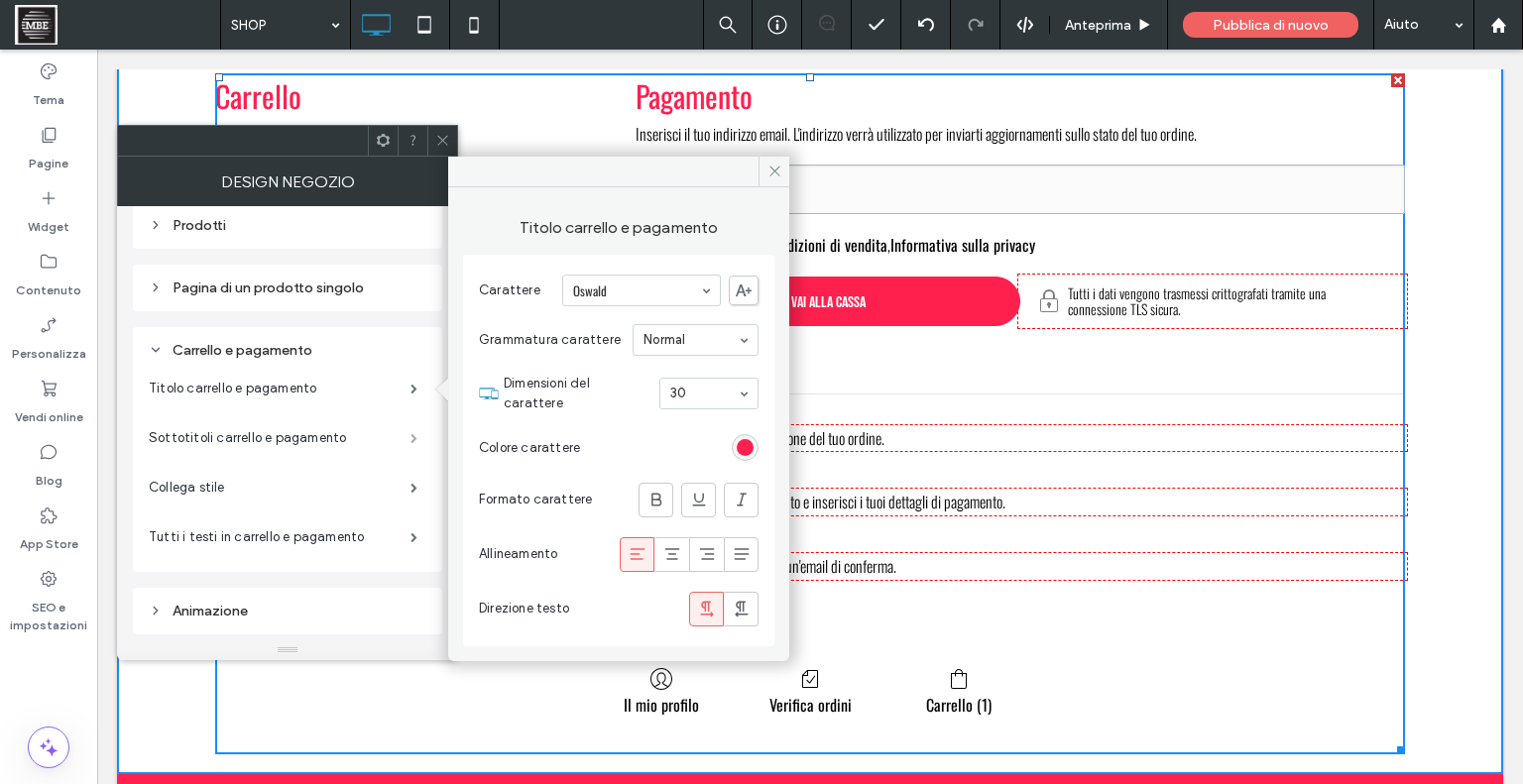 click at bounding box center [413, 438] 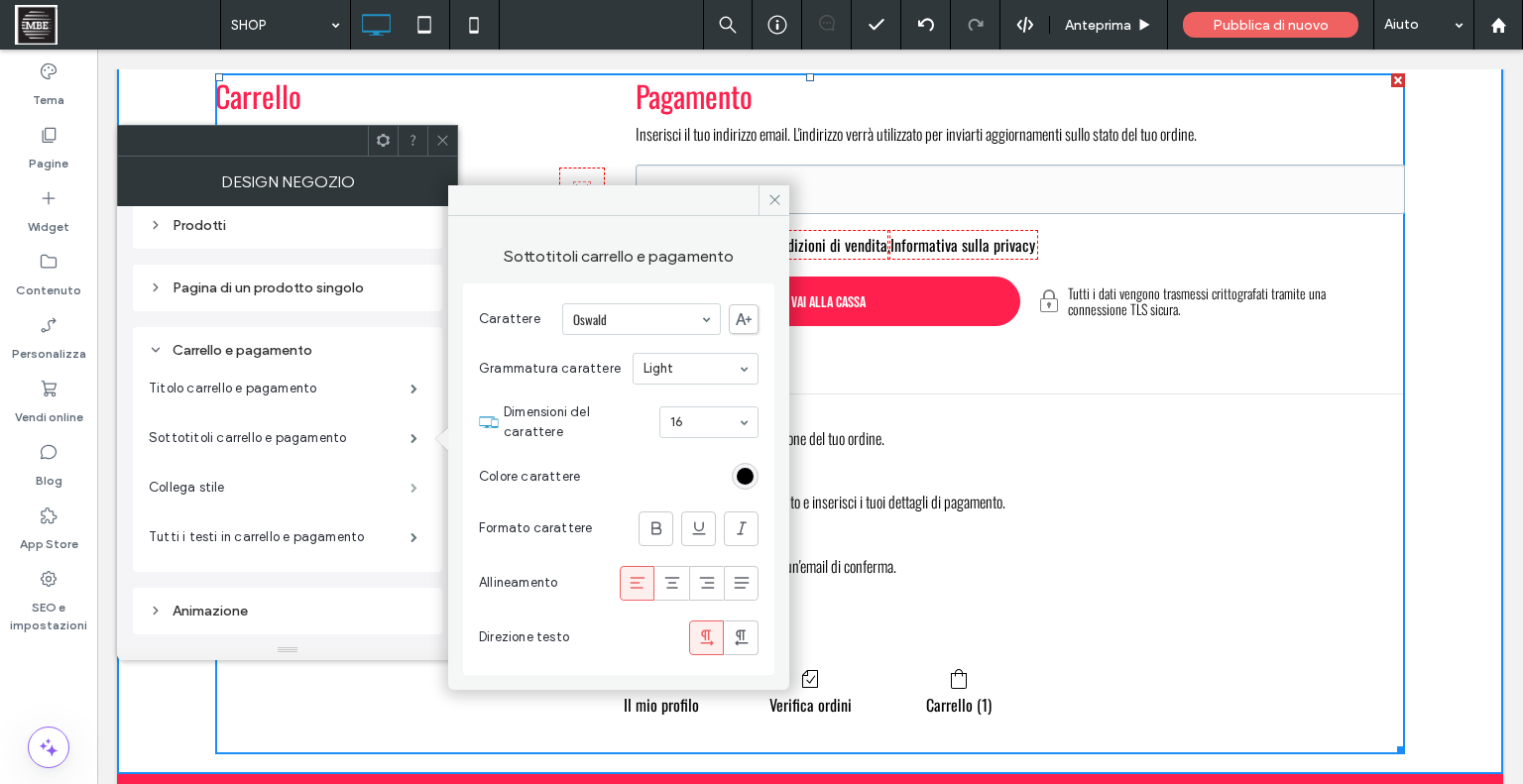 click at bounding box center [413, 488] 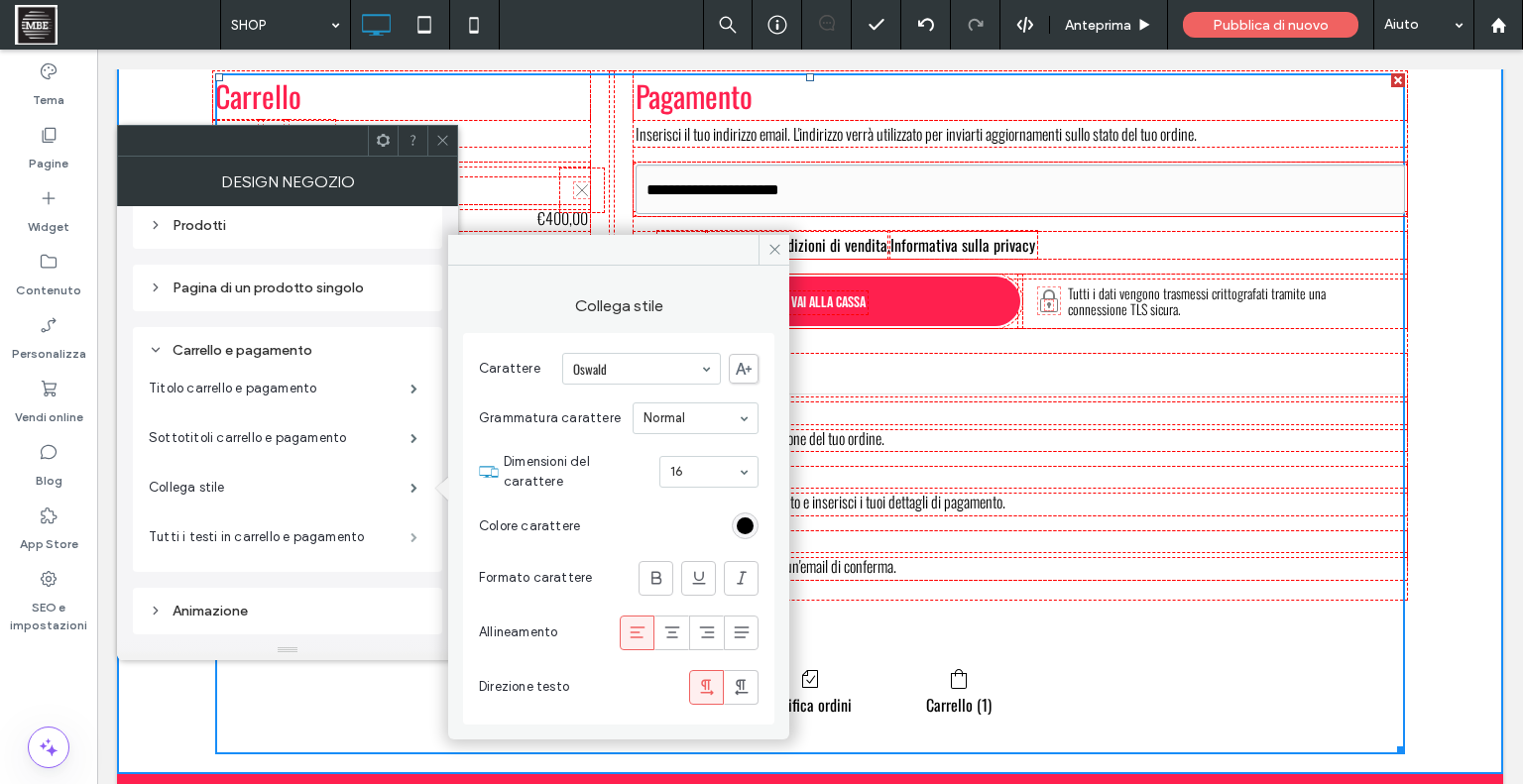click at bounding box center [413, 537] 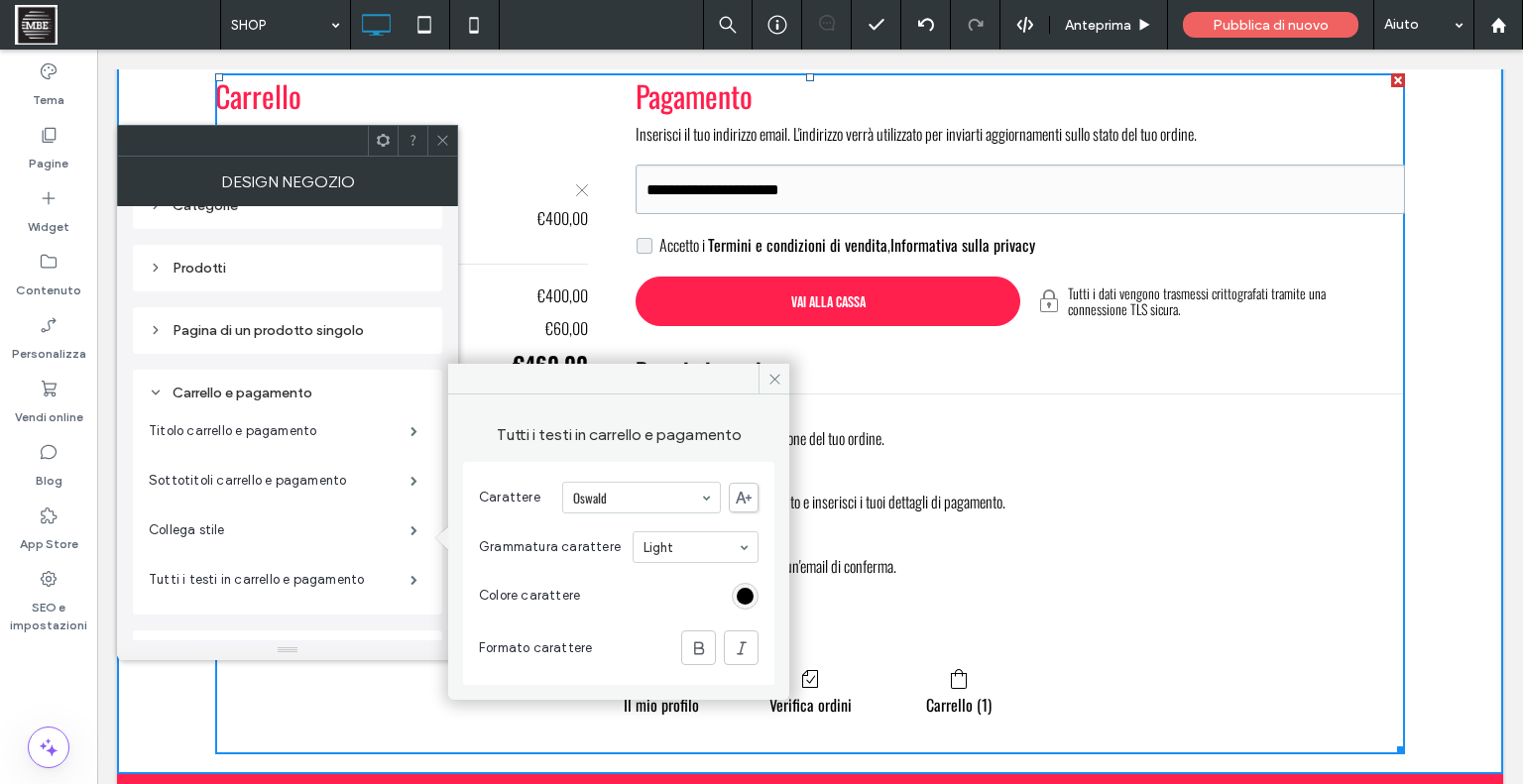 scroll, scrollTop: 348, scrollLeft: 0, axis: vertical 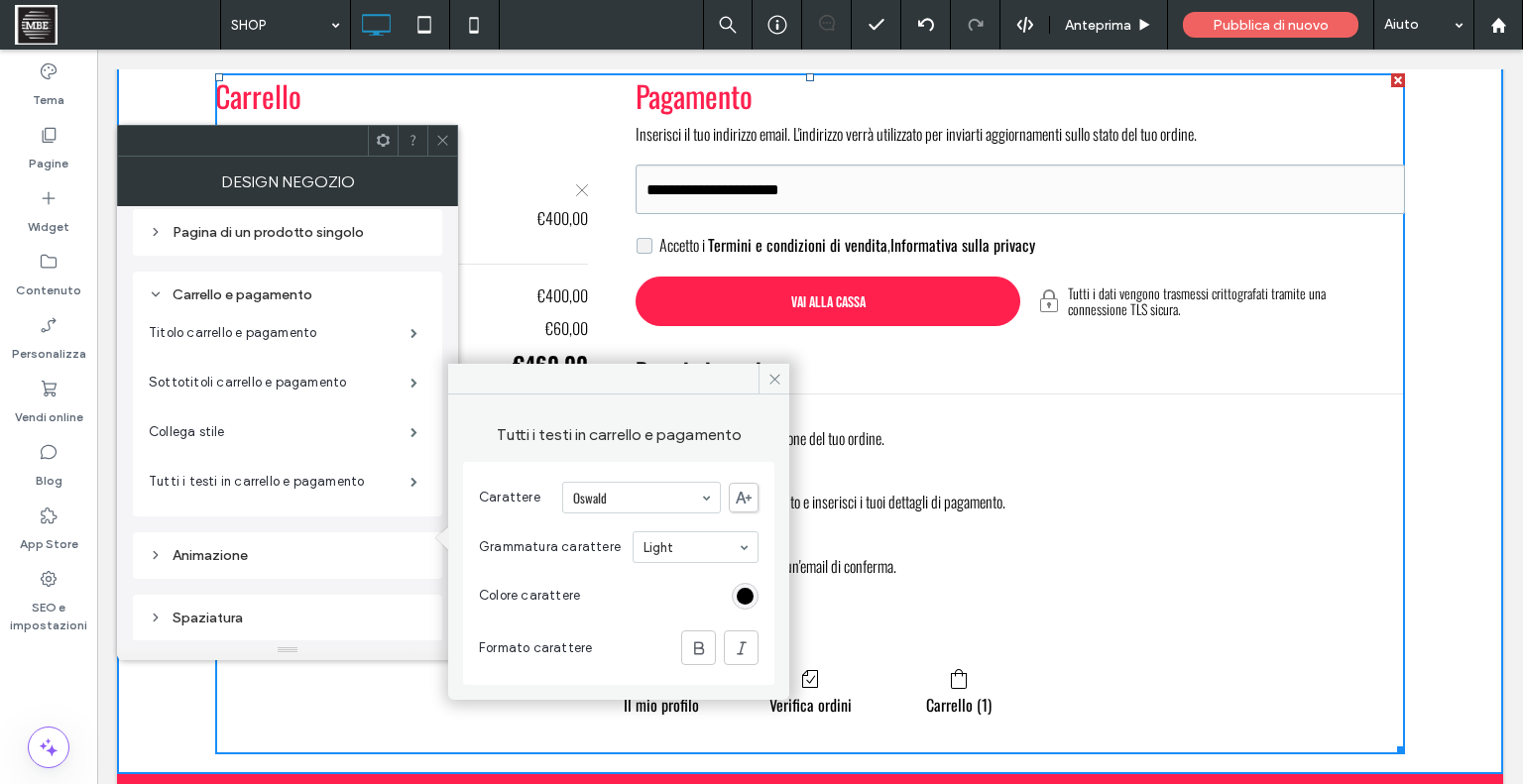 click on "Animazione" at bounding box center (288, 555) 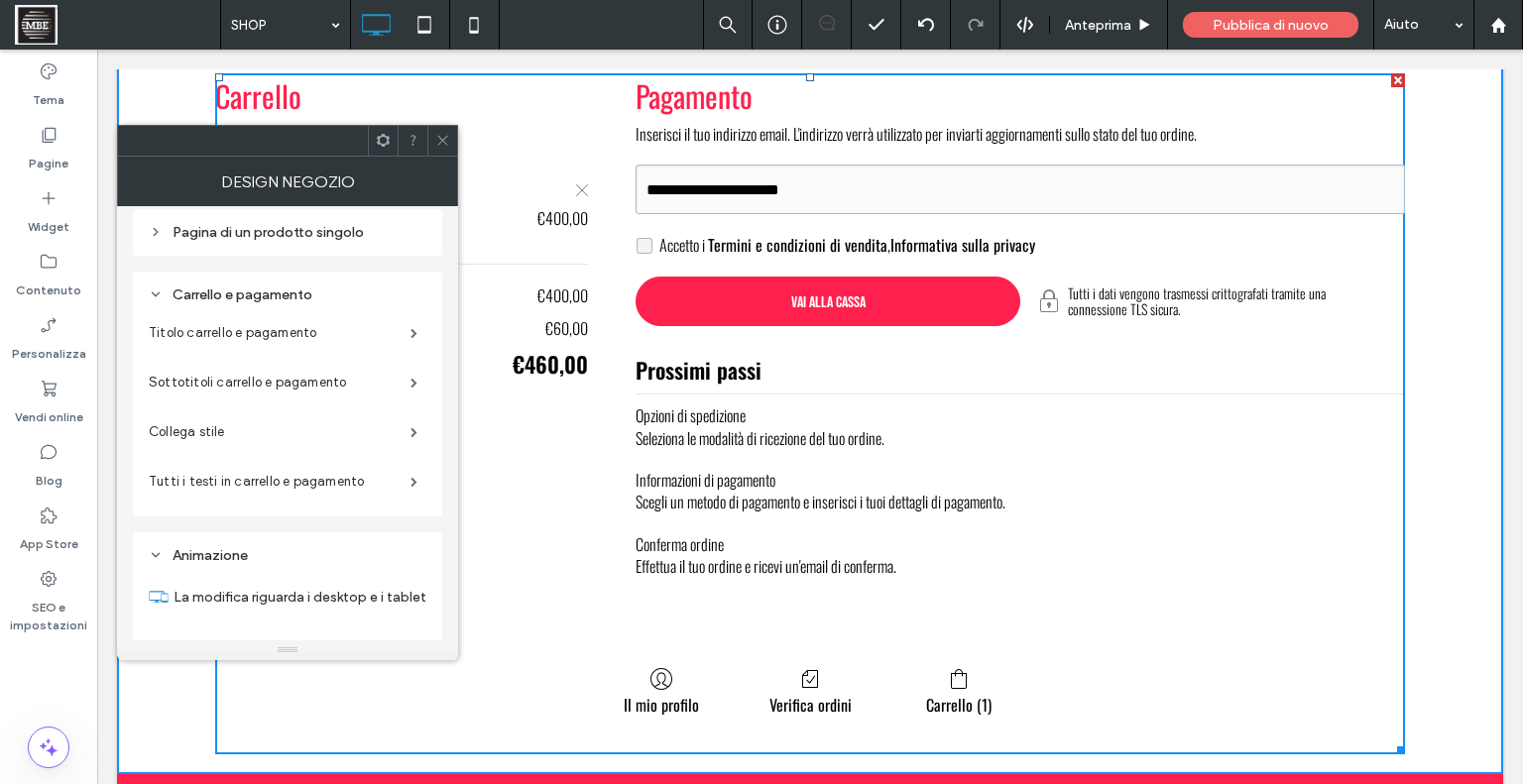scroll, scrollTop: 584, scrollLeft: 0, axis: vertical 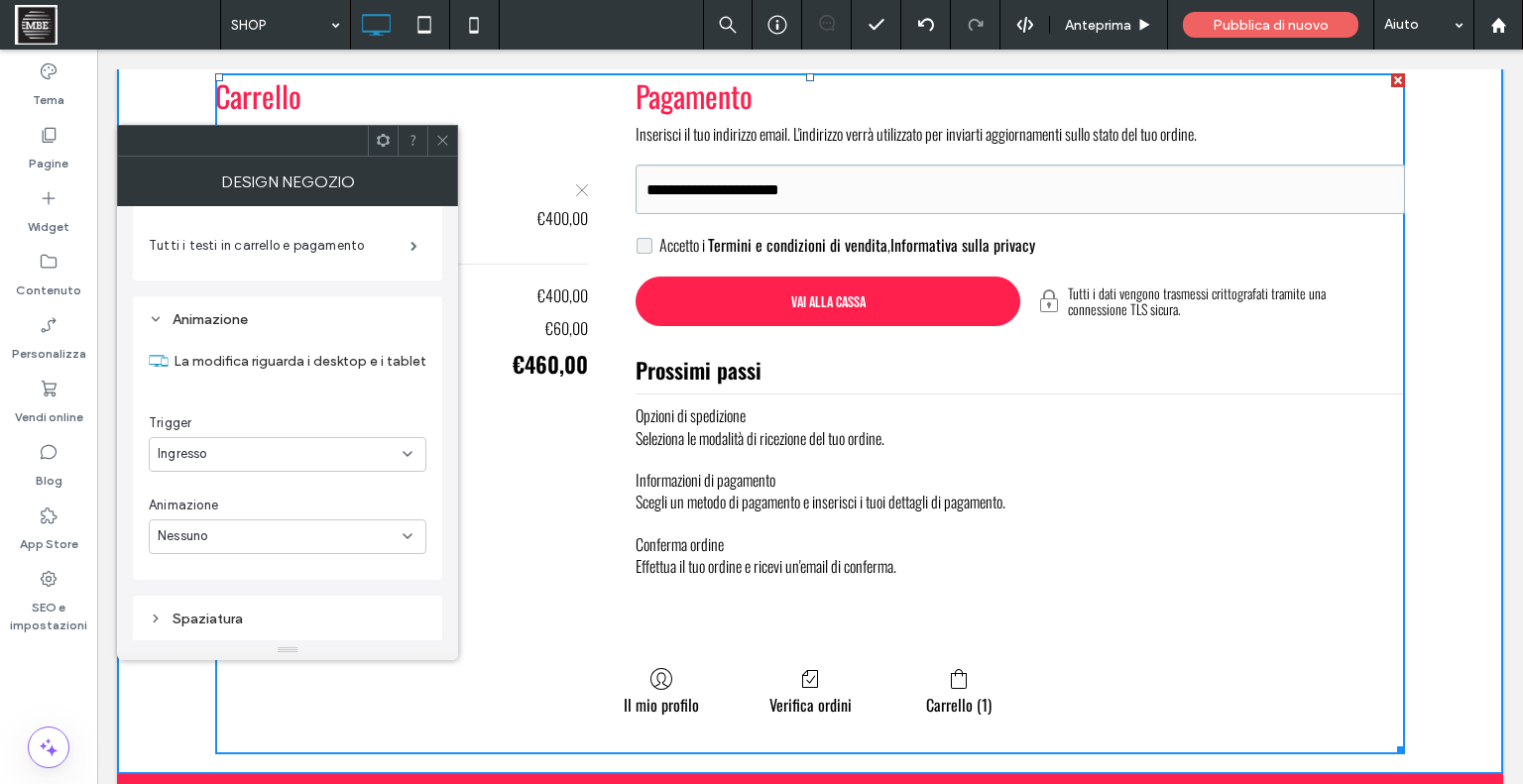 click on "Spaziatura" at bounding box center [288, 618] 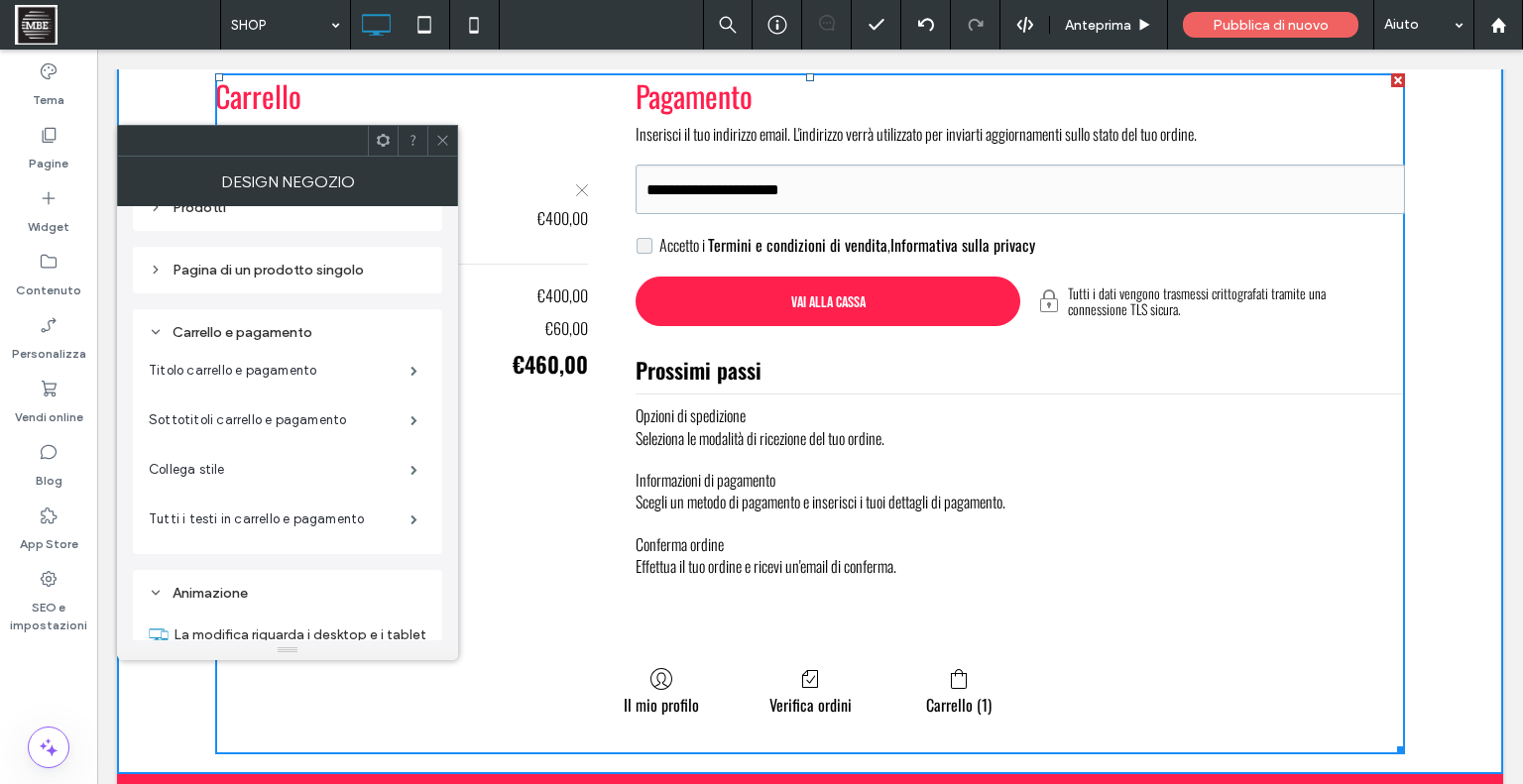 scroll, scrollTop: 0, scrollLeft: 0, axis: both 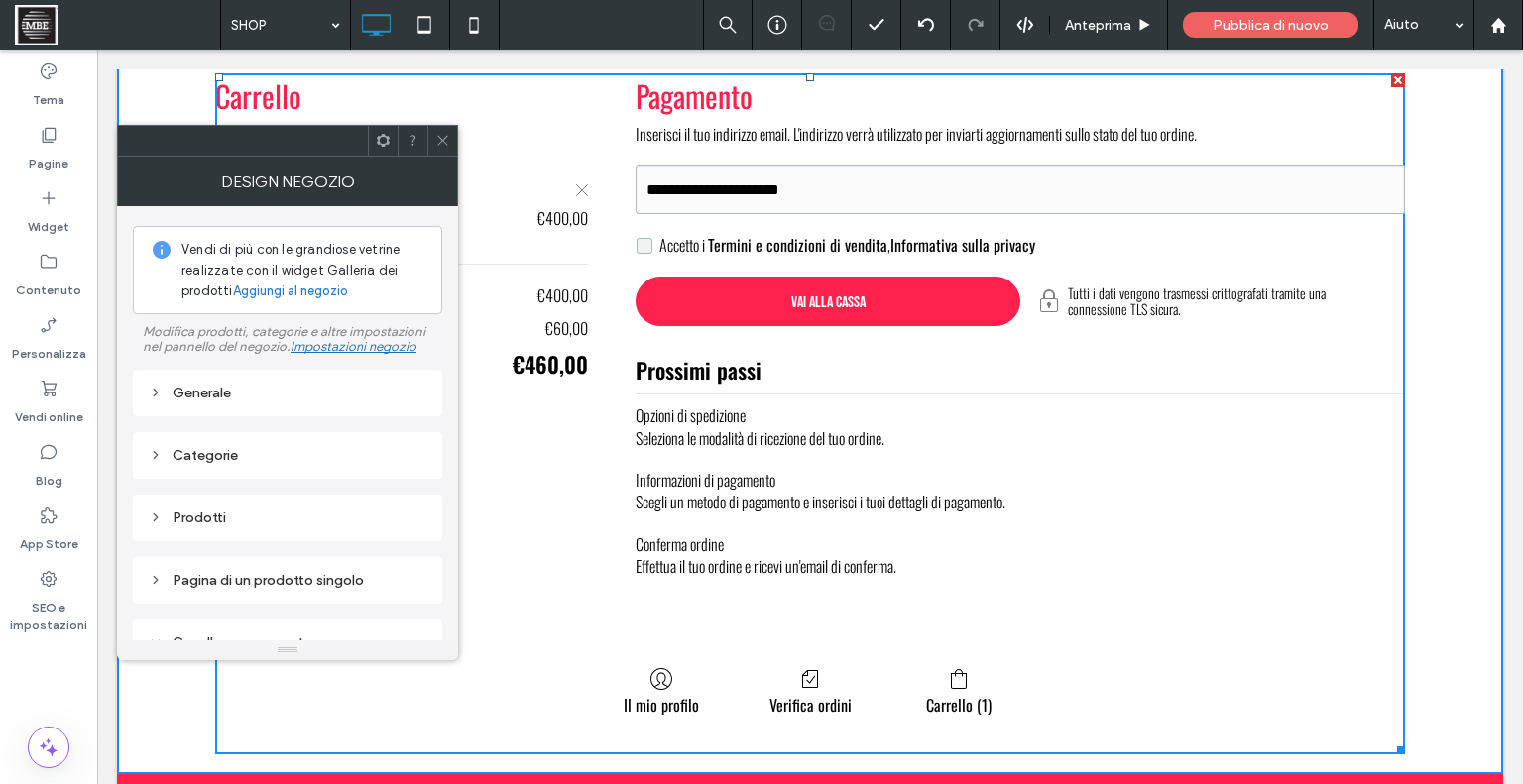 drag, startPoint x: 453, startPoint y: 455, endPoint x: 380, endPoint y: 132, distance: 331.14649 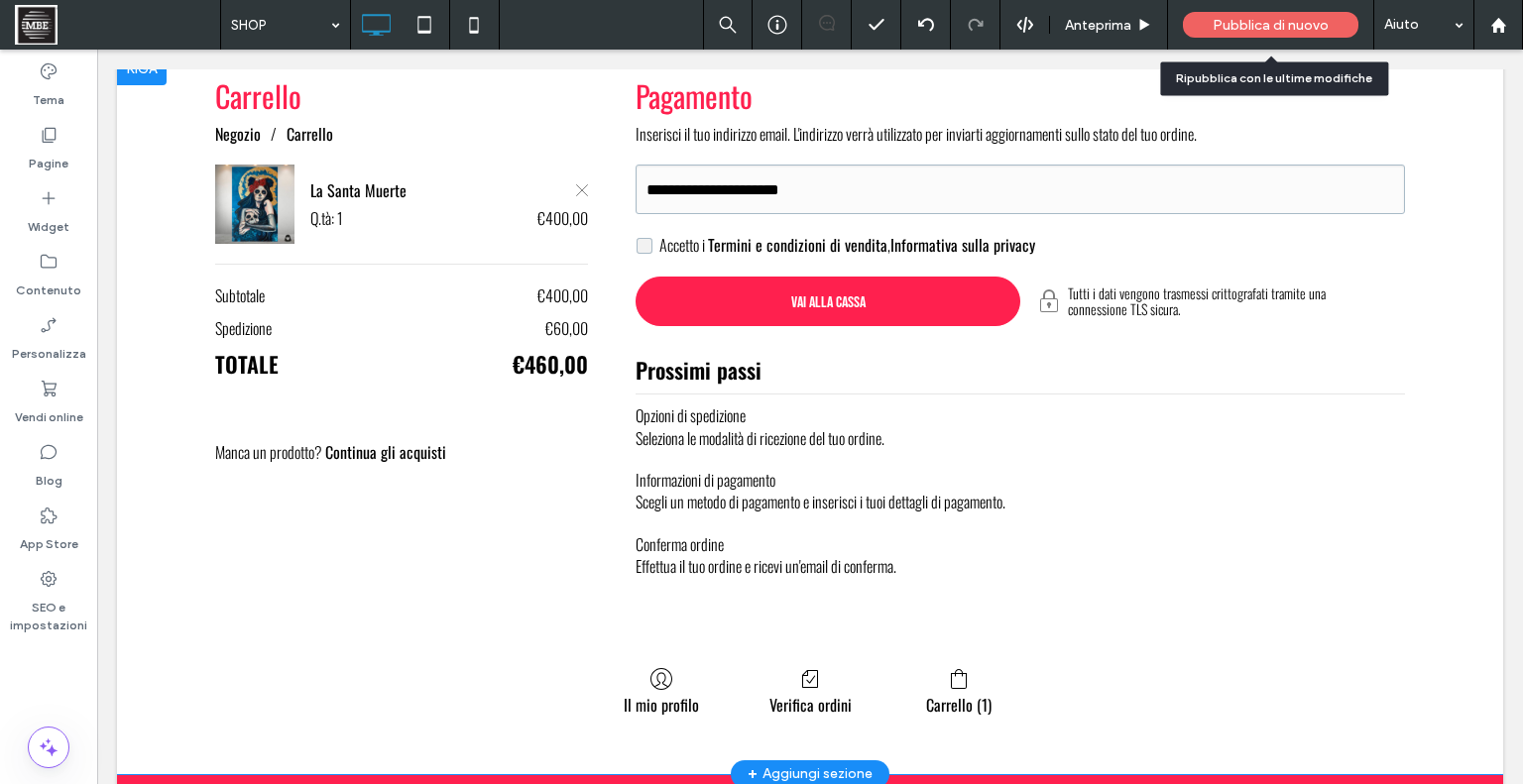 click on "Pubblica di nuovo" at bounding box center (1270, 25) 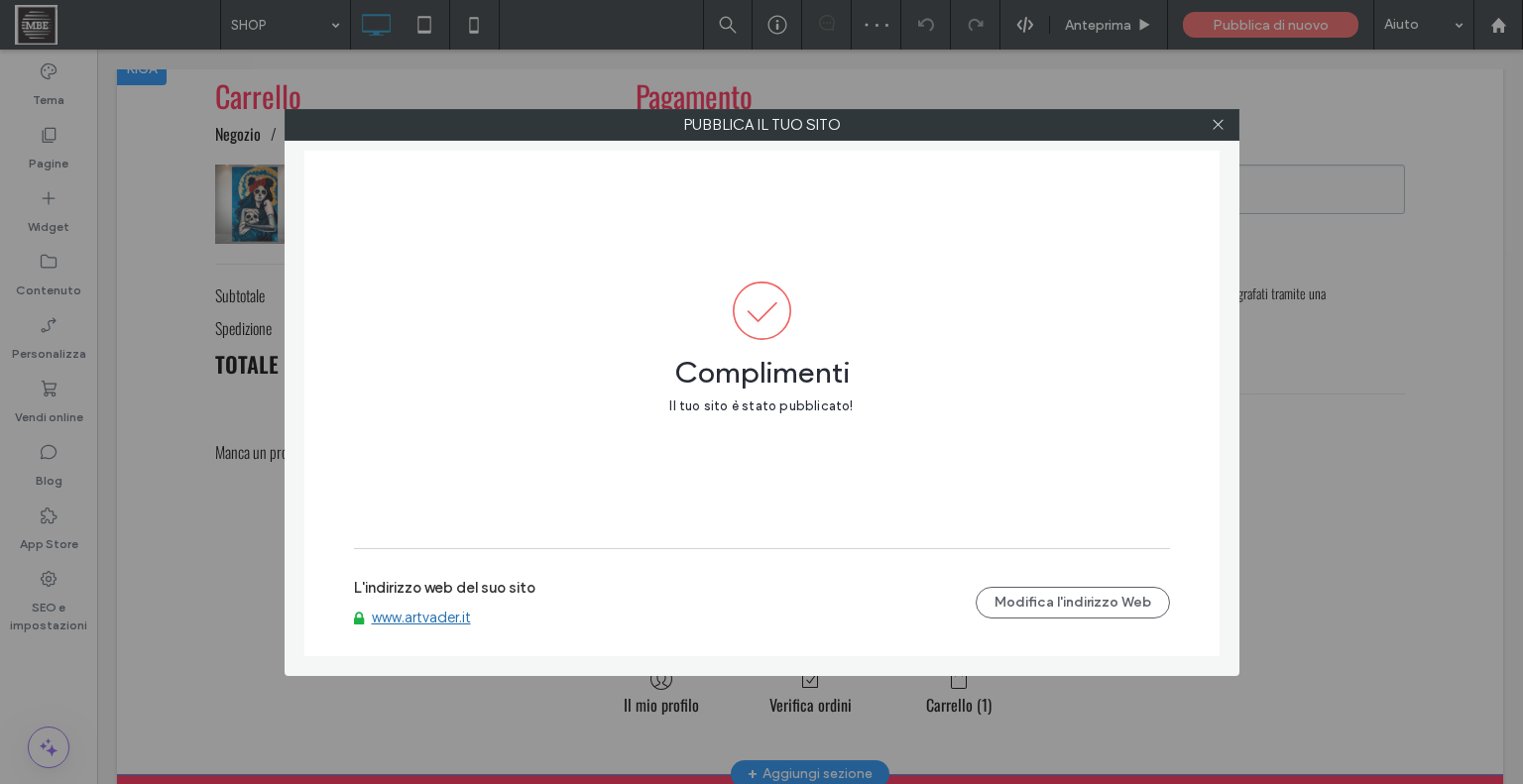 click on "L'indirizzo web del suo sito" at bounding box center (444, 594) 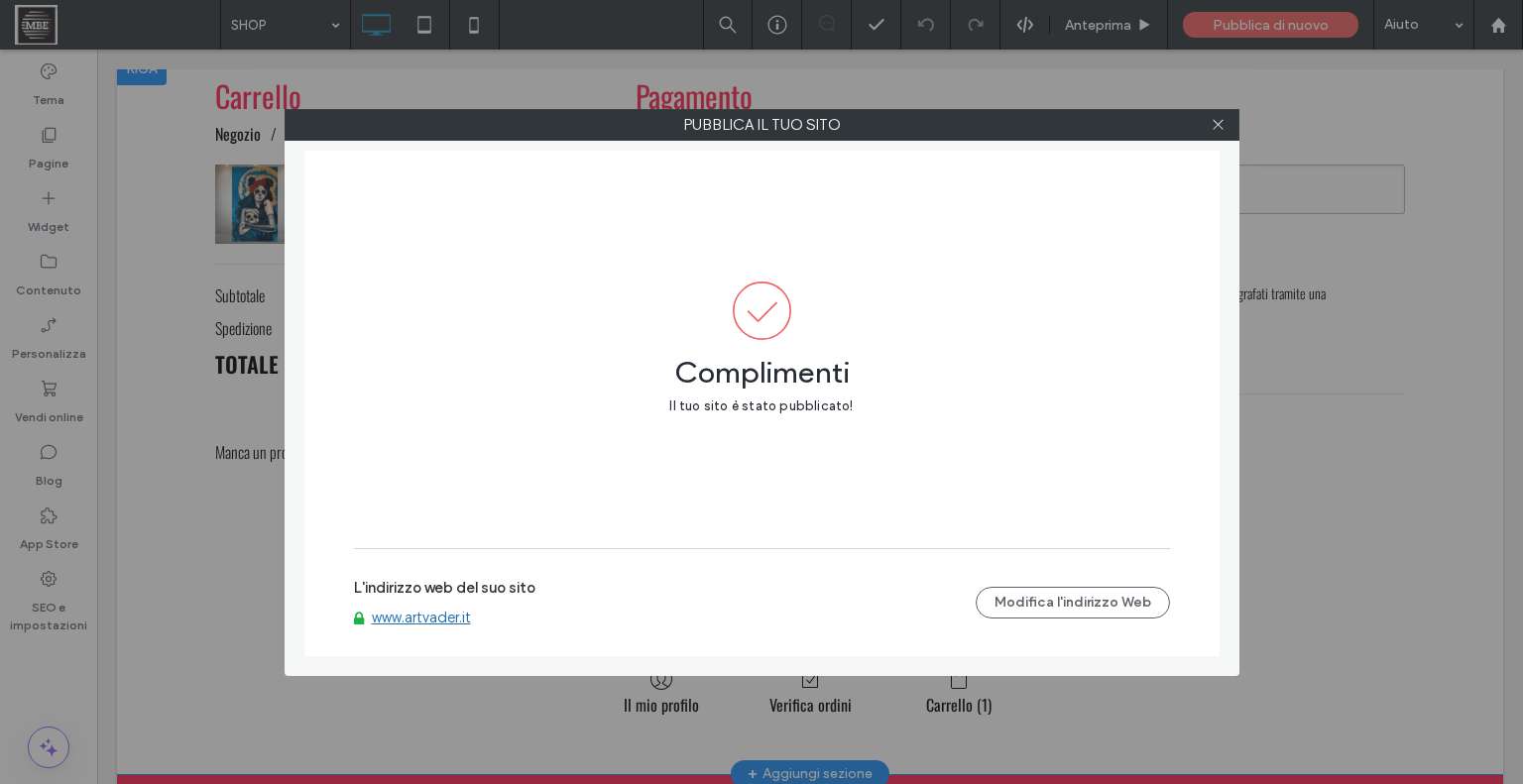 click on "www.artvader.it" at bounding box center [421, 617] 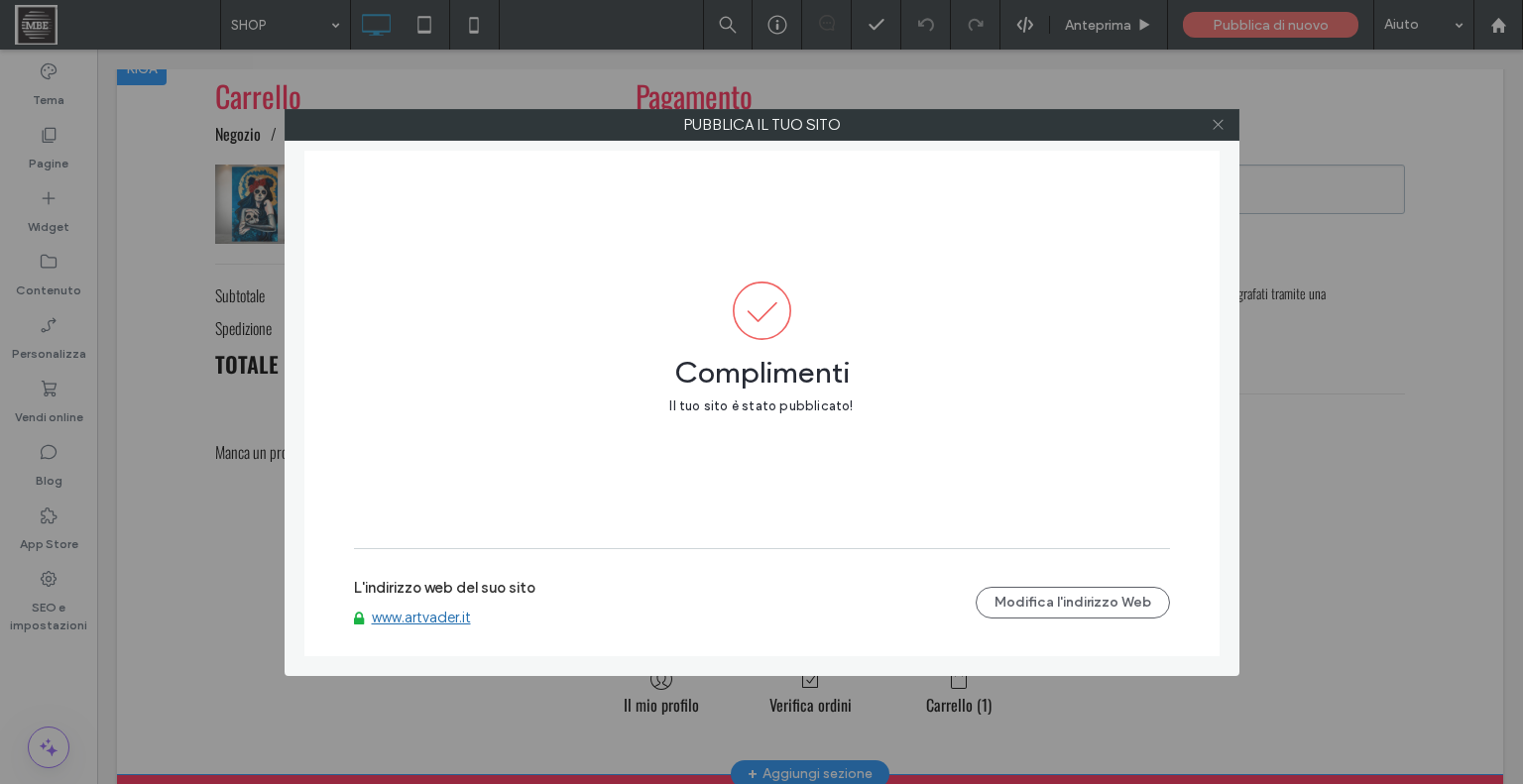 click 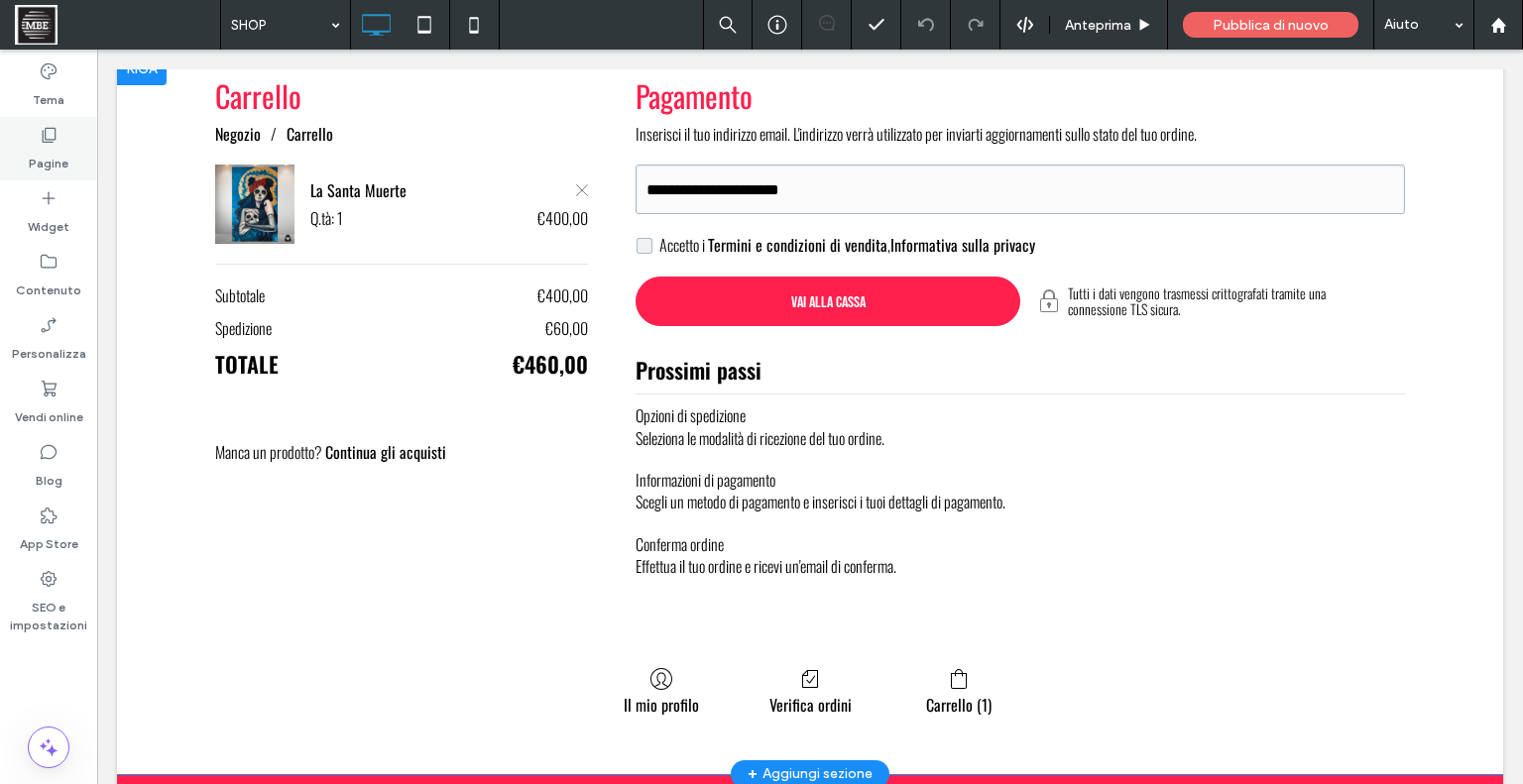 click 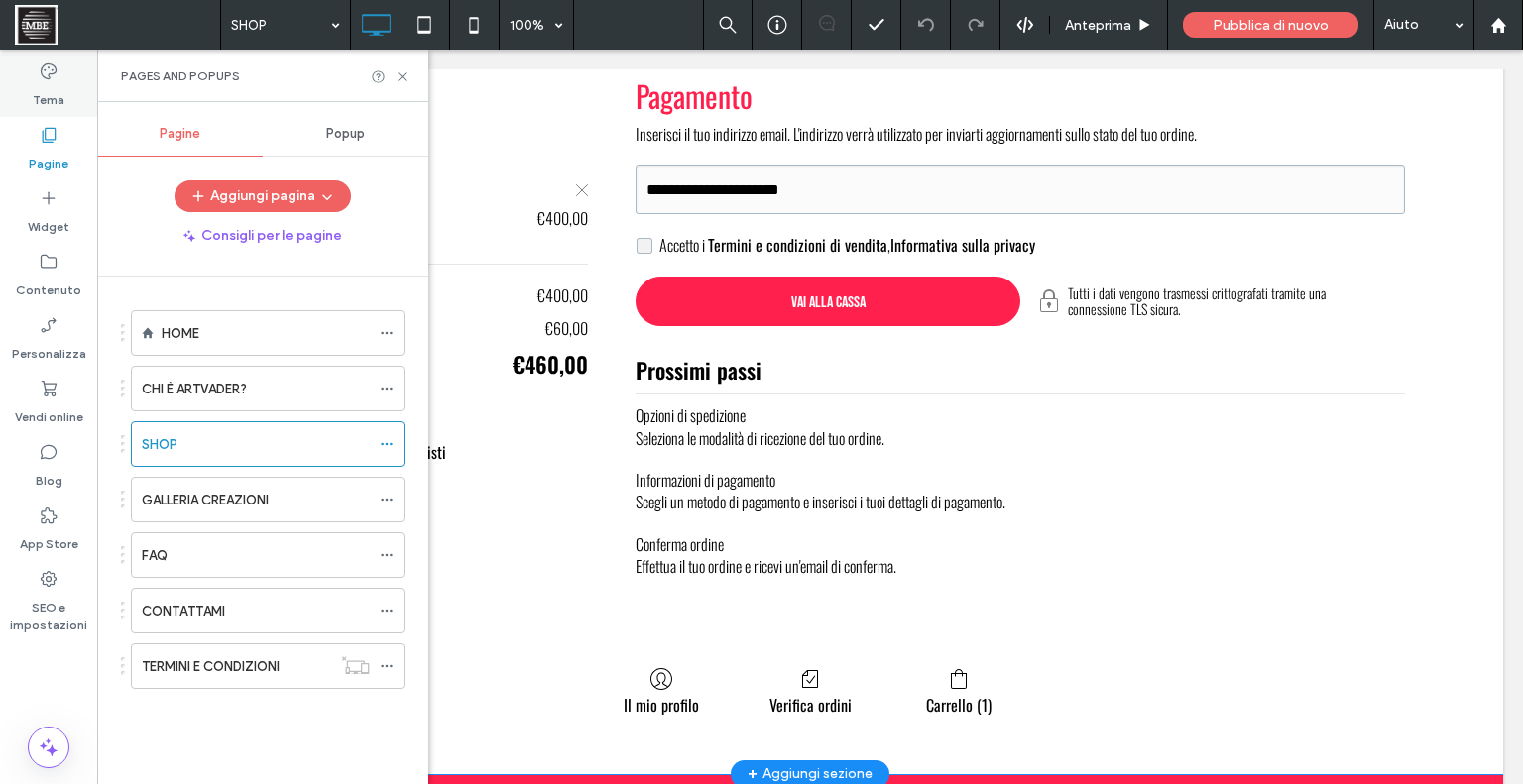 click on "Tema" at bounding box center [49, 95] 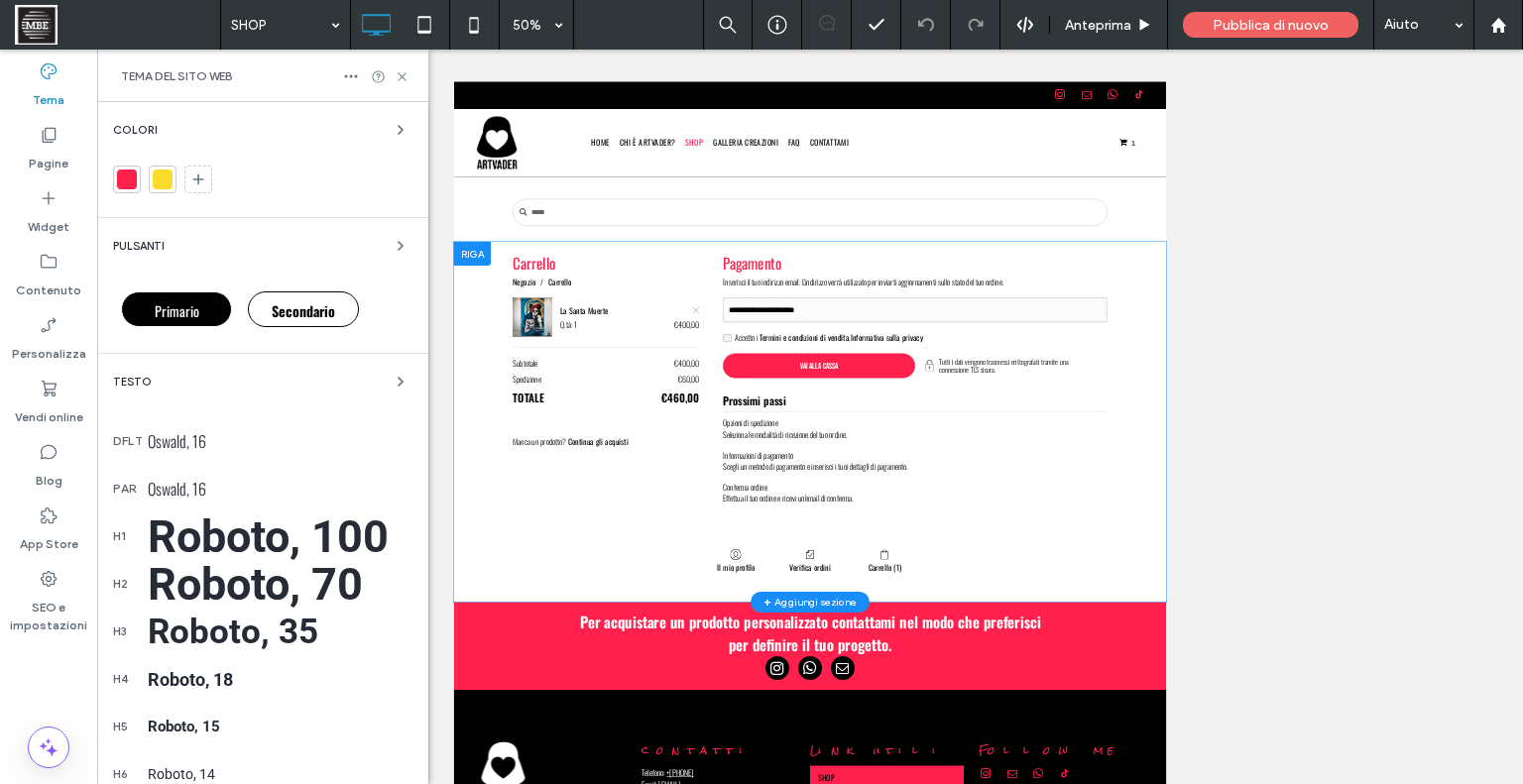 scroll, scrollTop: 0, scrollLeft: 0, axis: both 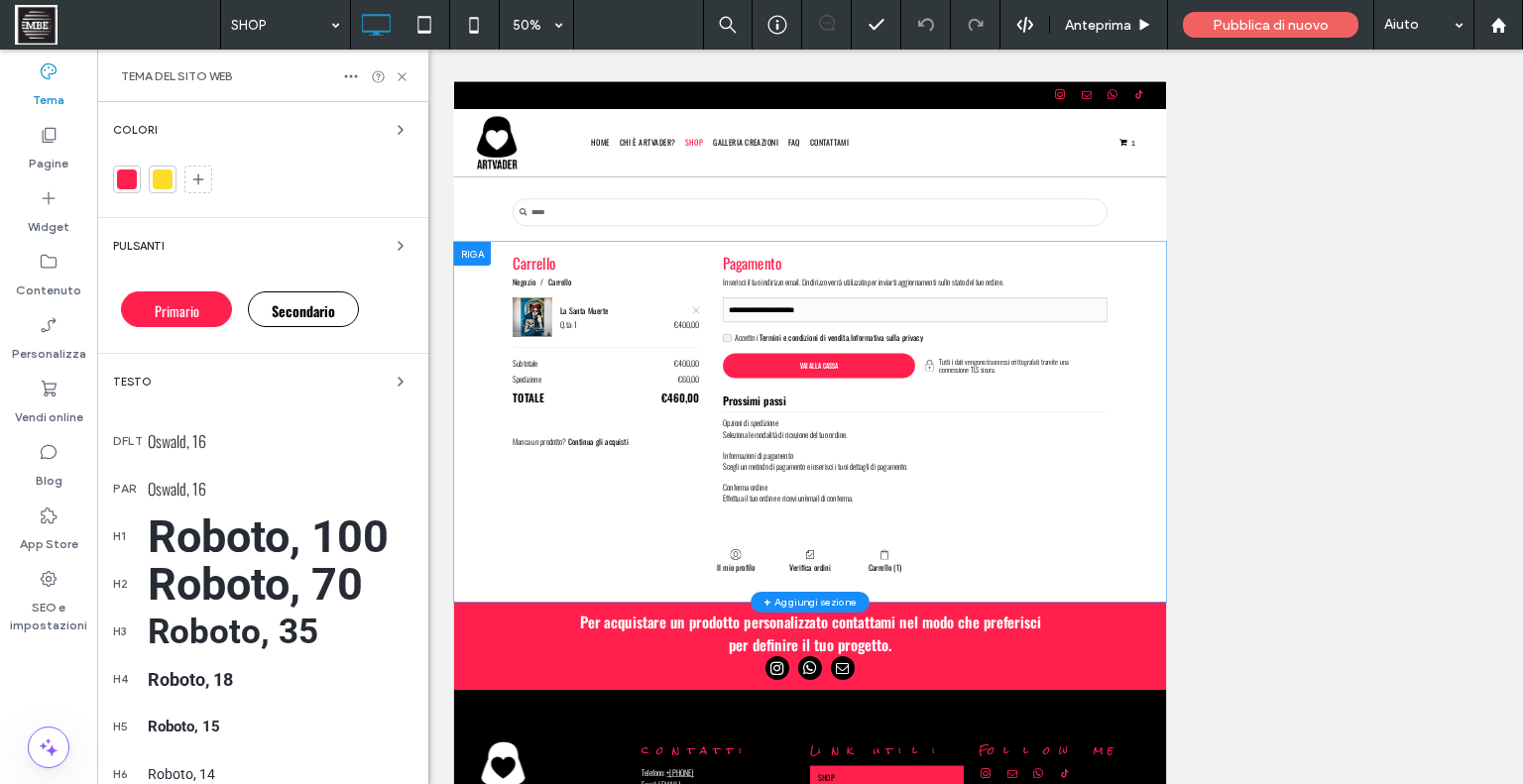 click on "Primario" at bounding box center (176, 310) 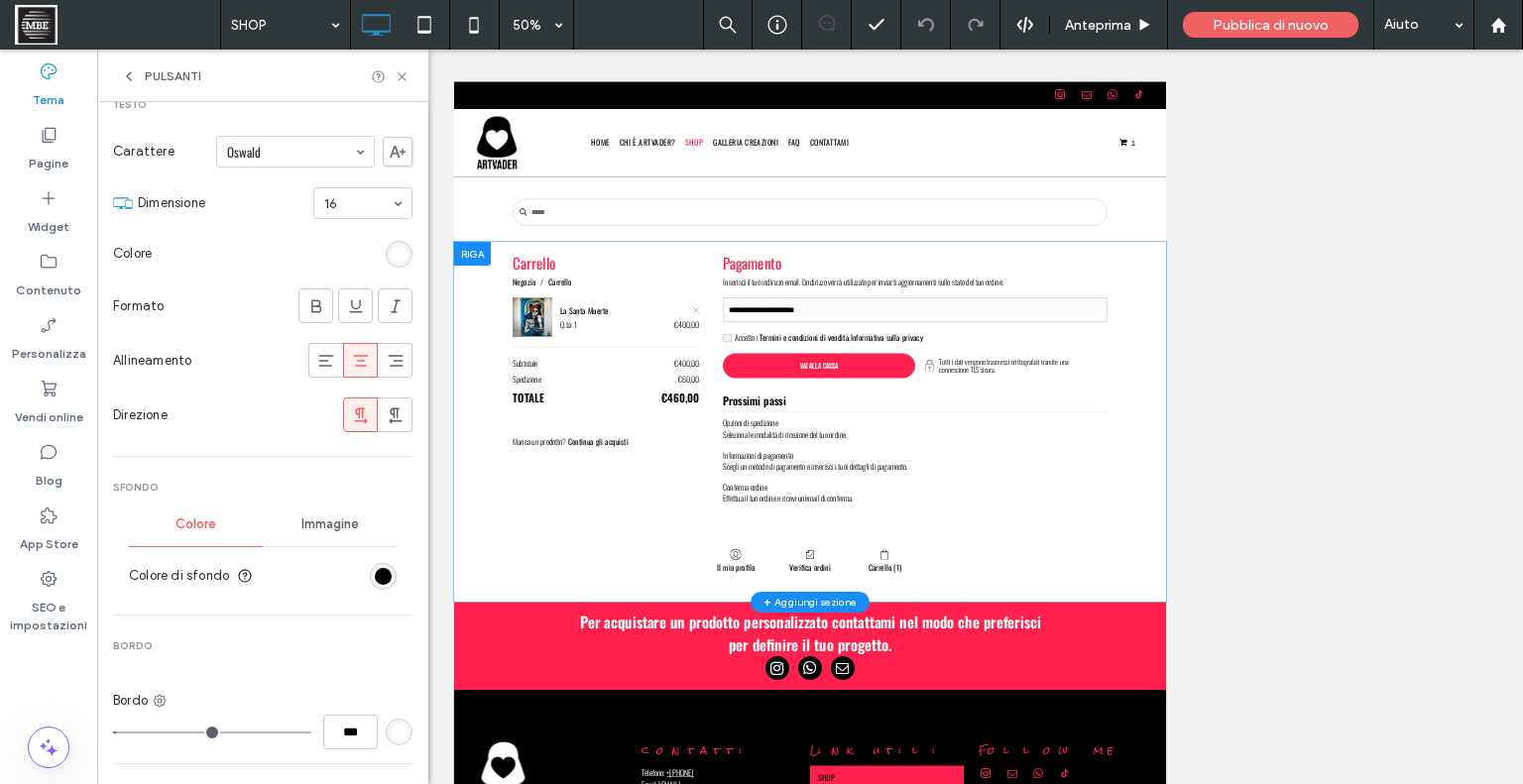 scroll, scrollTop: 333, scrollLeft: 0, axis: vertical 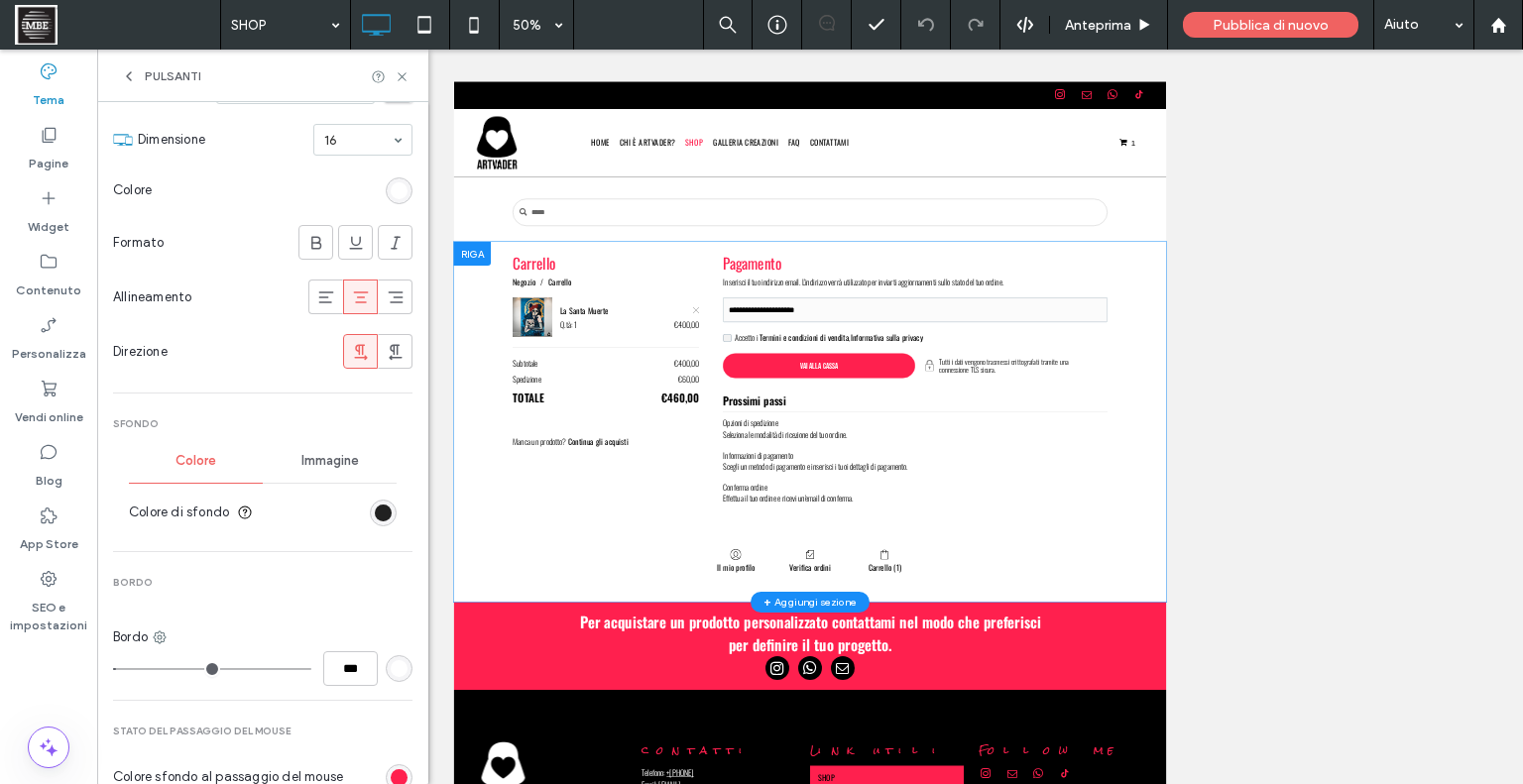 click at bounding box center [383, 512] 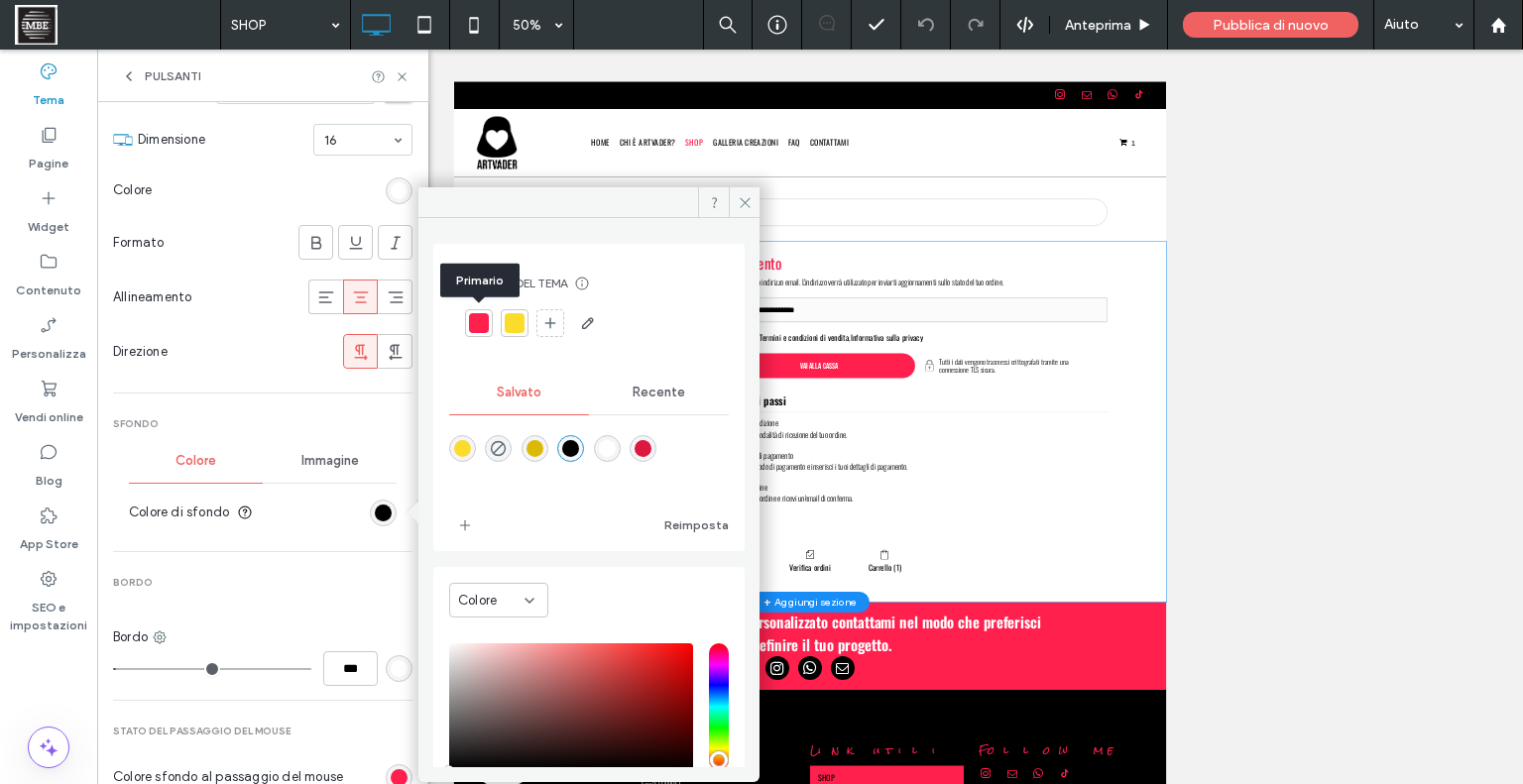 click at bounding box center (479, 323) 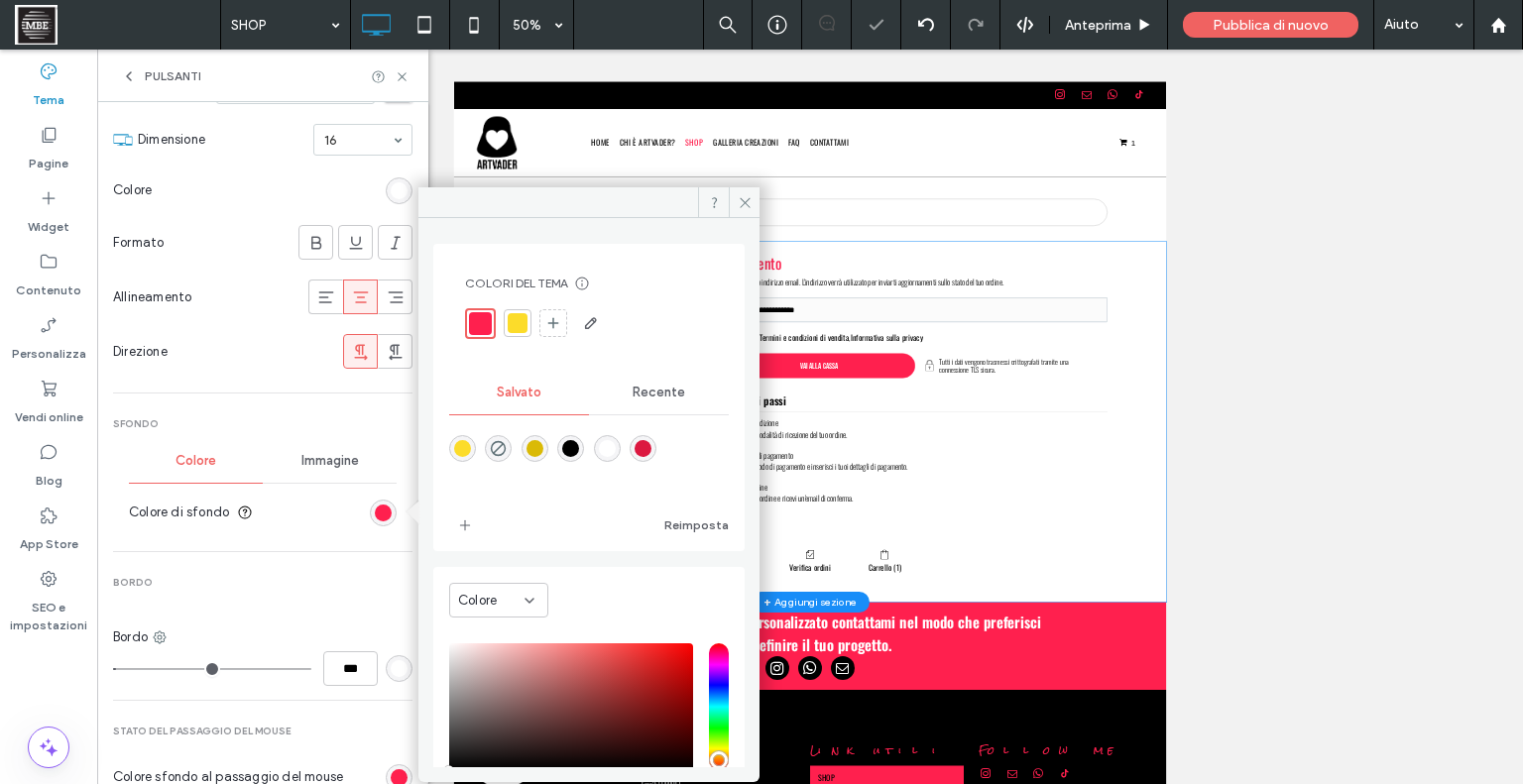 click on "Sfondo" at bounding box center [263, 424] 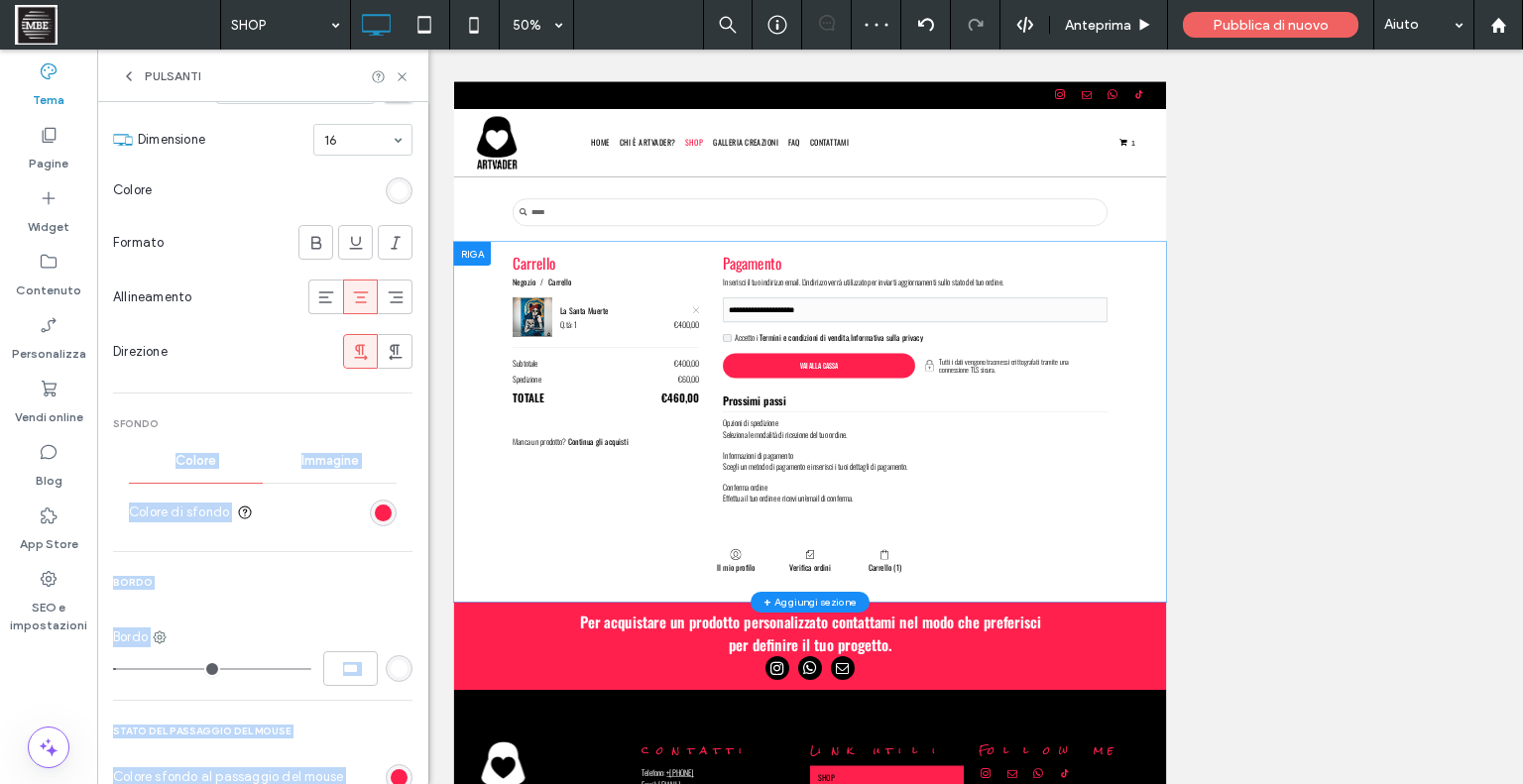 drag, startPoint x: 427, startPoint y: 414, endPoint x: 429, endPoint y: 614, distance: 200.01 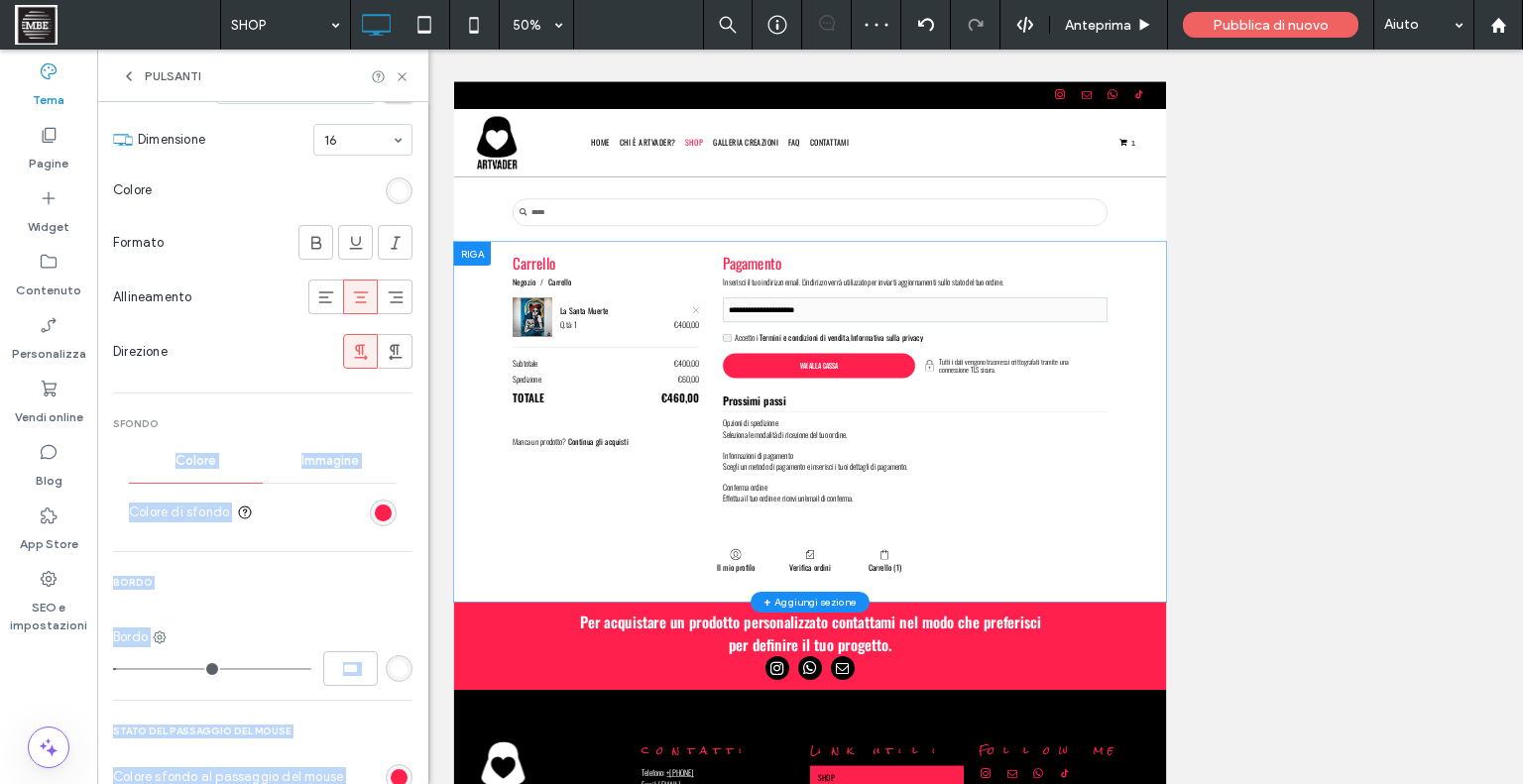 scroll, scrollTop: 729, scrollLeft: 0, axis: vertical 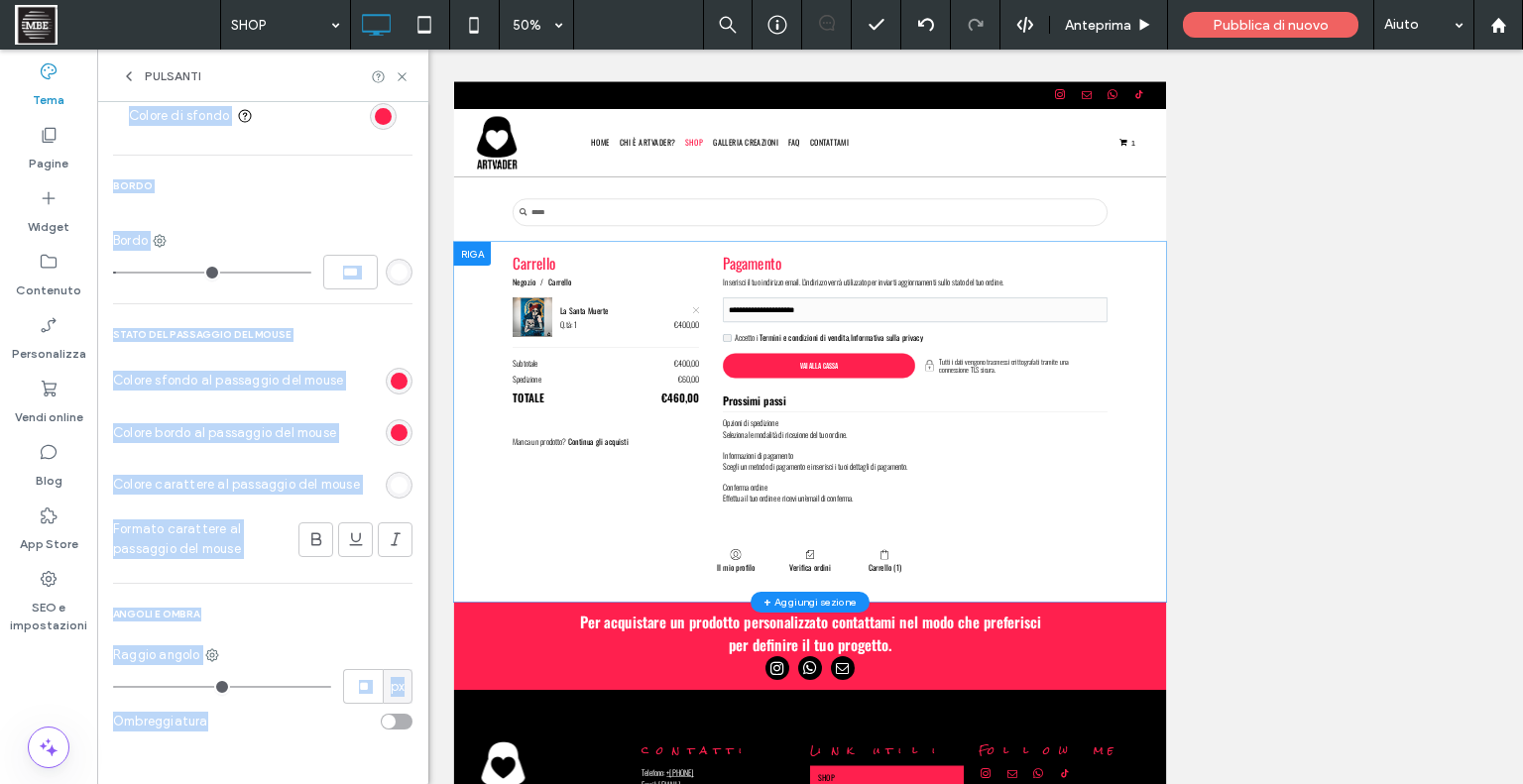 type on "*" 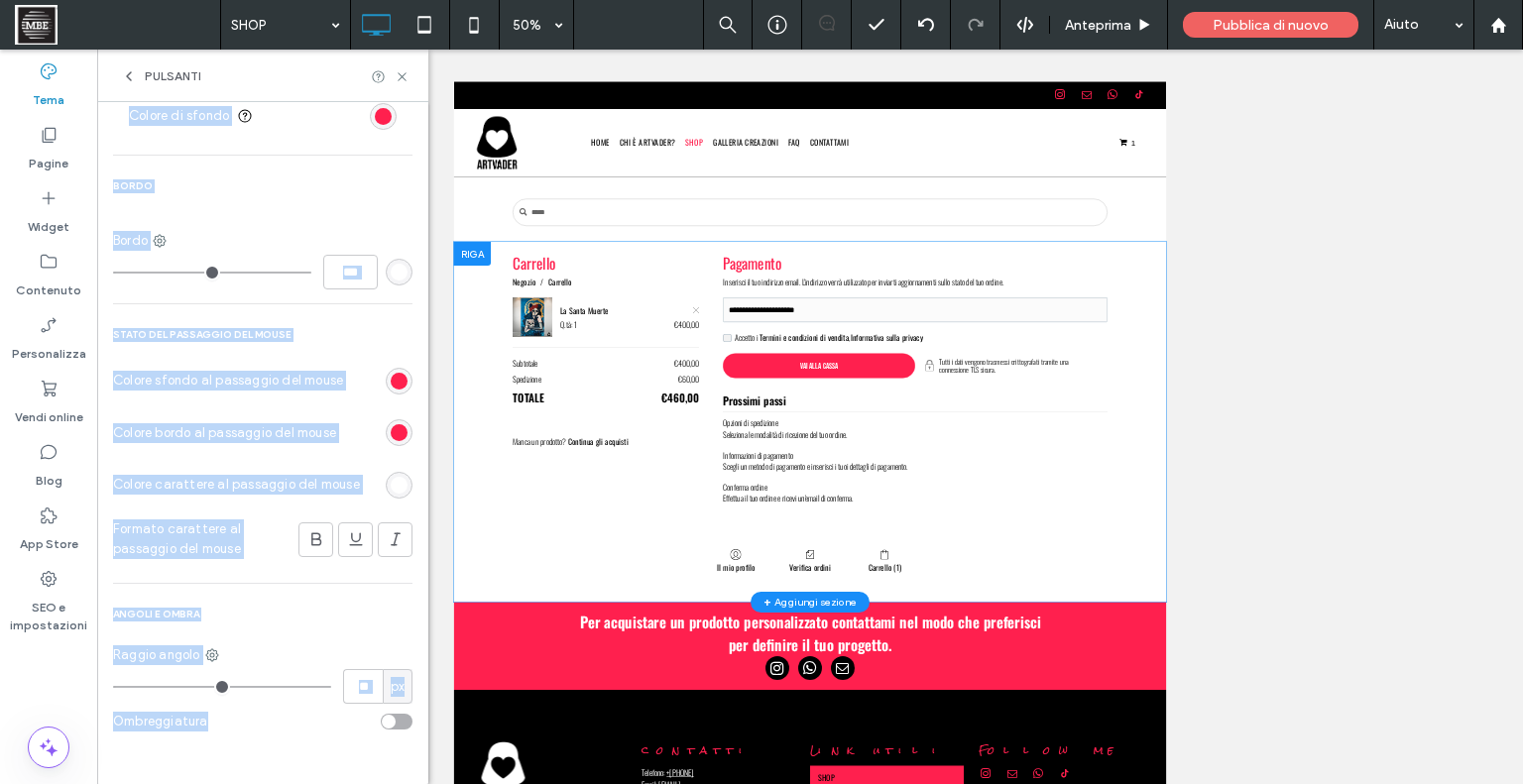 type on "***" 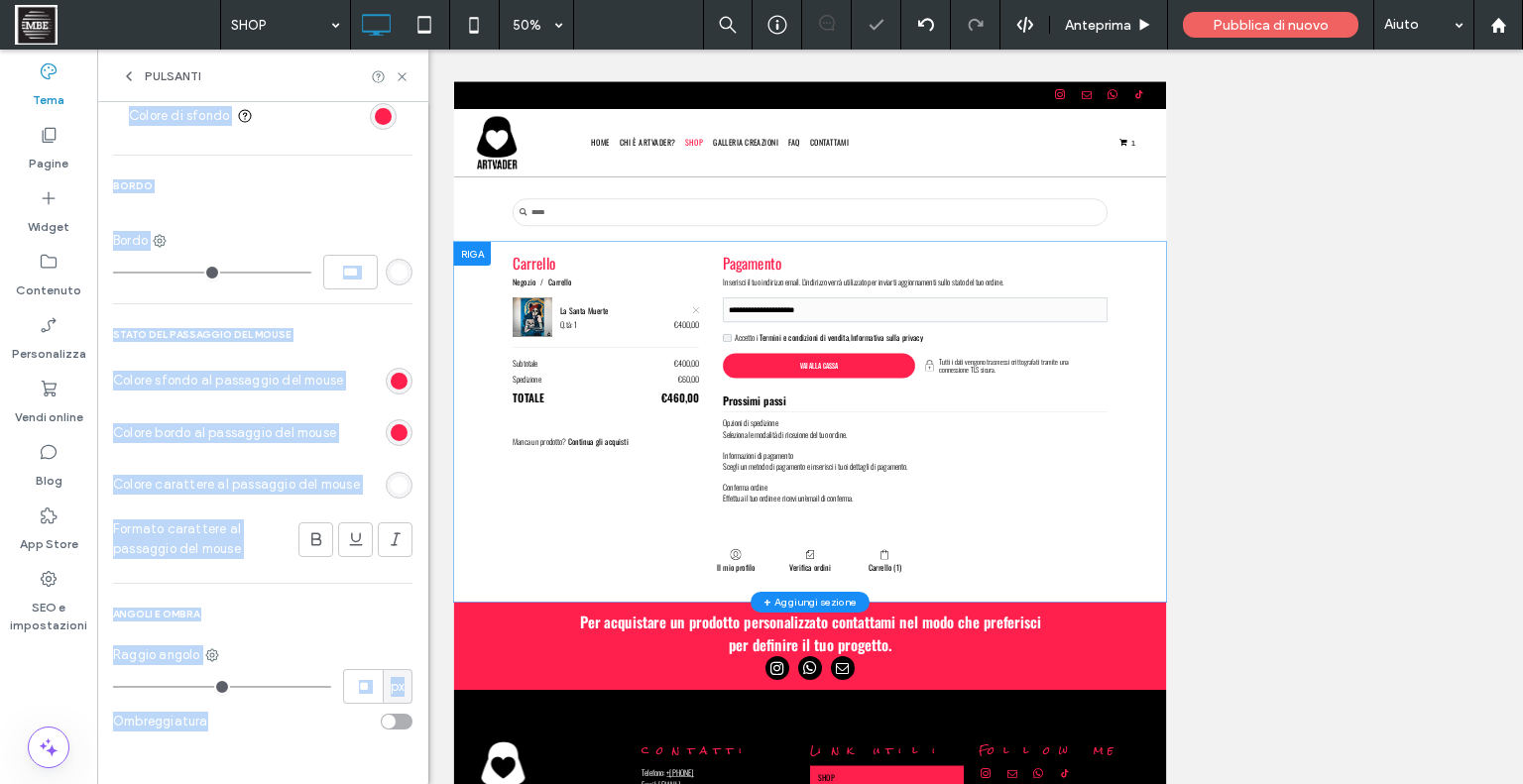 click on "Raggio angolo" at bounding box center (263, 655) 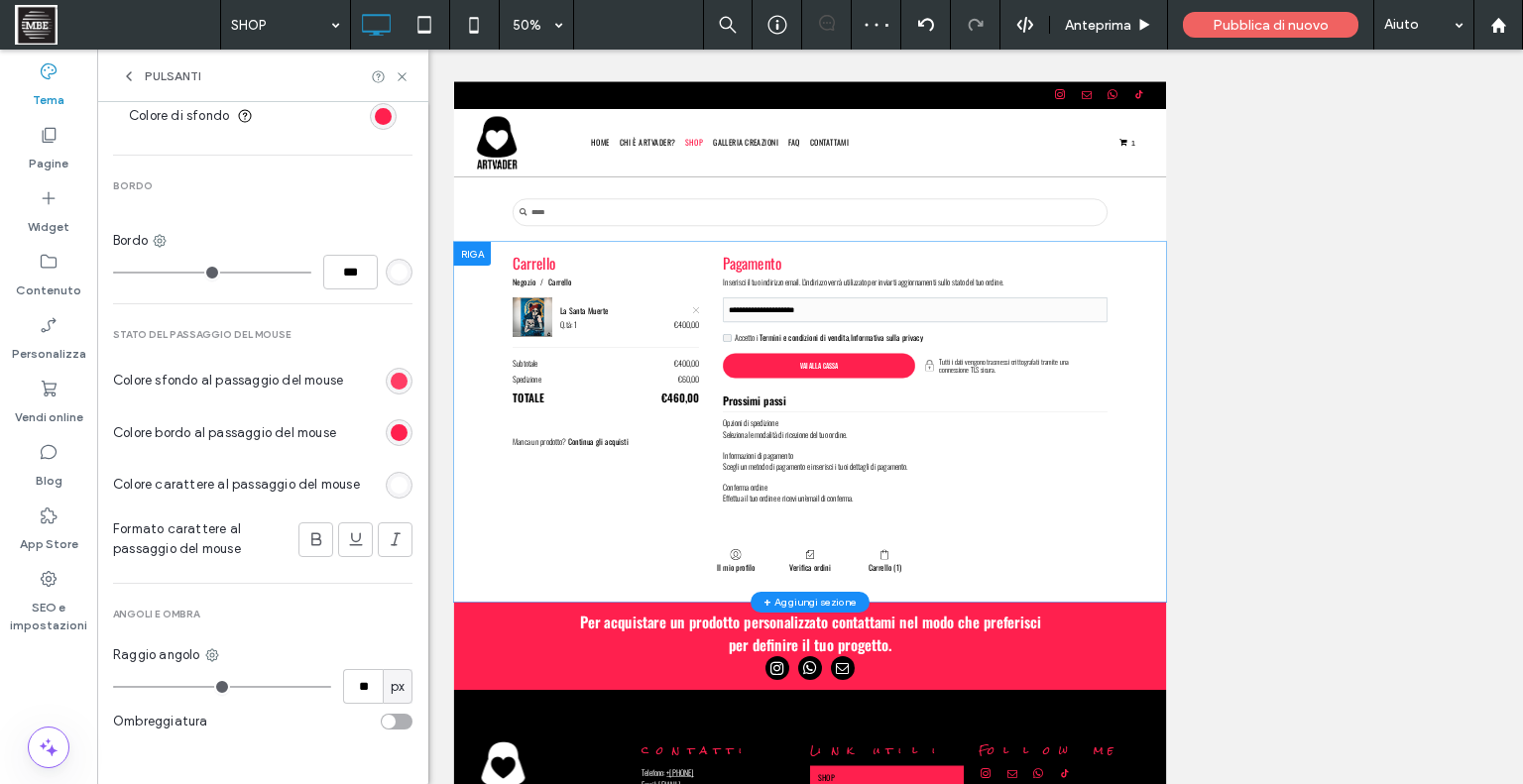 click at bounding box center (399, 381) 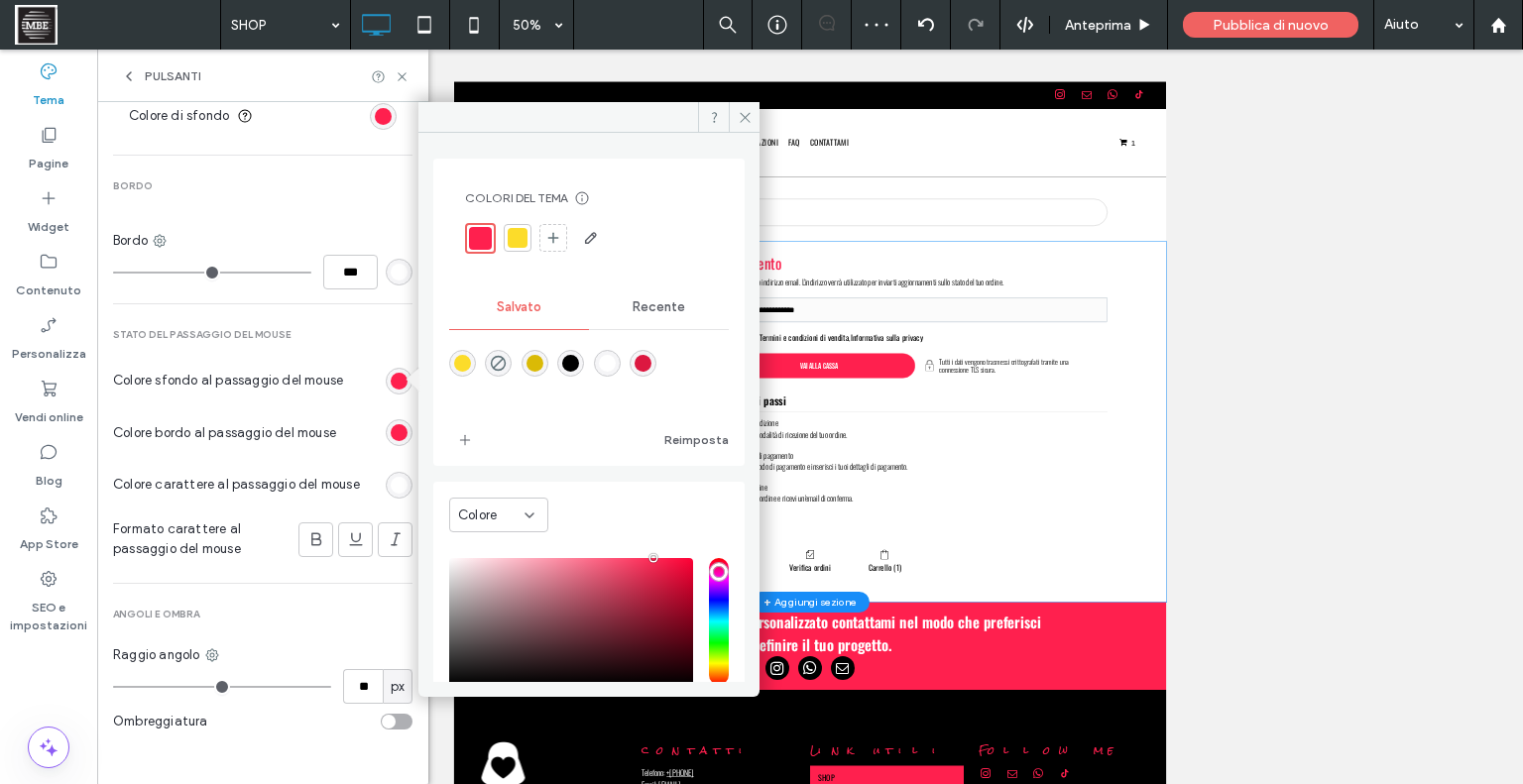 click at bounding box center [643, 363] 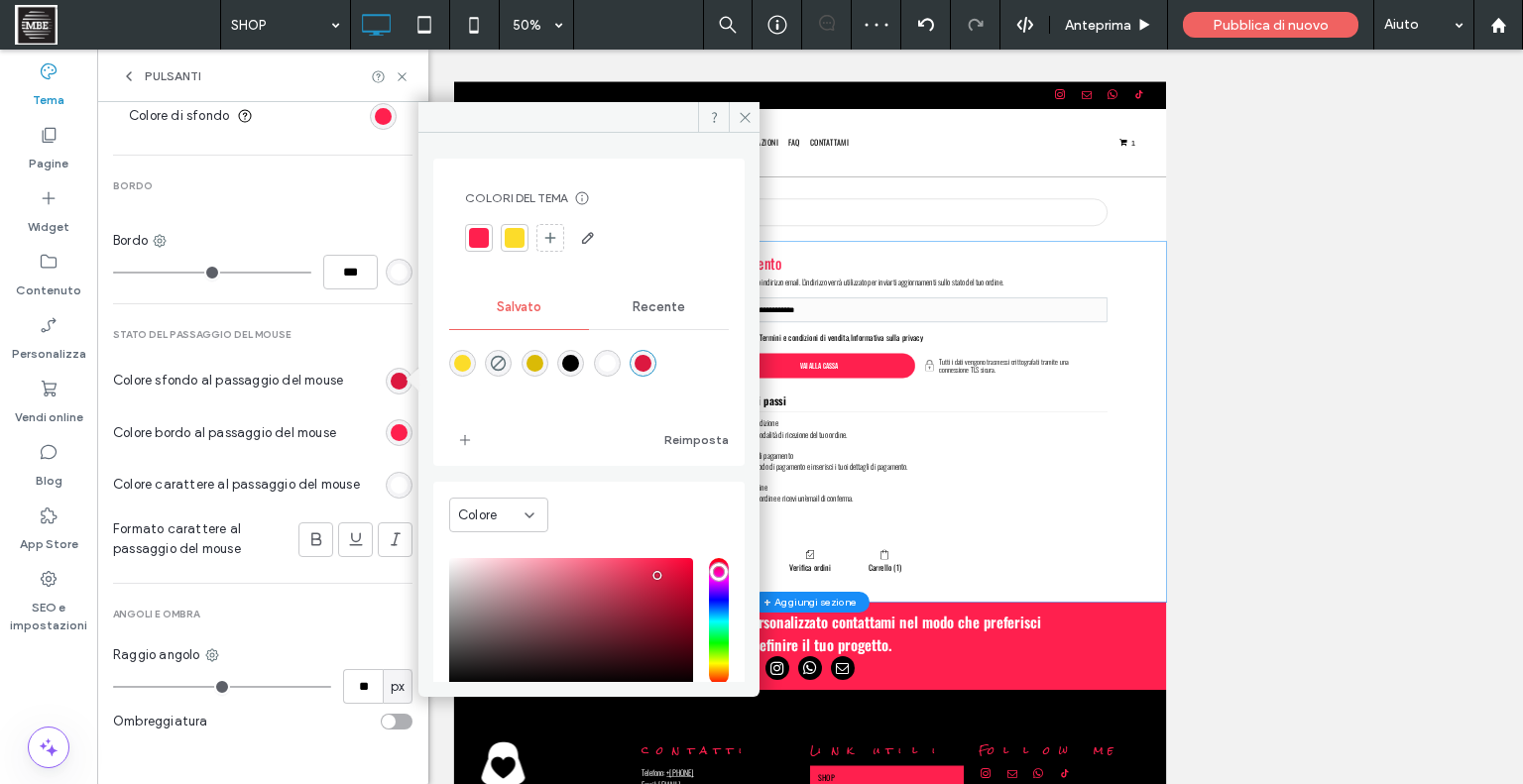 click at bounding box center [399, 432] 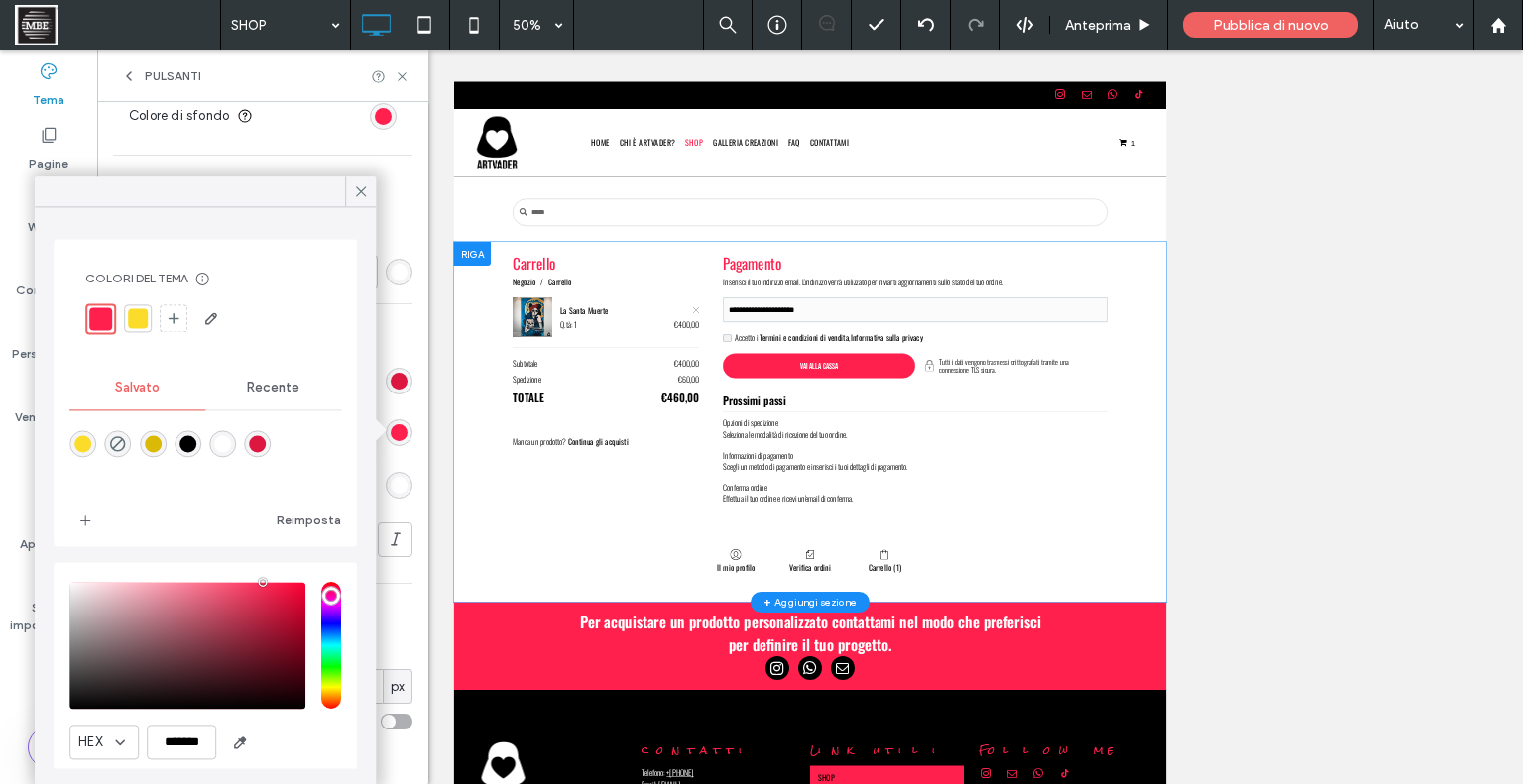 click at bounding box center (258, 443) 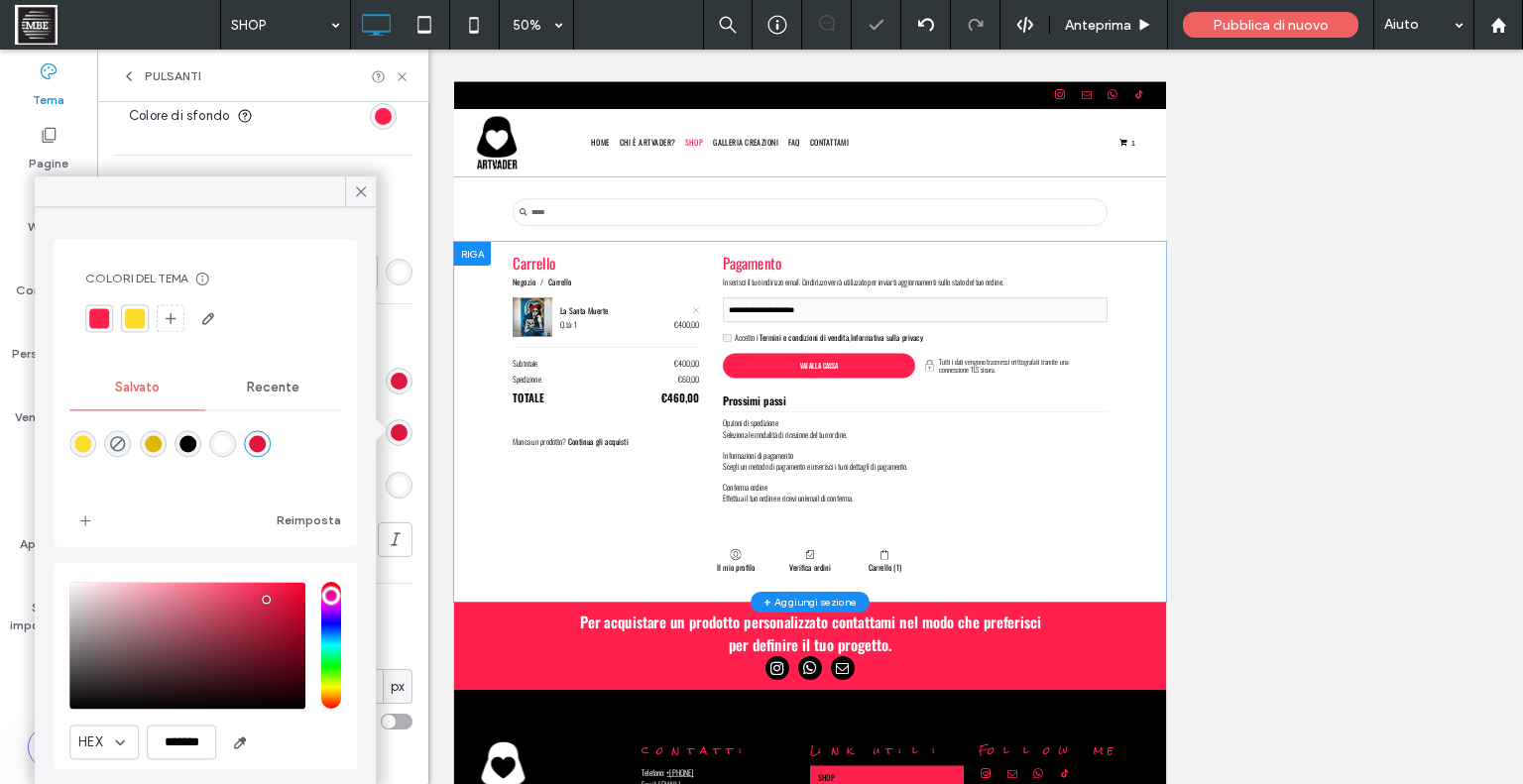 type on "*******" 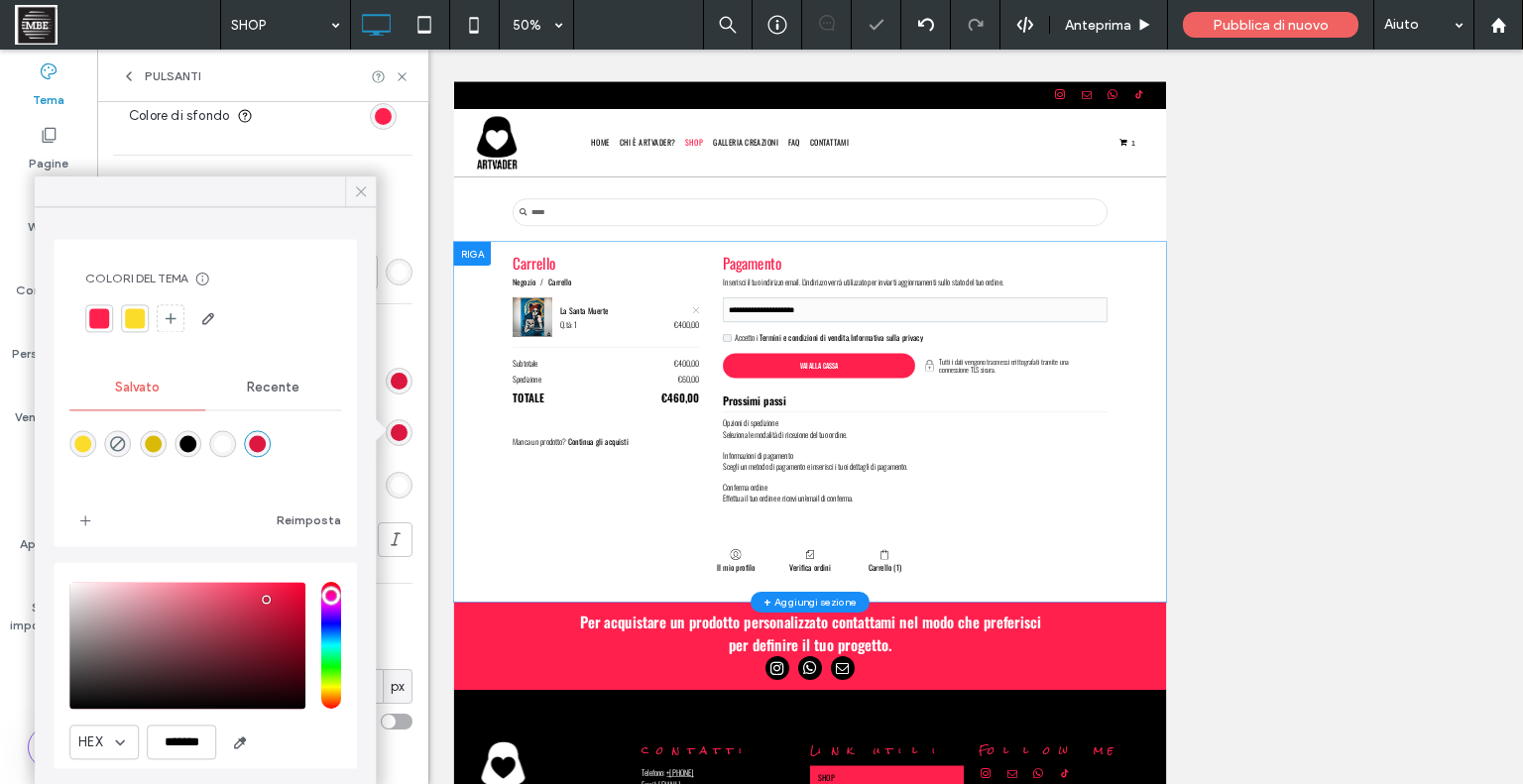 click 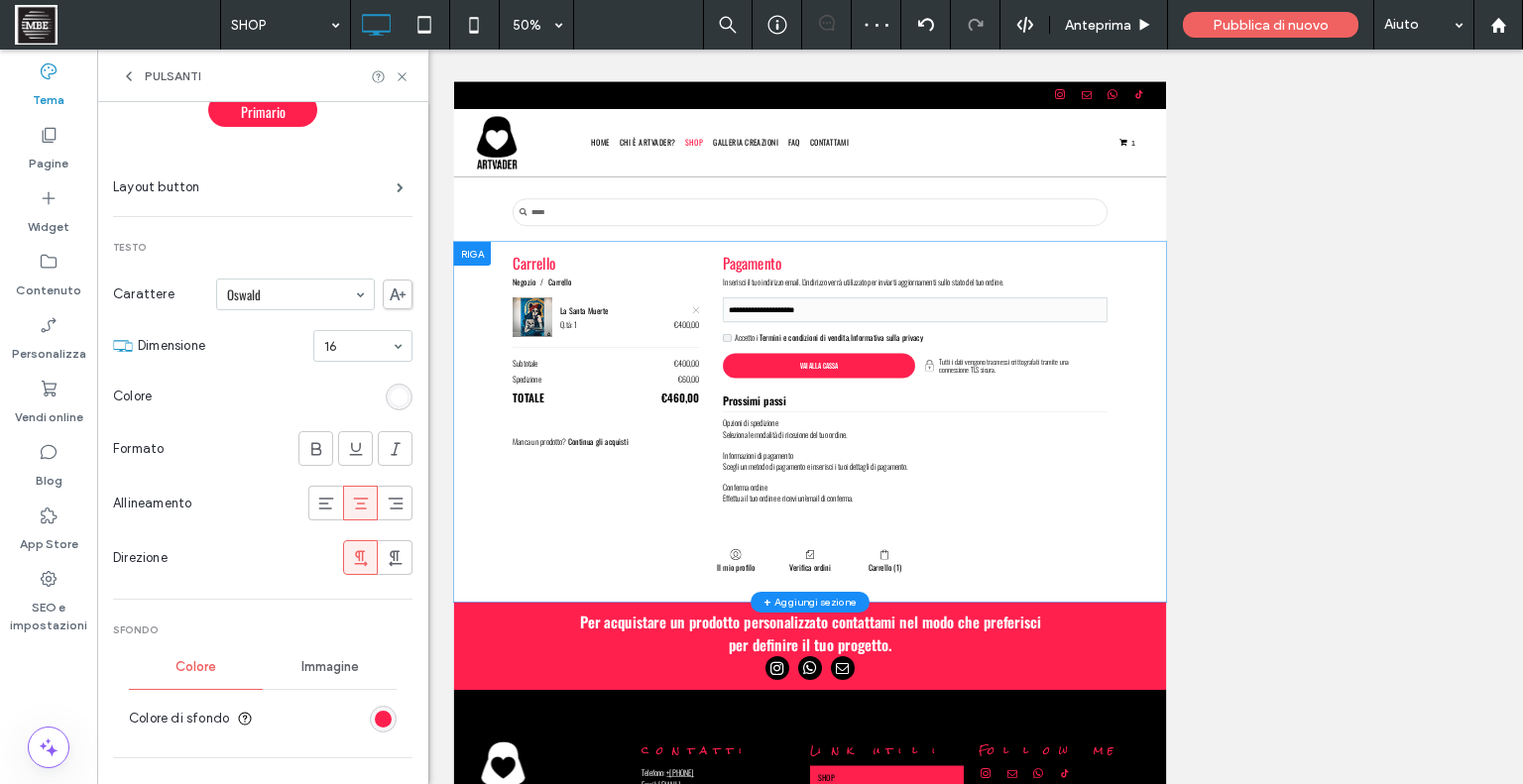 scroll, scrollTop: 0, scrollLeft: 0, axis: both 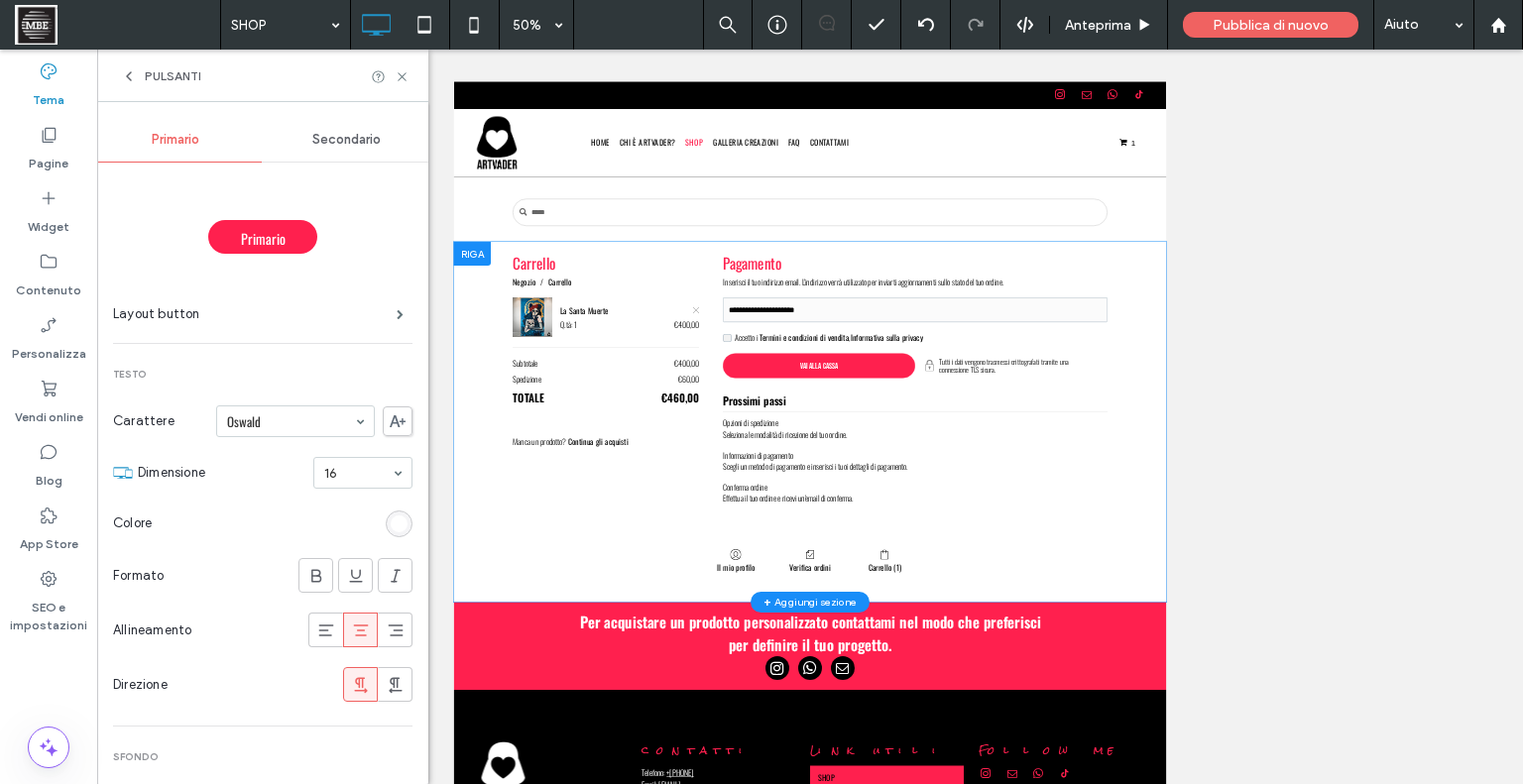 click on "Secondario" at bounding box center [347, 140] 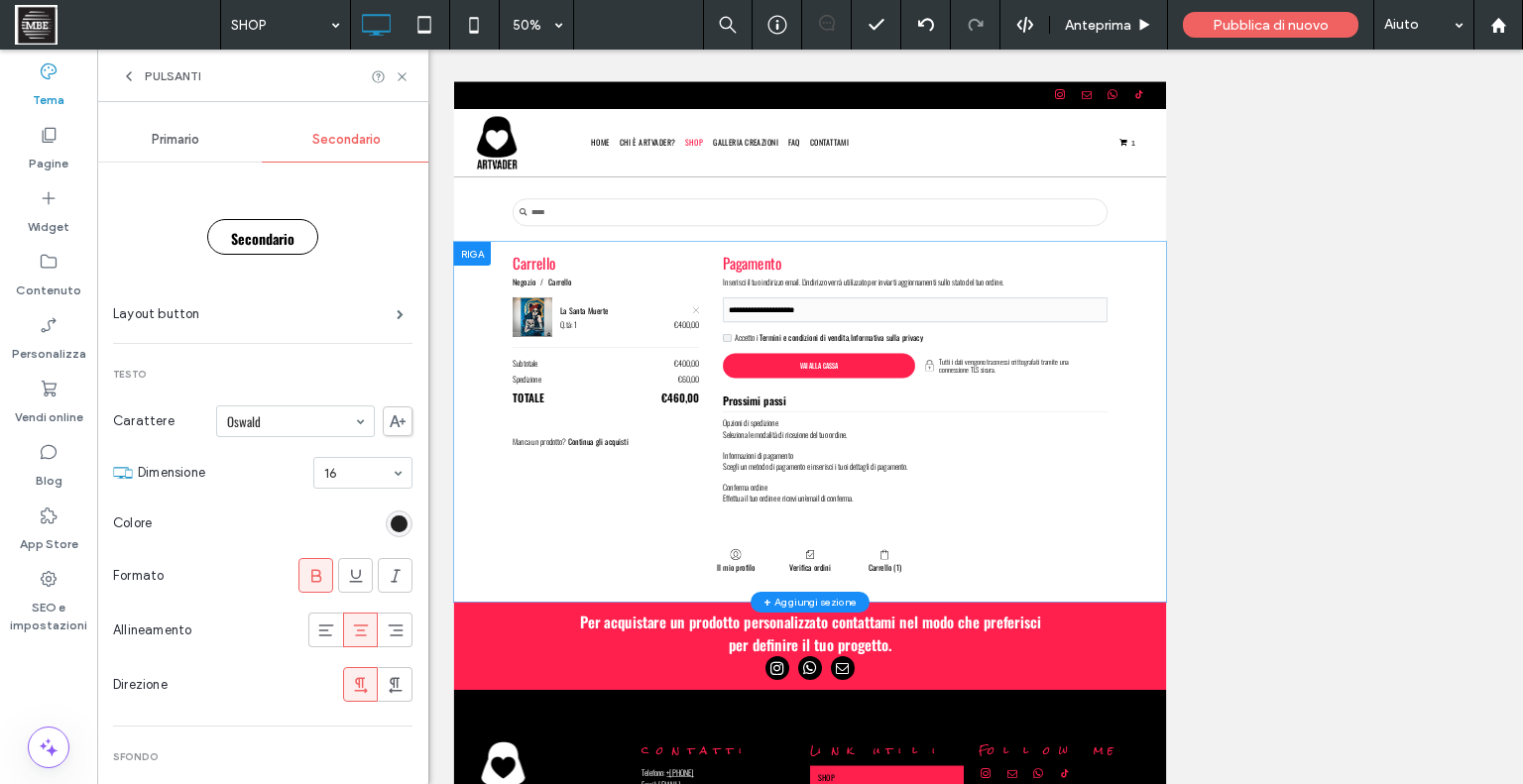 click at bounding box center [399, 523] 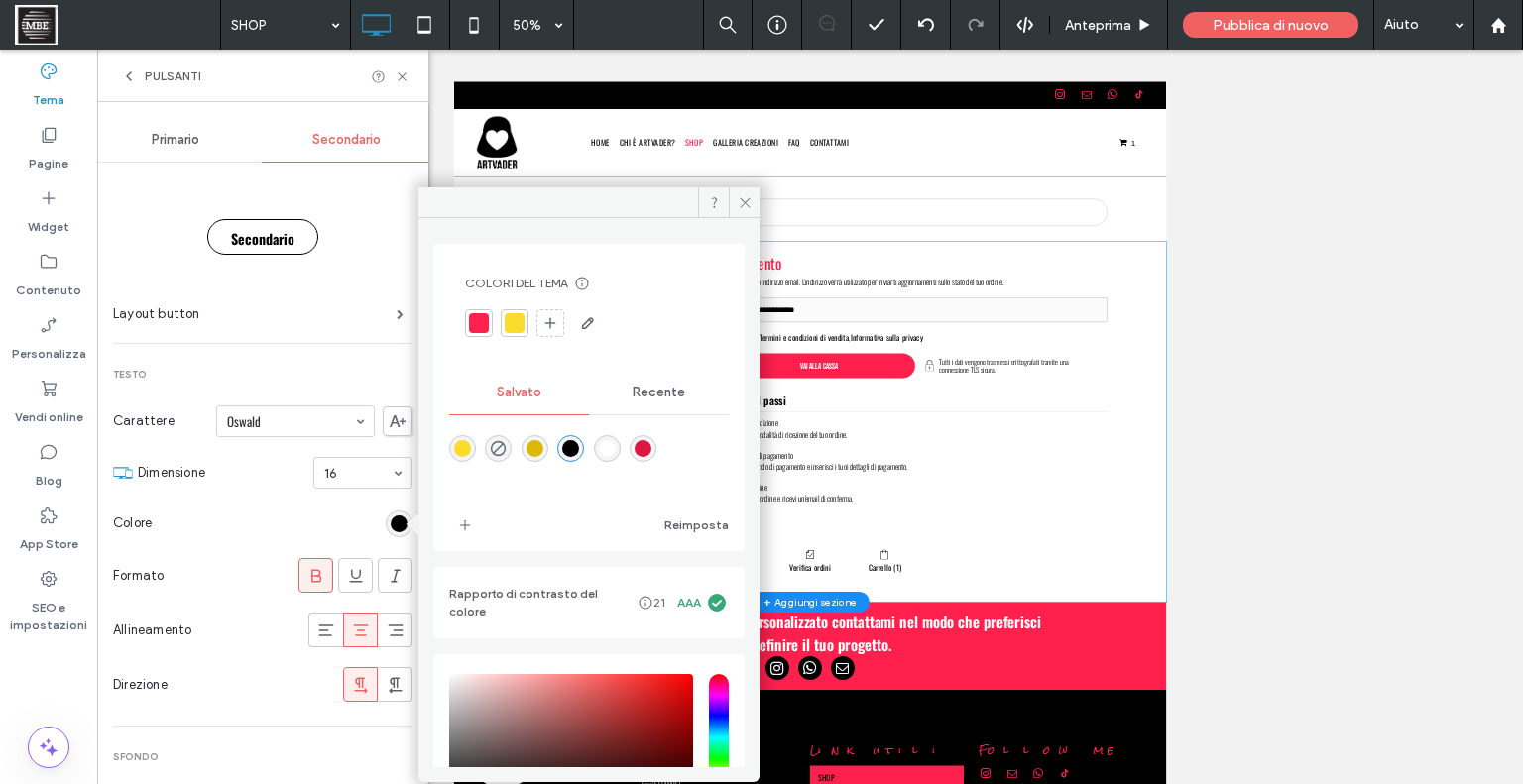 click at bounding box center [607, 448] 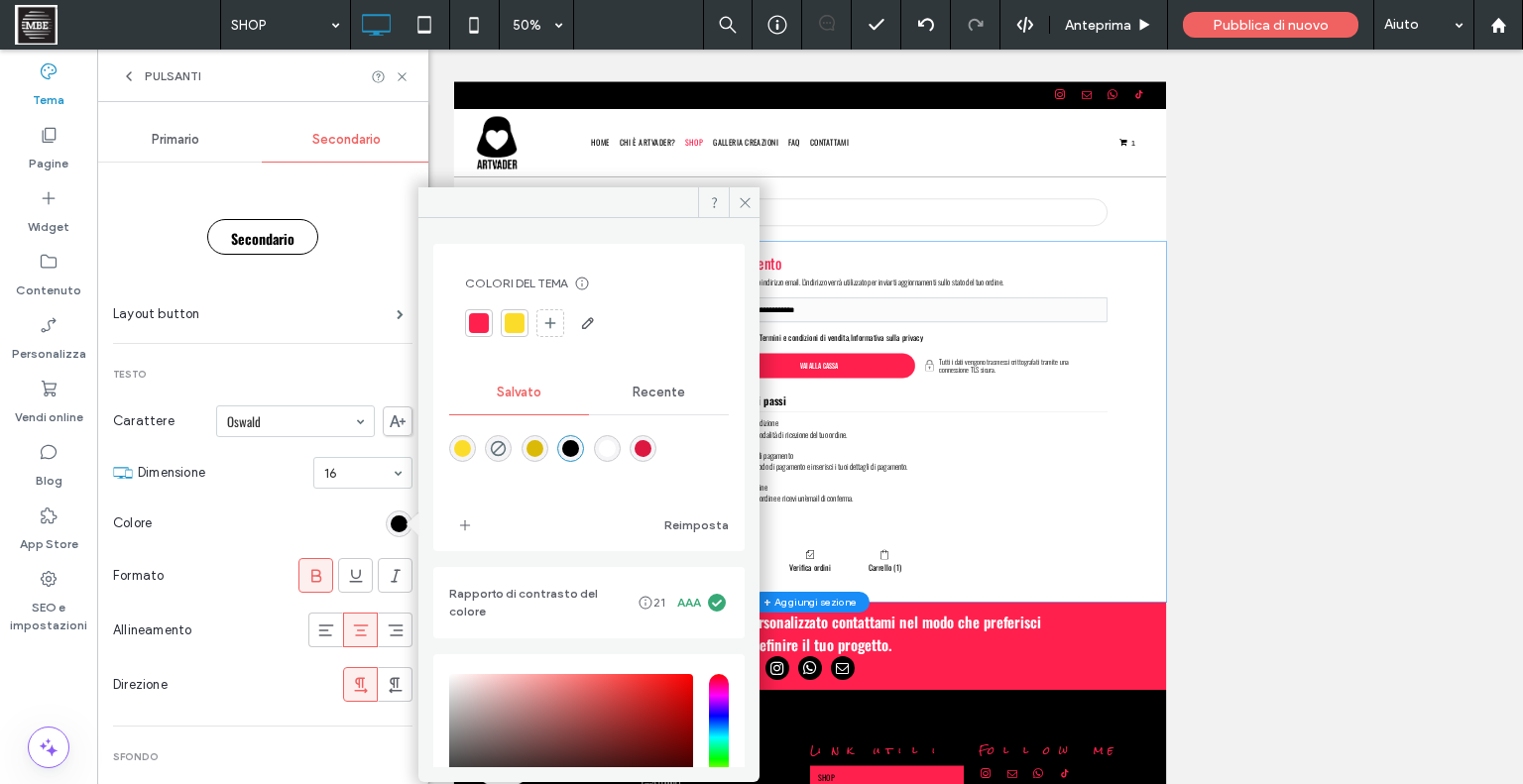 type on "*" 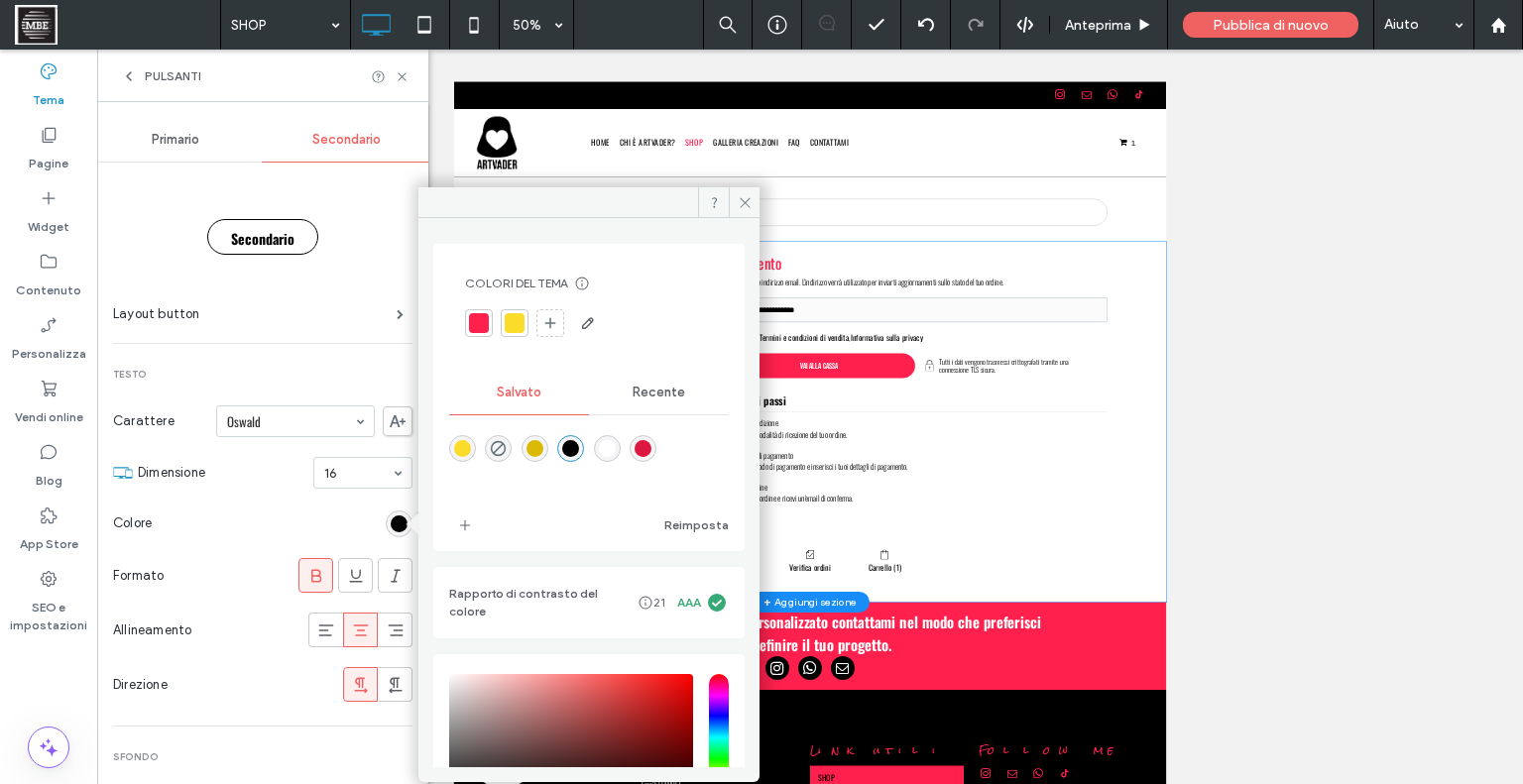 type on "*******" 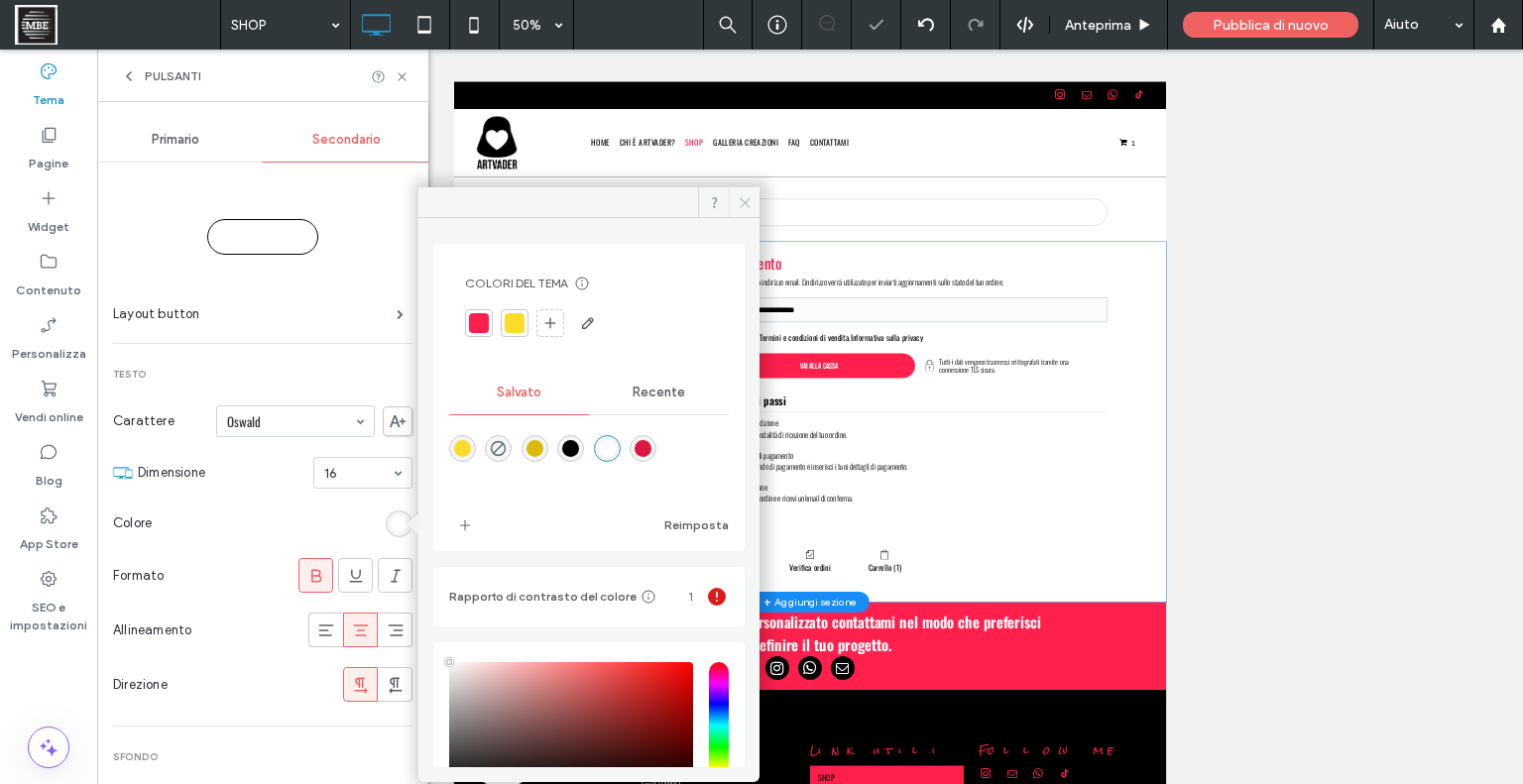 click at bounding box center [744, 202] 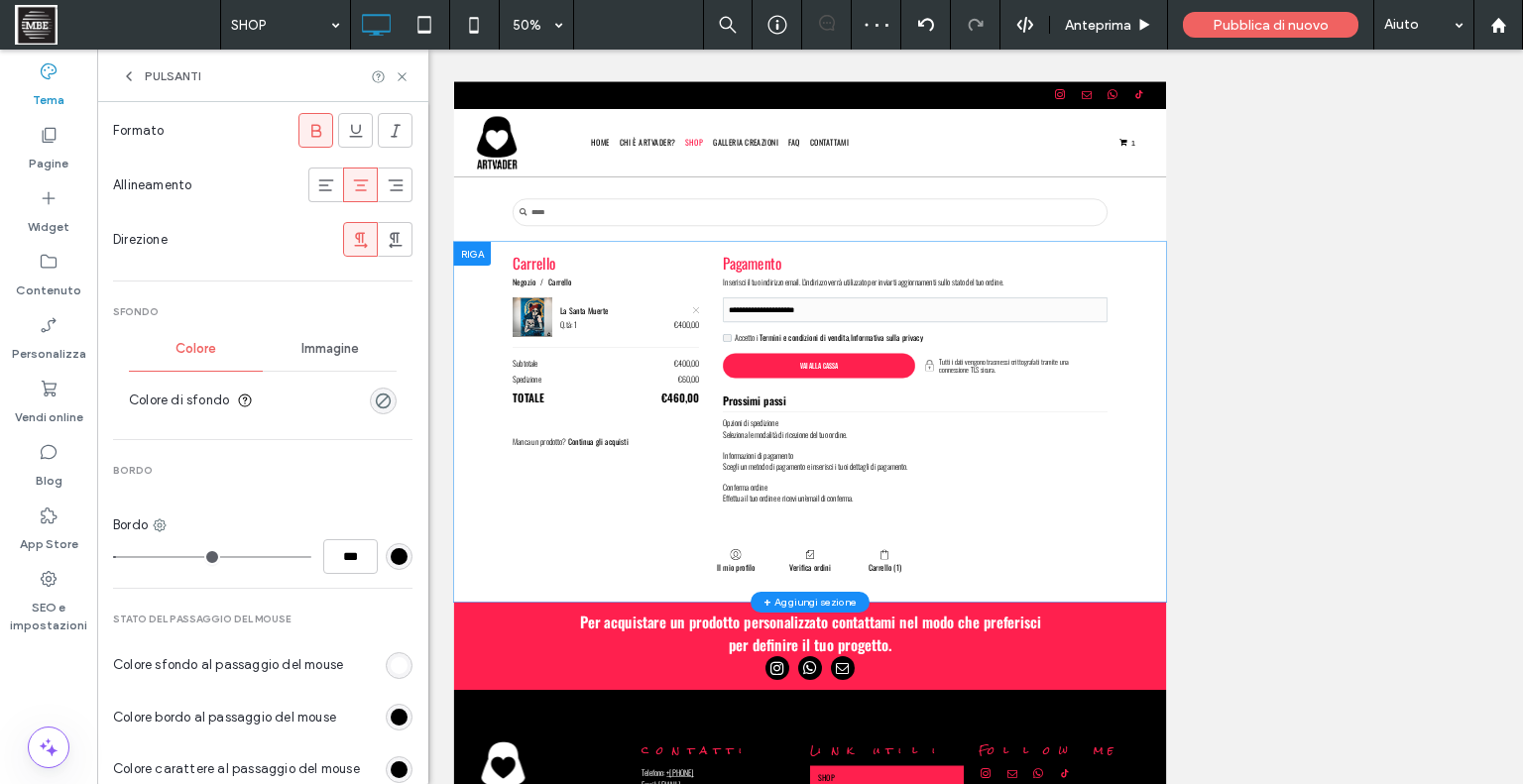 scroll, scrollTop: 475, scrollLeft: 0, axis: vertical 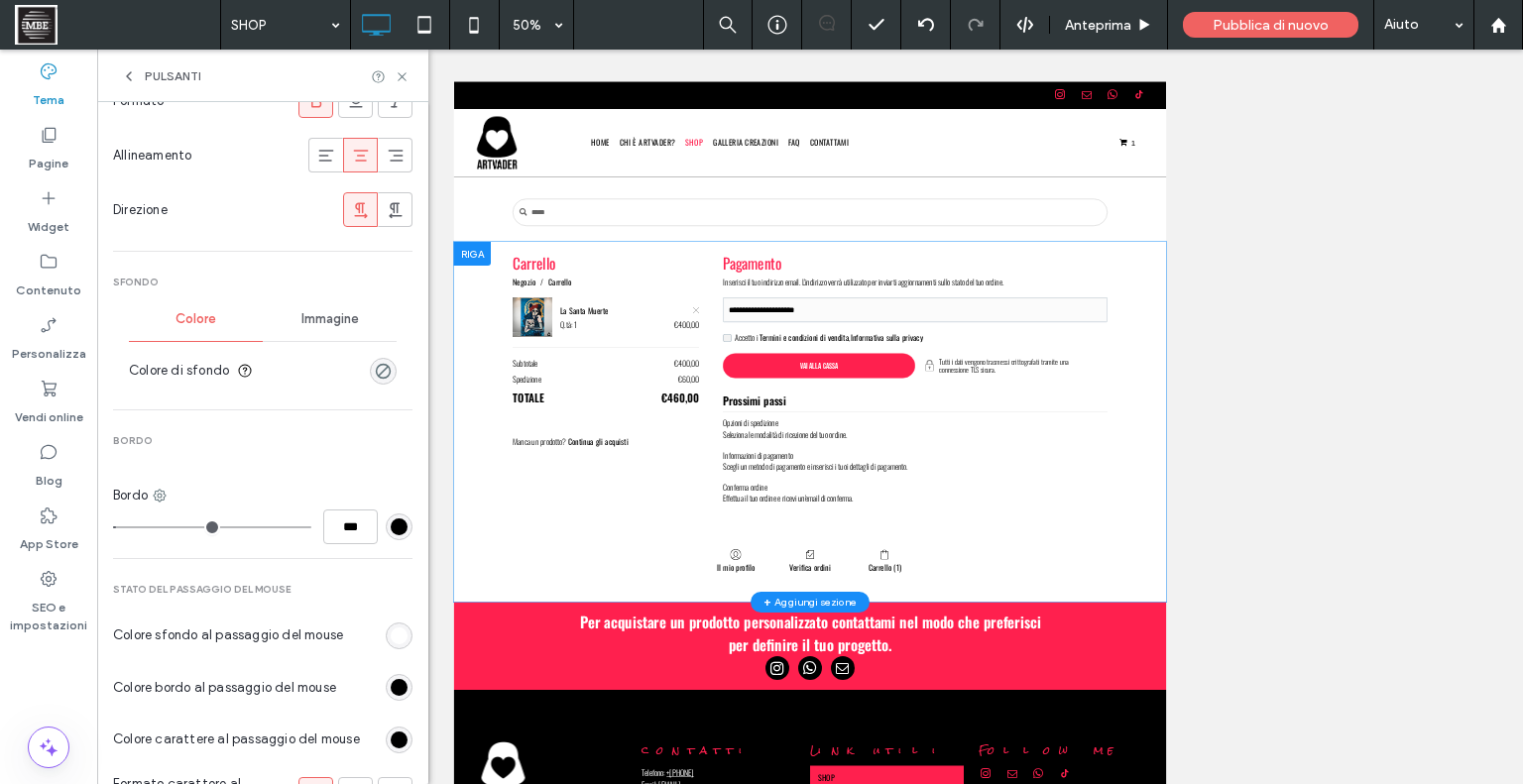 type on "*" 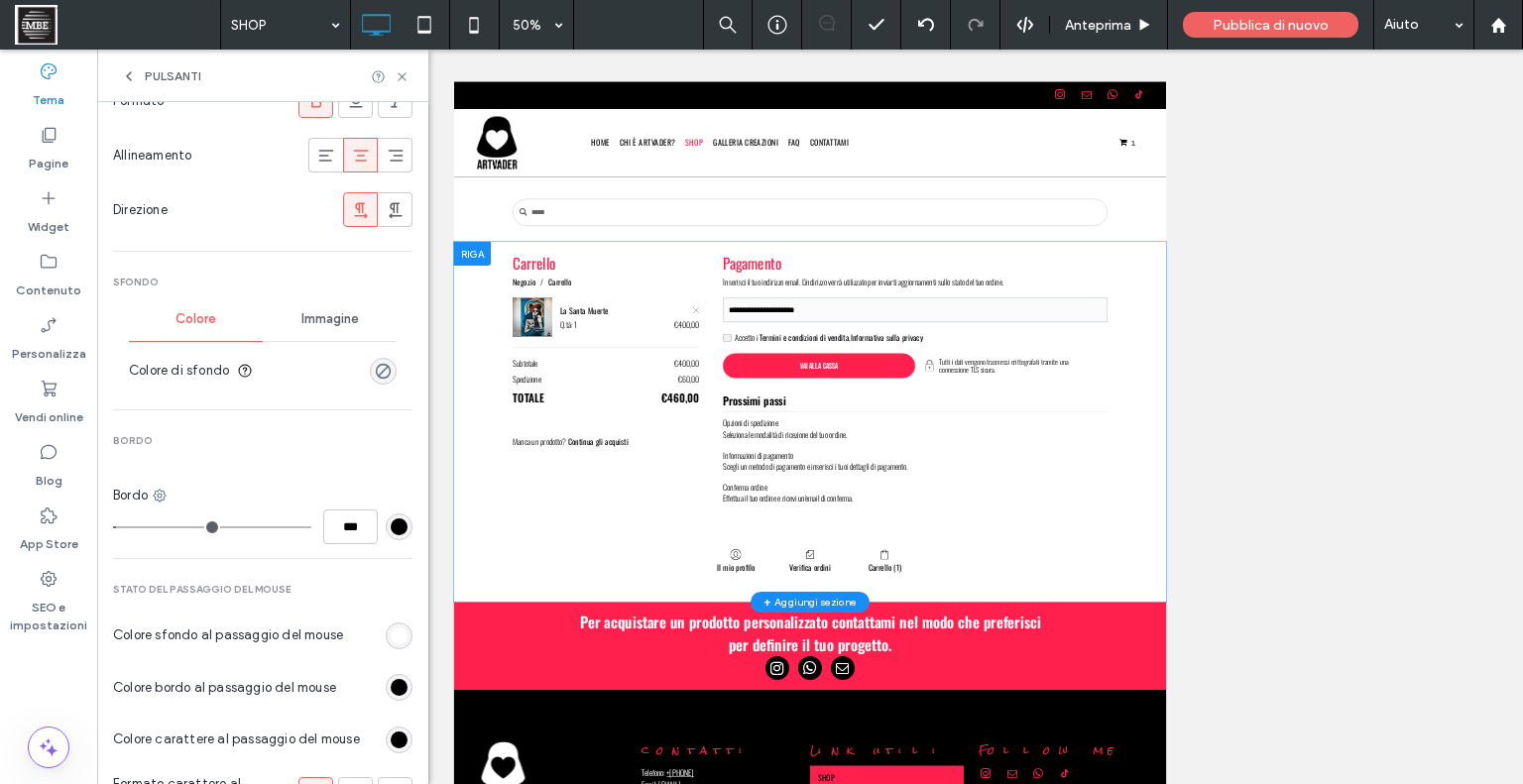type on "***" 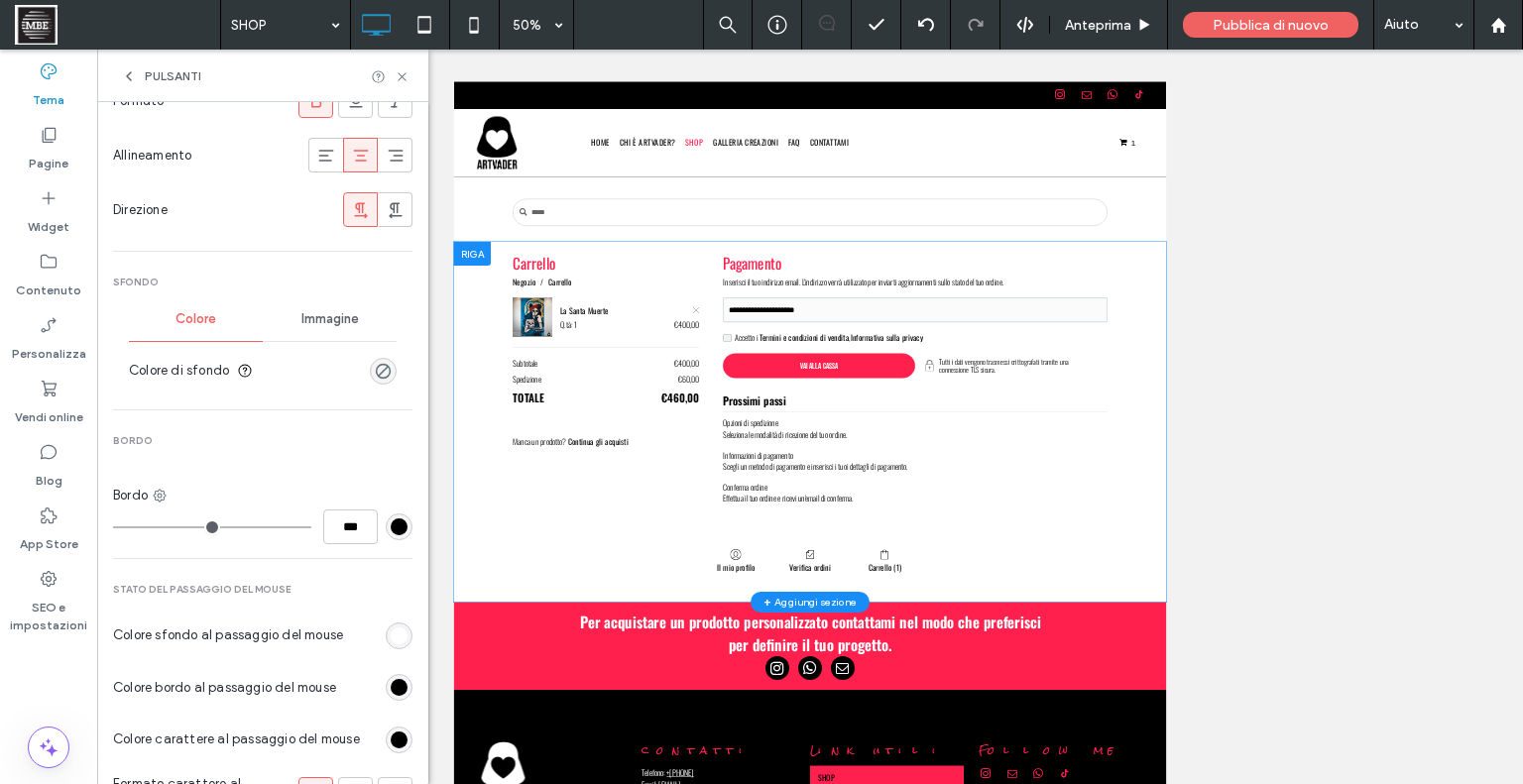drag, startPoint x: 117, startPoint y: 526, endPoint x: 53, endPoint y: 516, distance: 64.77654 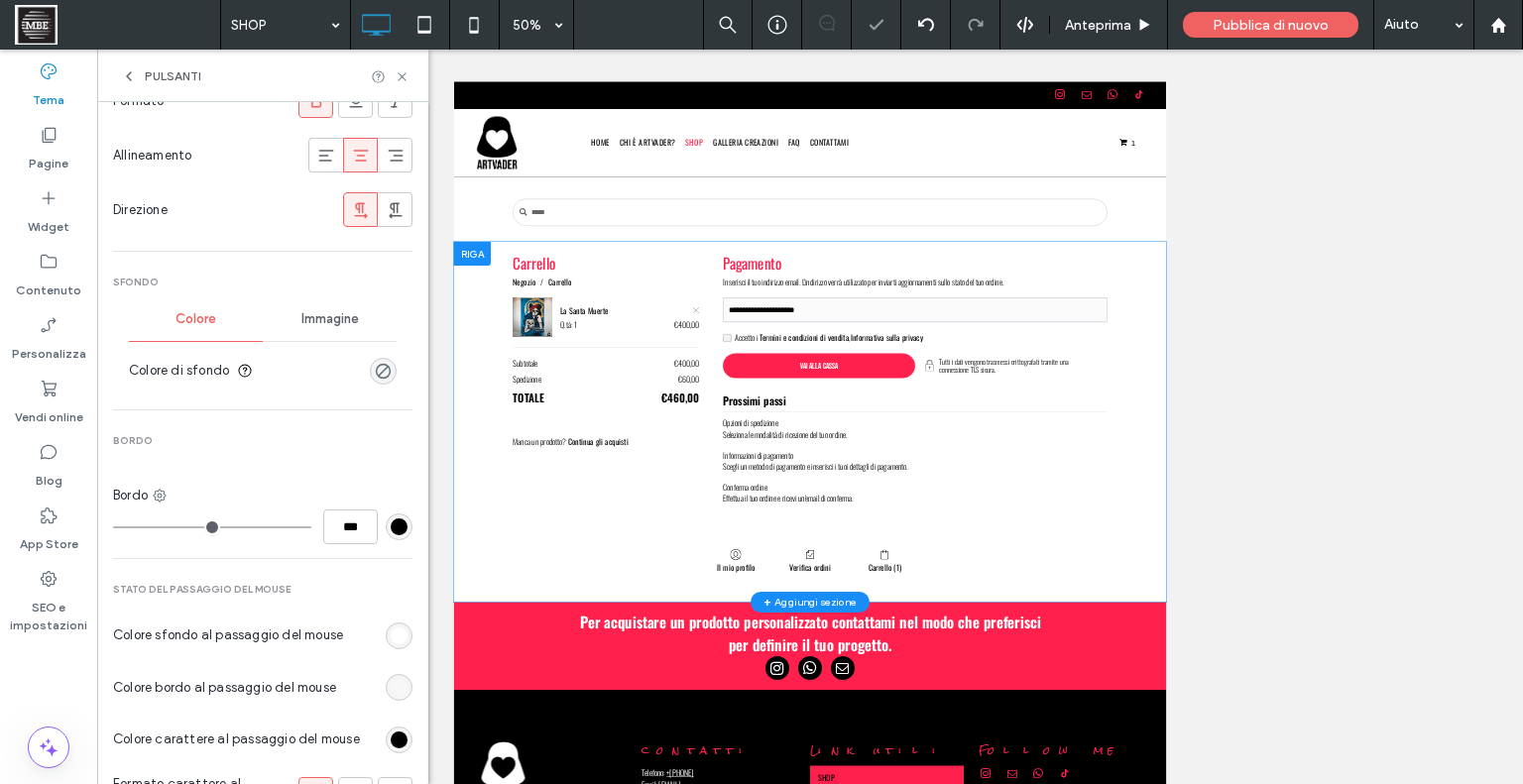 click at bounding box center [383, 371] 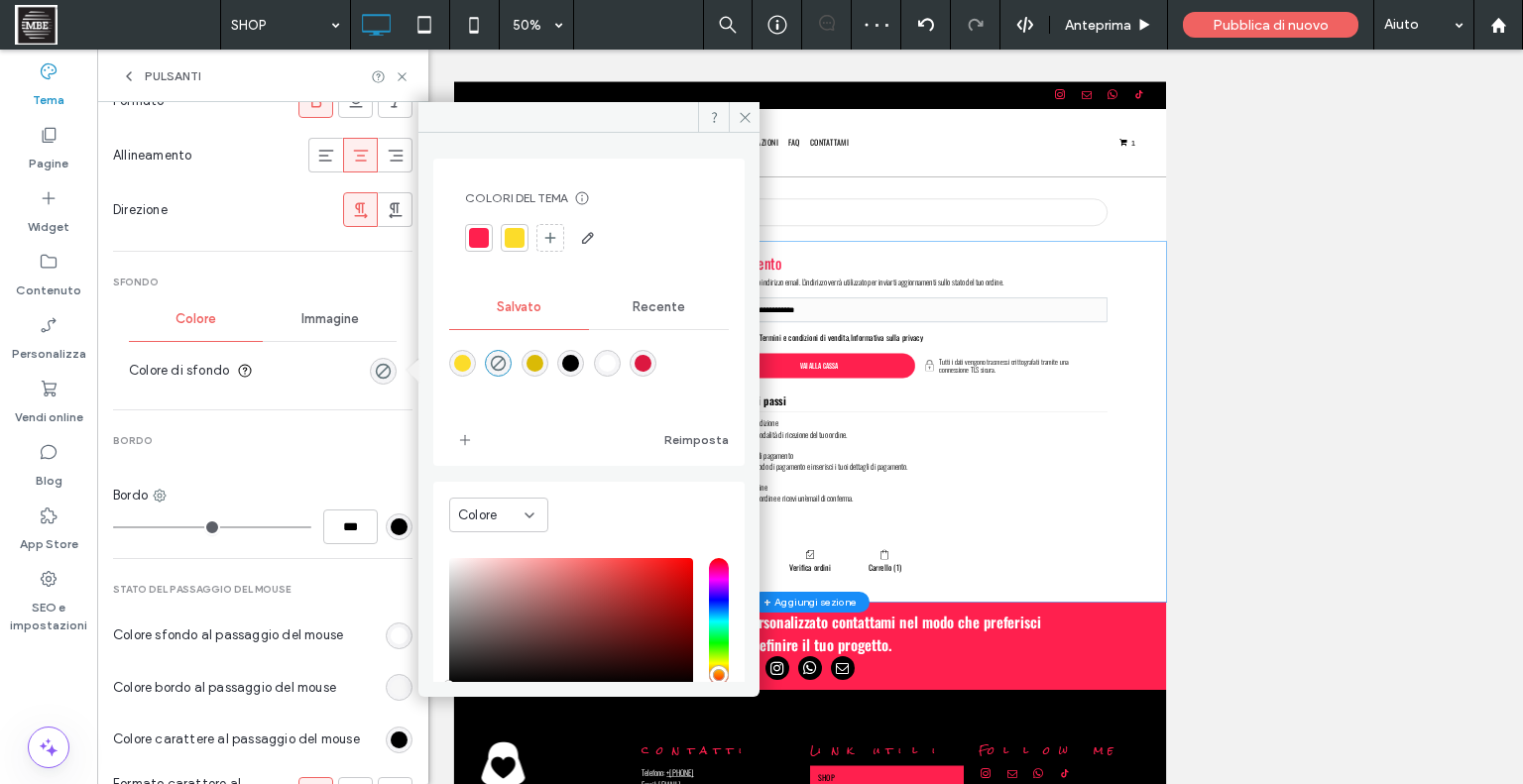 click at bounding box center (570, 363) 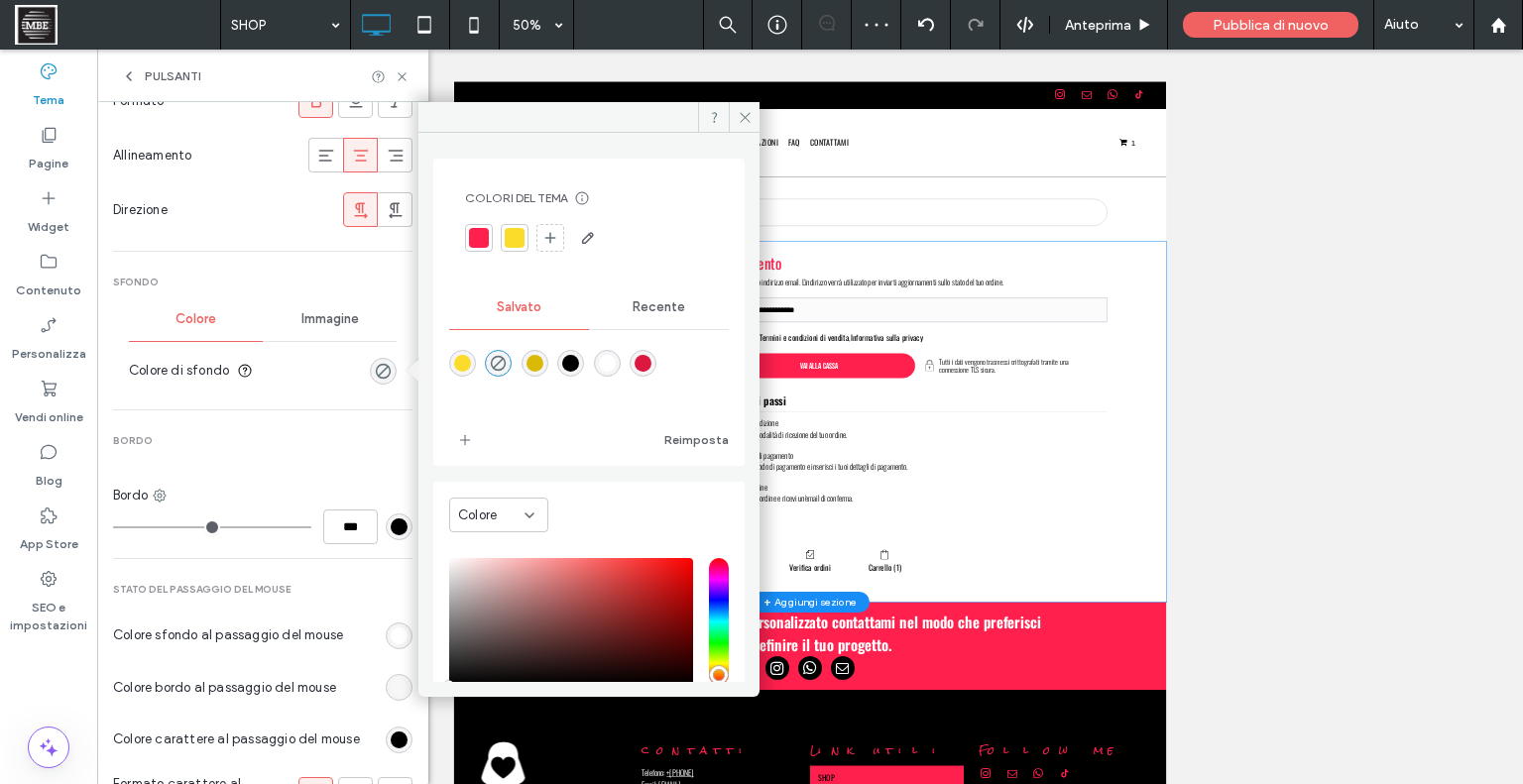 type on "***" 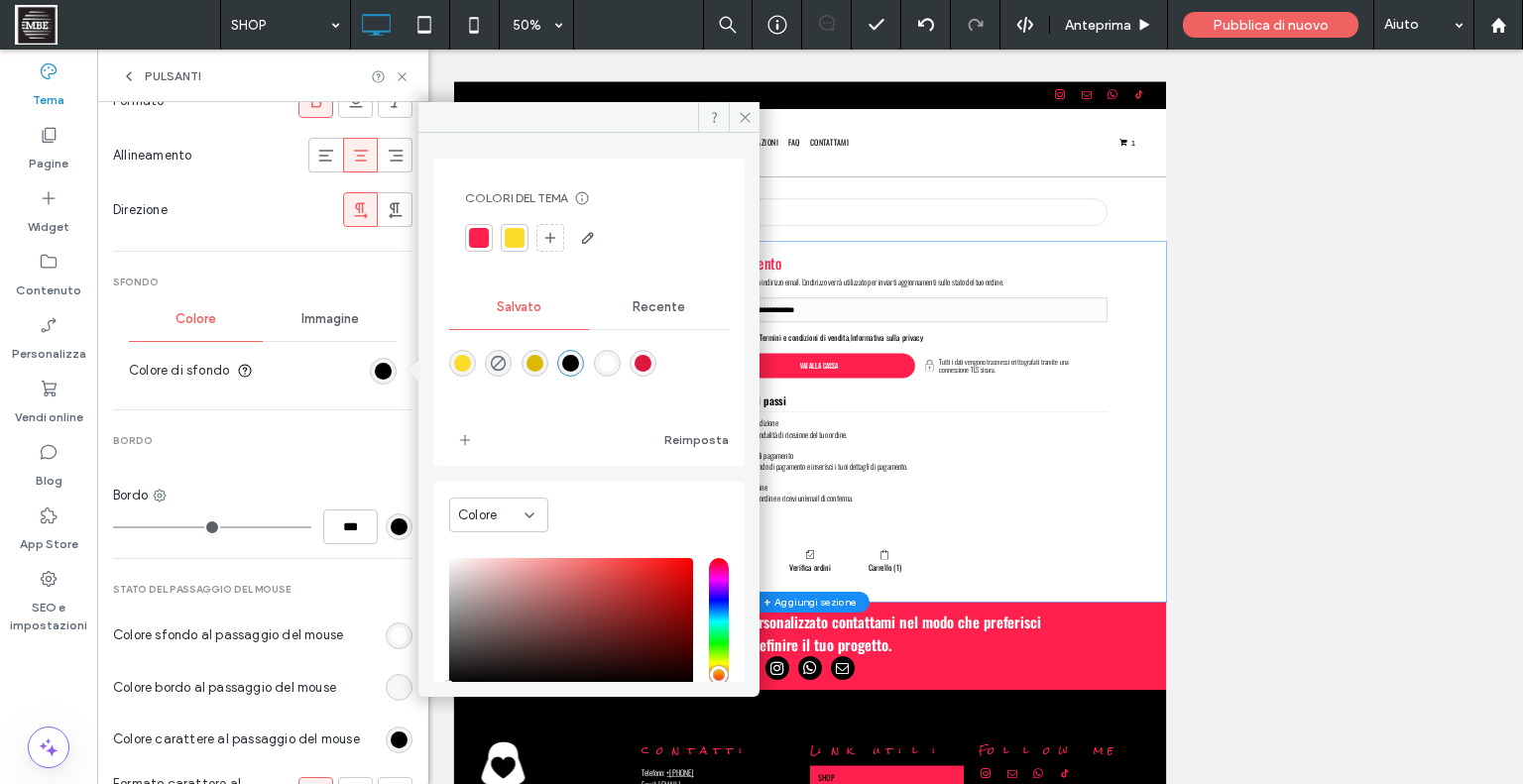 click at bounding box center (399, 635) 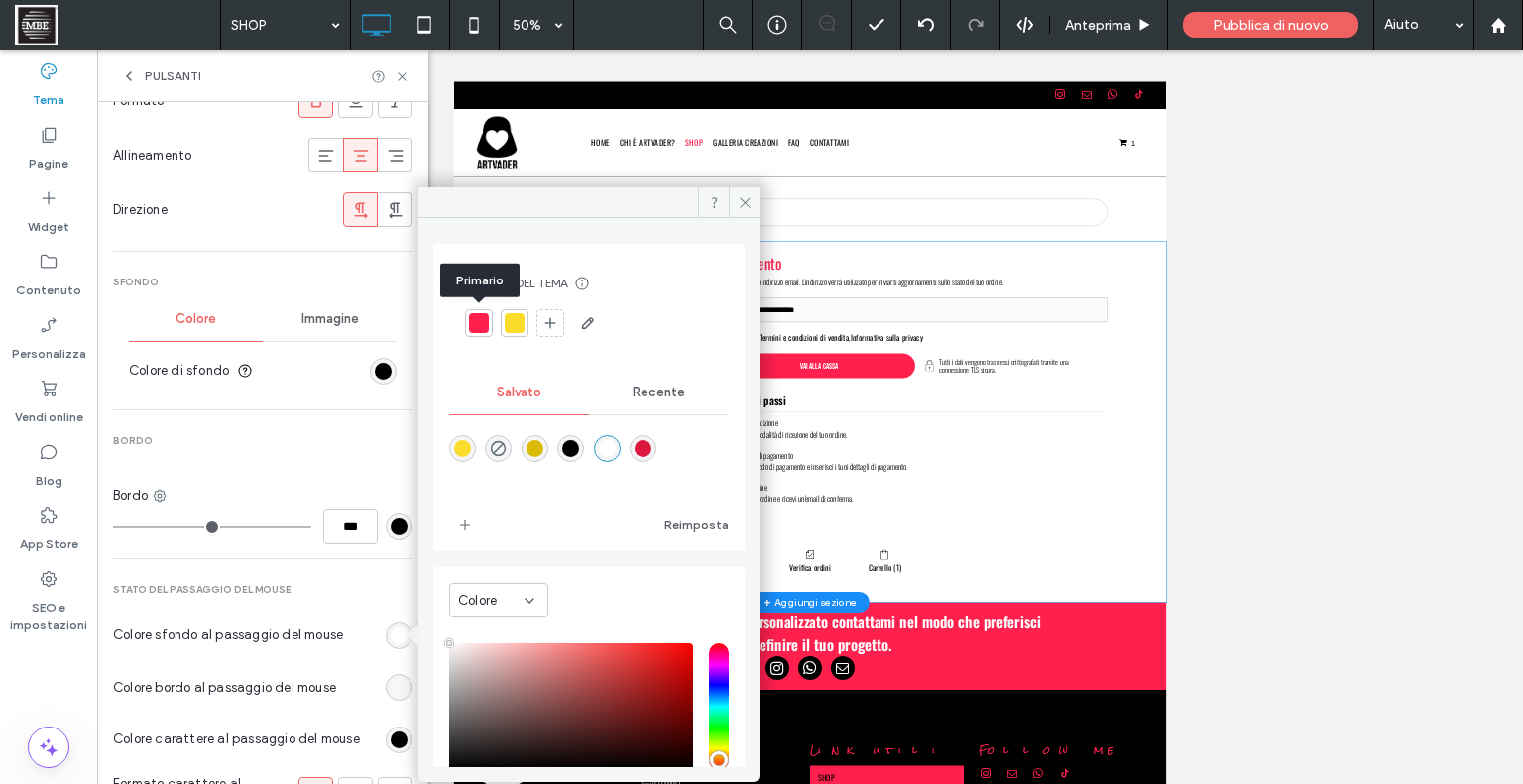click at bounding box center [479, 323] 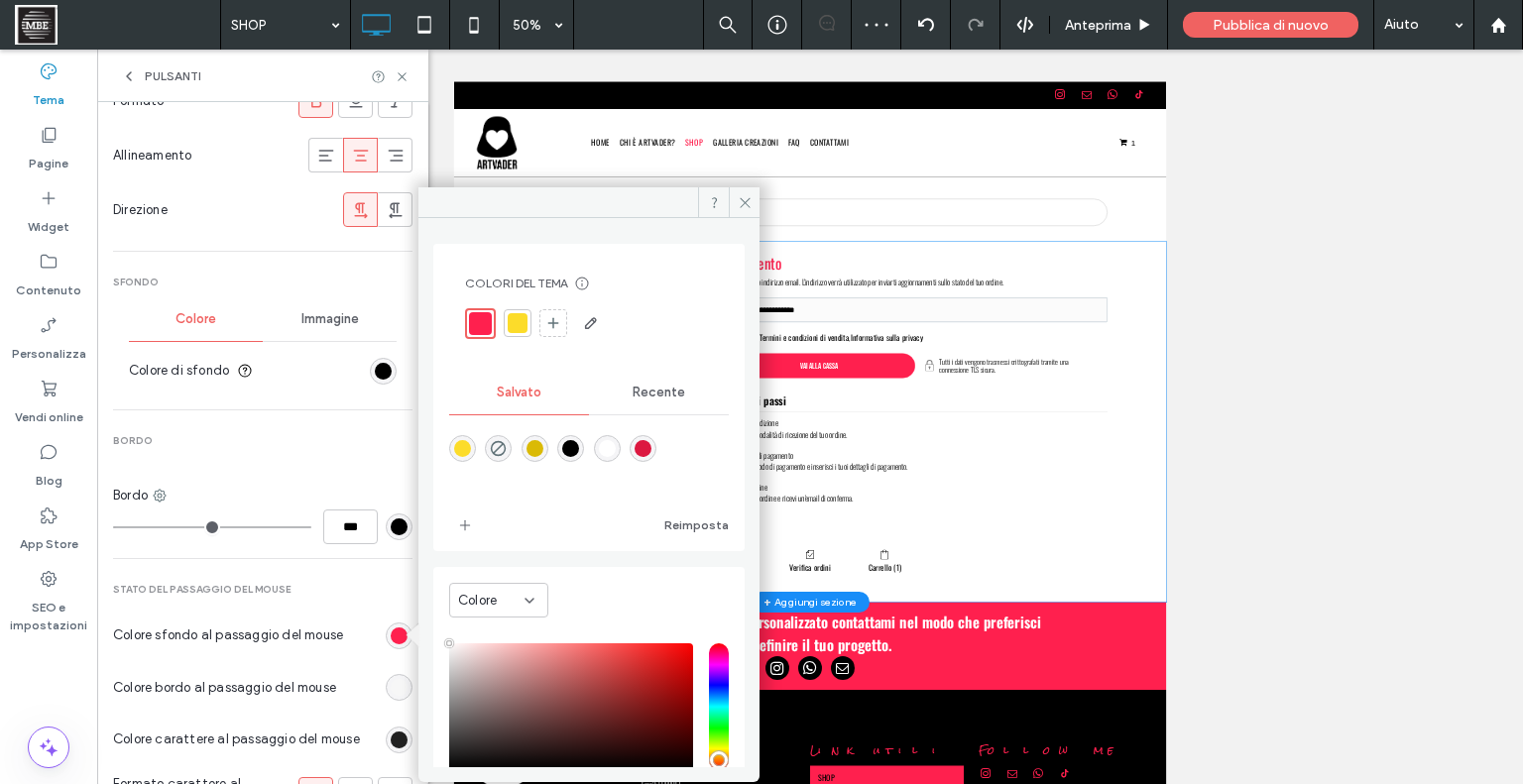 click at bounding box center [399, 739] 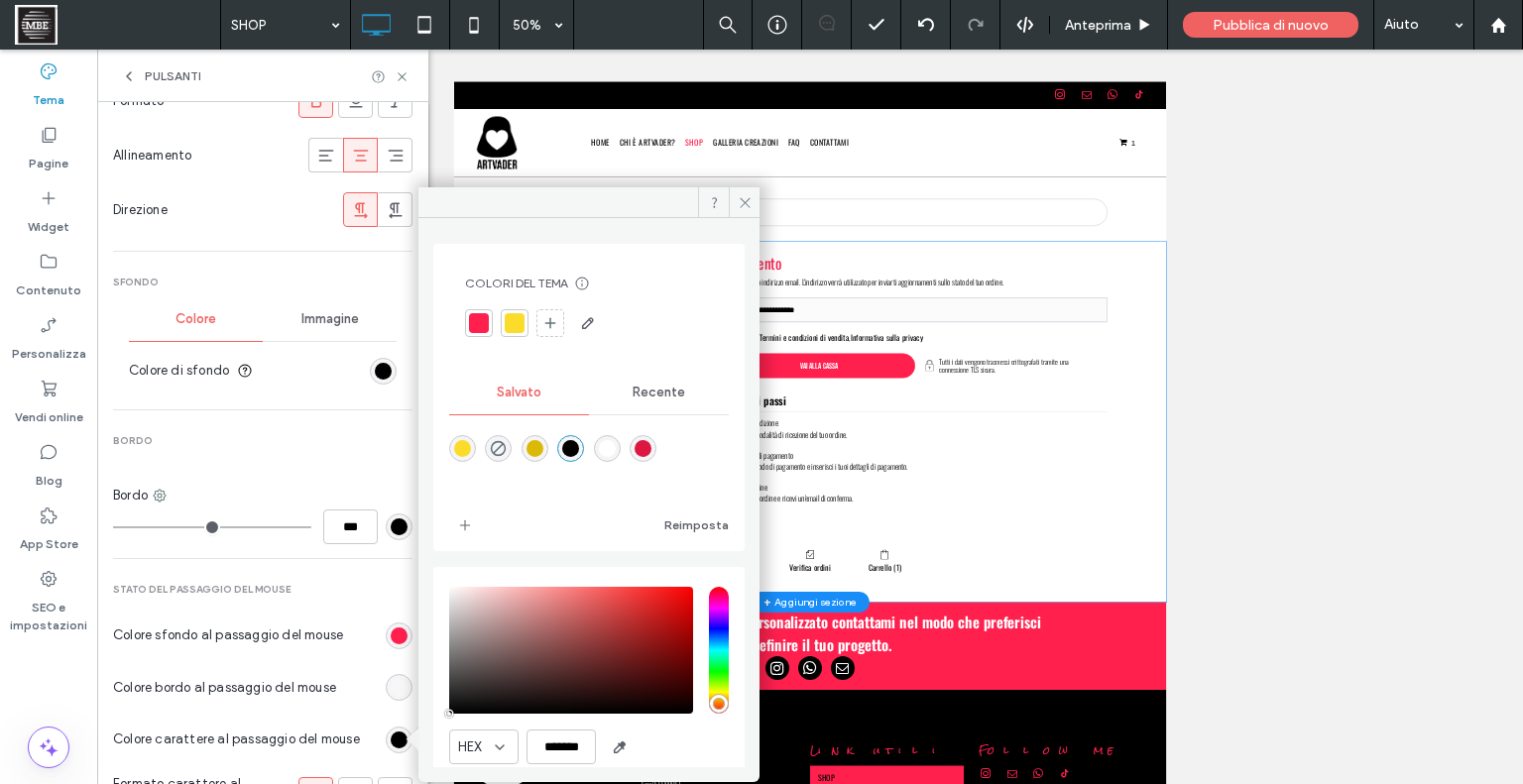 click at bounding box center [607, 448] 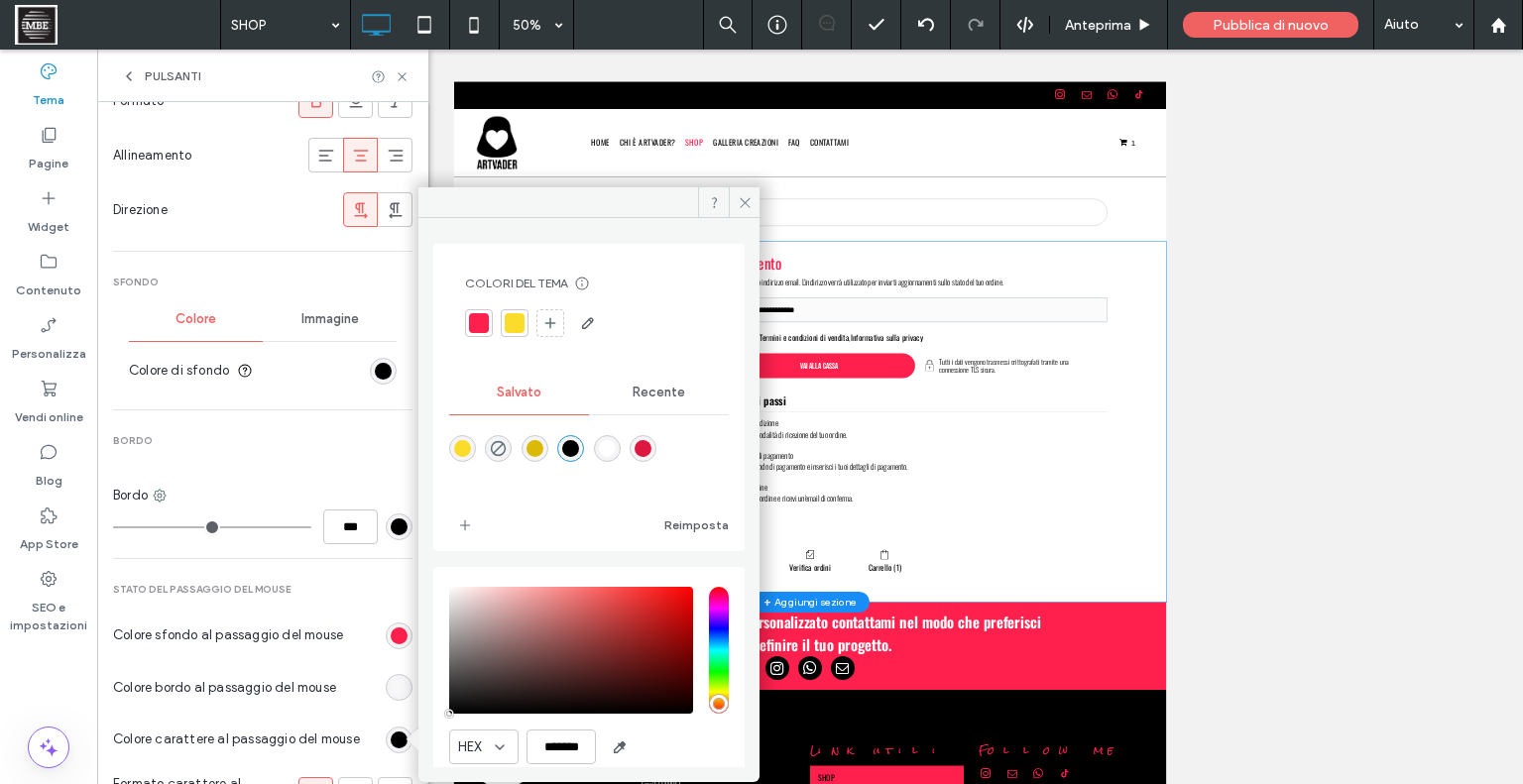 type on "*******" 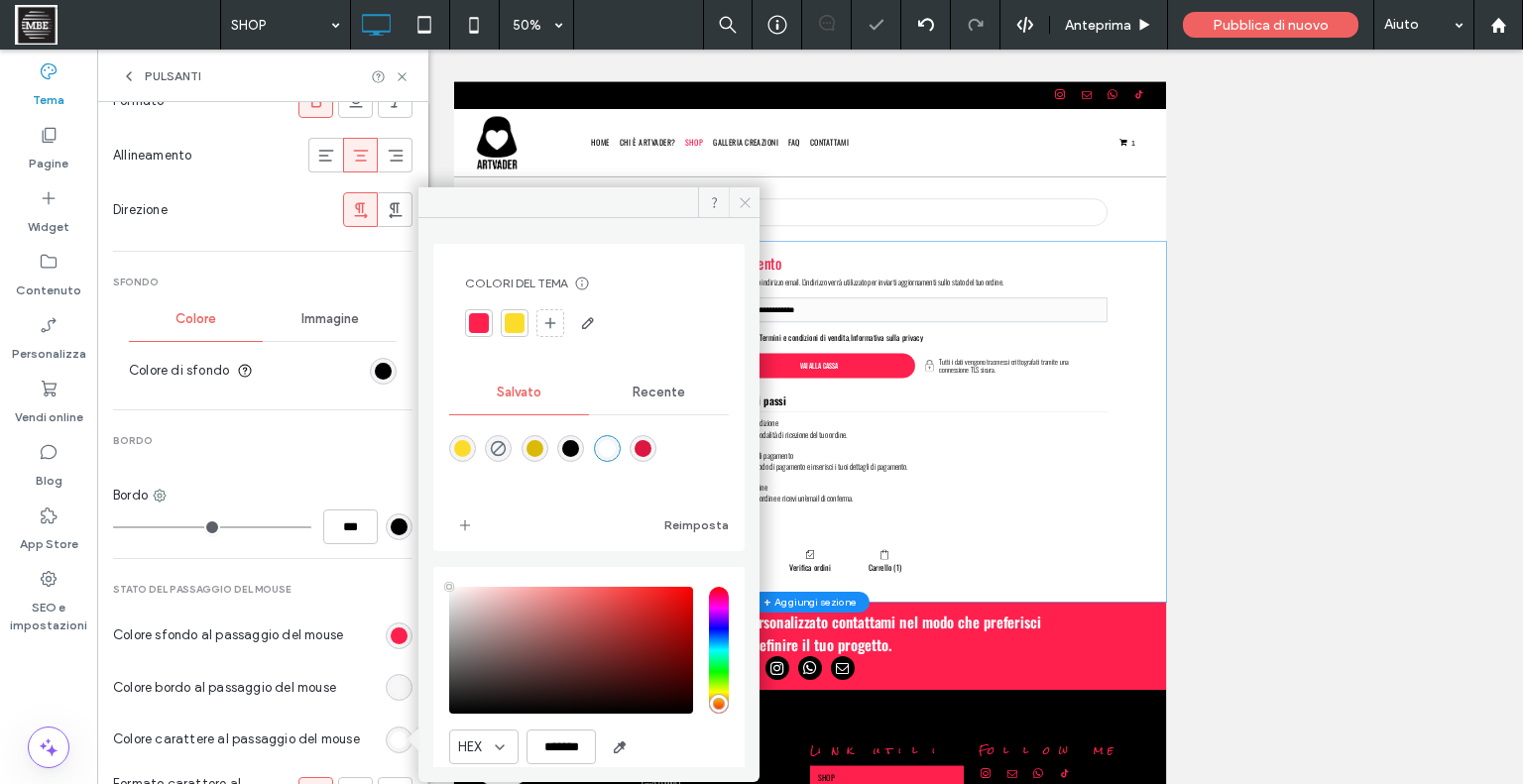 click at bounding box center (744, 202) 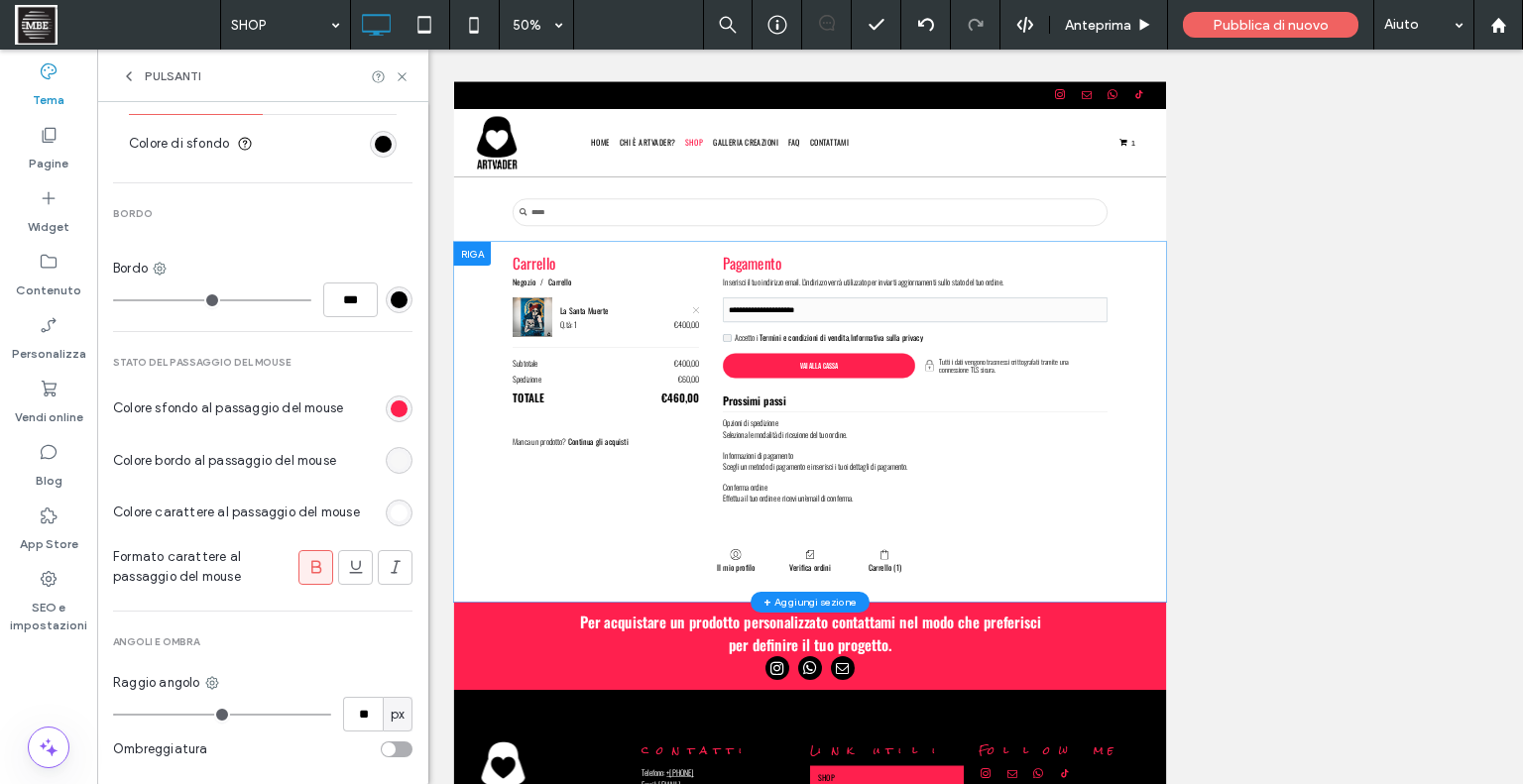 scroll, scrollTop: 0, scrollLeft: 0, axis: both 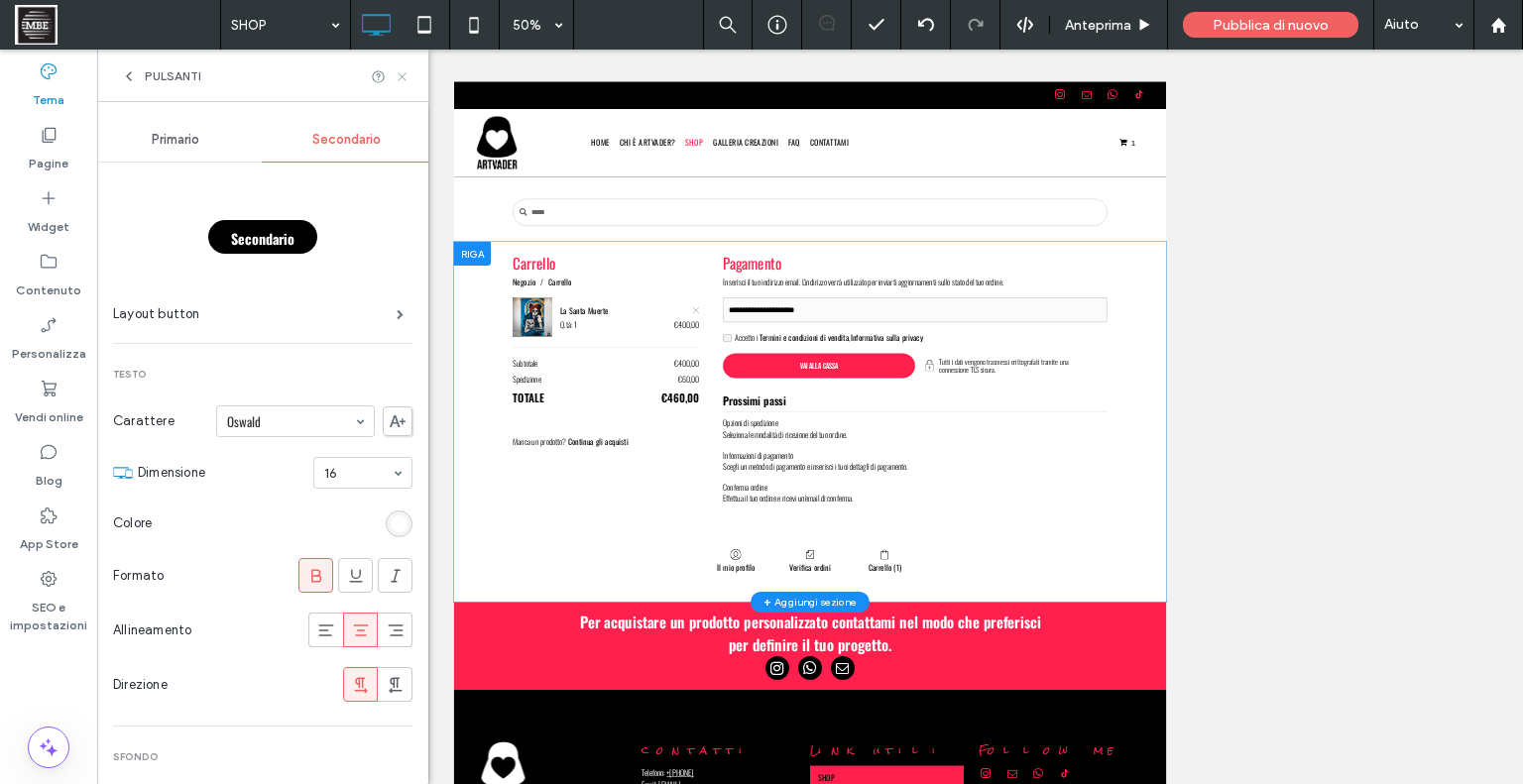 click 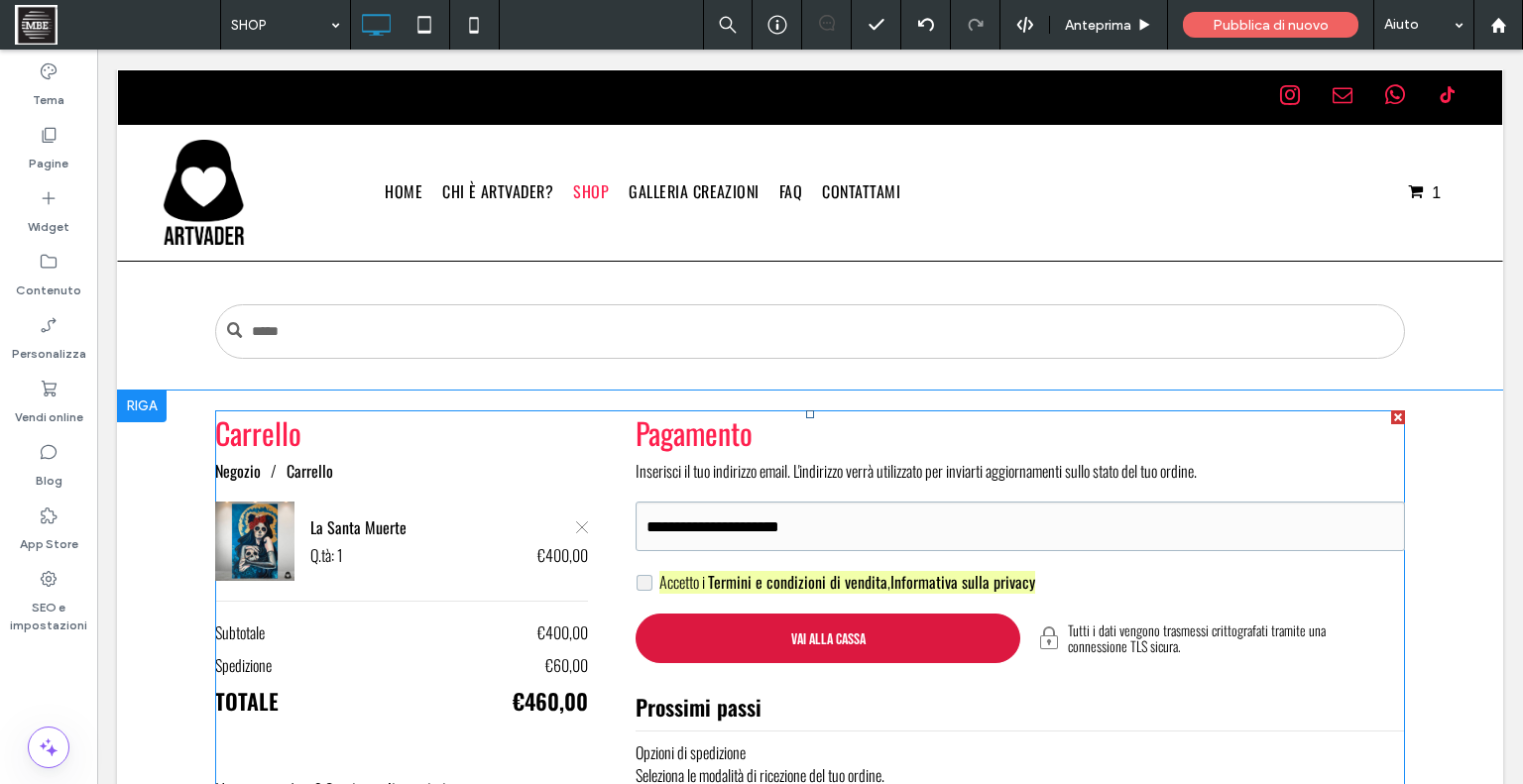 click at bounding box center [828, 638] 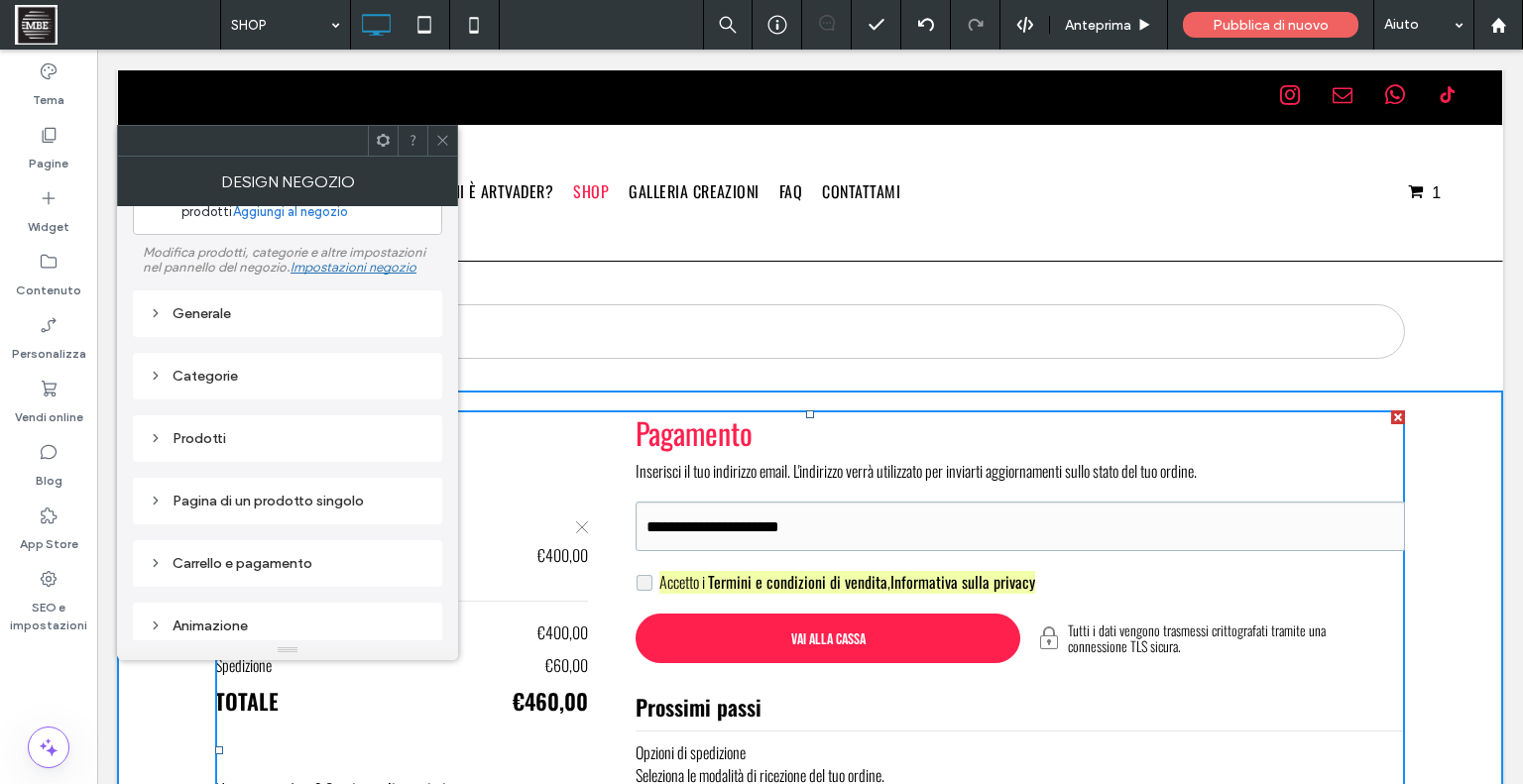 scroll, scrollTop: 112, scrollLeft: 0, axis: vertical 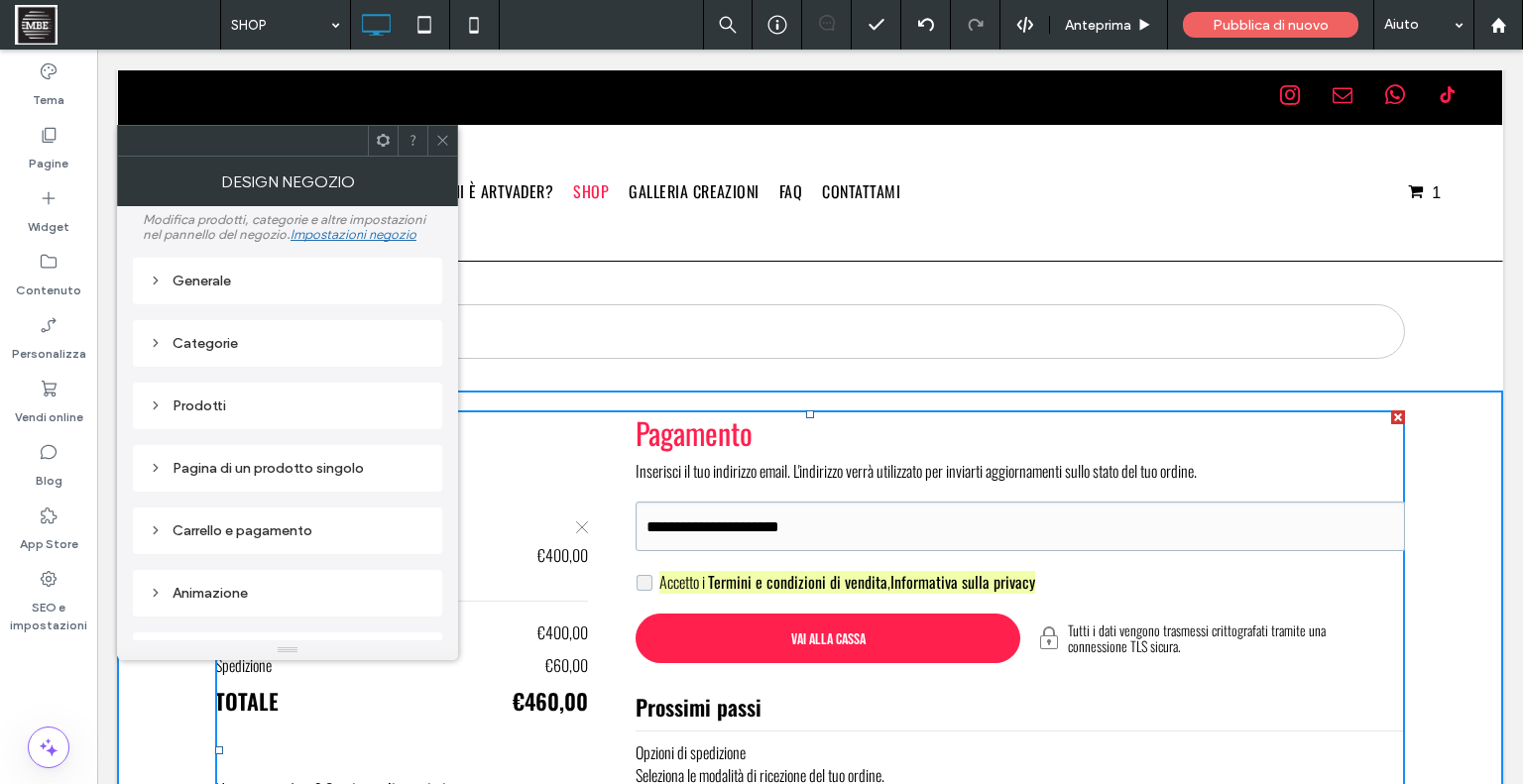 click on "Carrello e pagamento" at bounding box center [288, 530] 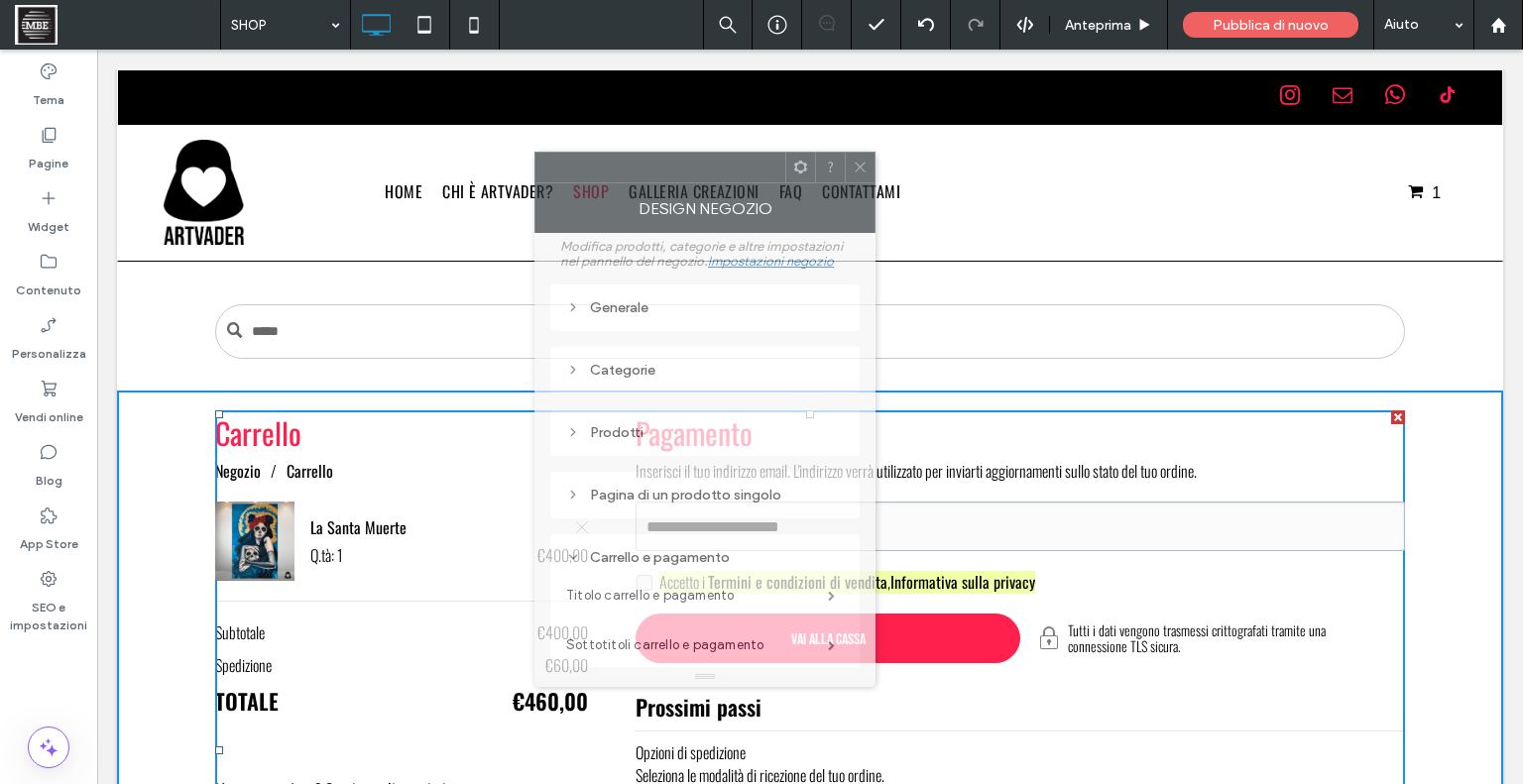 drag, startPoint x: 321, startPoint y: 147, endPoint x: 740, endPoint y: 172, distance: 419.7452 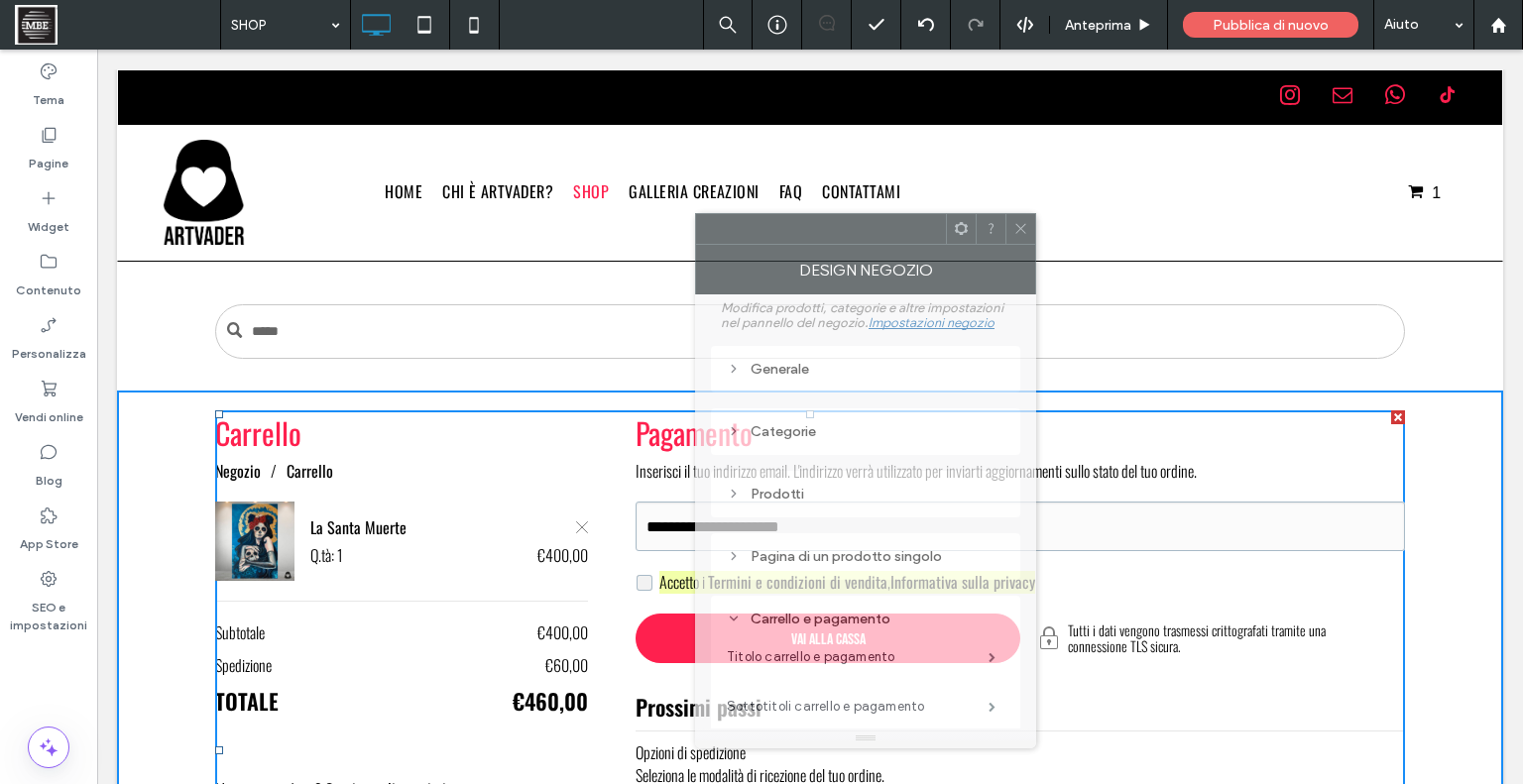 drag, startPoint x: 702, startPoint y: 163, endPoint x: 863, endPoint y: 225, distance: 172.52536 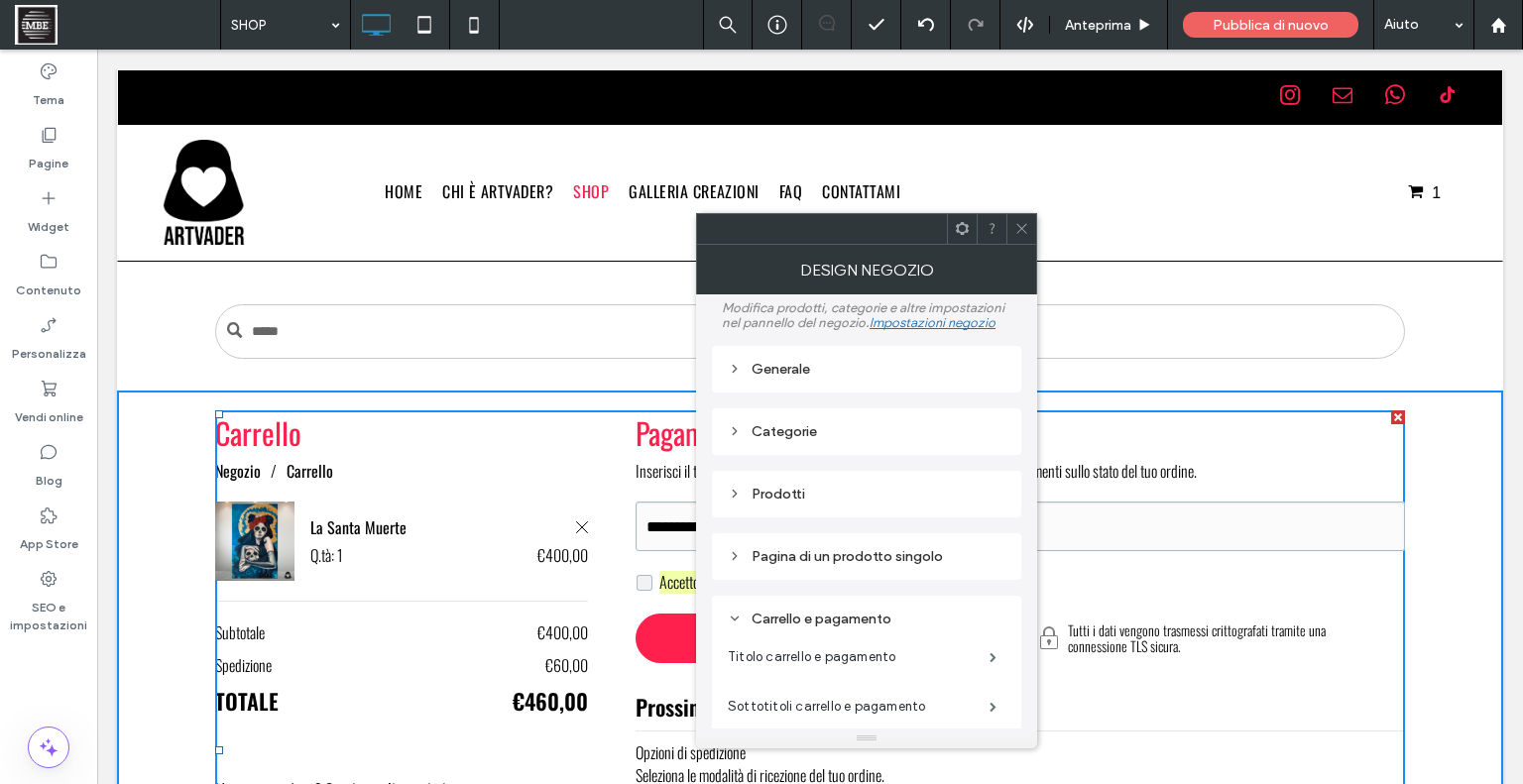 click 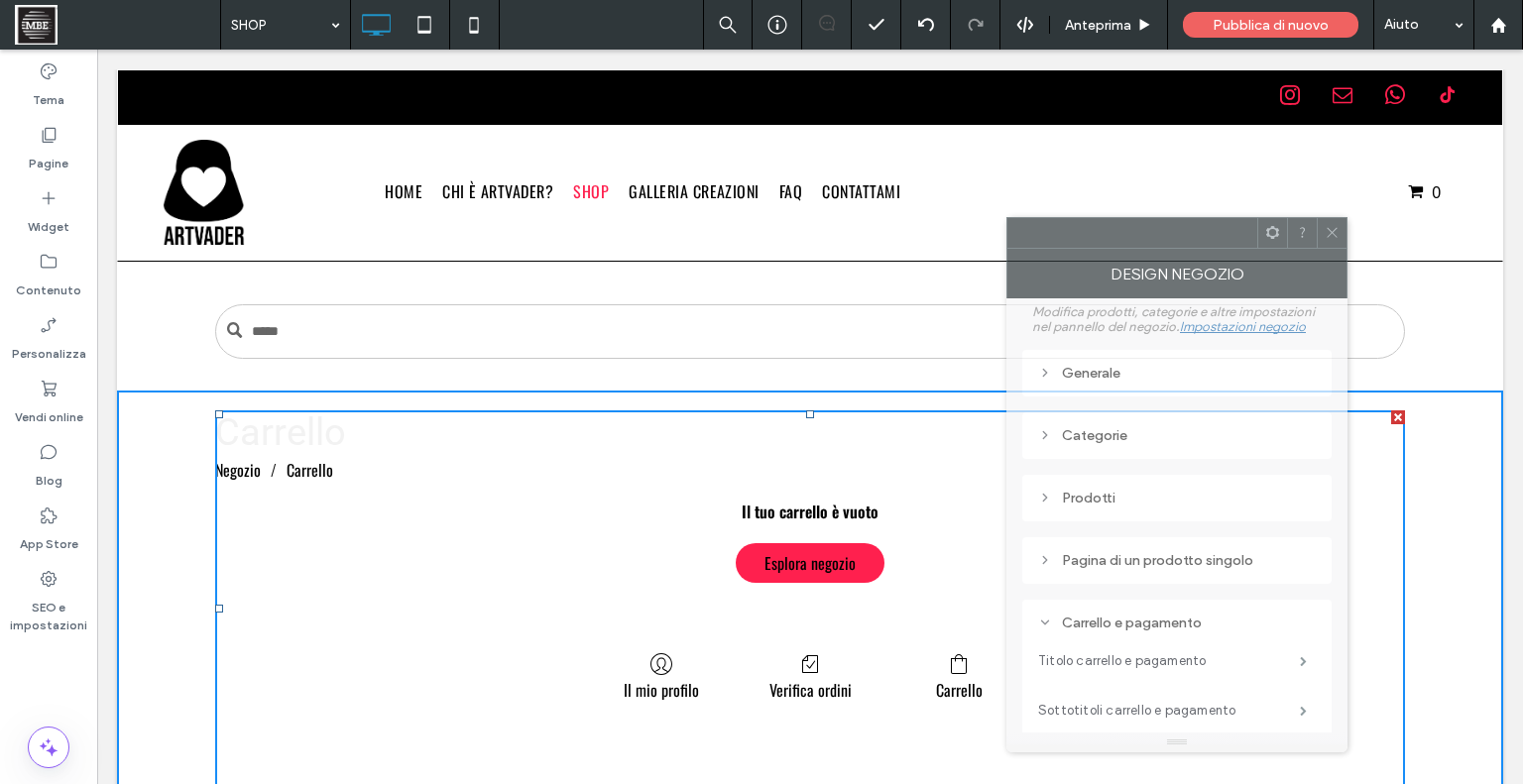 drag, startPoint x: 906, startPoint y: 218, endPoint x: 1218, endPoint y: 221, distance: 312.01442 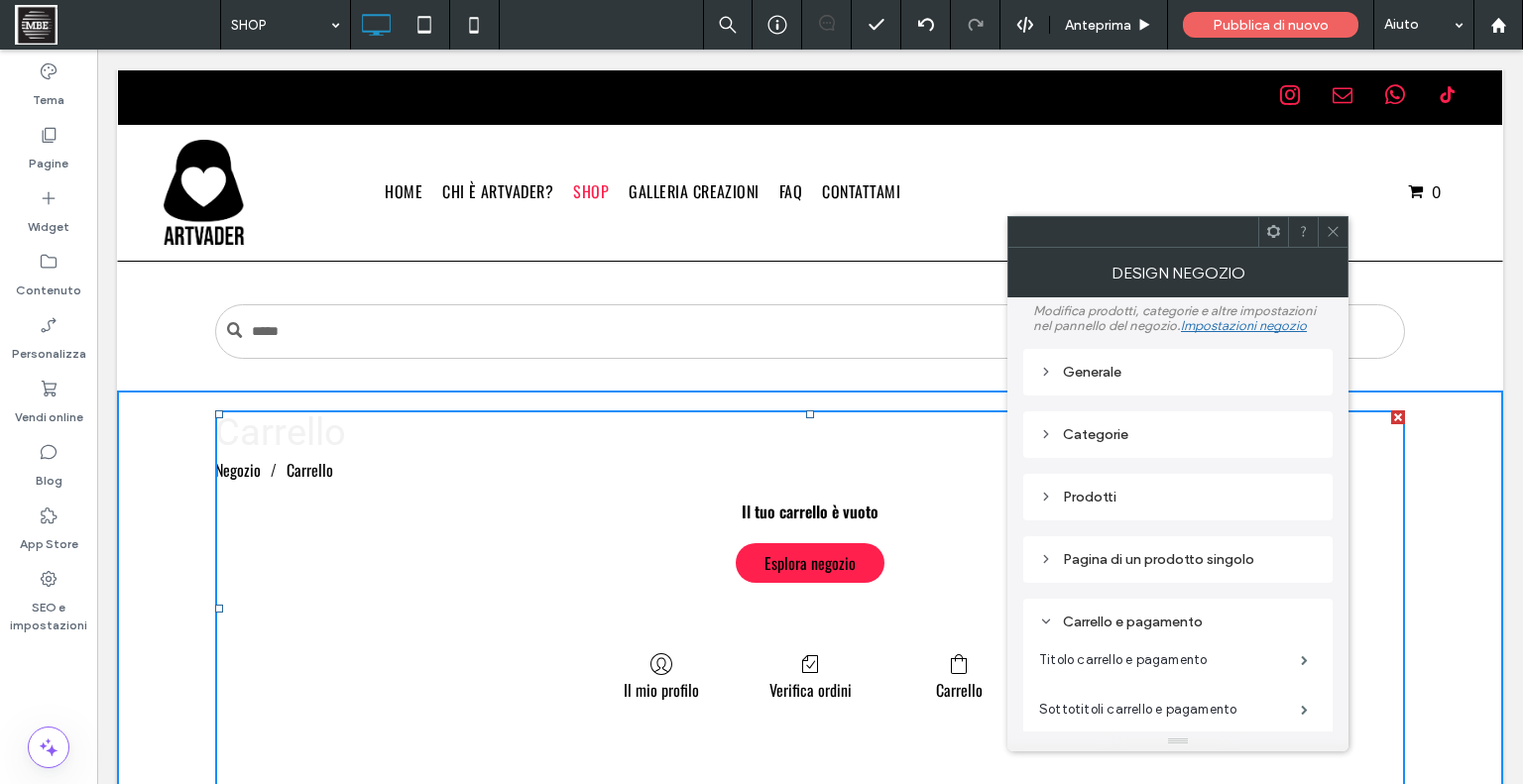 click on "Generale" at bounding box center [1178, 372] 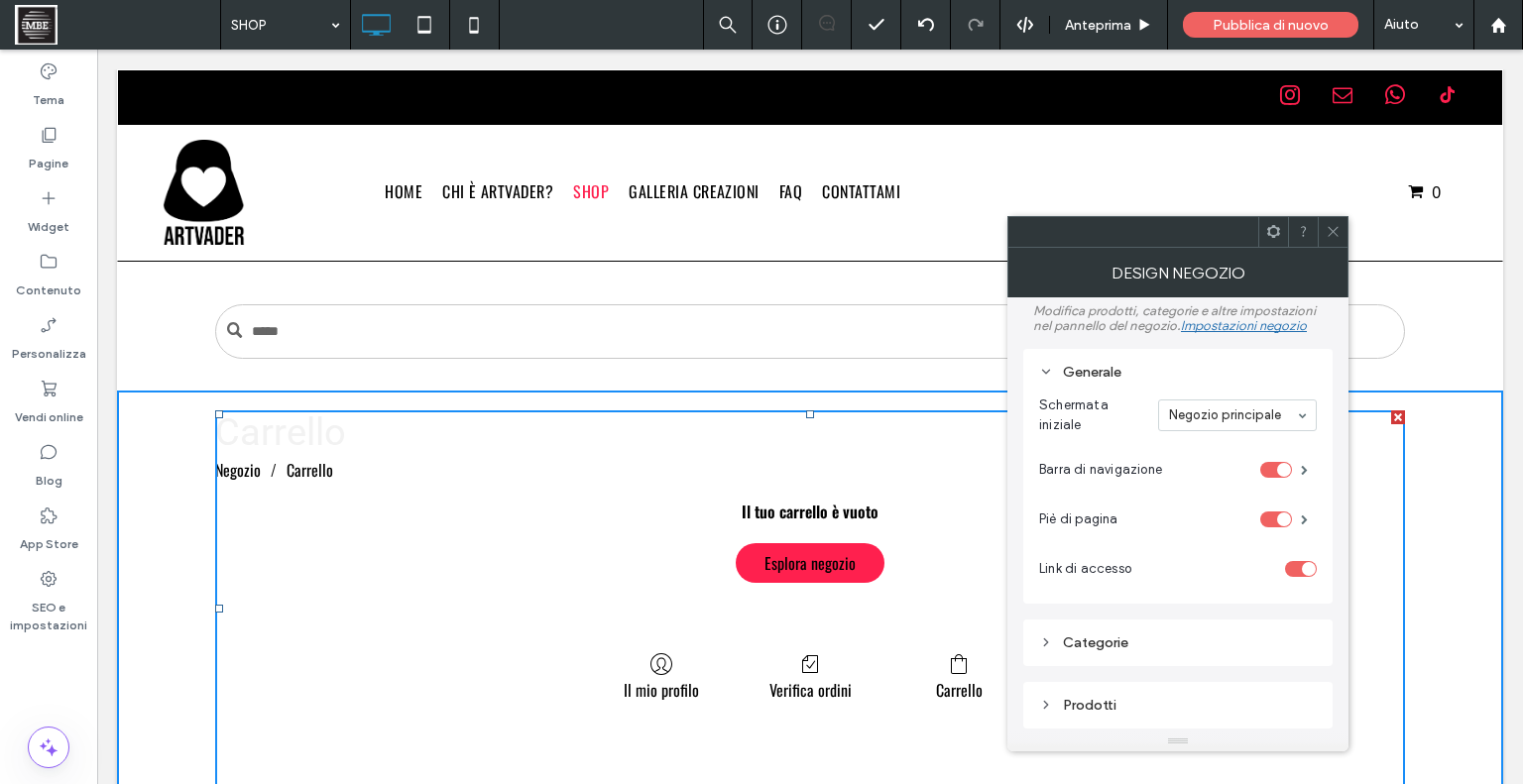 click on "Categorie" at bounding box center (1178, 642) 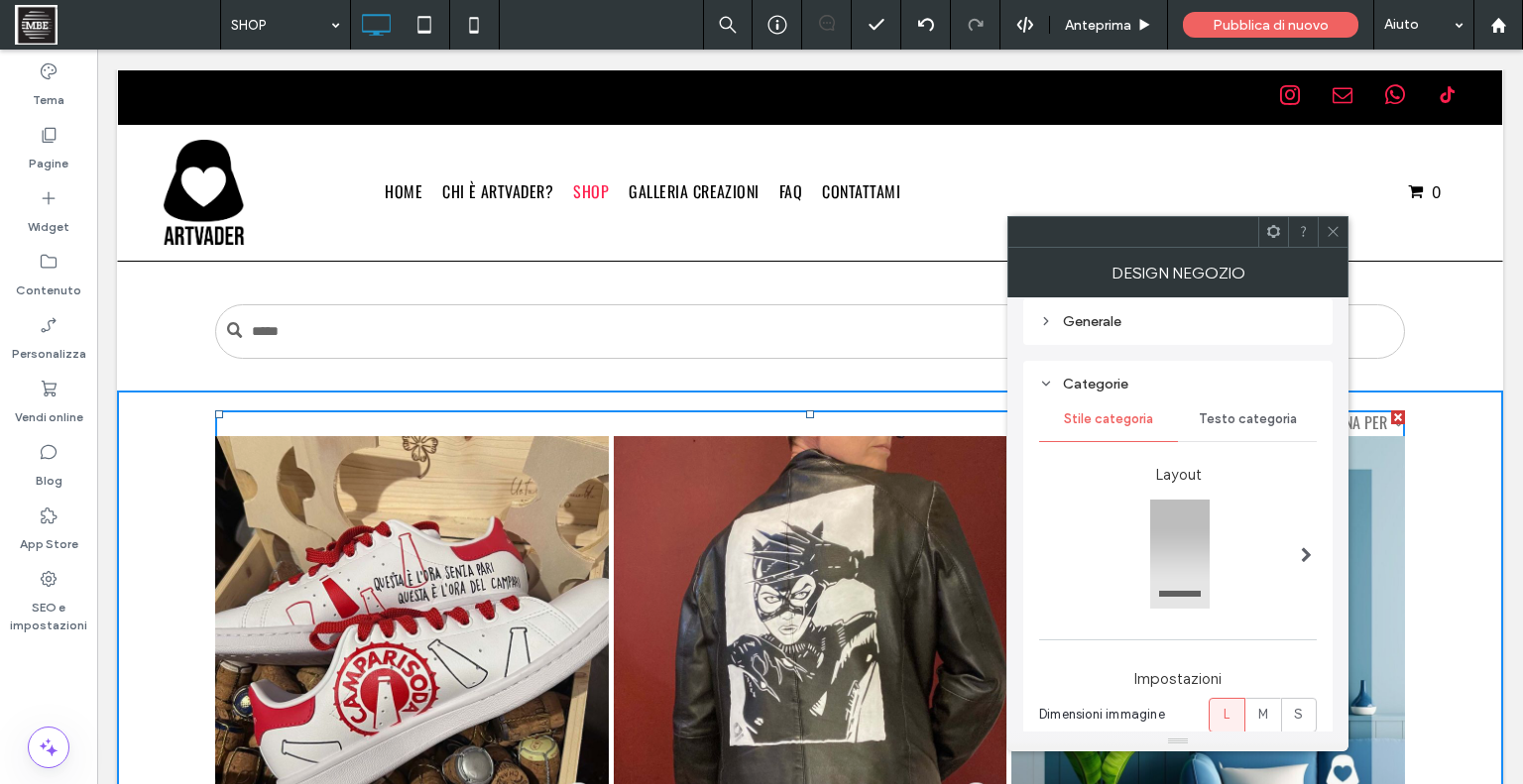 scroll, scrollTop: 128, scrollLeft: 0, axis: vertical 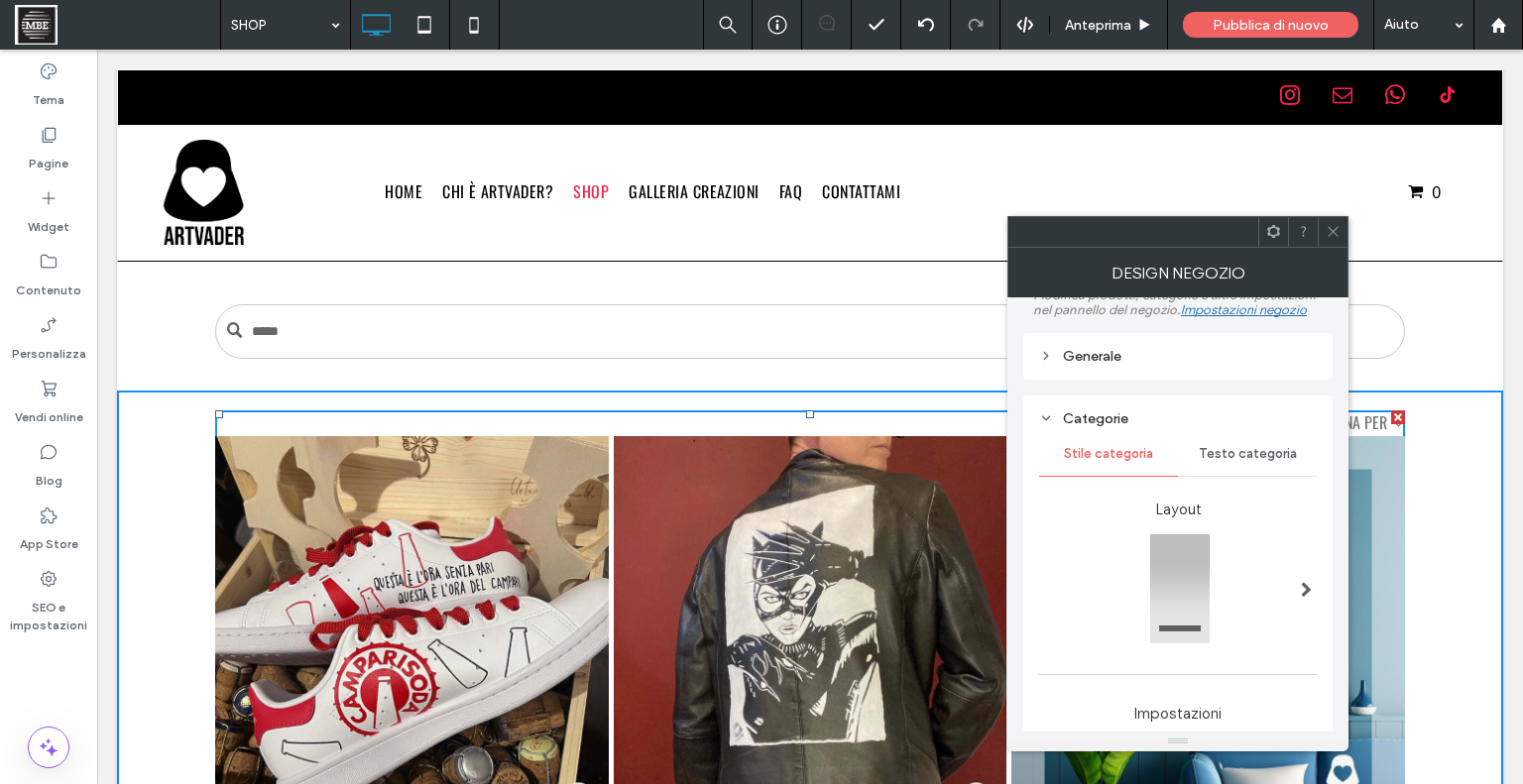 click on "Testo categoria" at bounding box center [1247, 454] 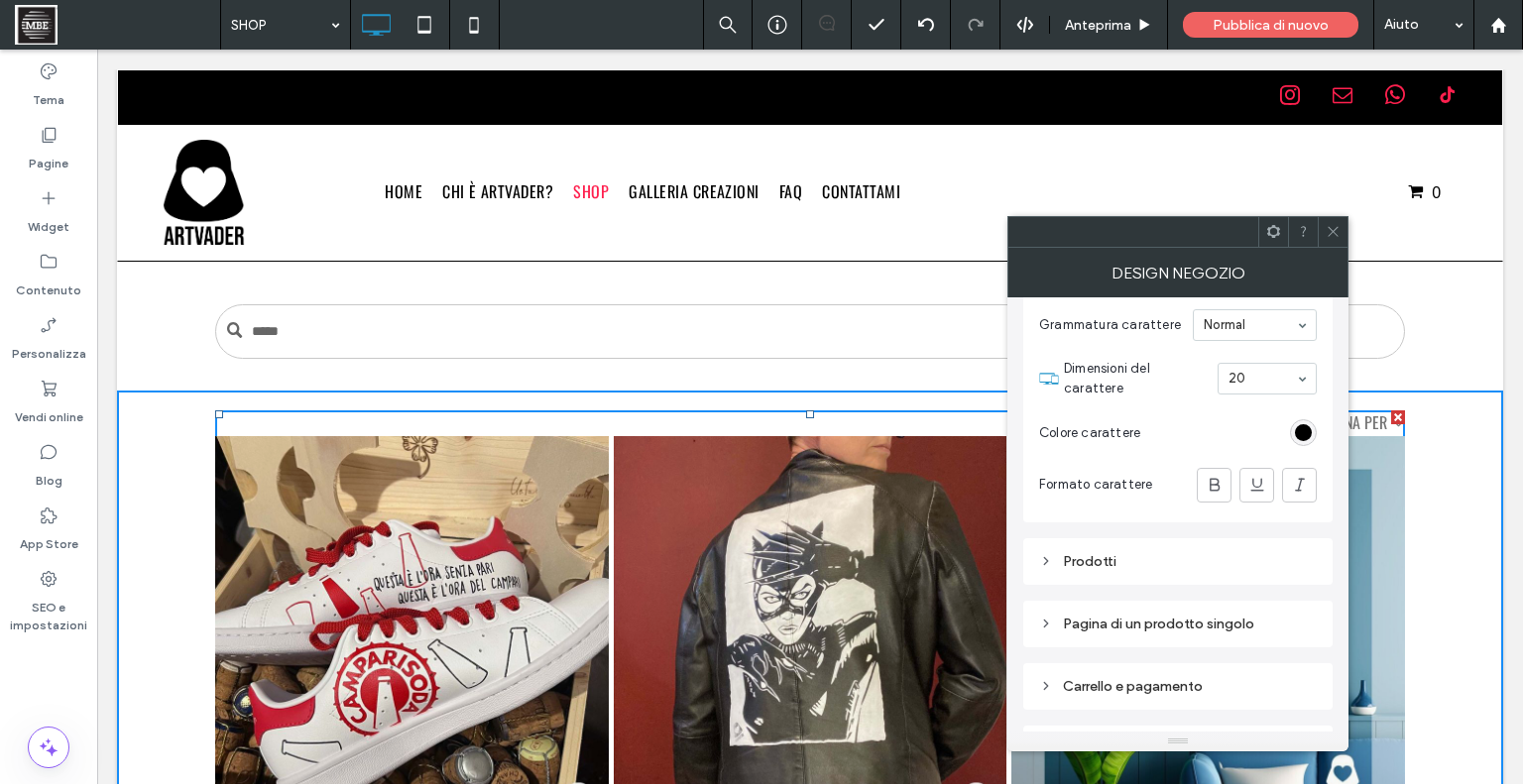 scroll, scrollTop: 420, scrollLeft: 0, axis: vertical 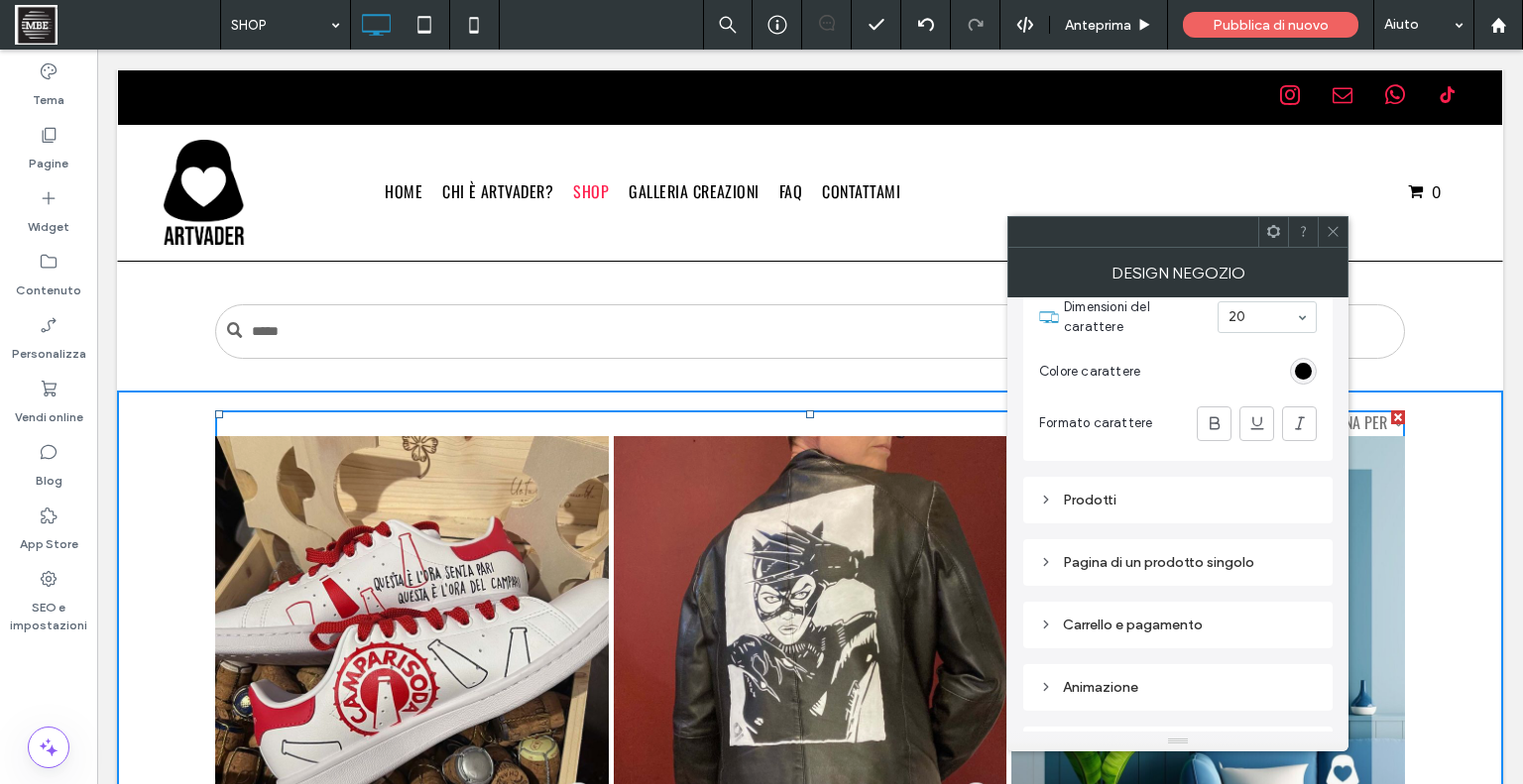 click on "Prodotti" at bounding box center (1178, 500) 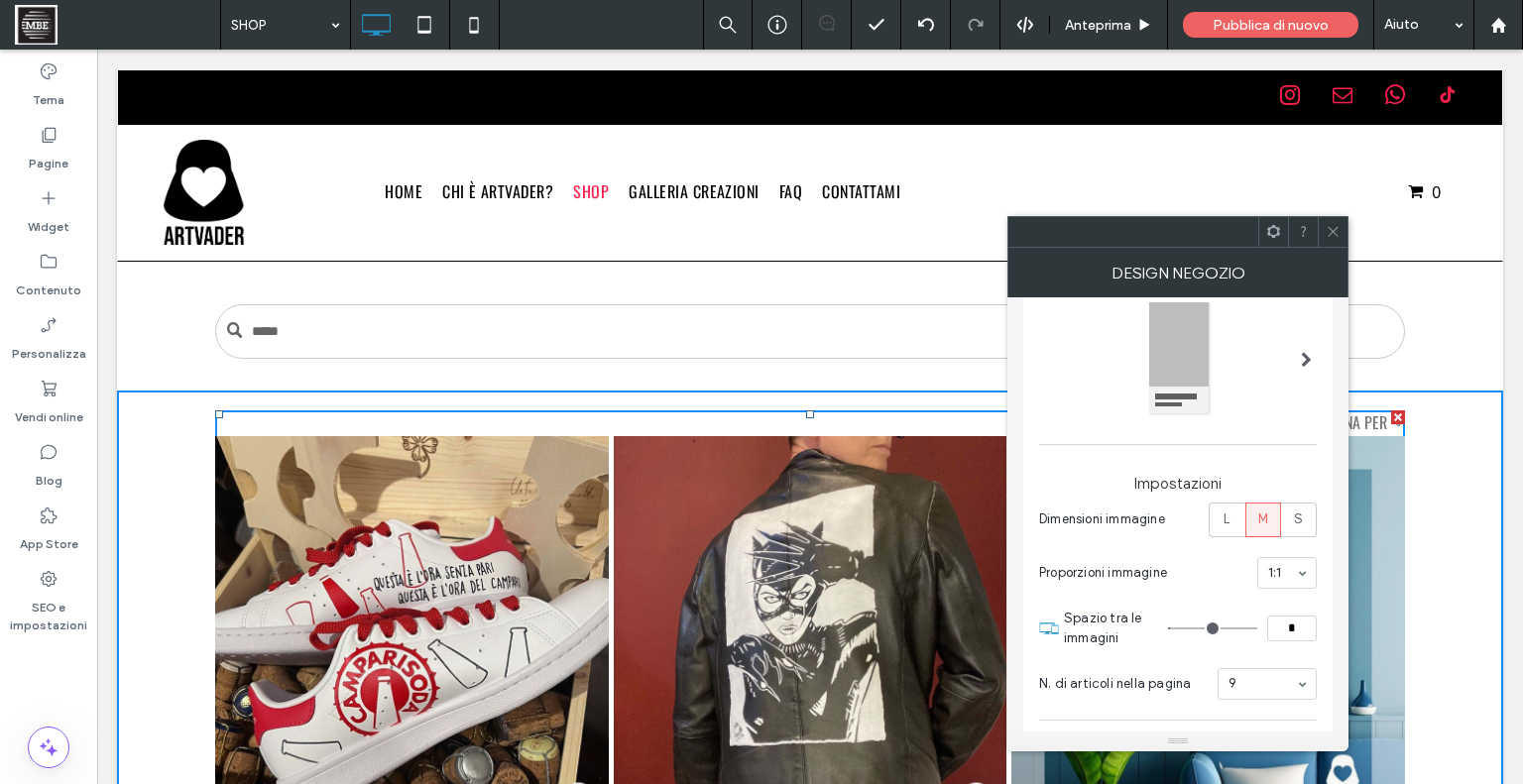 scroll, scrollTop: 150, scrollLeft: 0, axis: vertical 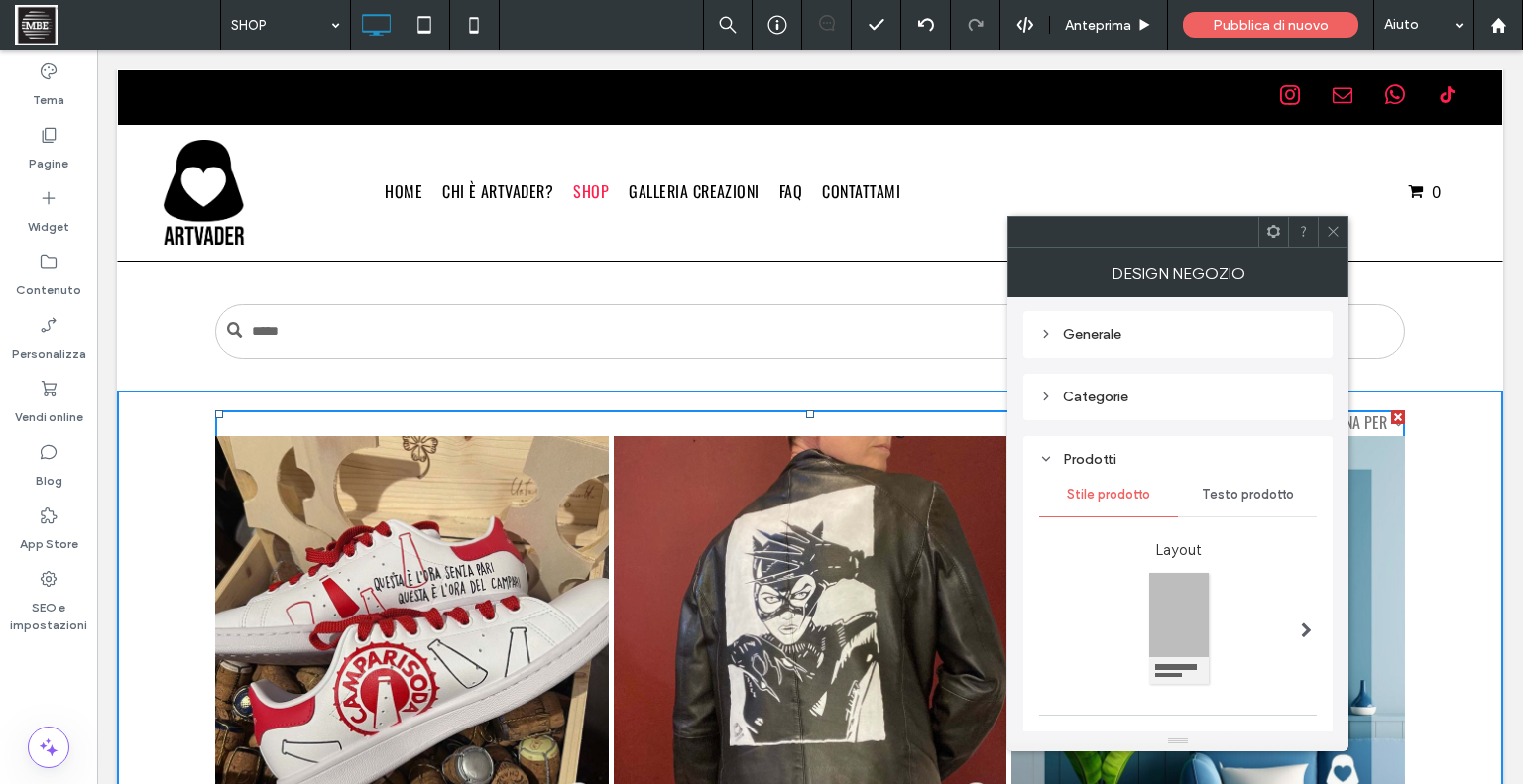 click on "Testo prodotto" at bounding box center (1247, 495) 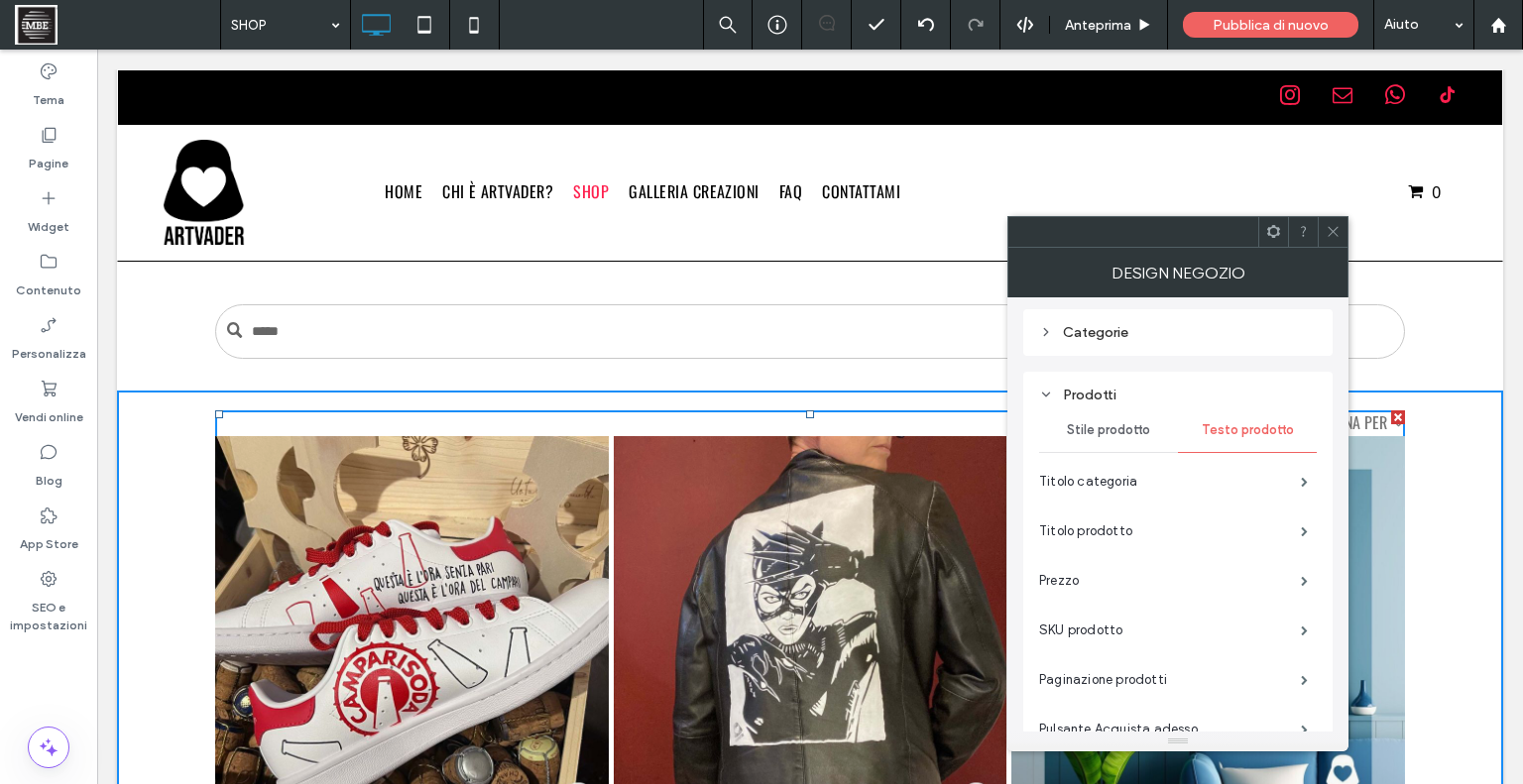 scroll, scrollTop: 252, scrollLeft: 0, axis: vertical 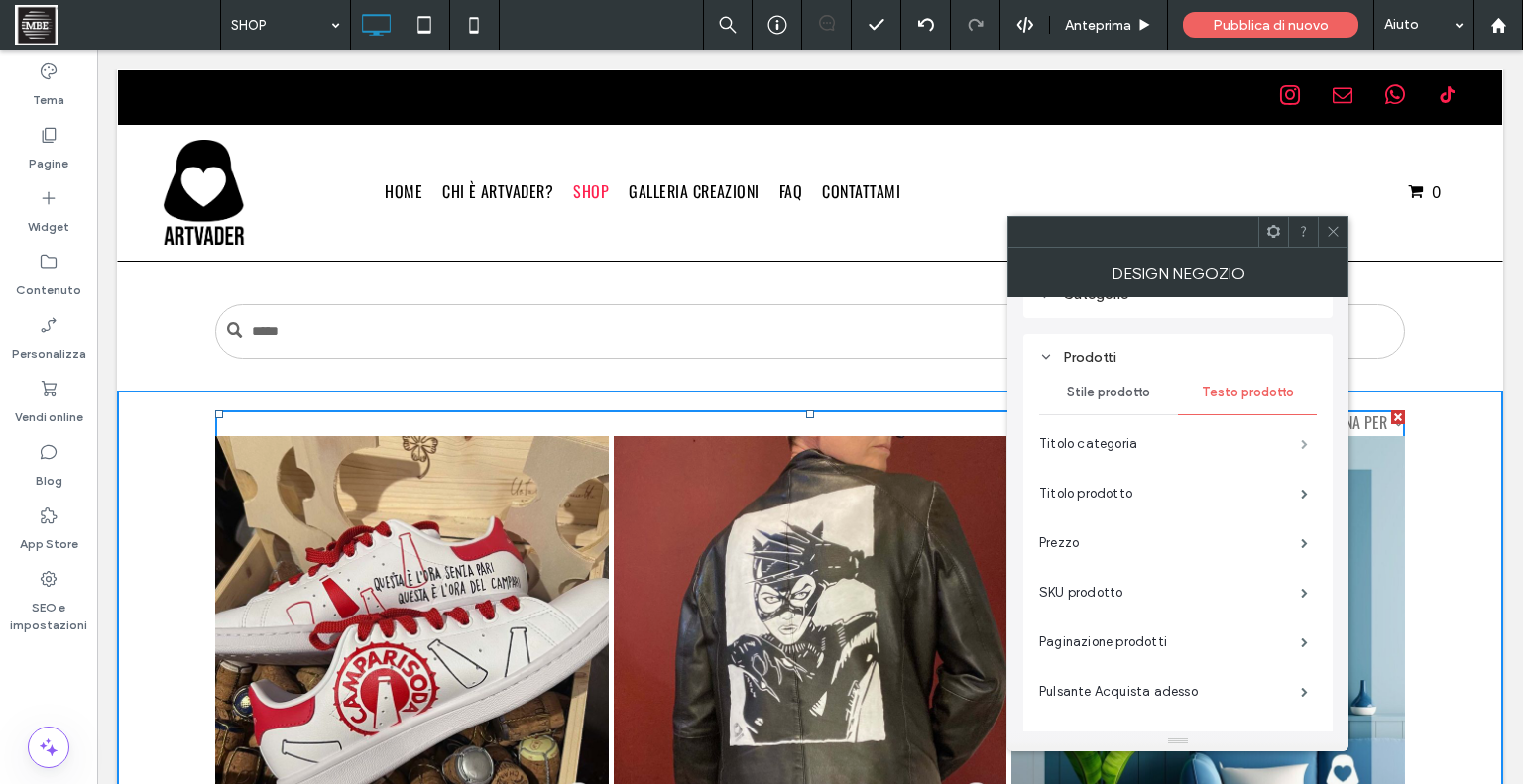 click at bounding box center [1304, 444] 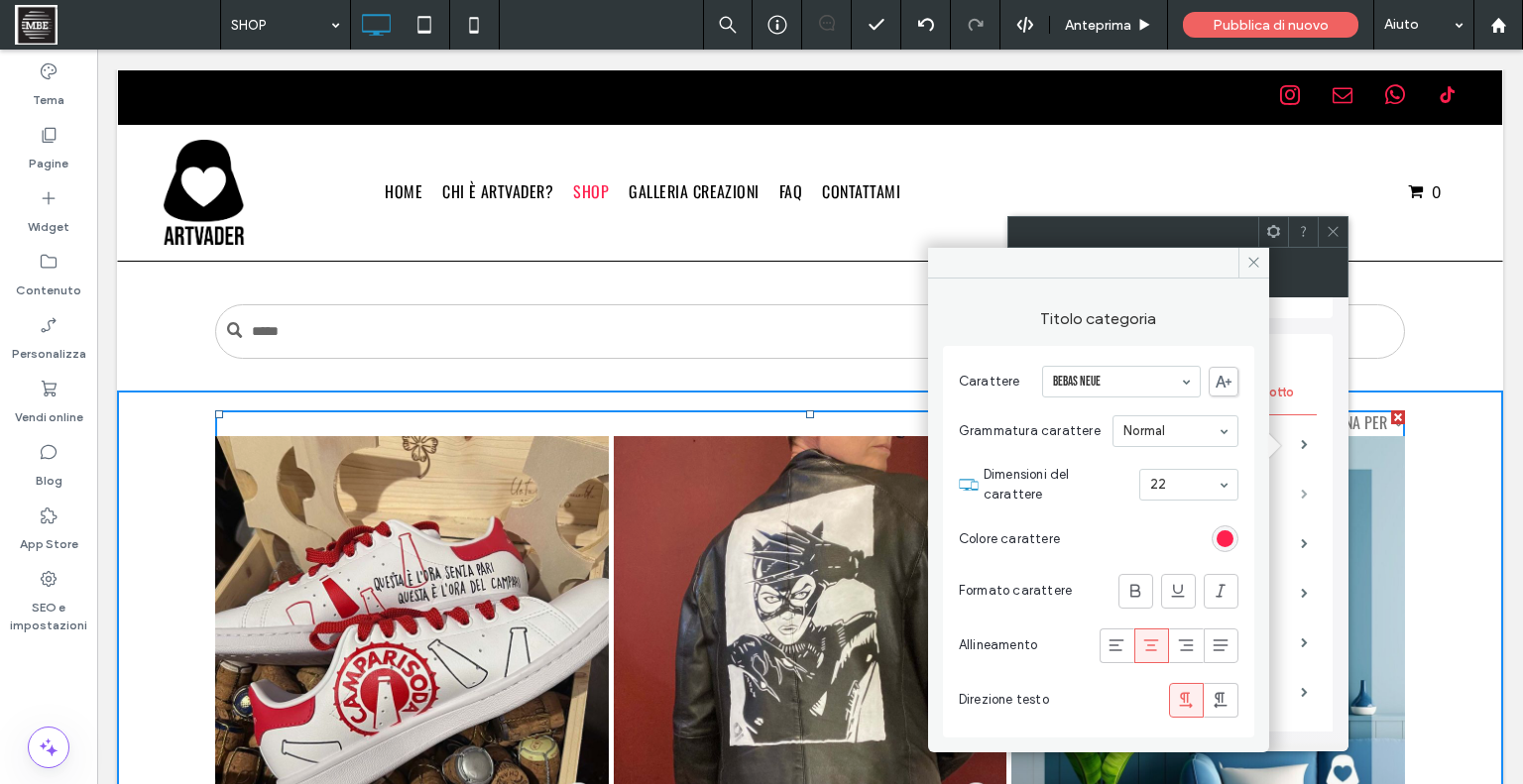 click at bounding box center (1304, 494) 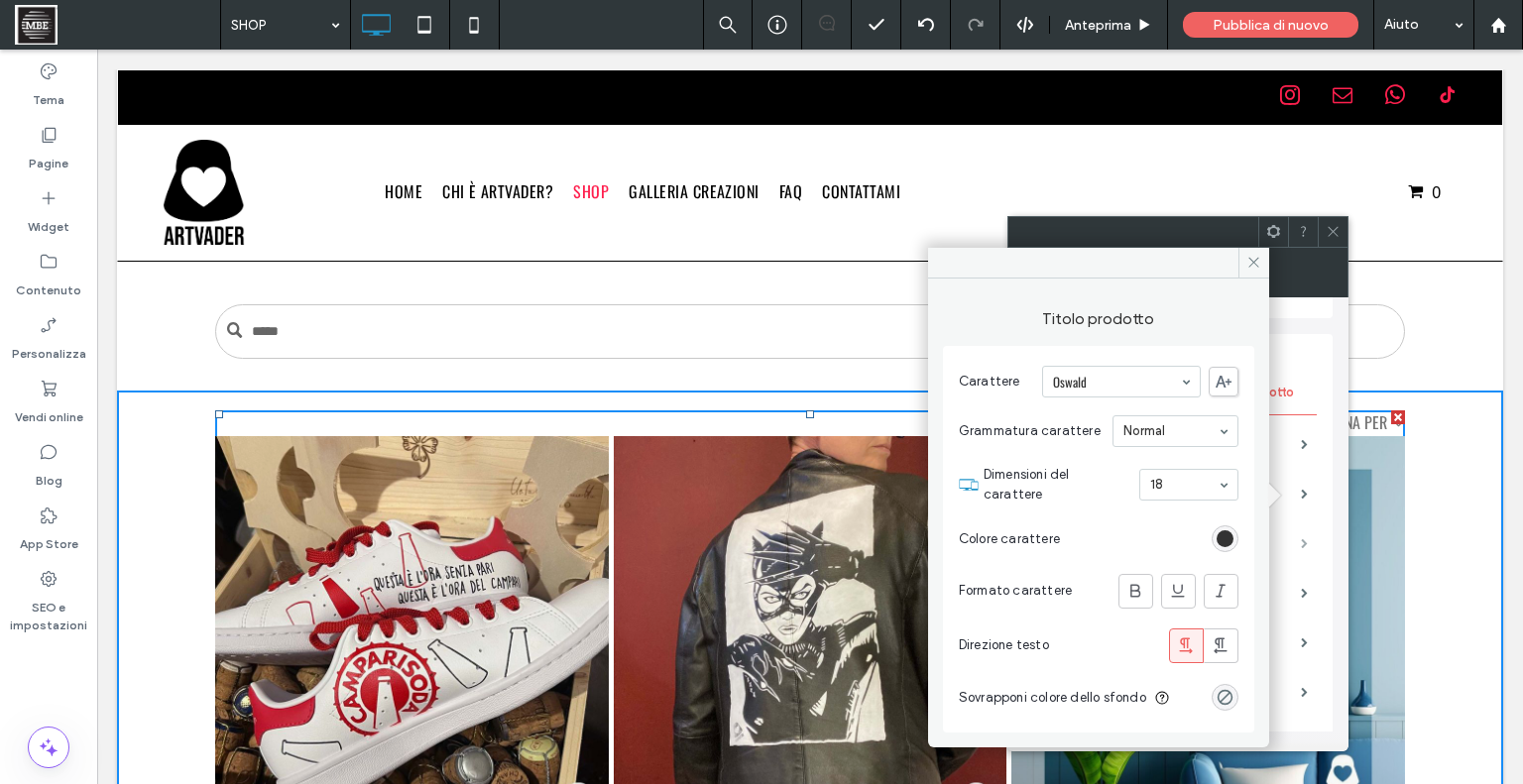 click at bounding box center [1304, 543] 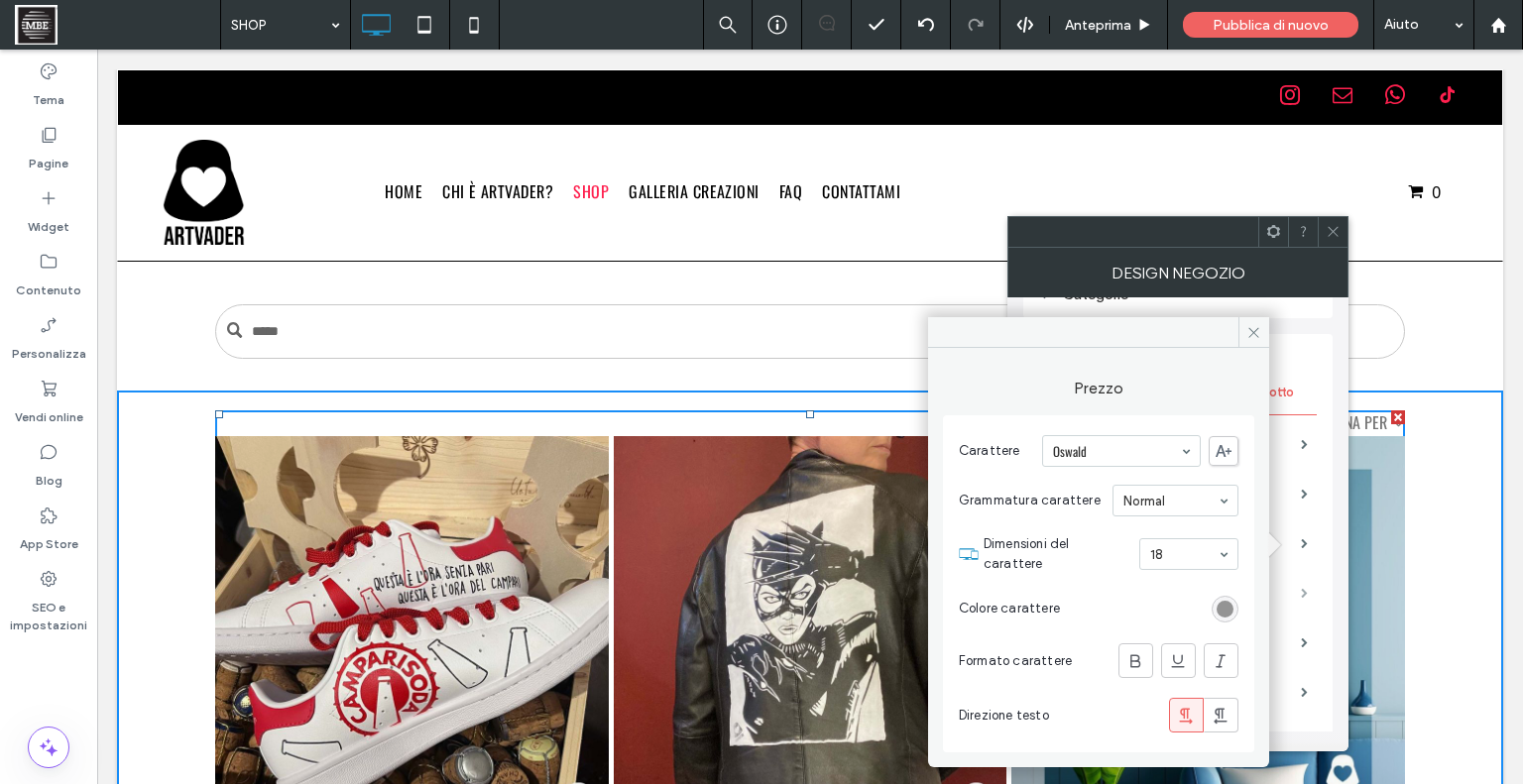 click at bounding box center [1304, 593] 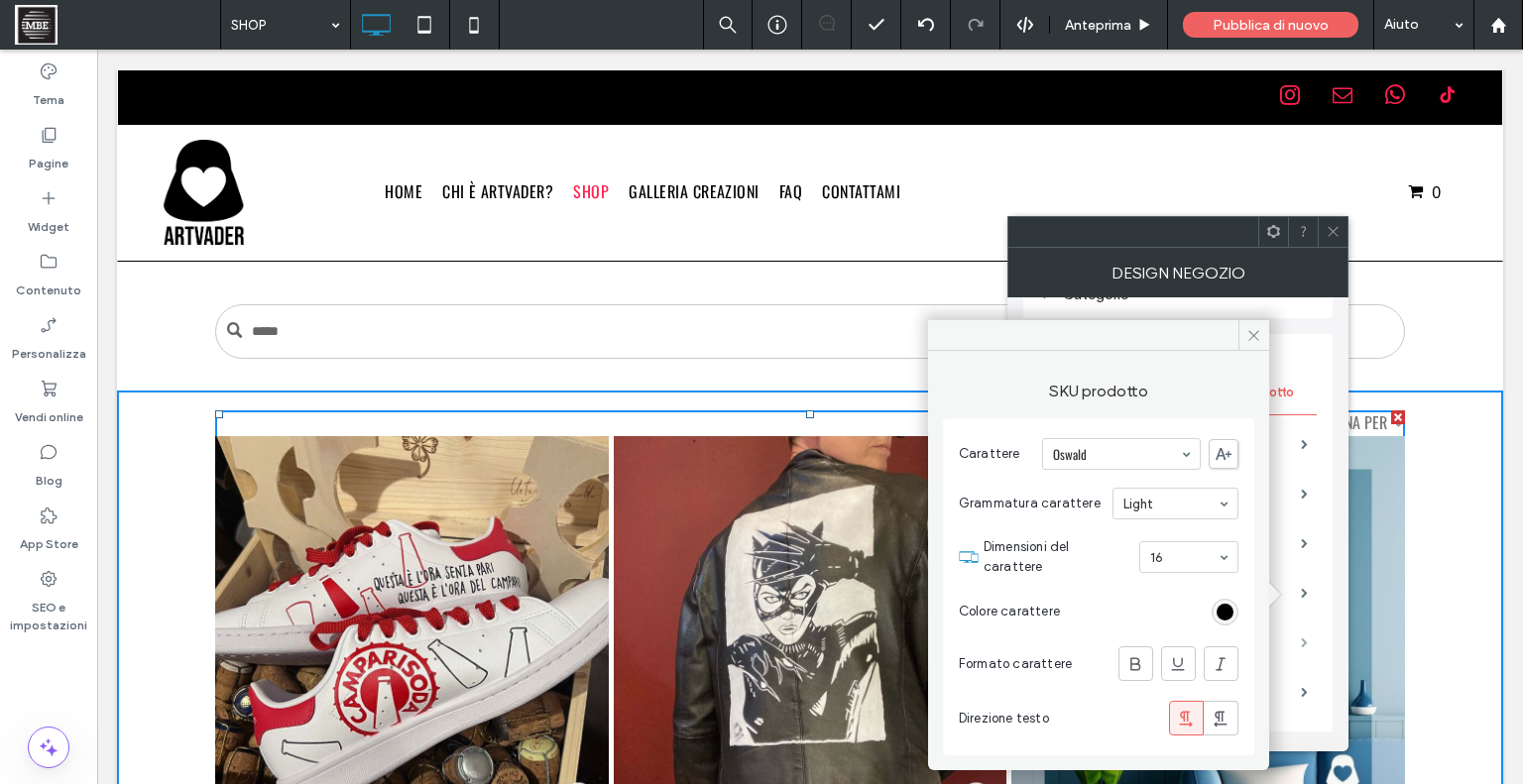 click at bounding box center [1304, 642] 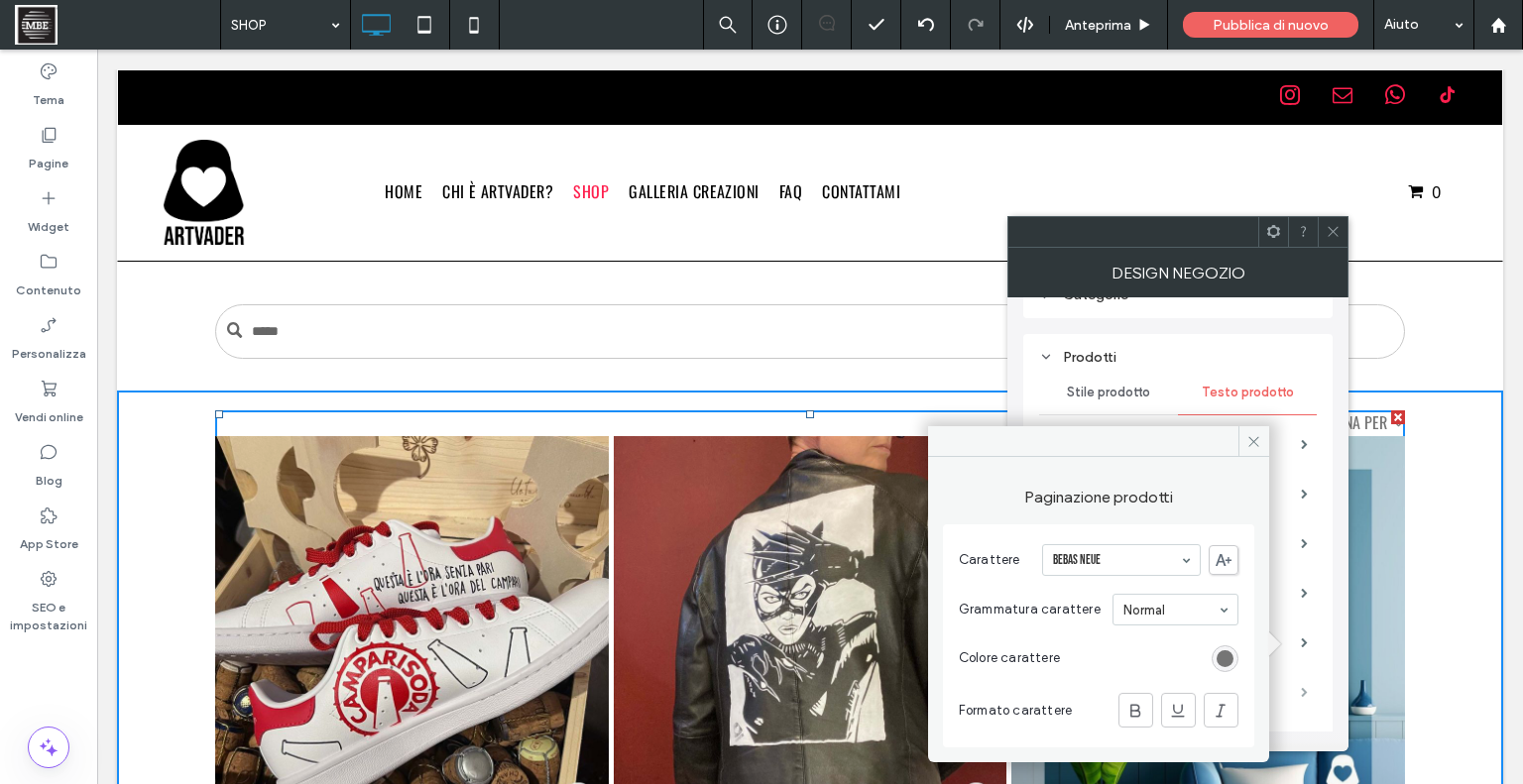 click at bounding box center [1304, 692] 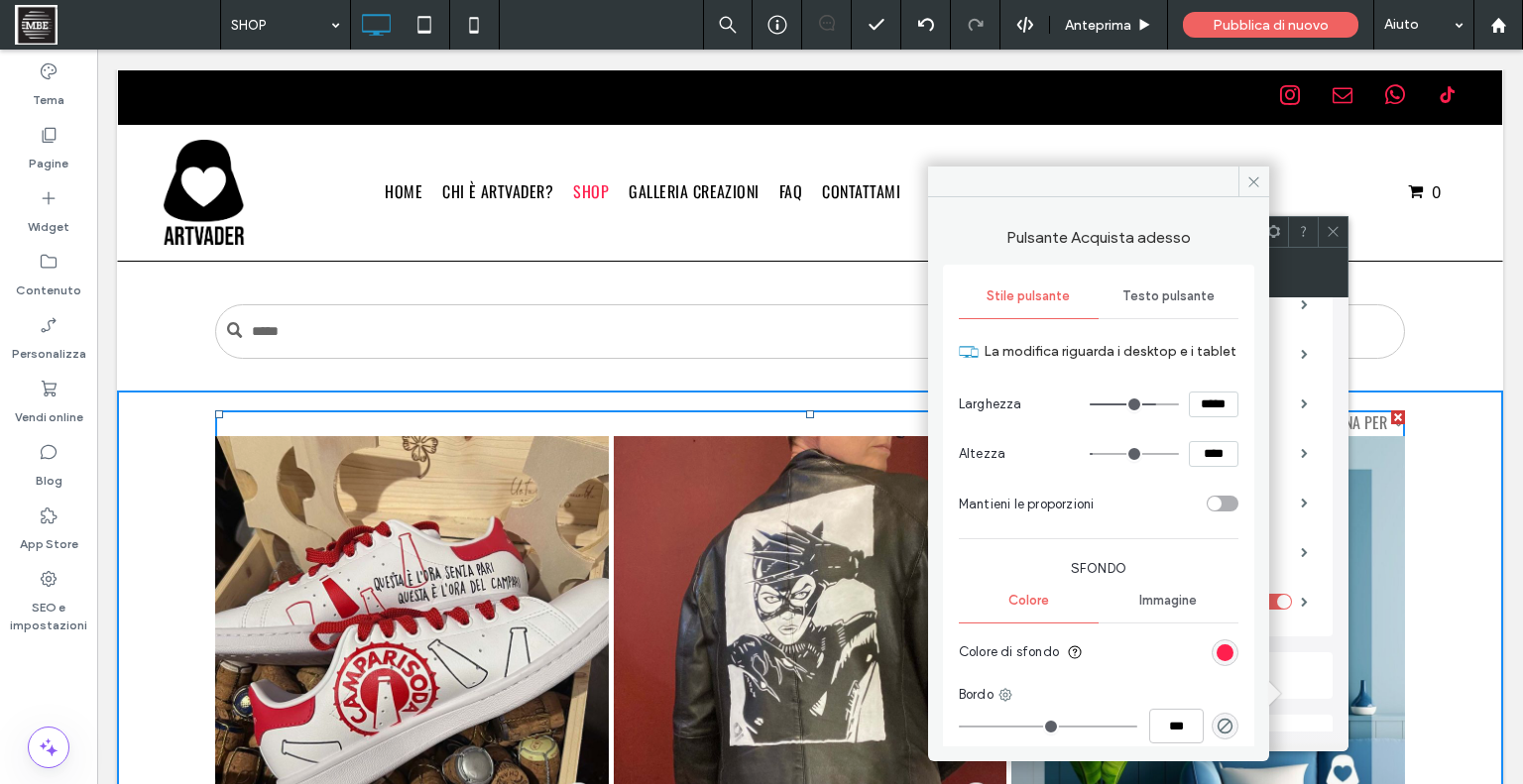 scroll, scrollTop: 420, scrollLeft: 0, axis: vertical 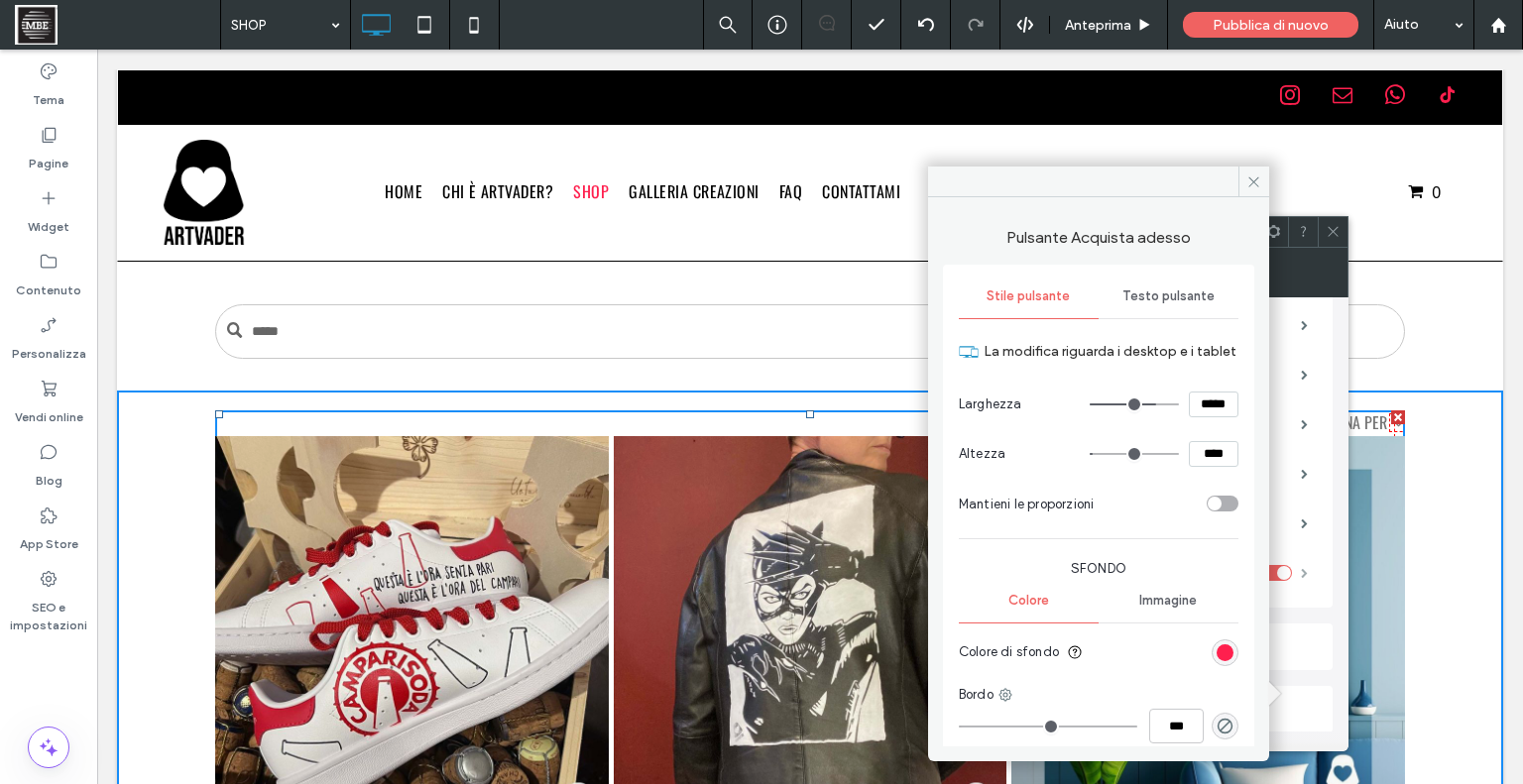 click at bounding box center [1304, 573] 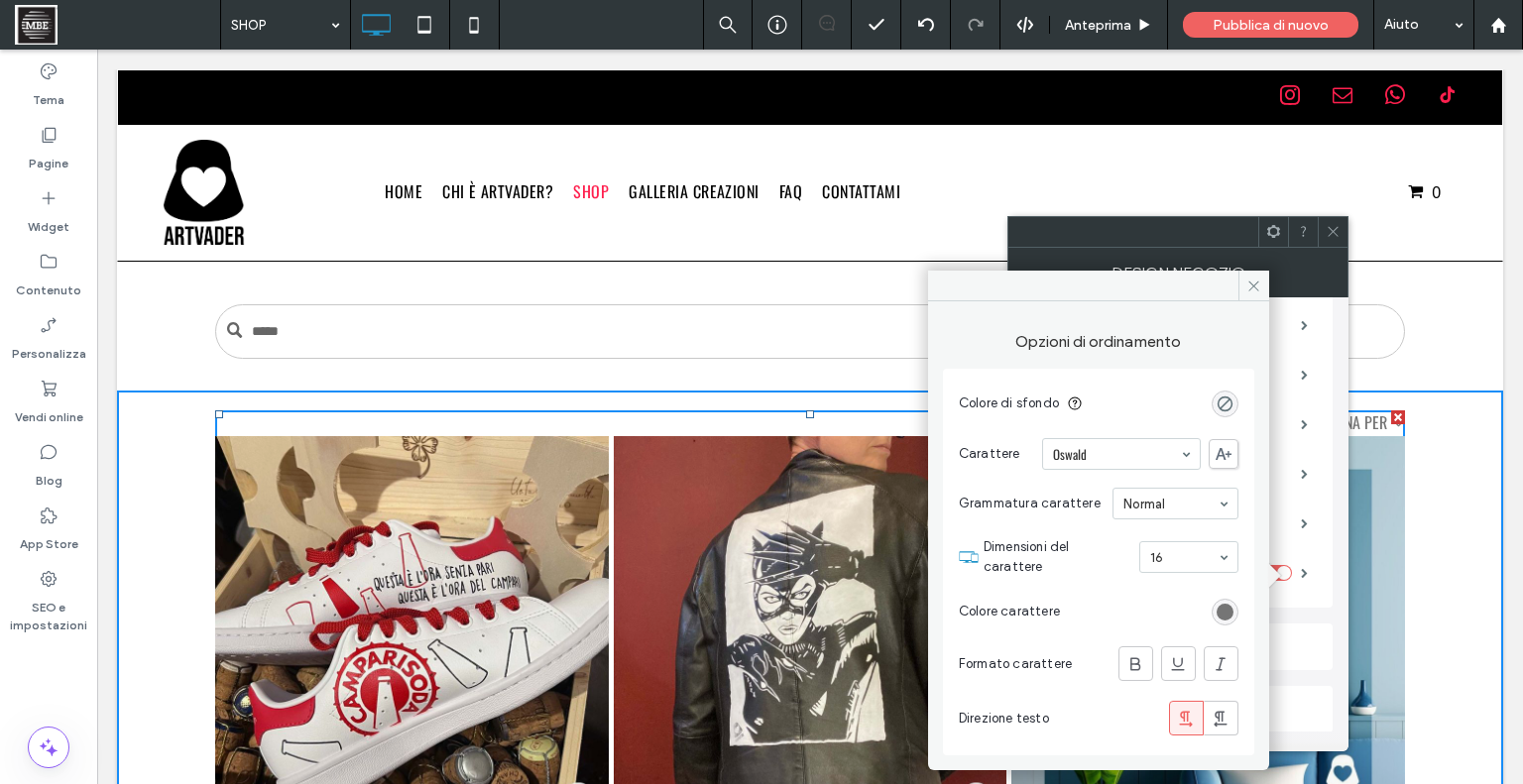 click on "Pagina di un prodotto singolo" at bounding box center [1178, 646] 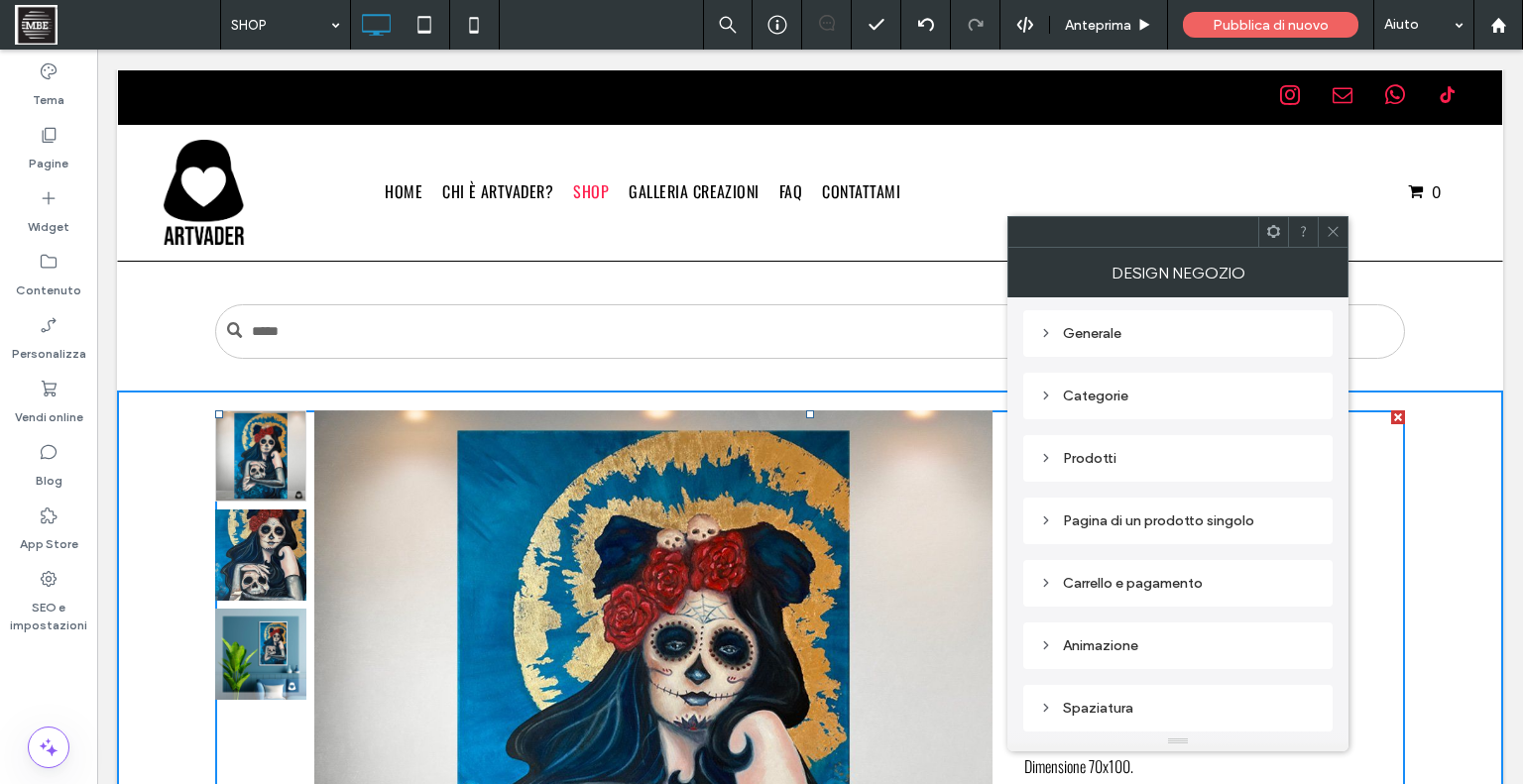 scroll, scrollTop: 150, scrollLeft: 0, axis: vertical 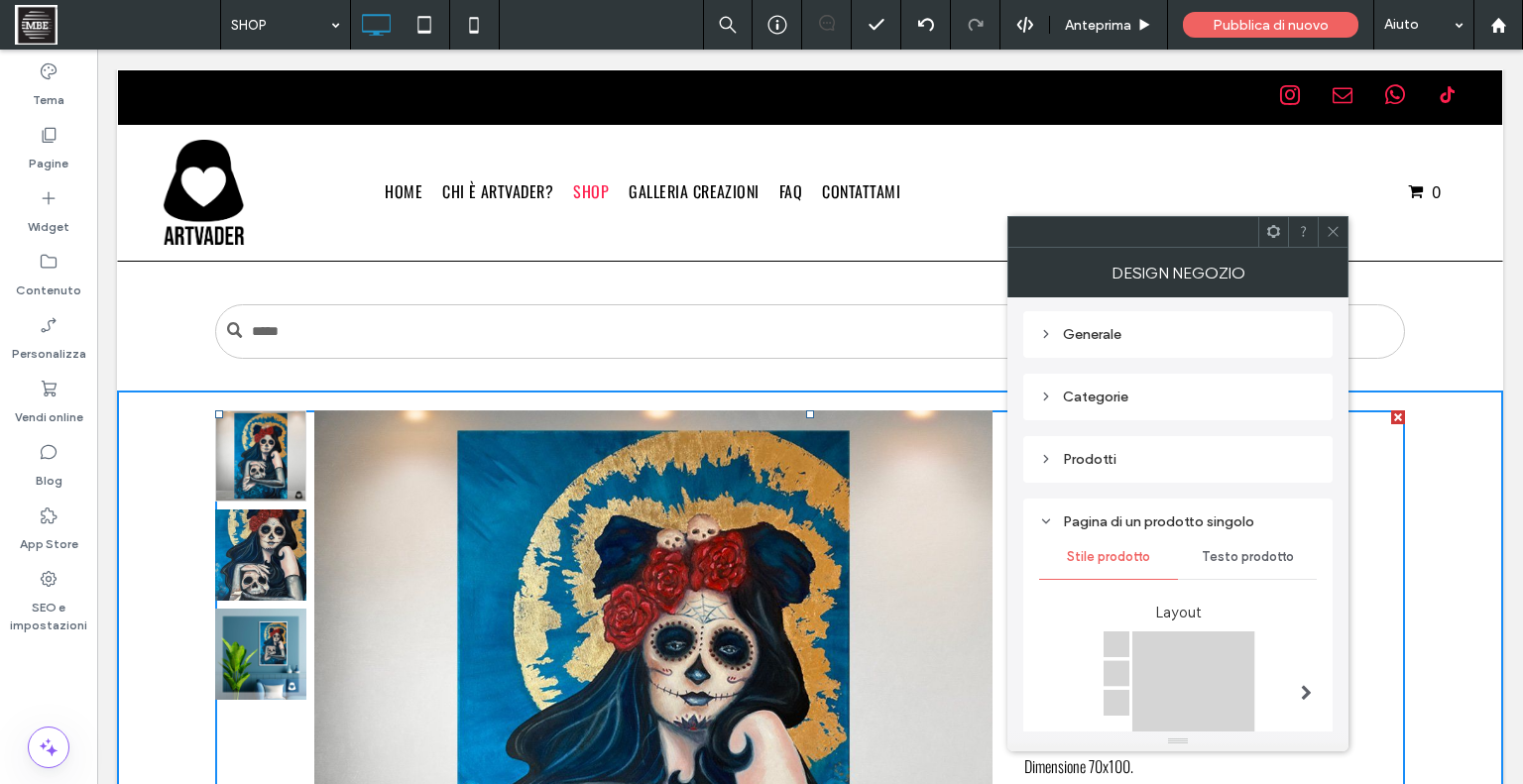 click on "Testo prodotto" at bounding box center (1247, 557) 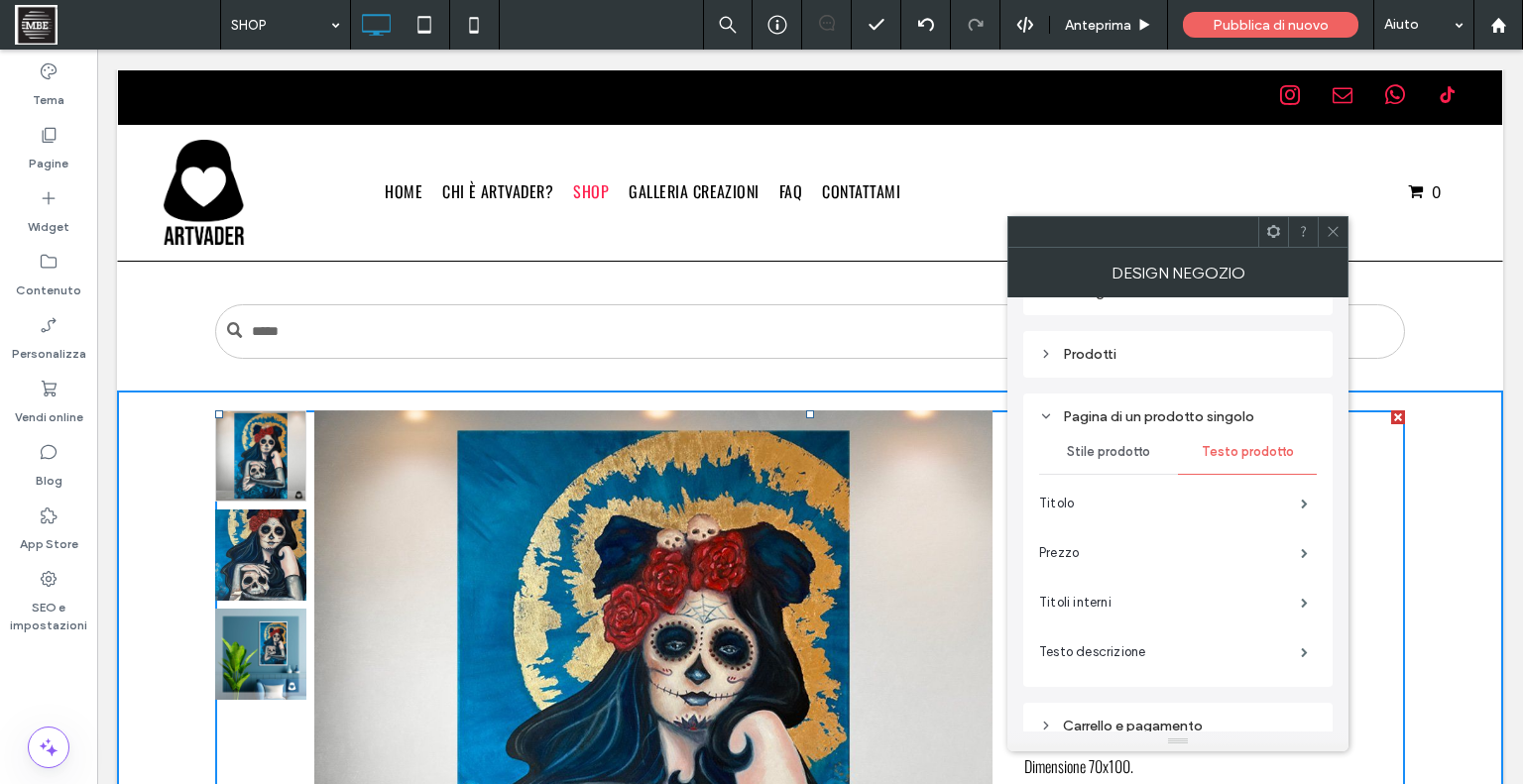 scroll, scrollTop: 285, scrollLeft: 0, axis: vertical 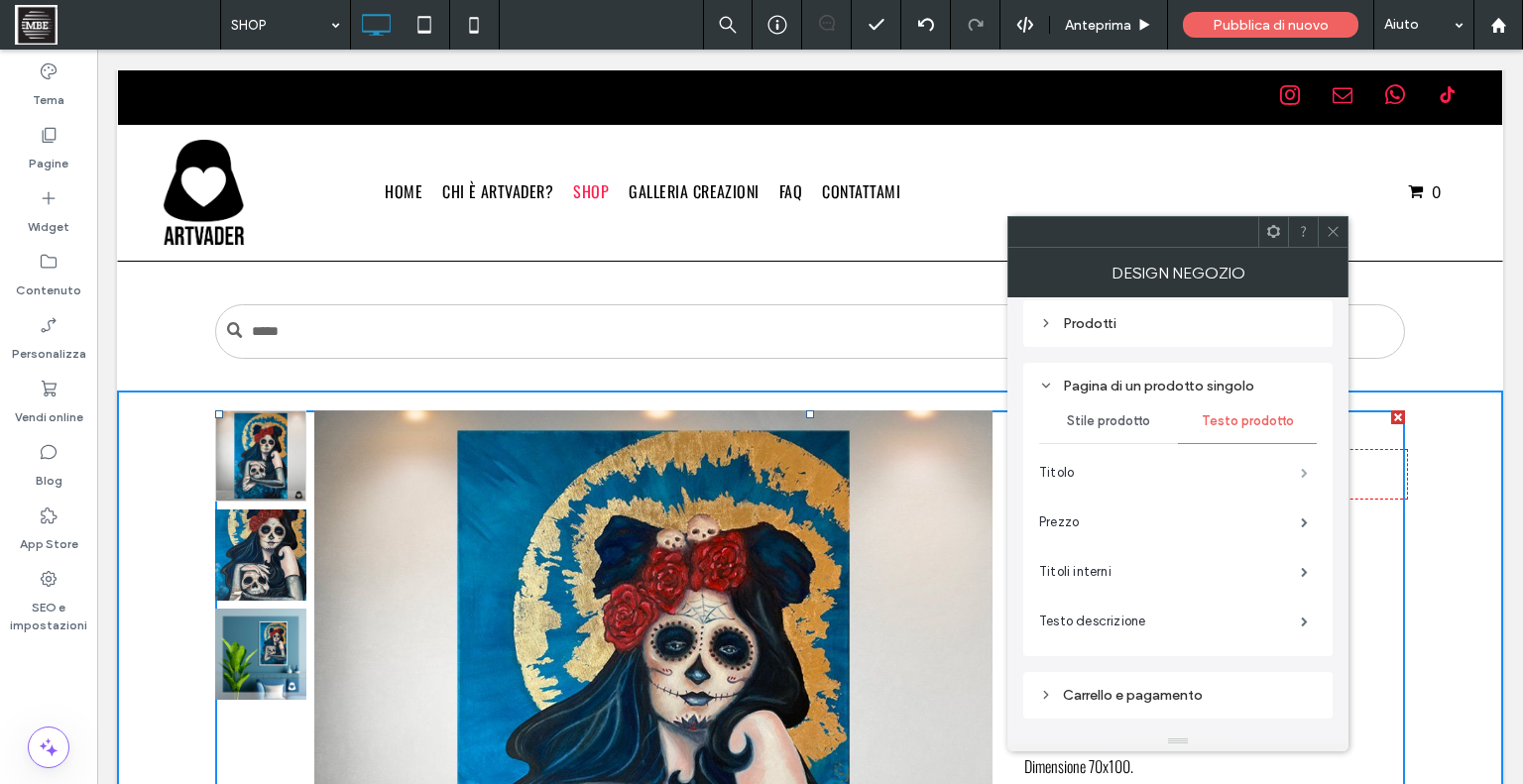click at bounding box center [1304, 473] 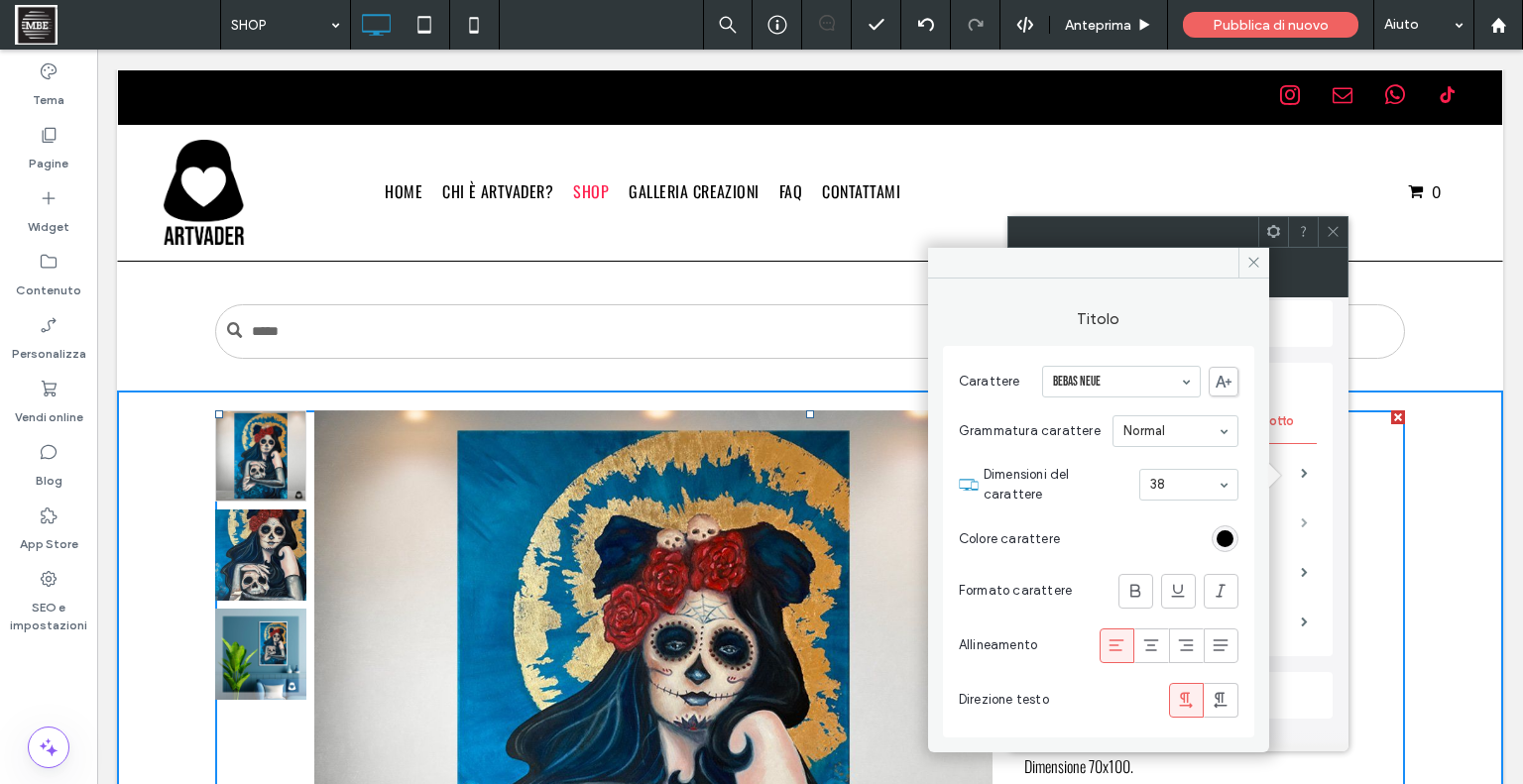 click at bounding box center (1304, 522) 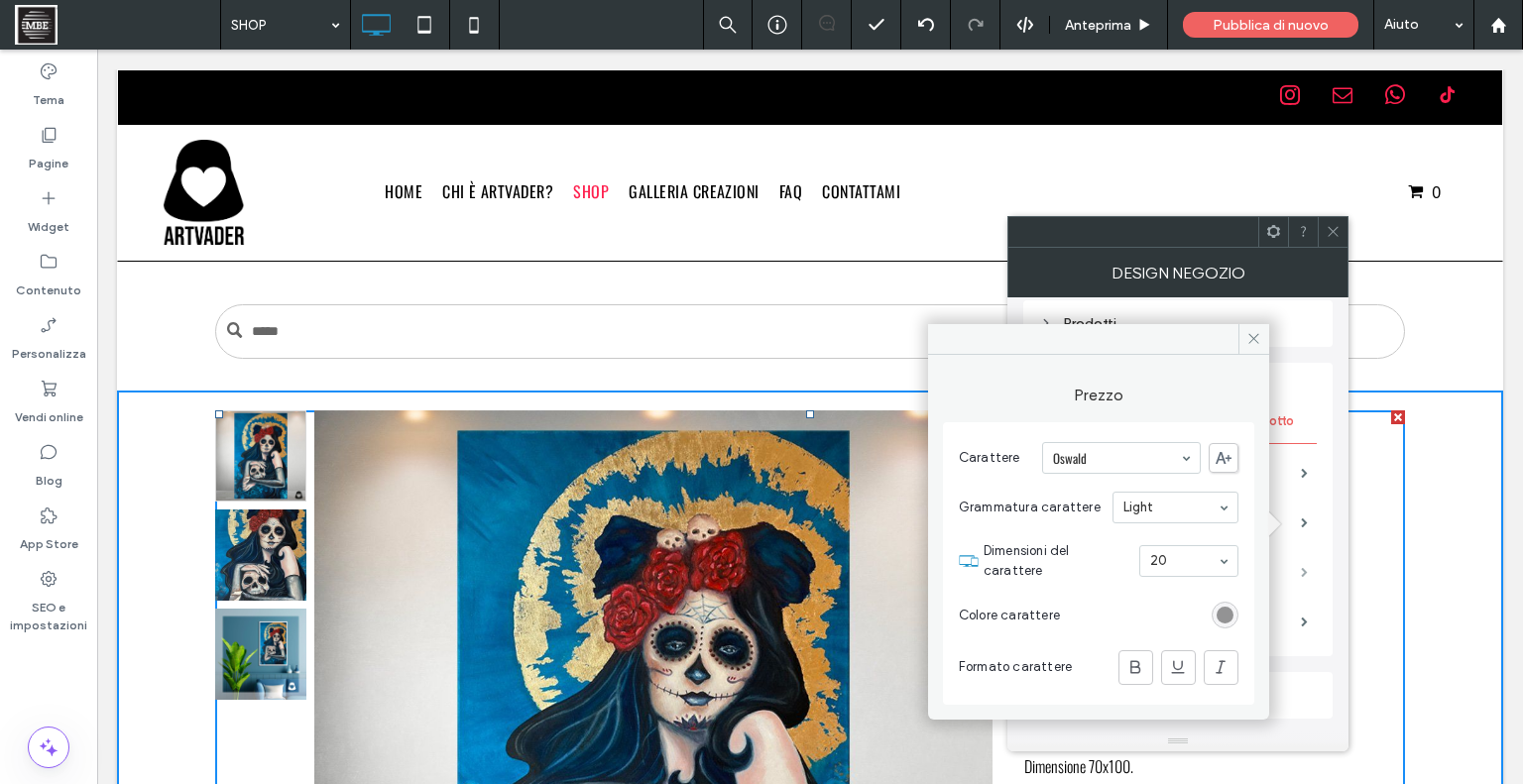 click at bounding box center (1304, 572) 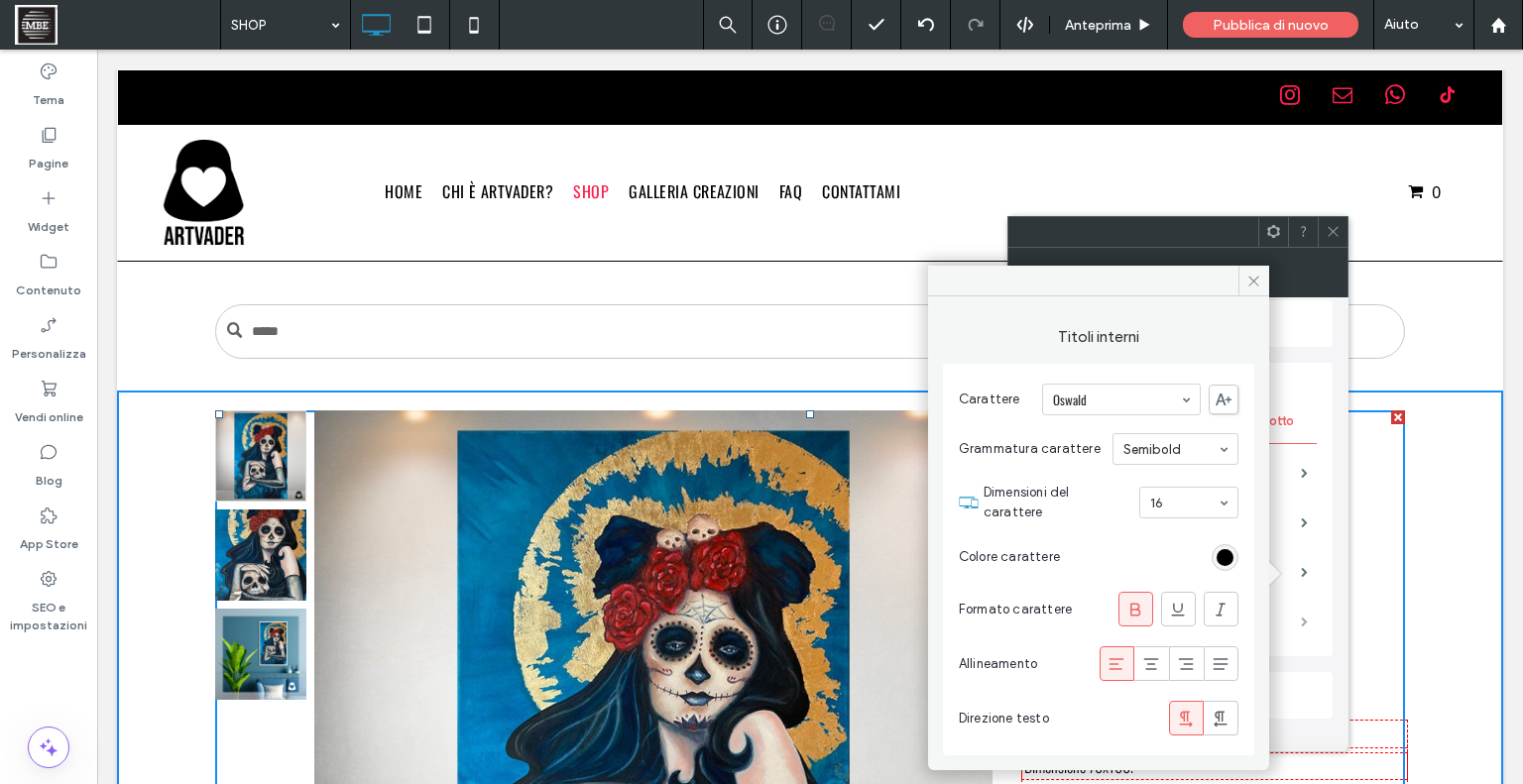 click at bounding box center (1304, 621) 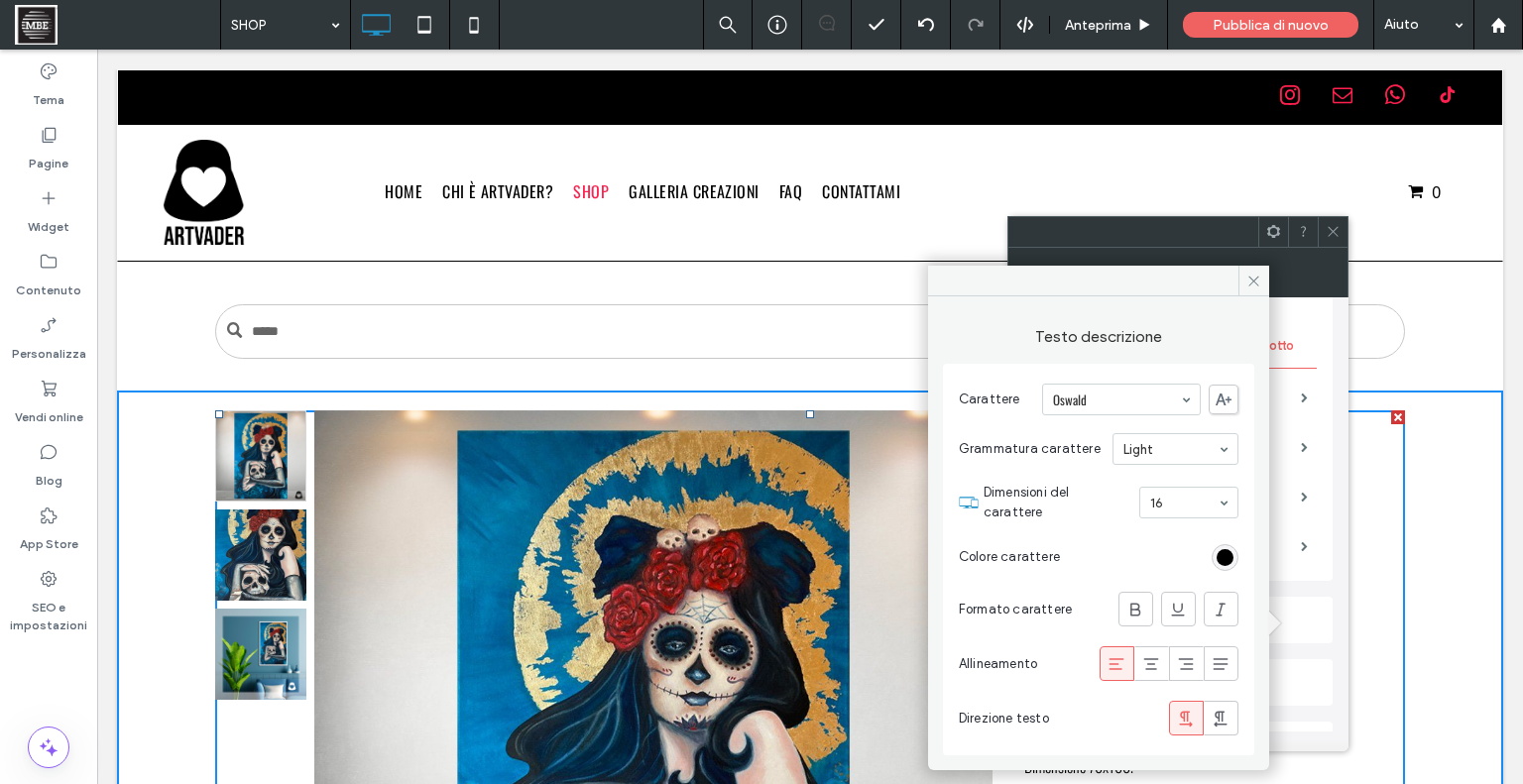 scroll, scrollTop: 377, scrollLeft: 0, axis: vertical 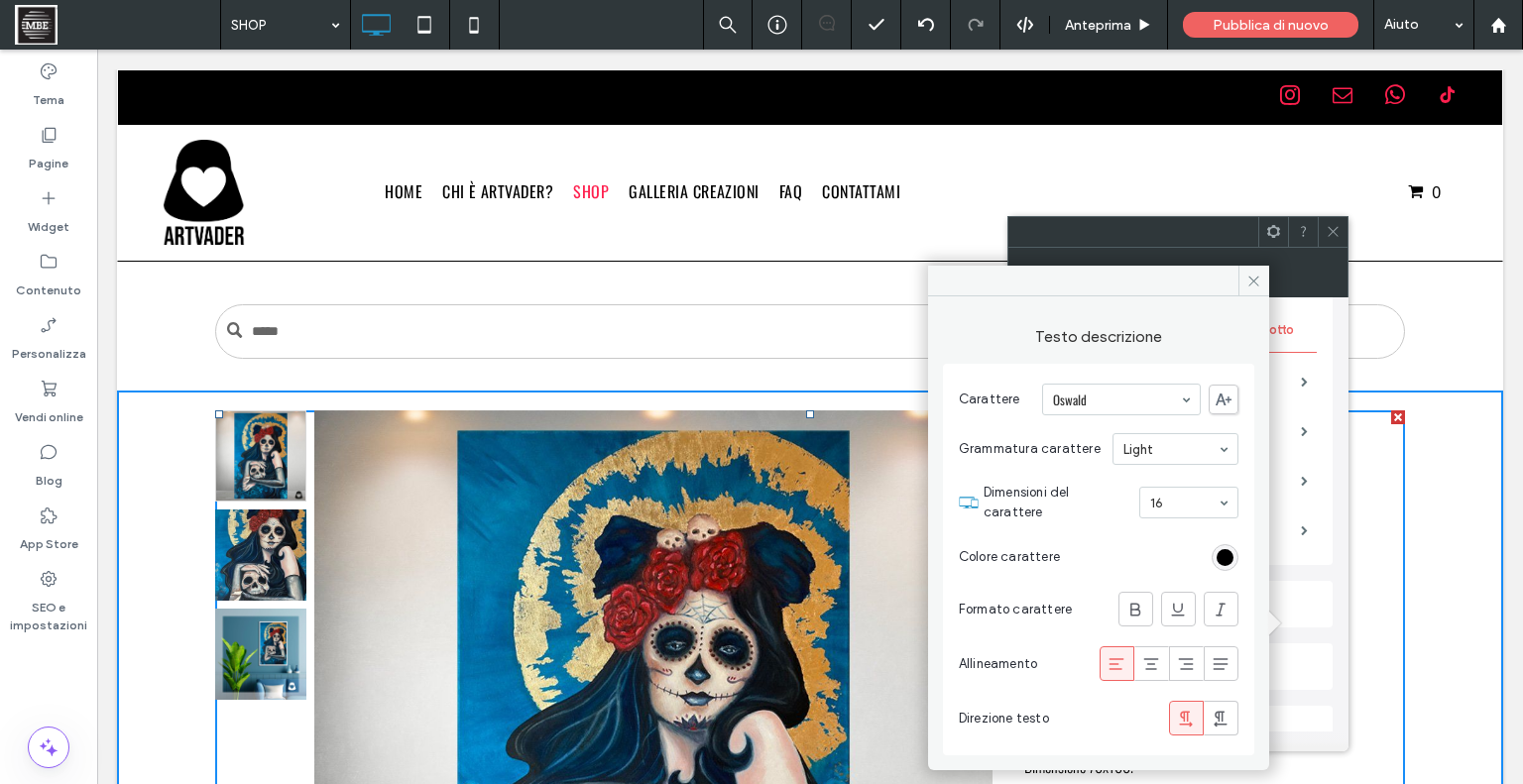click on "Carrello e pagamento Titolo carrello e pagamento Sottotitoli carrello e pagamento Collega stile Tutti i testi in carrello e pagamento" at bounding box center [1178, 604] 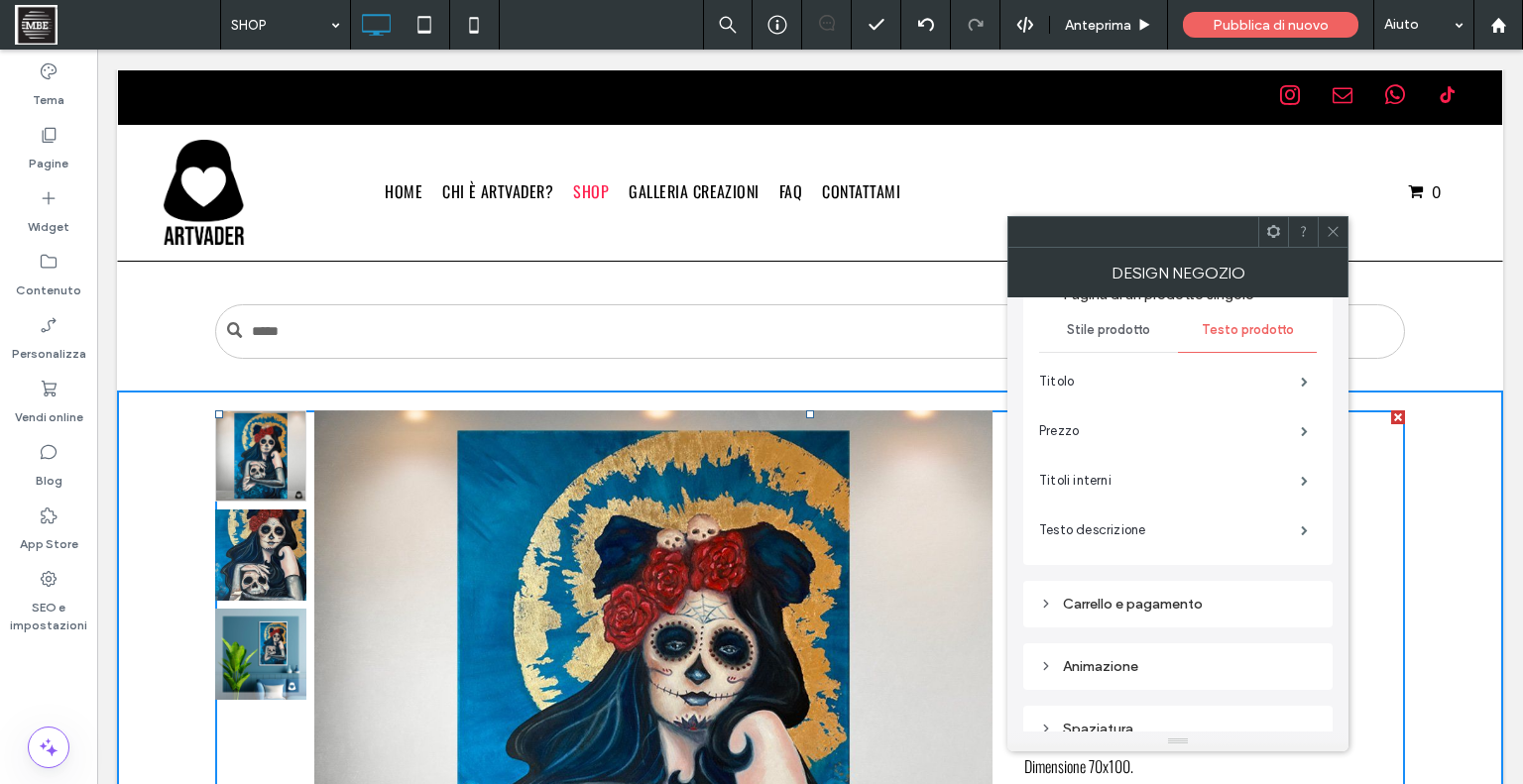 click on "Carrello e pagamento" at bounding box center [1178, 604] 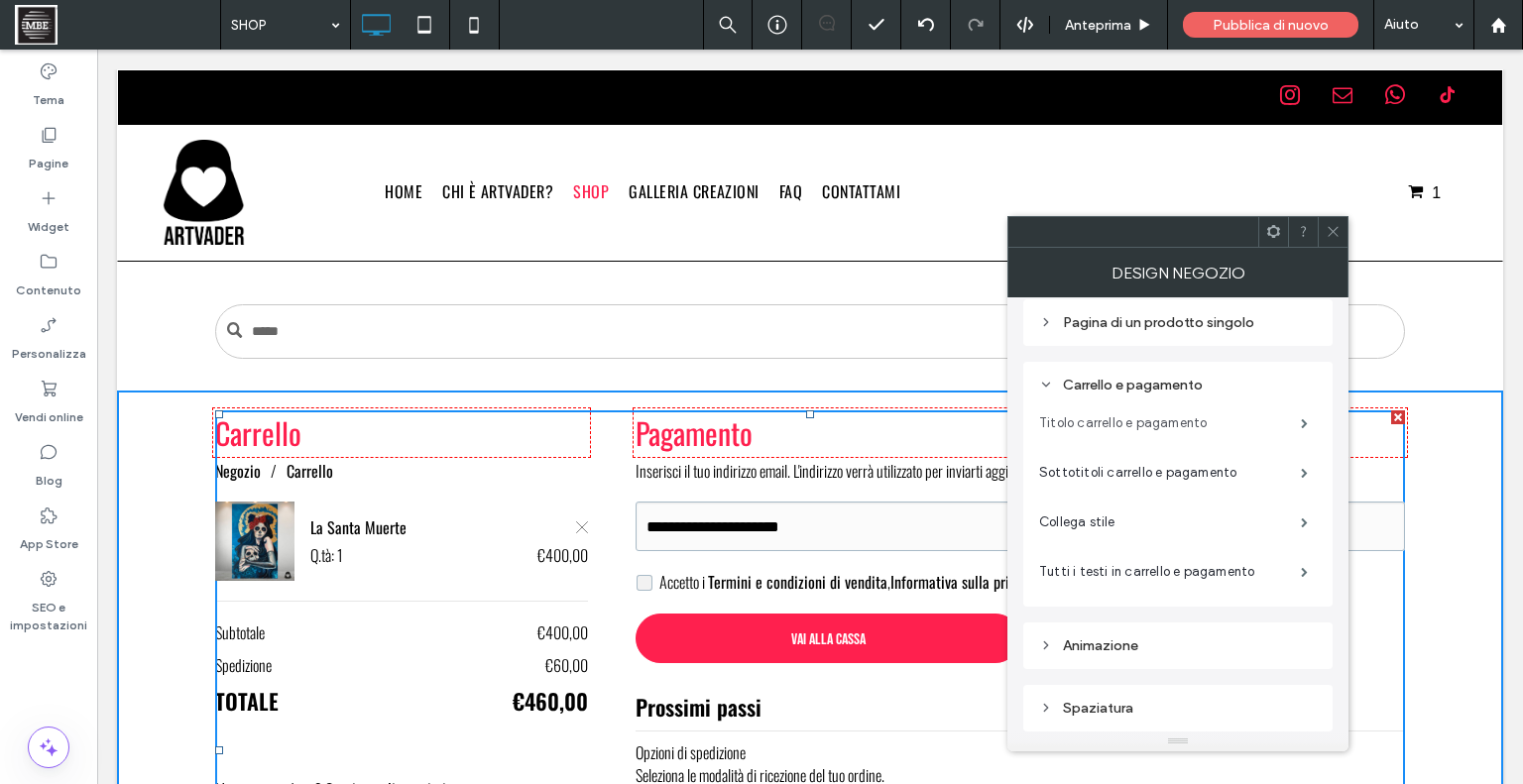 scroll, scrollTop: 348, scrollLeft: 0, axis: vertical 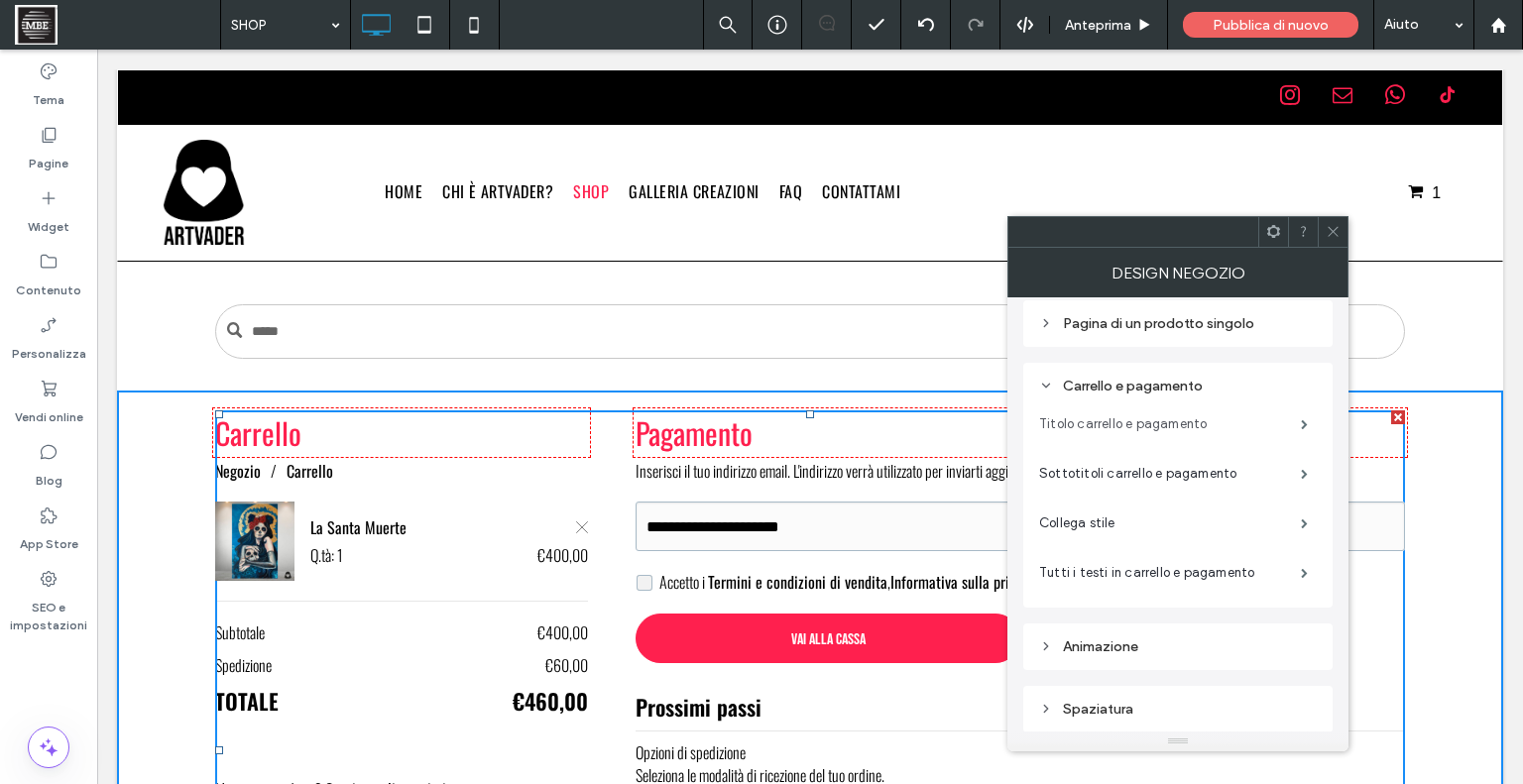 click on "Titolo carrello e pagamento" at bounding box center [1170, 424] 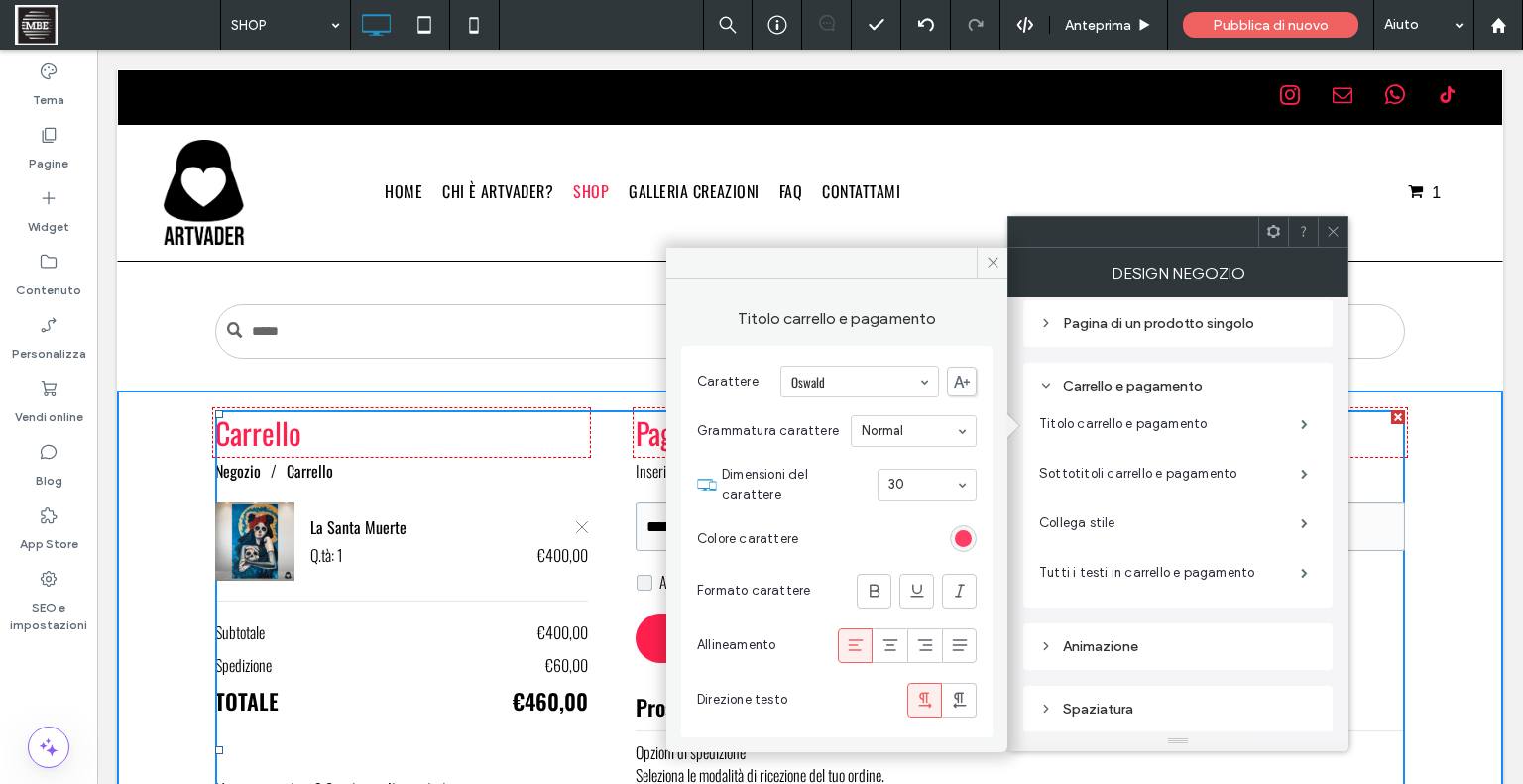 click at bounding box center (963, 538) 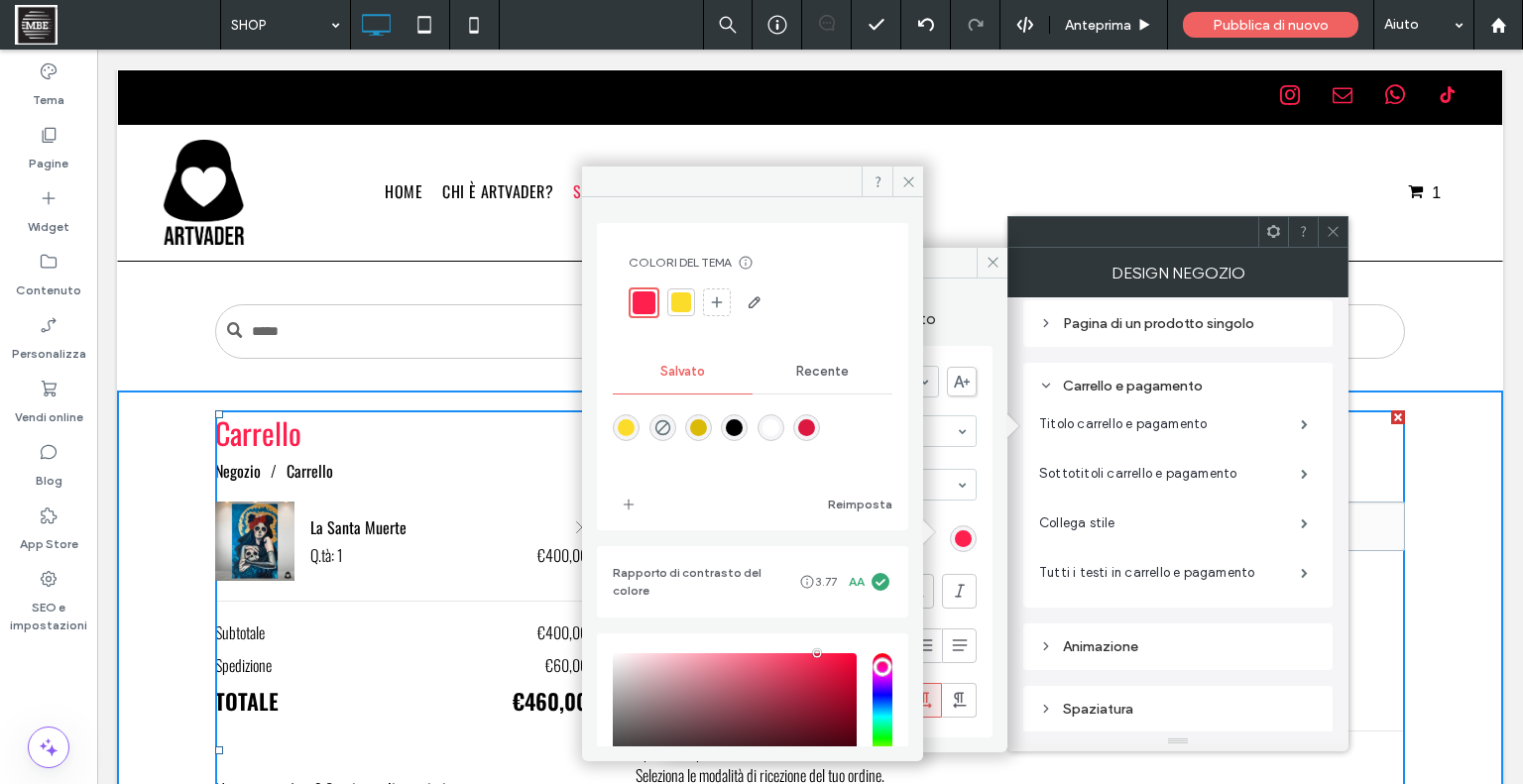 click at bounding box center (644, 302) 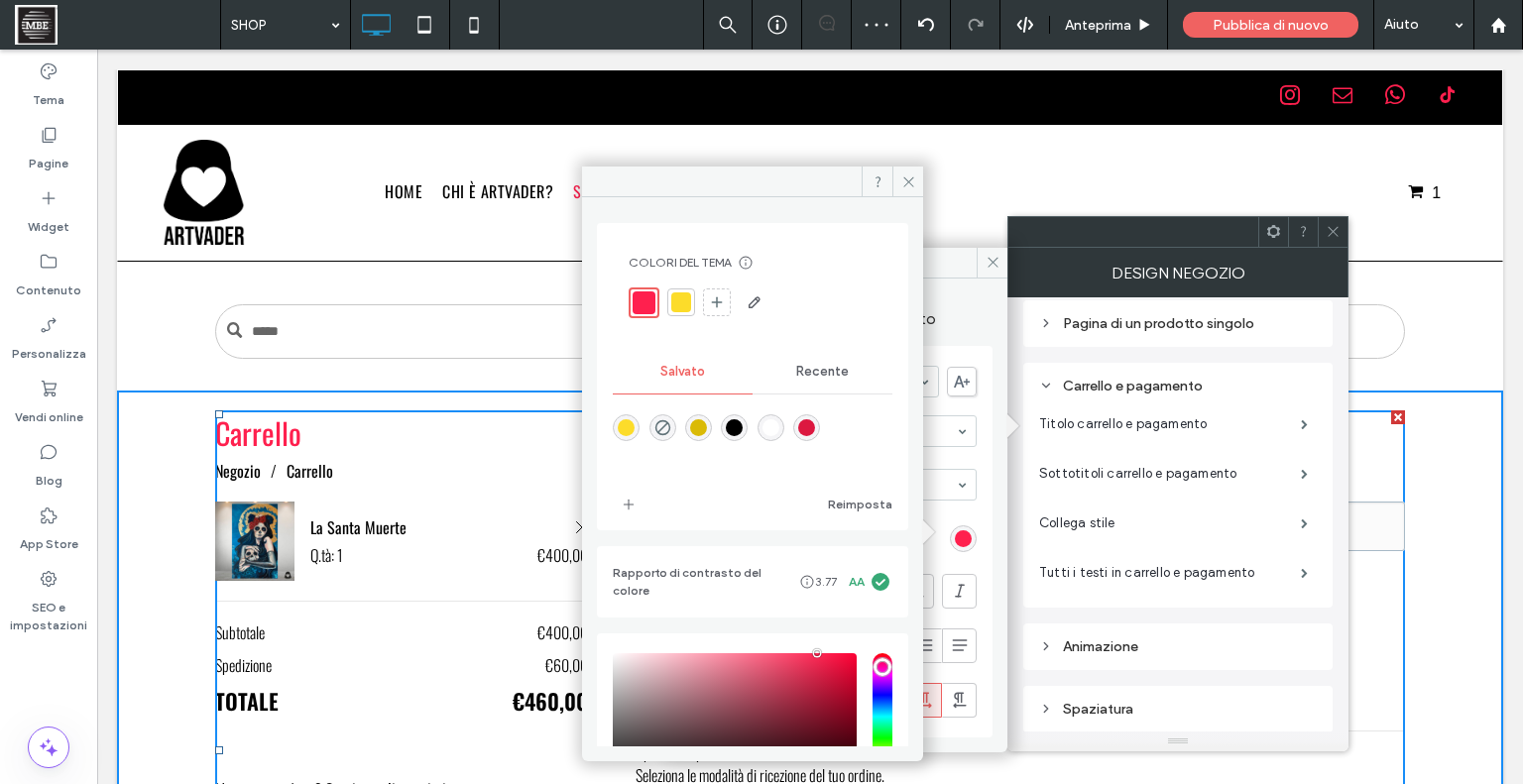 click 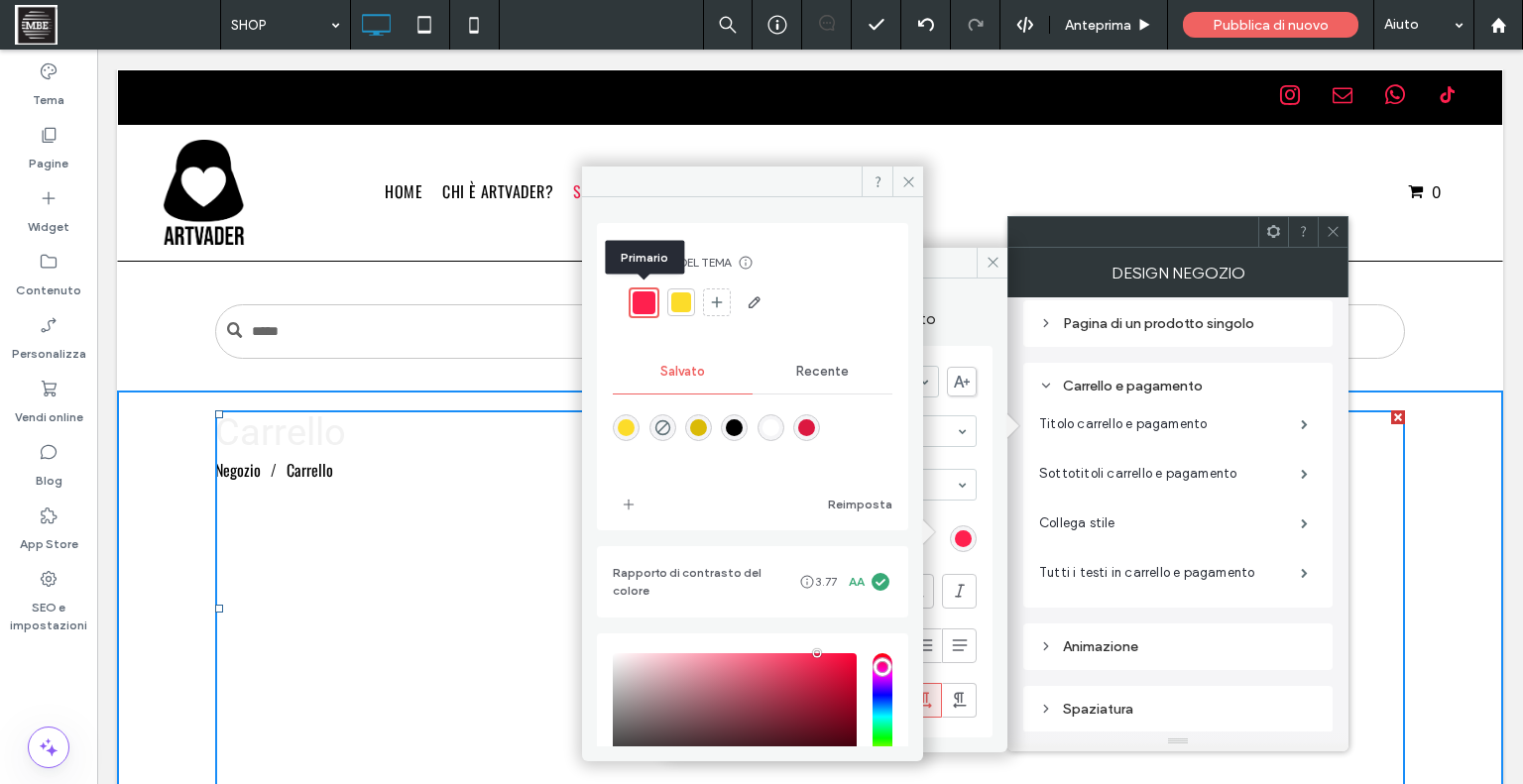 click at bounding box center [644, 302] 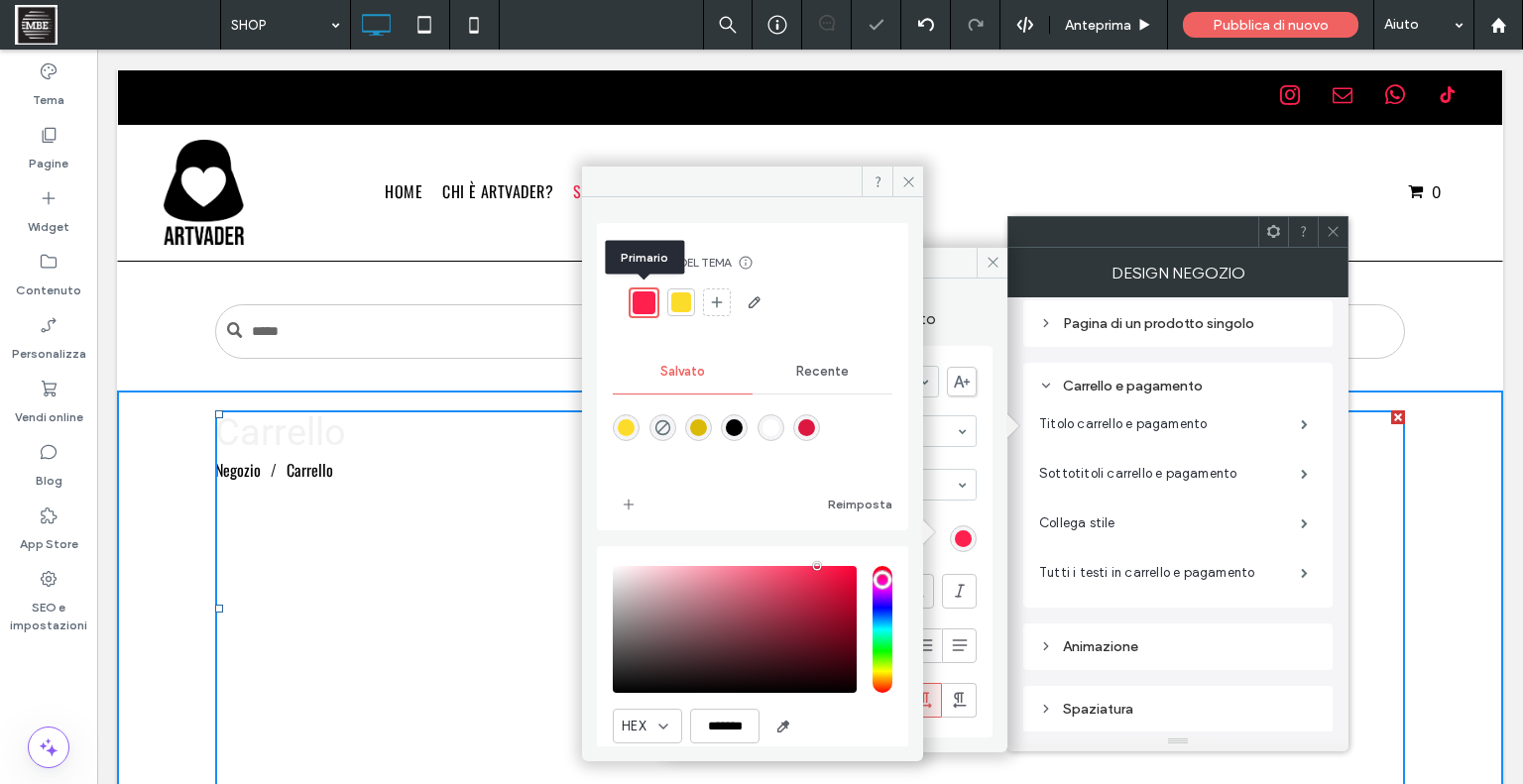 click at bounding box center [644, 302] 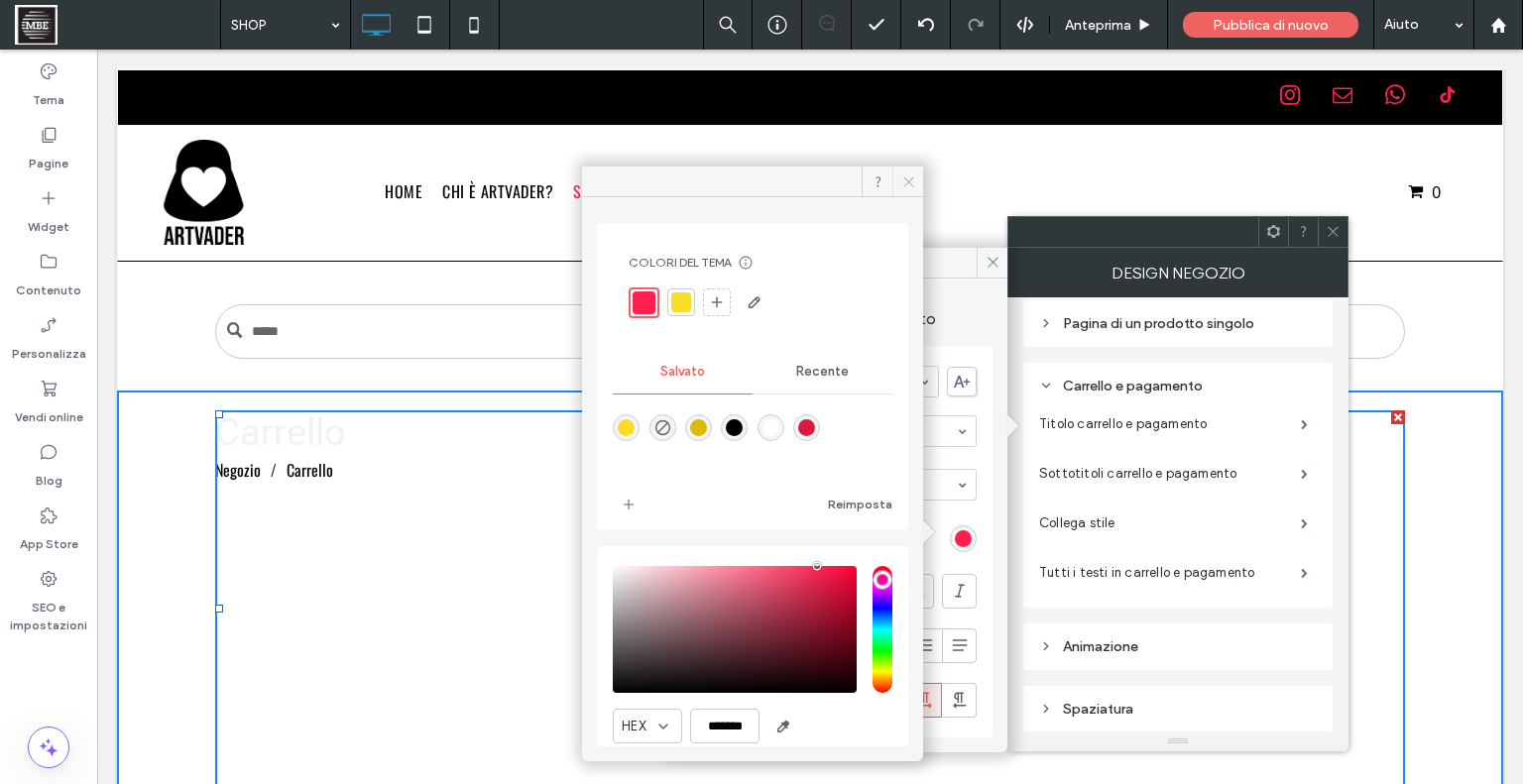 click 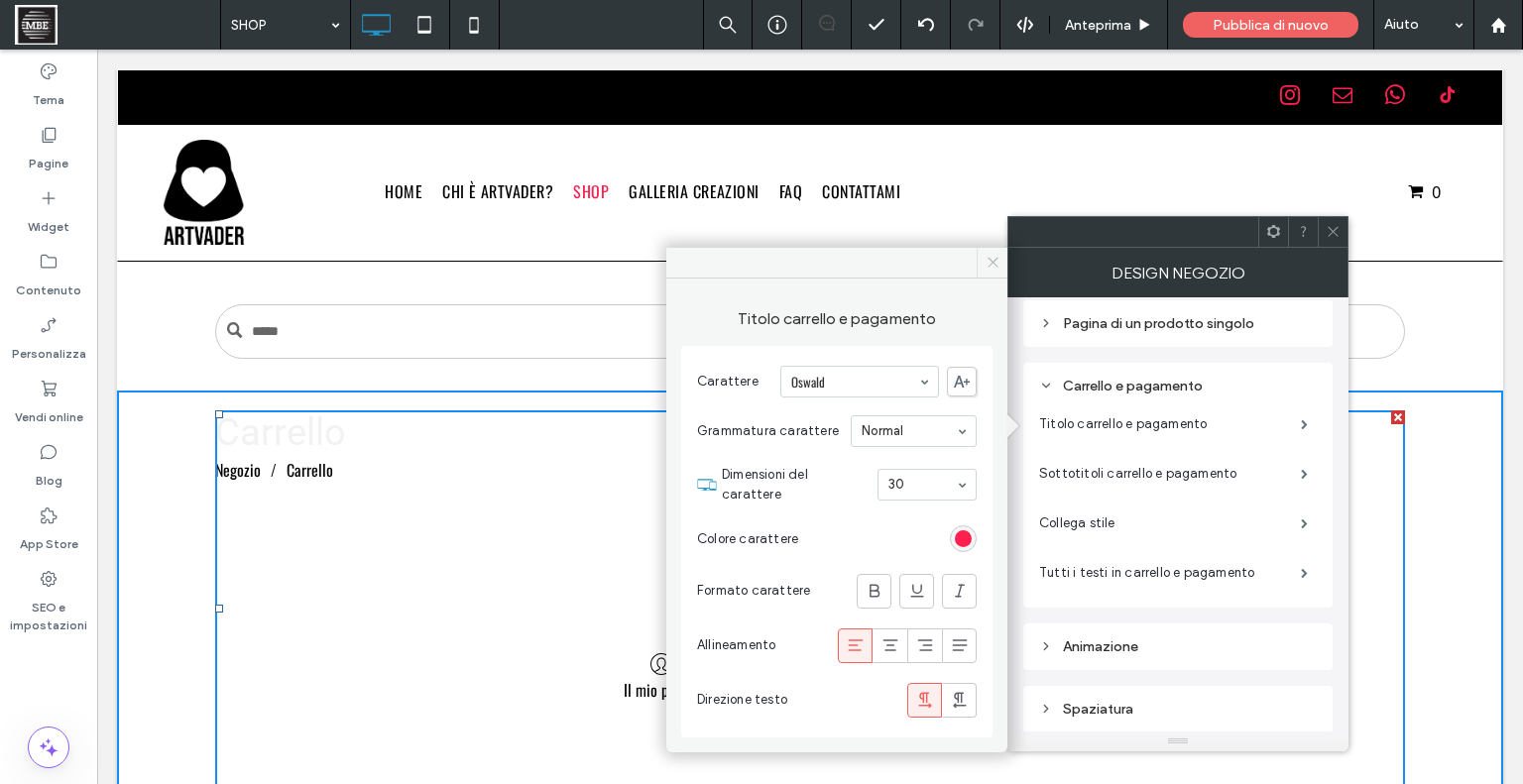 click 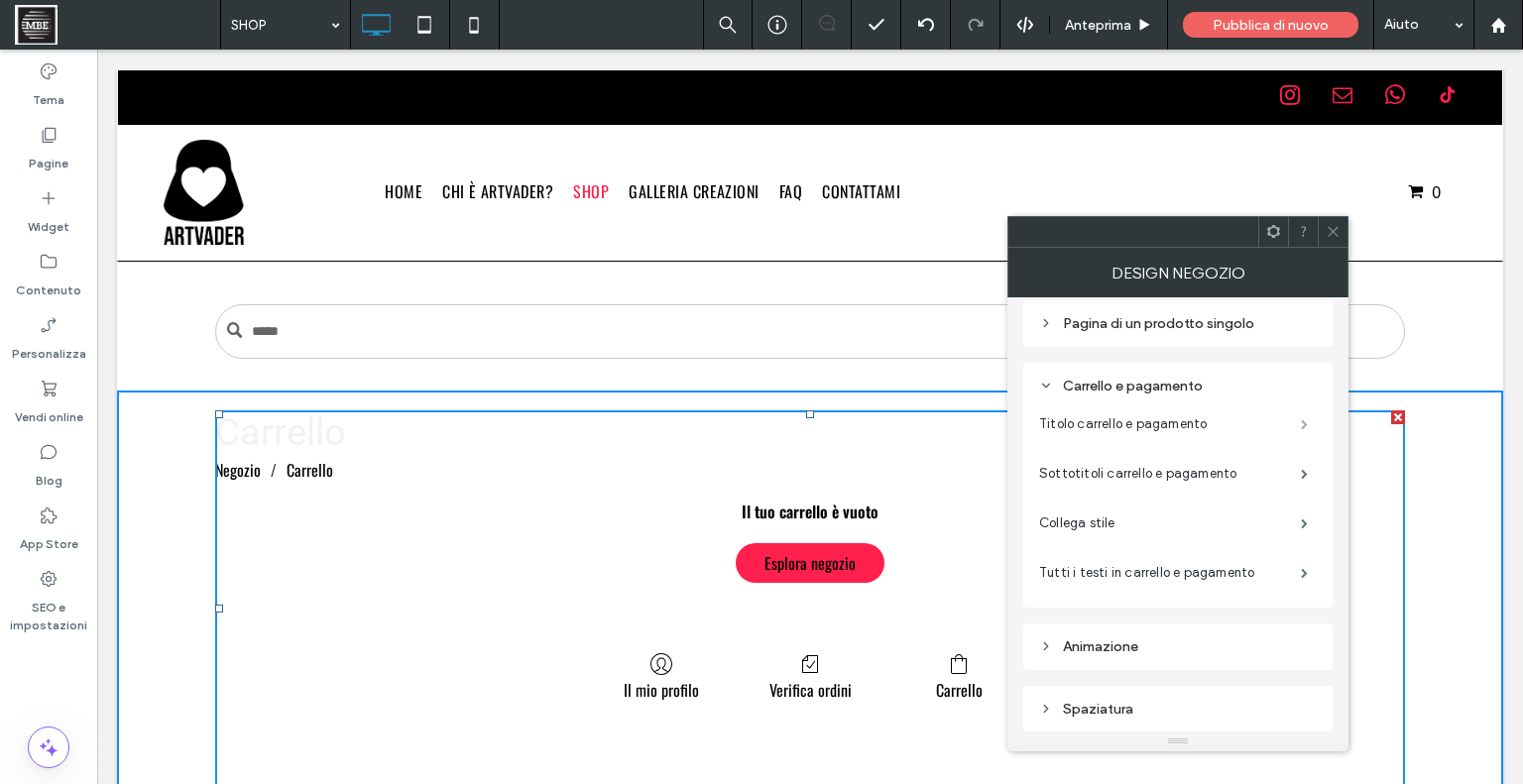 click at bounding box center (1304, 424) 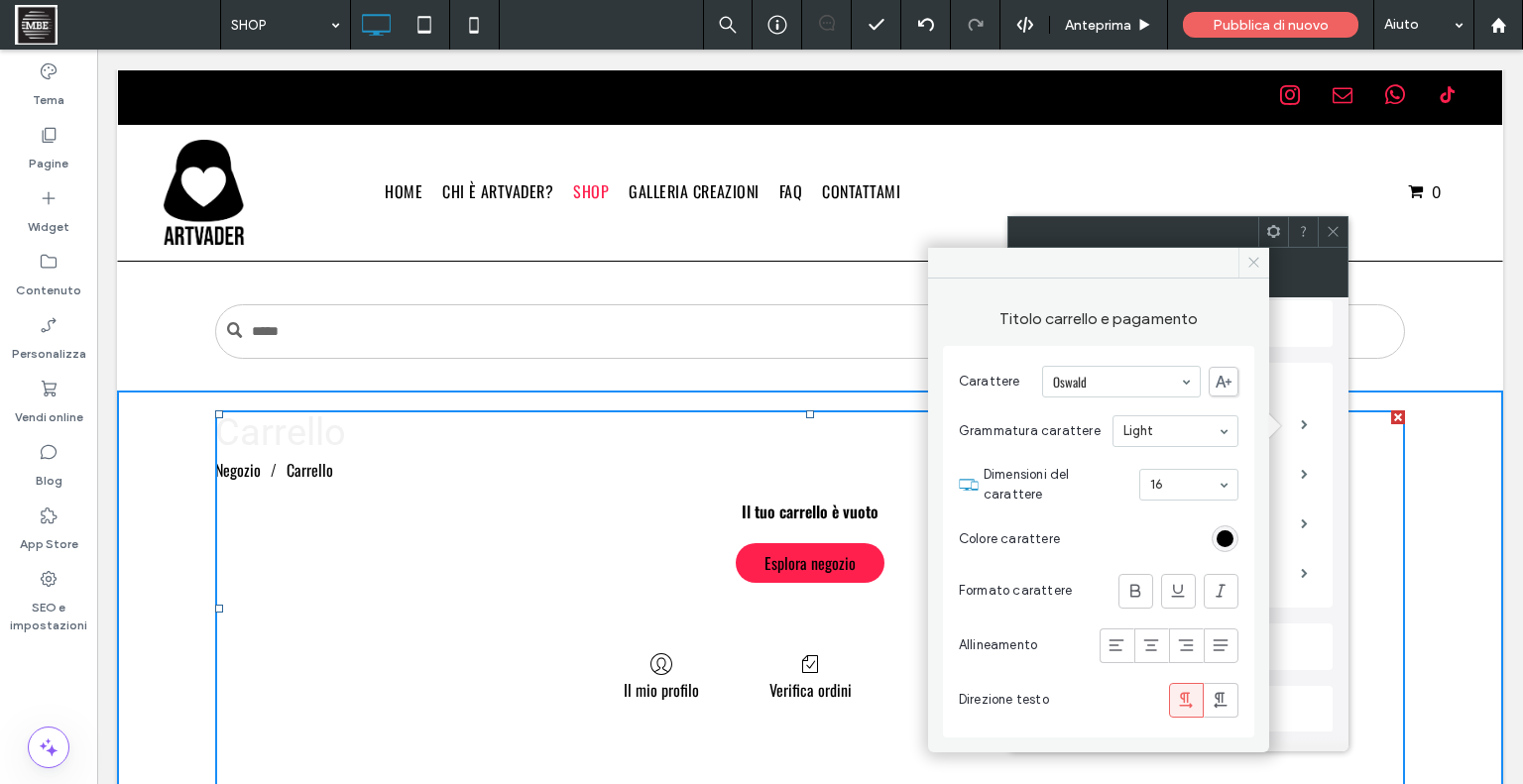 click 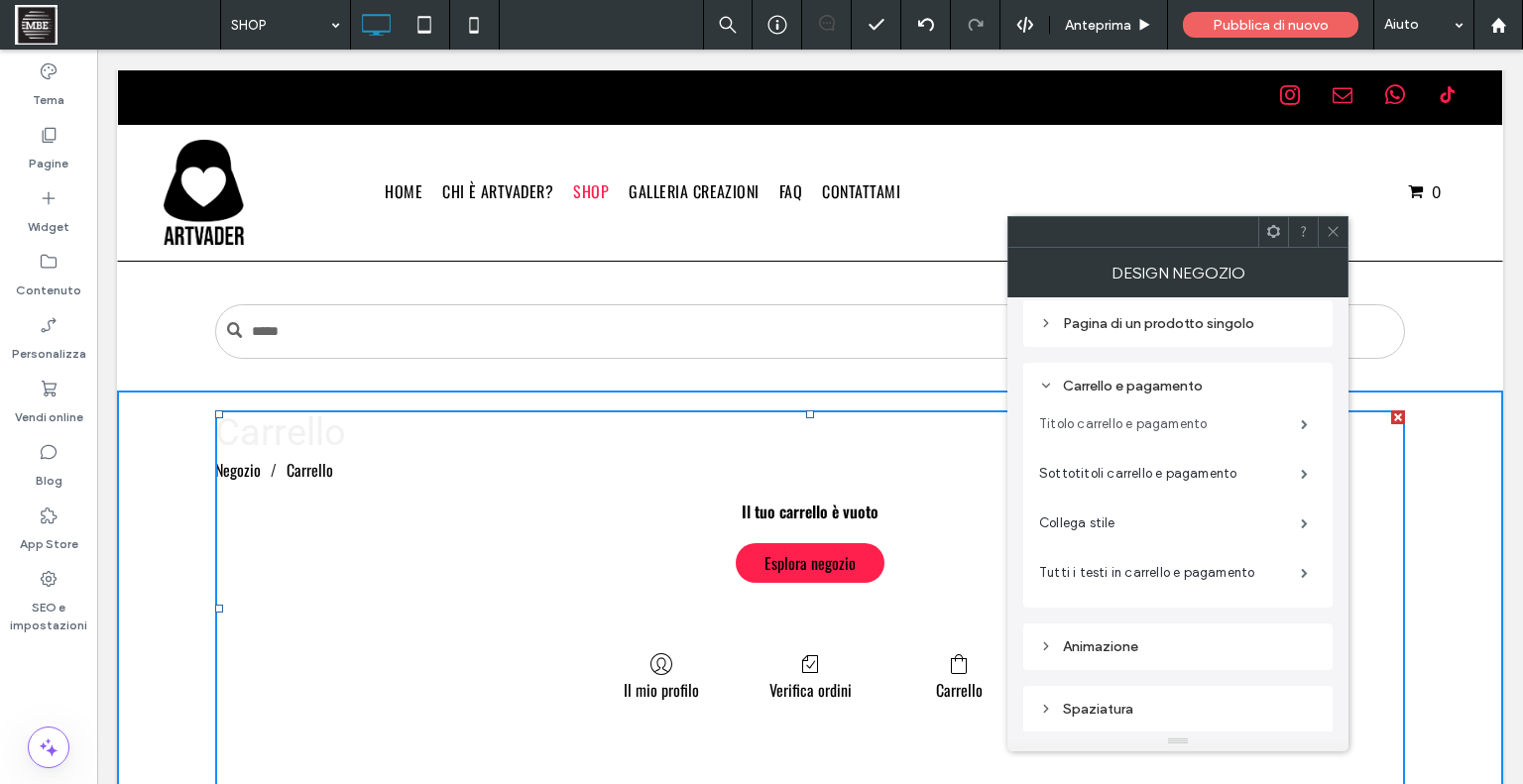 click on "Titolo carrello e pagamento" at bounding box center [1170, 424] 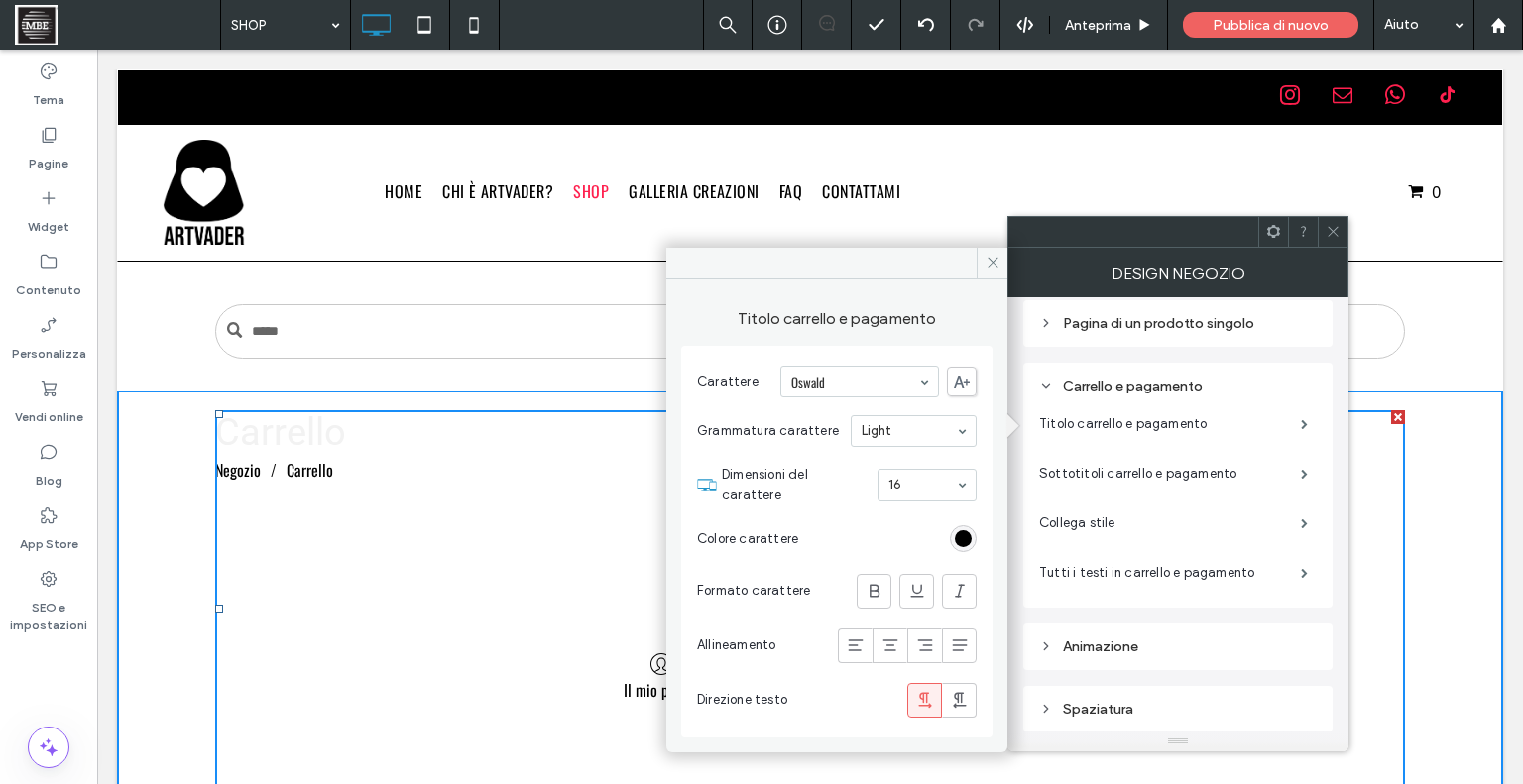 click at bounding box center (963, 538) 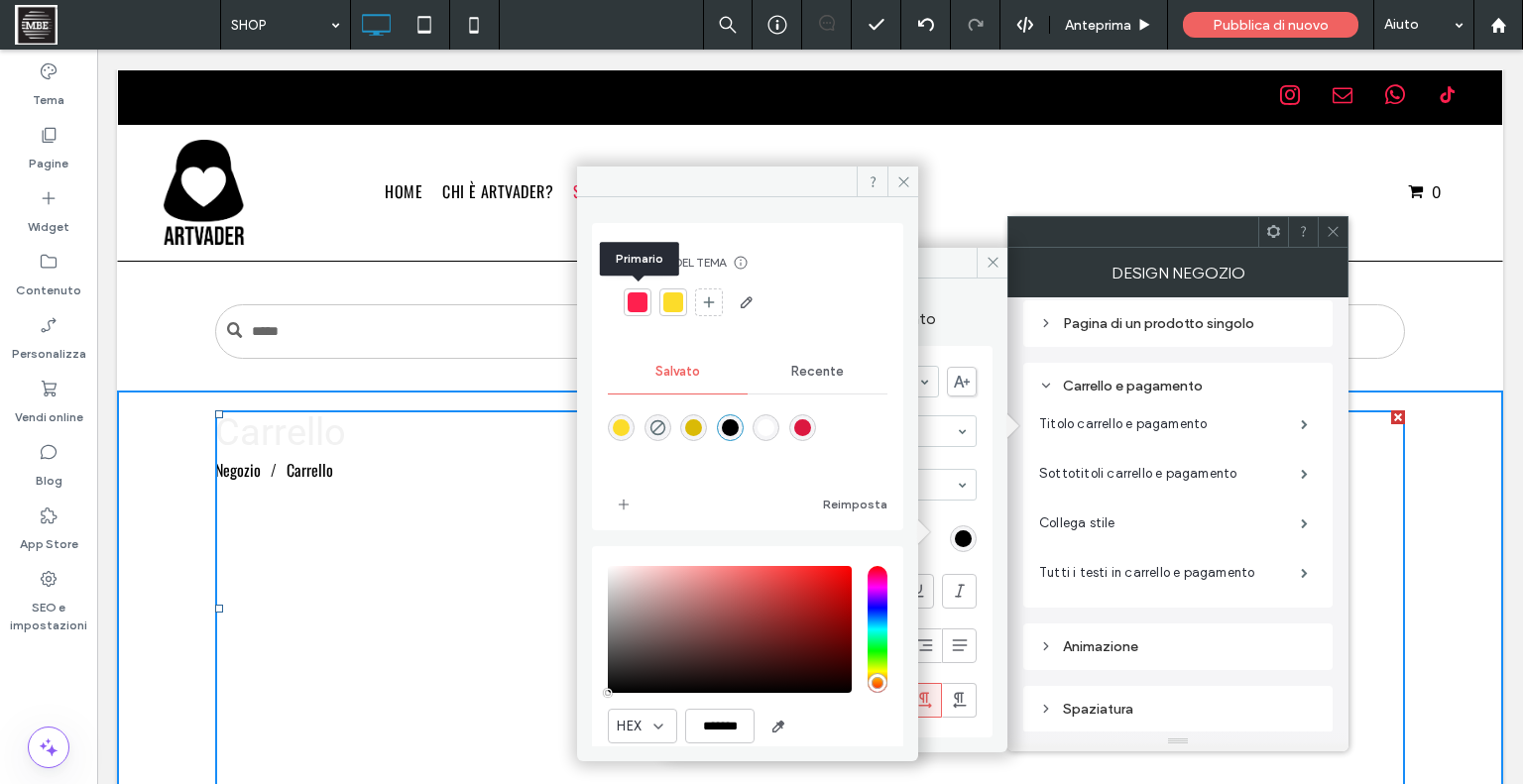 click at bounding box center (638, 302) 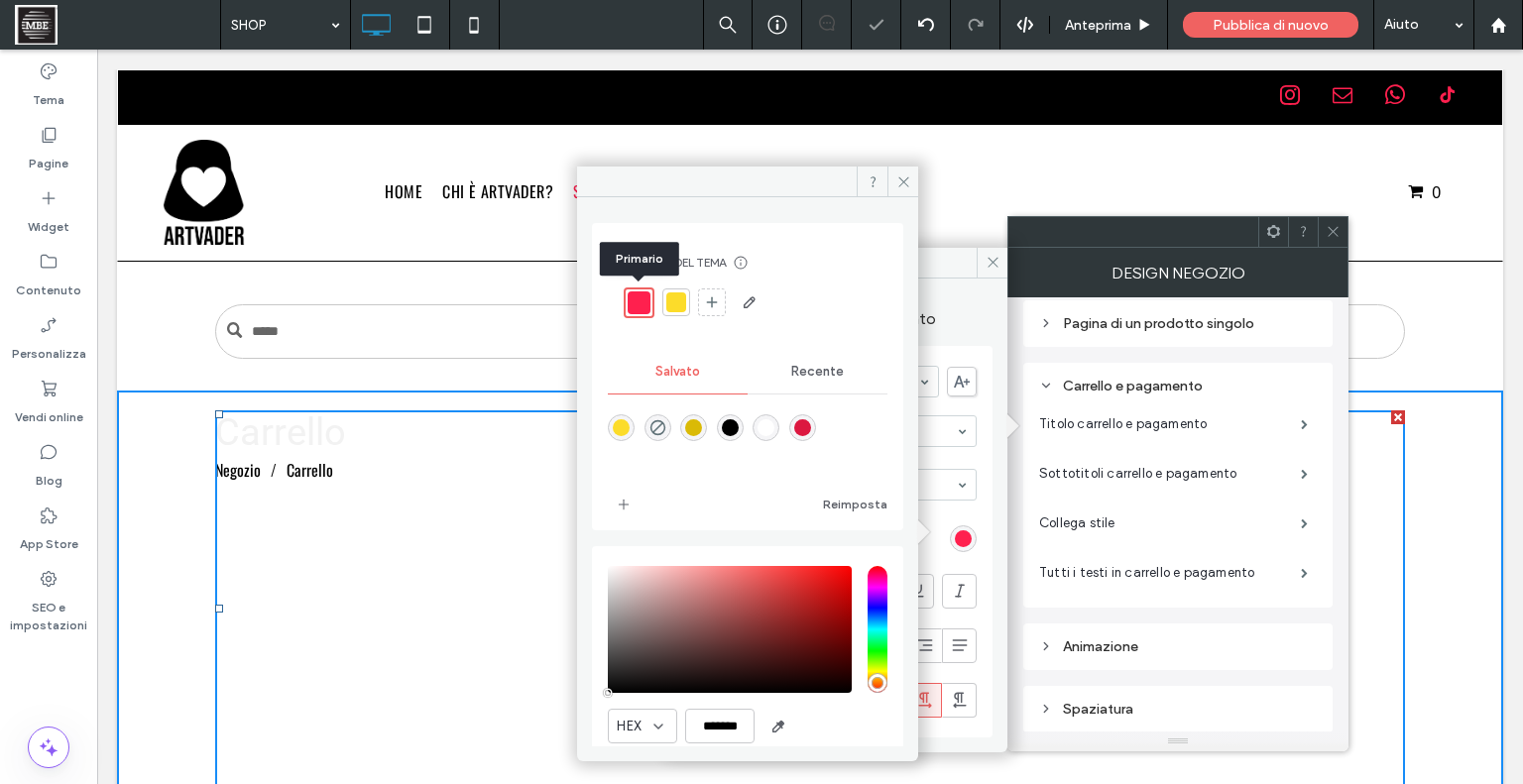 click at bounding box center [639, 302] 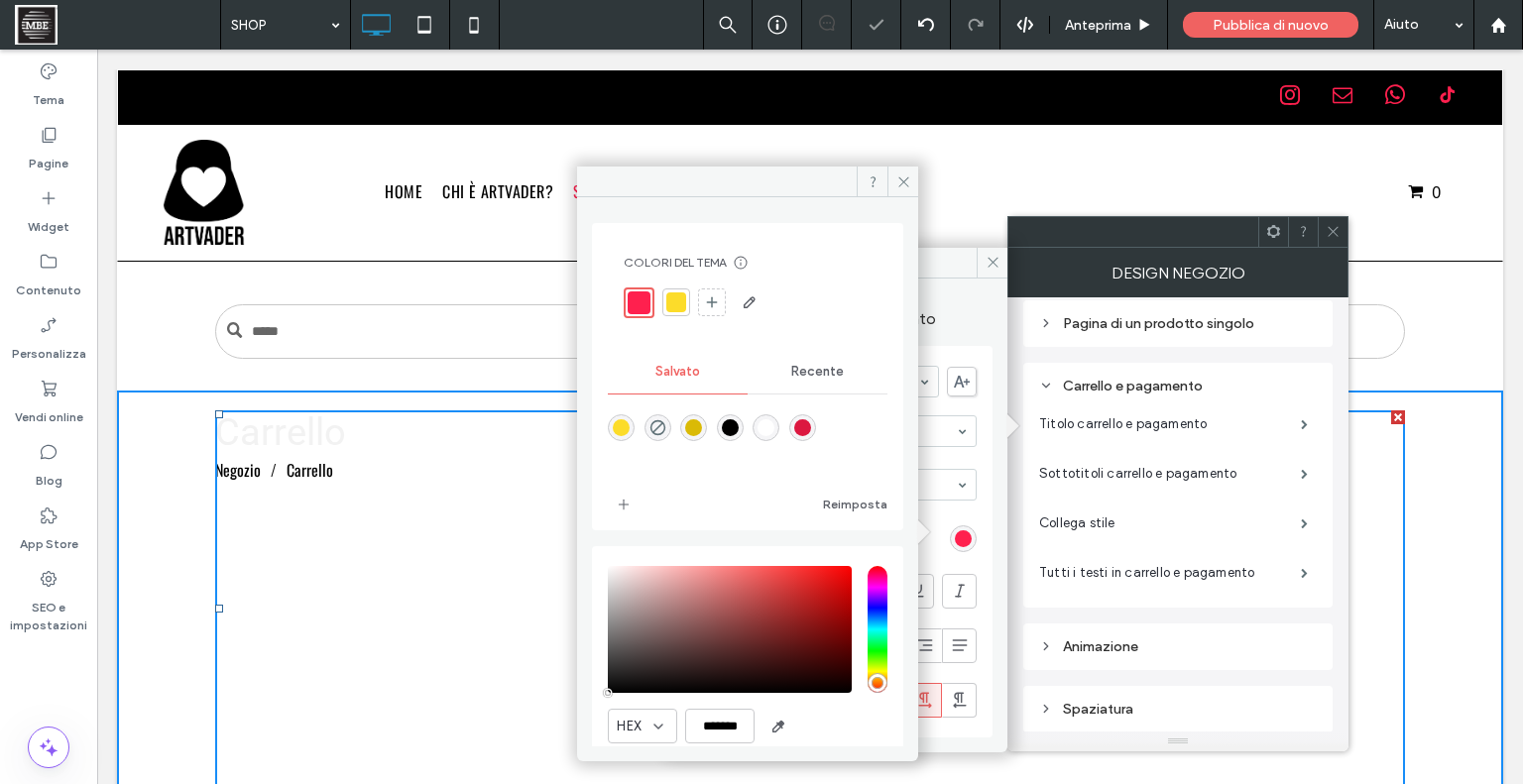 click at bounding box center (730, 427) 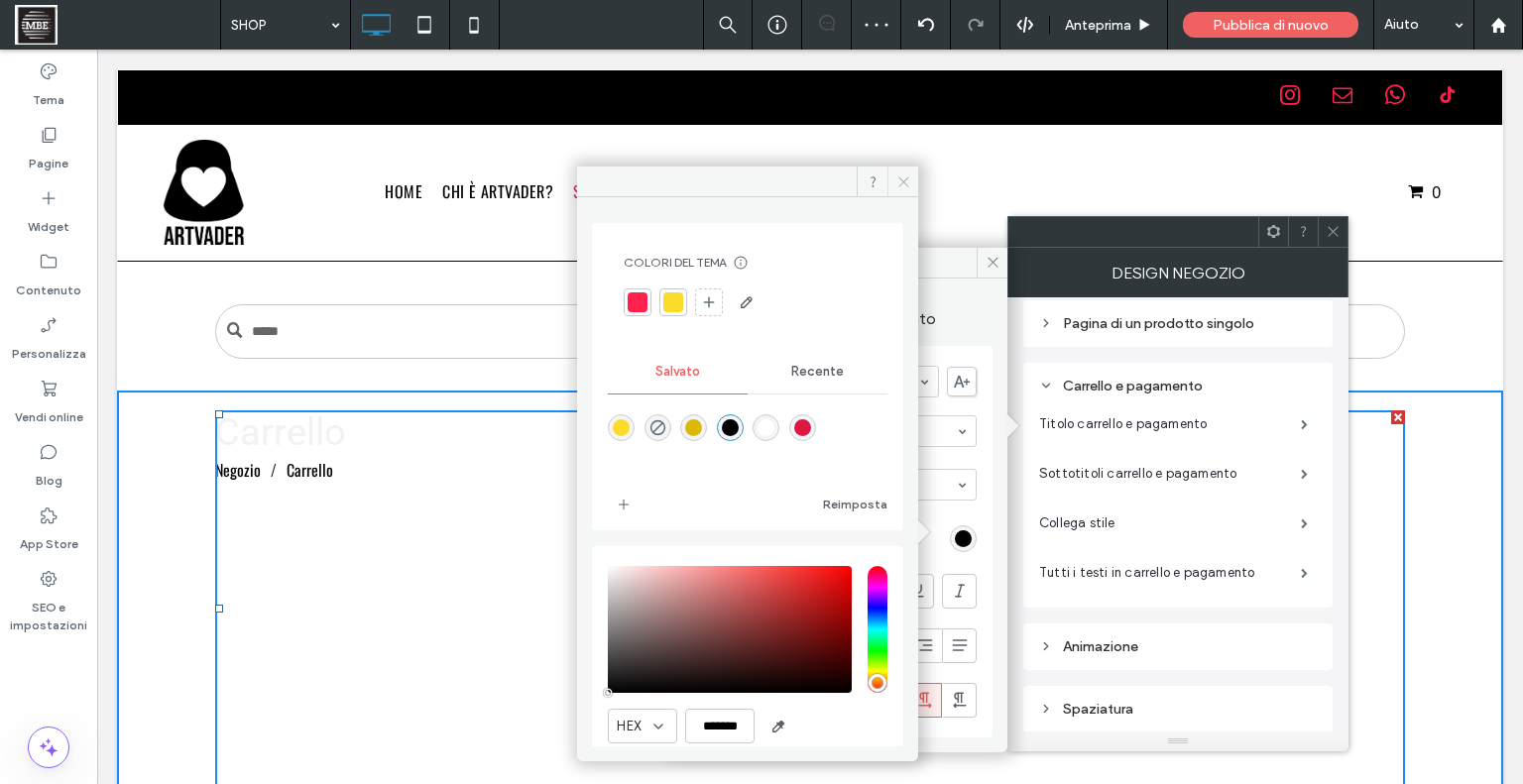 click 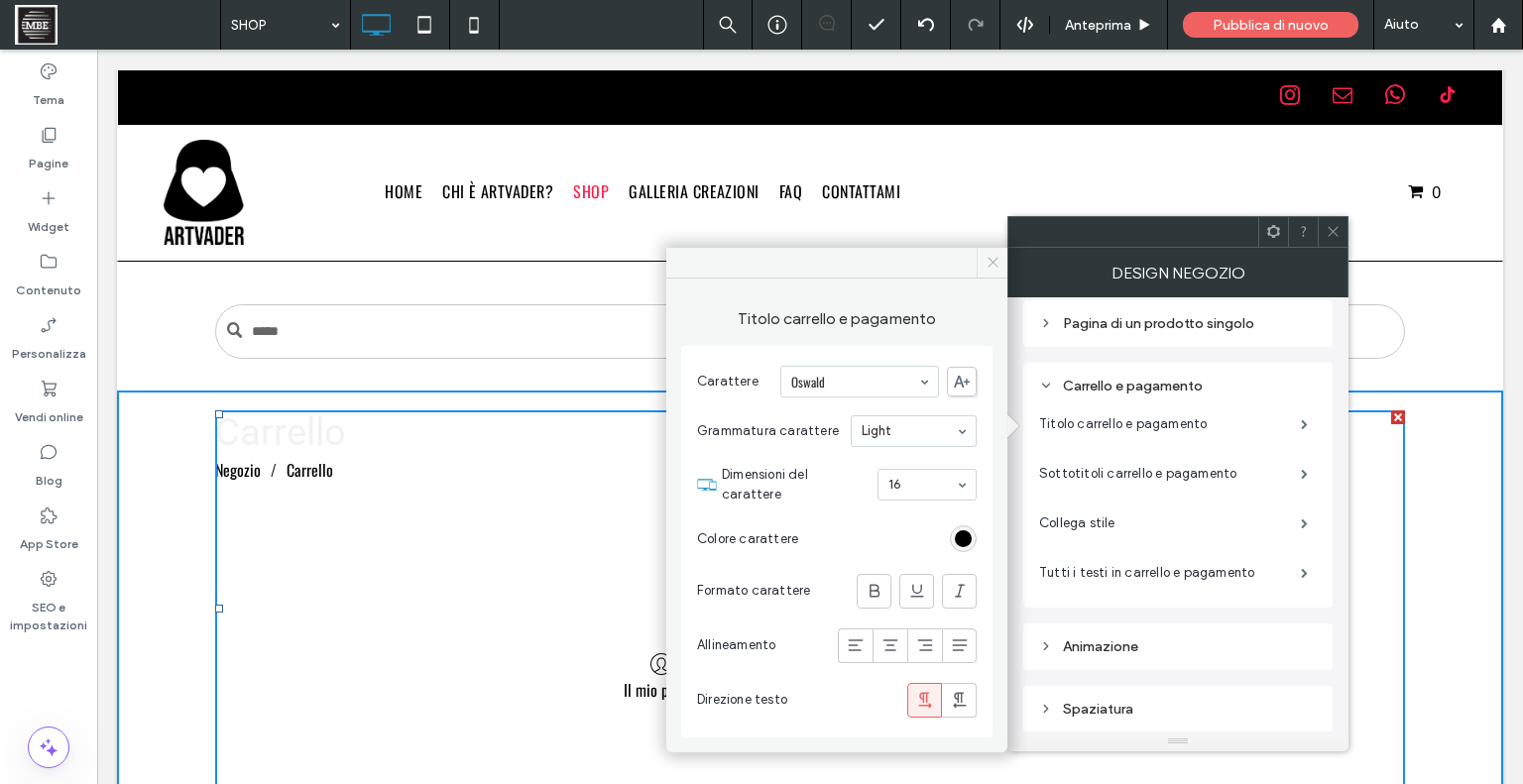 click 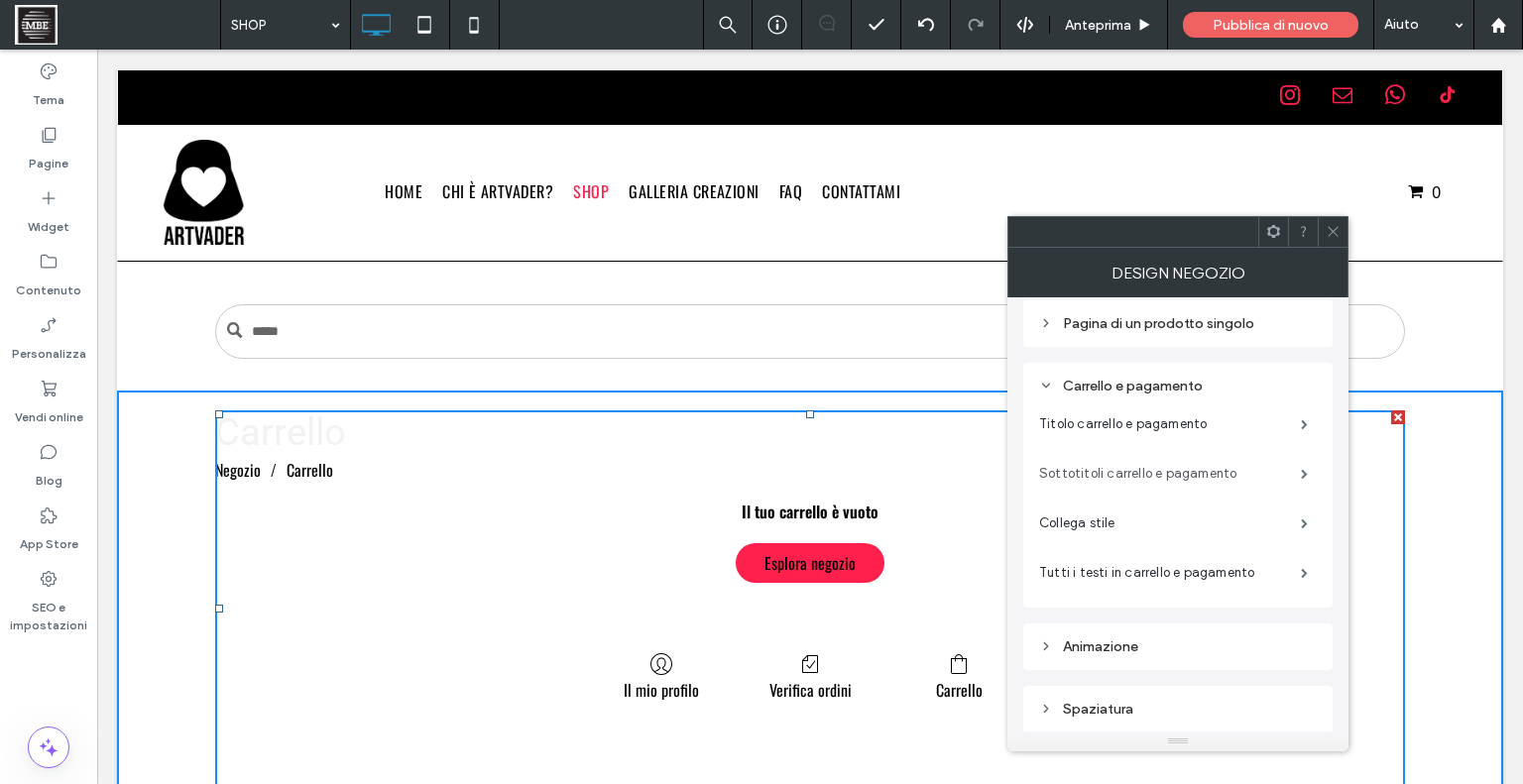 click on "Sottotitoli carrello e pagamento" at bounding box center (1170, 474) 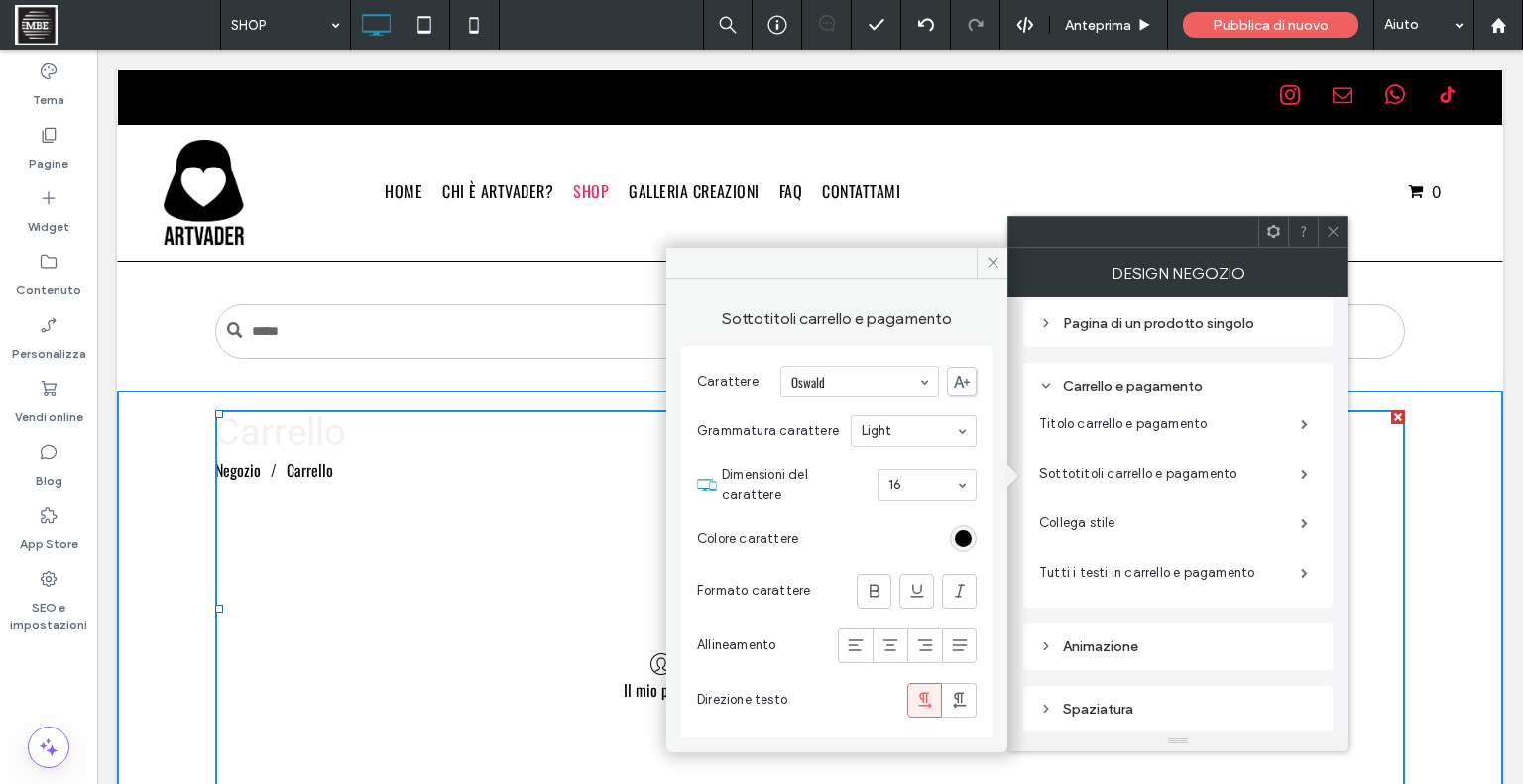 click at bounding box center [1333, 232] 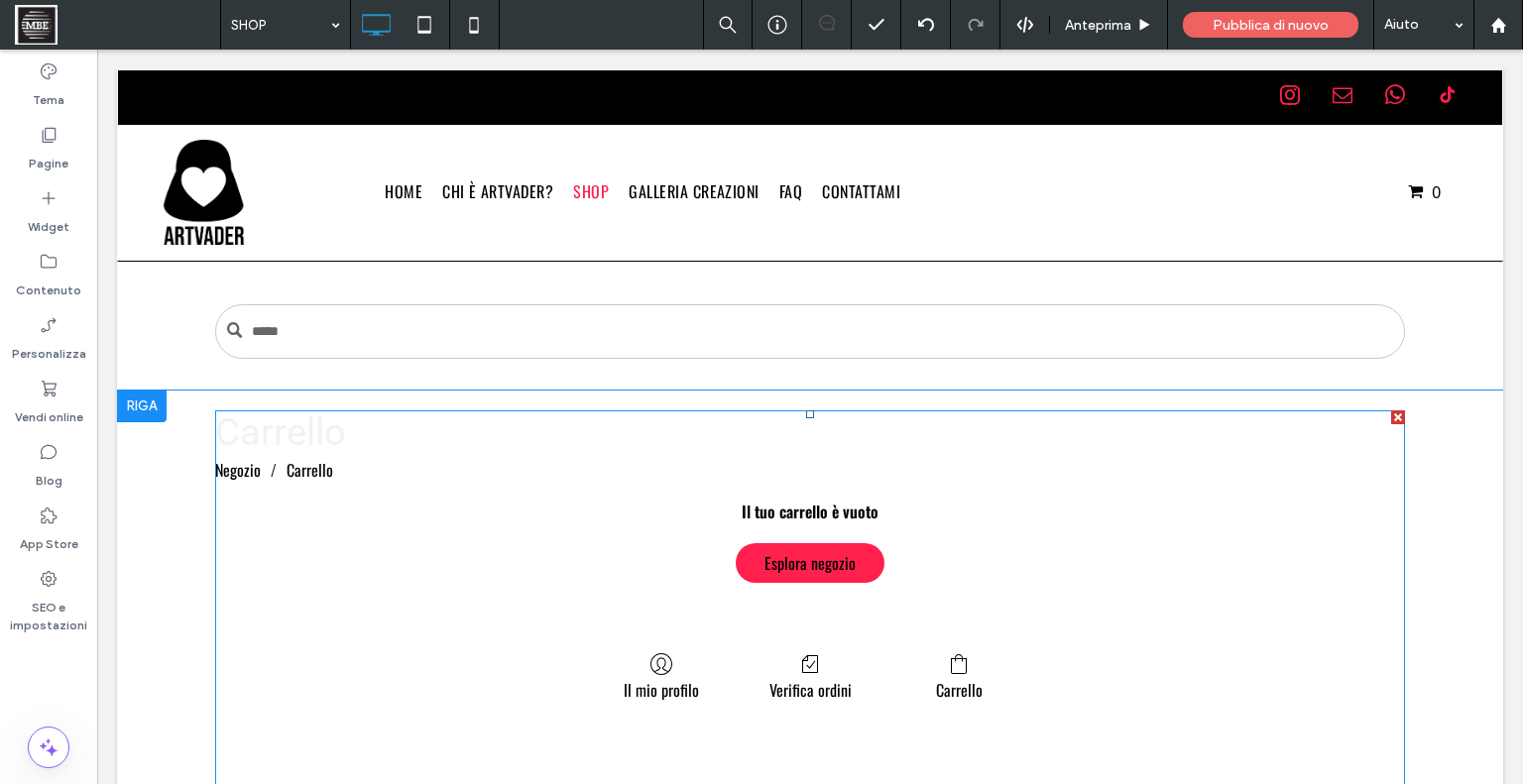 click on "Il tuo carrello è vuoto" at bounding box center (810, 511) 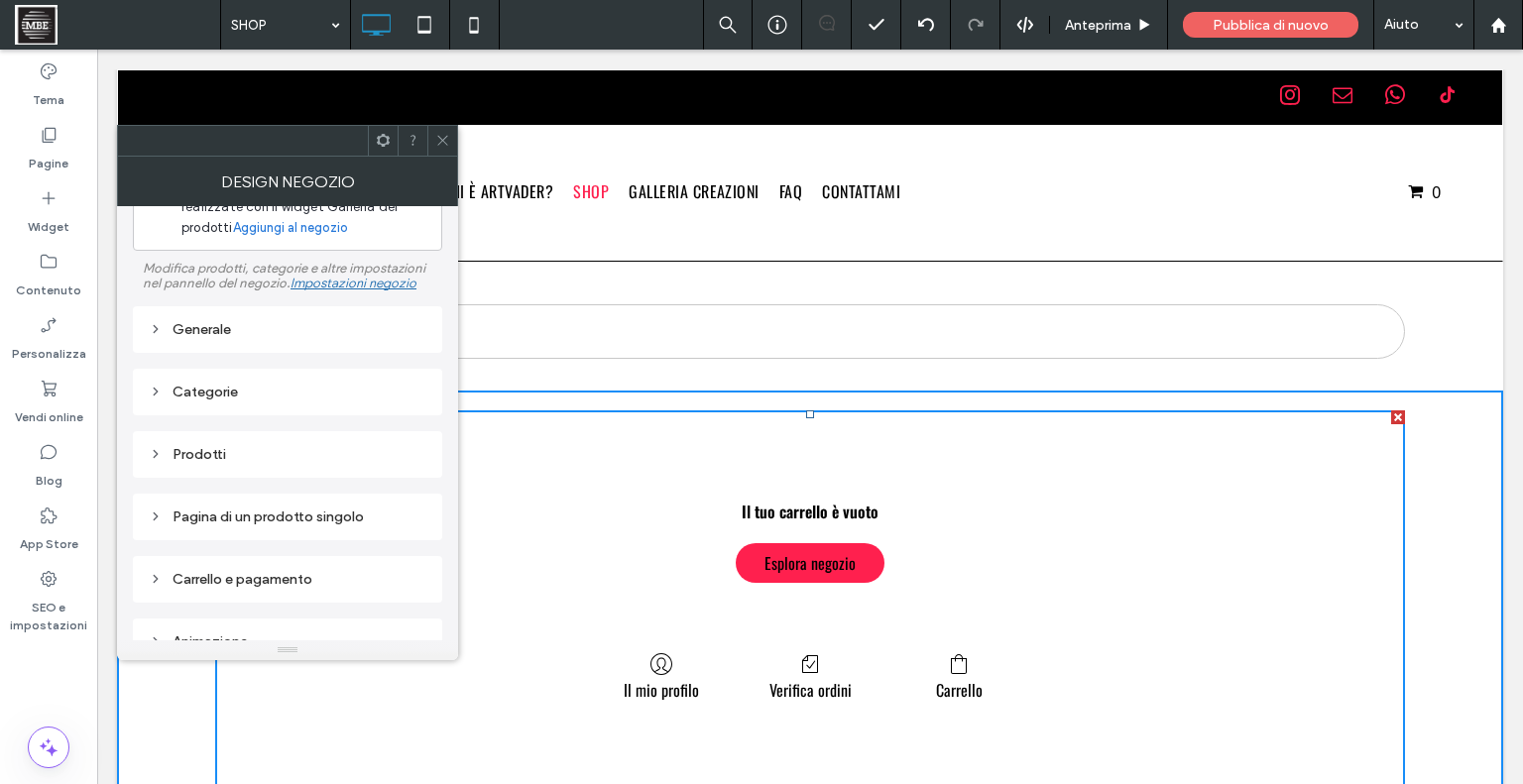 scroll, scrollTop: 71, scrollLeft: 0, axis: vertical 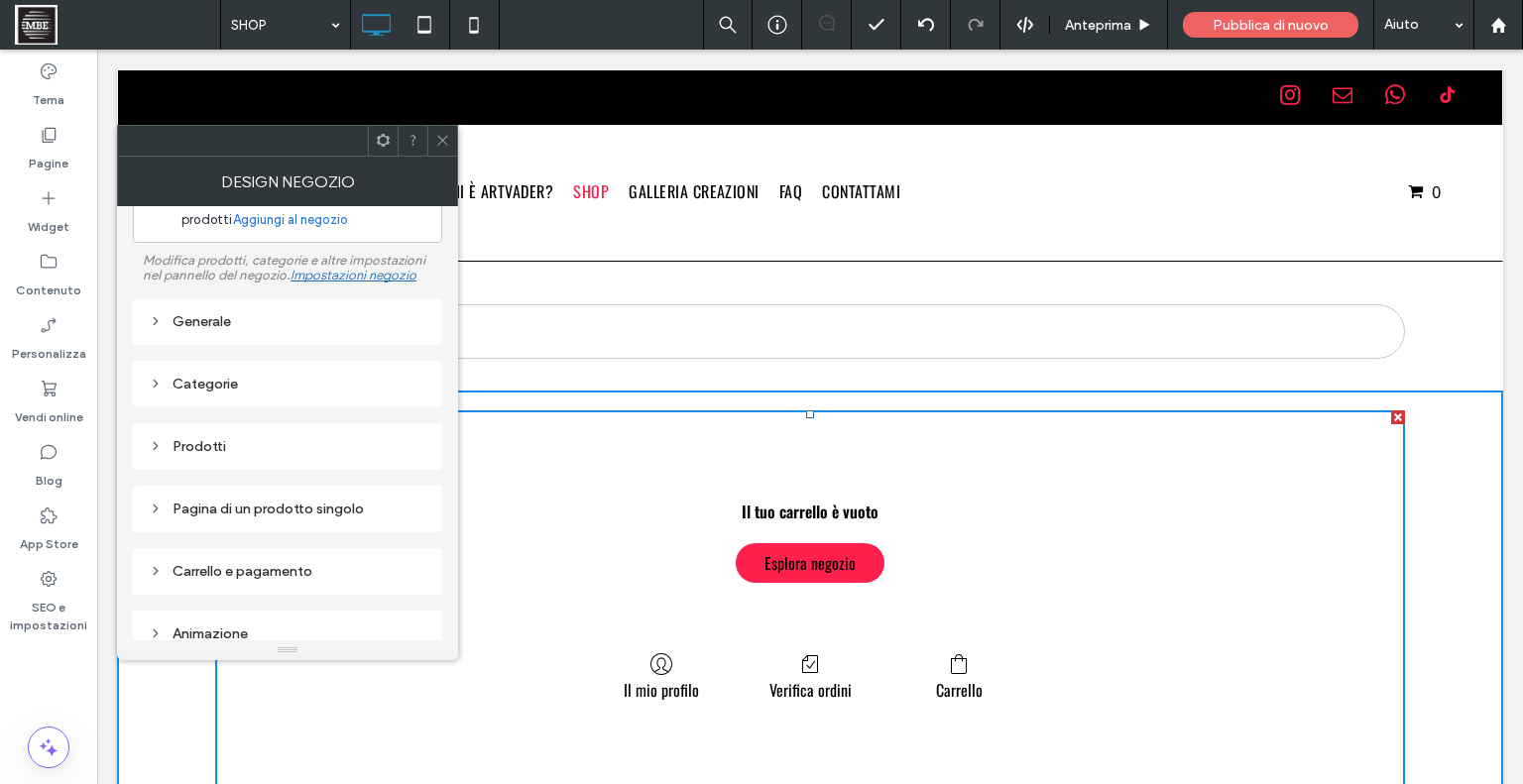 click on "Carrello e pagamento" at bounding box center (288, 571) 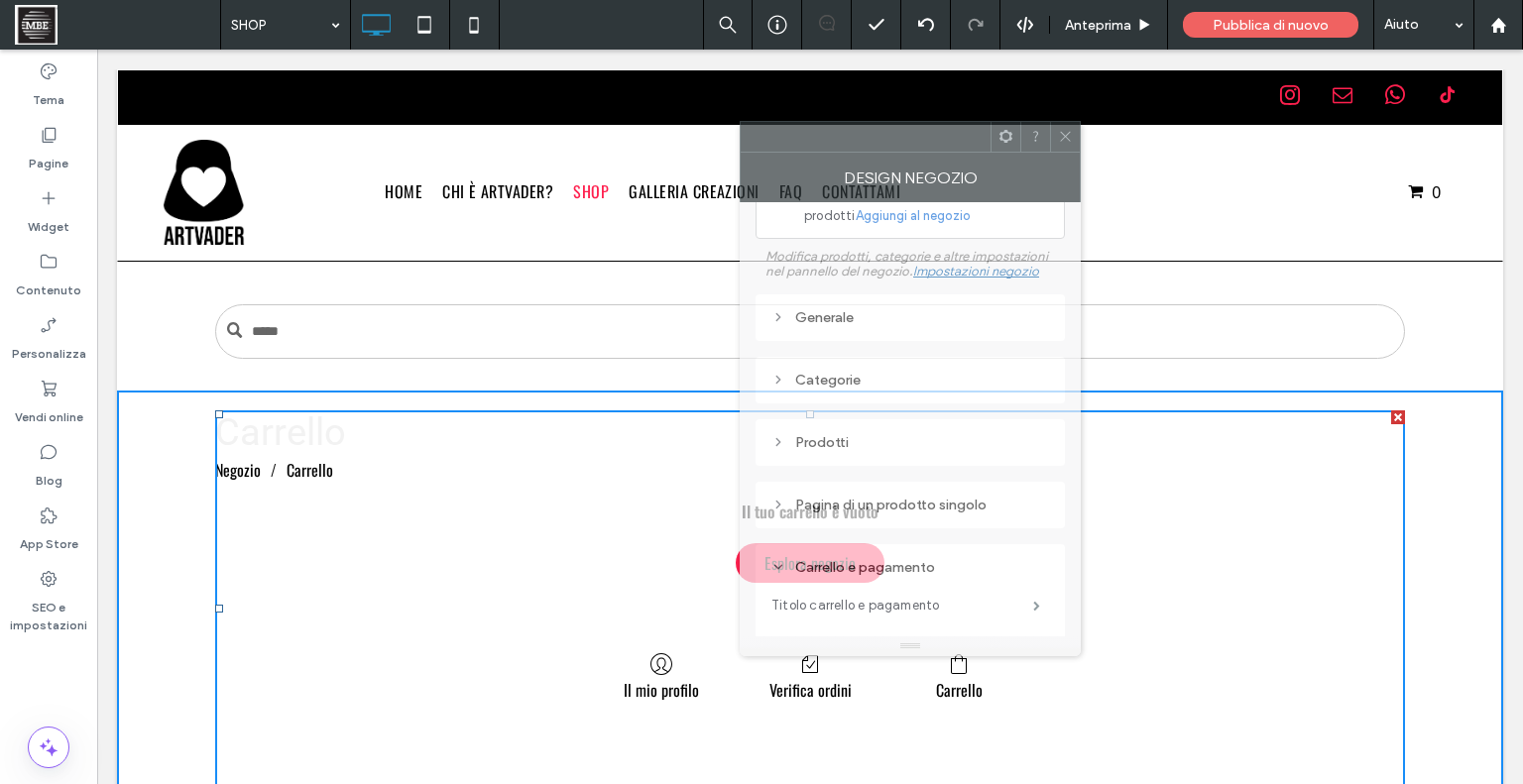 drag, startPoint x: 305, startPoint y: 150, endPoint x: 928, endPoint y: 146, distance: 623.01284 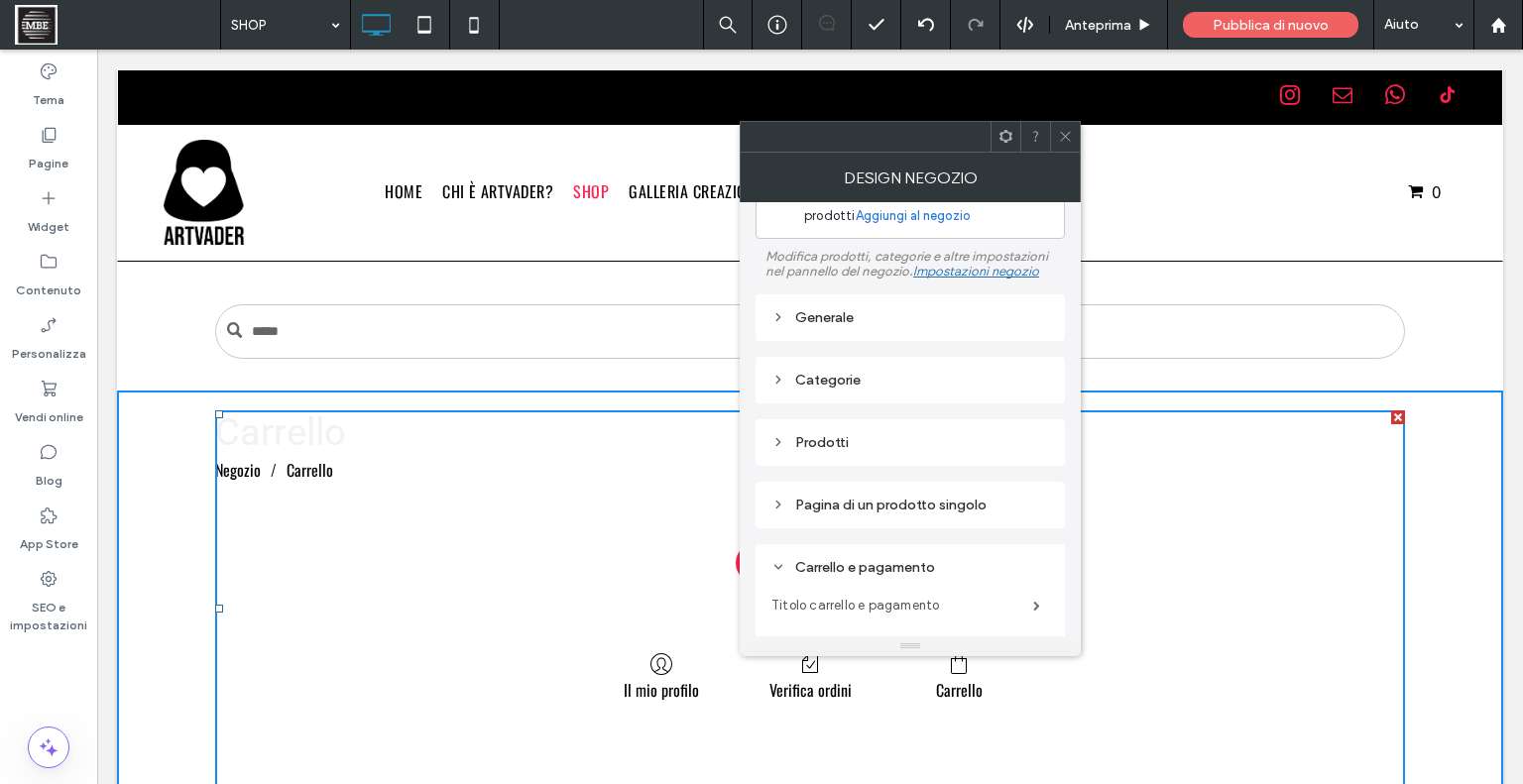 click on "Titolo carrello e pagamento" at bounding box center (902, 606) 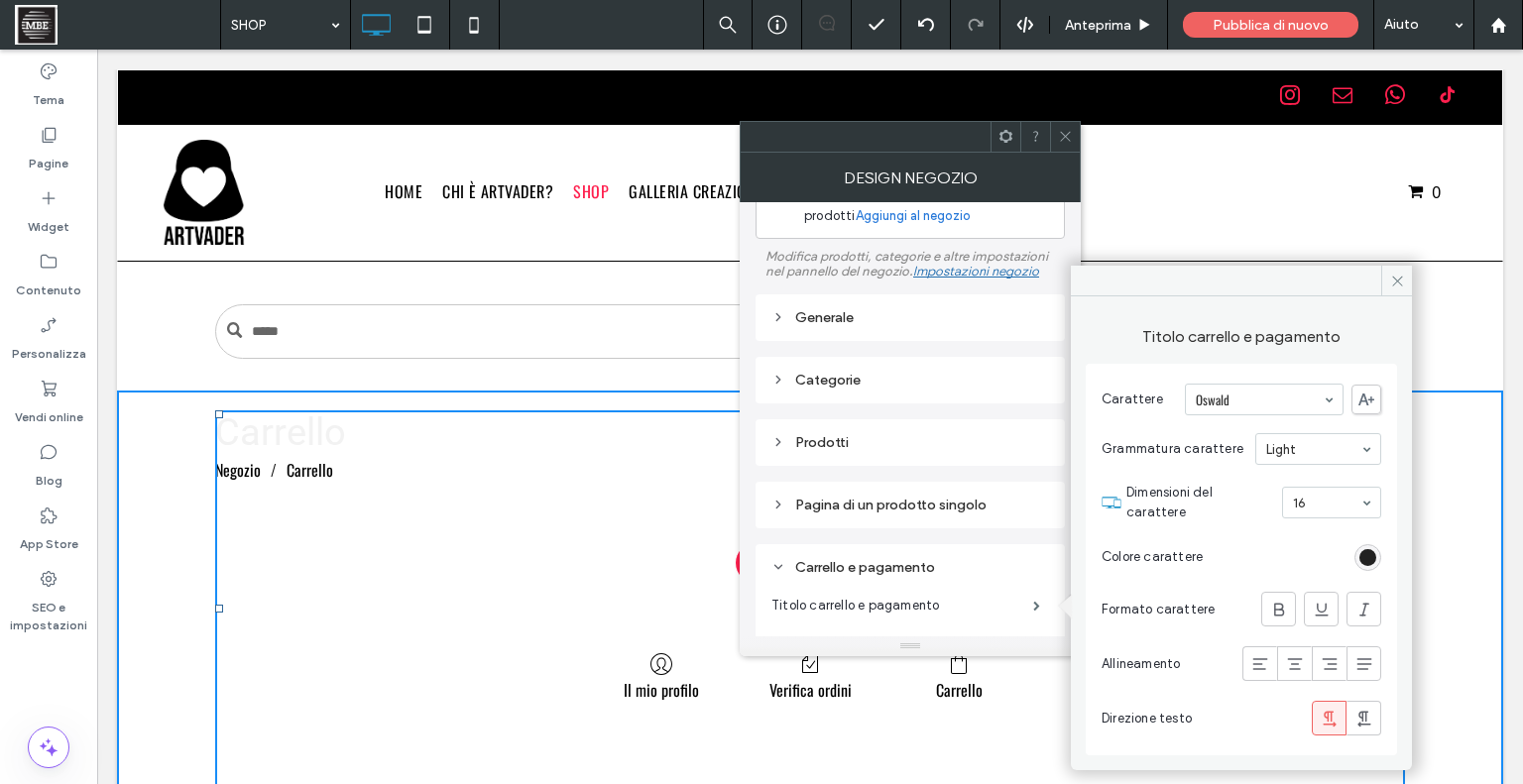 click at bounding box center (1367, 557) 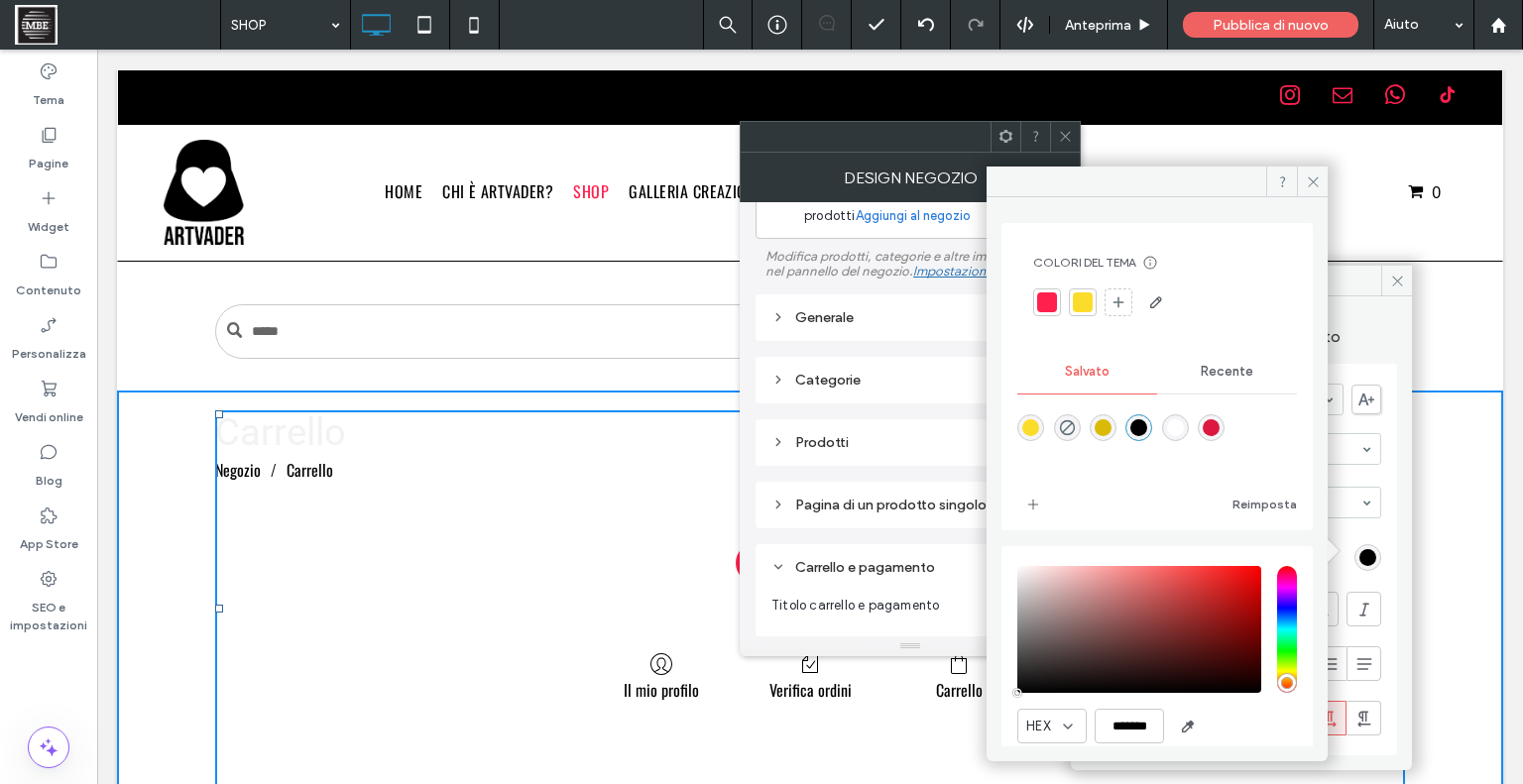 click at bounding box center (1138, 427) 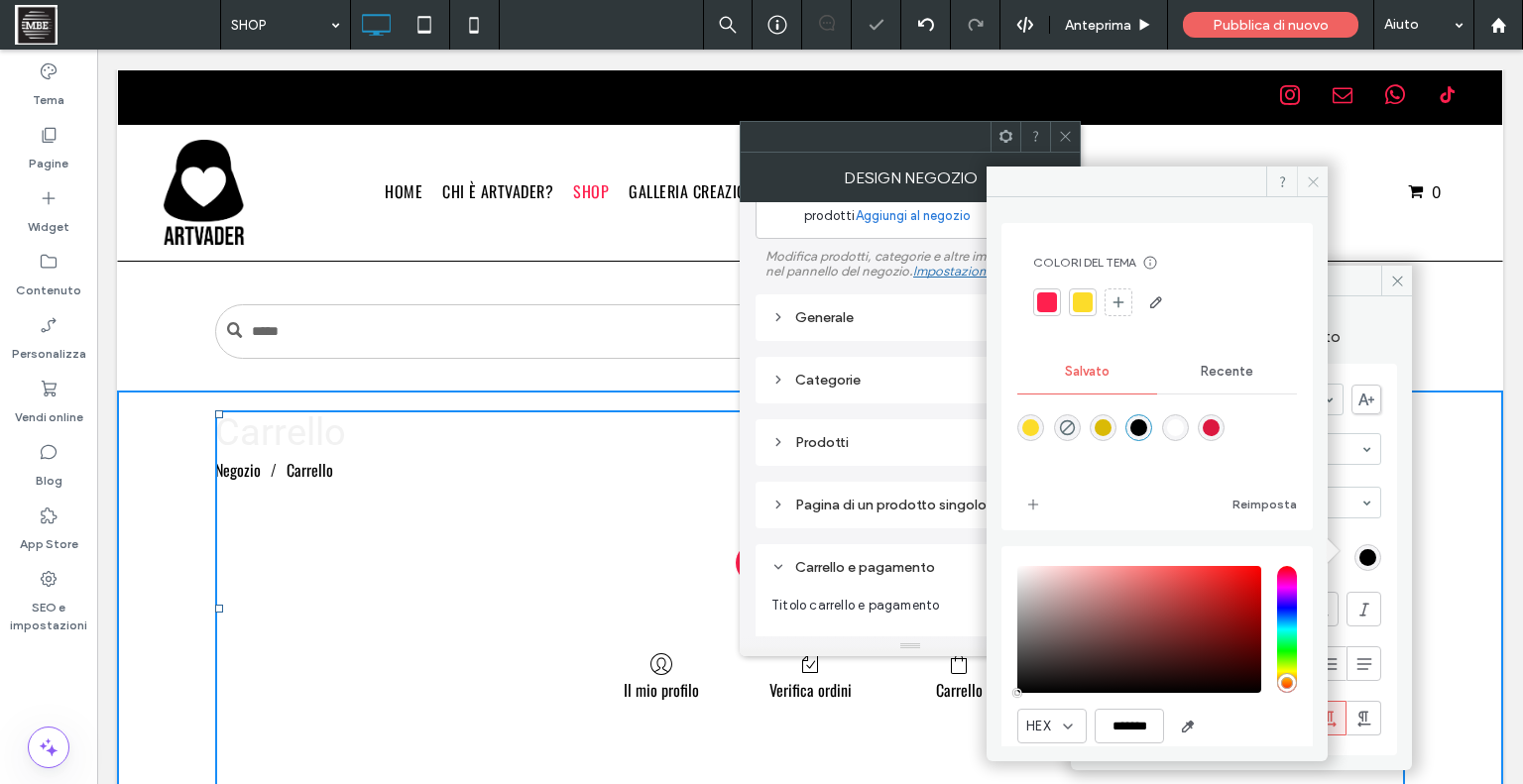 click 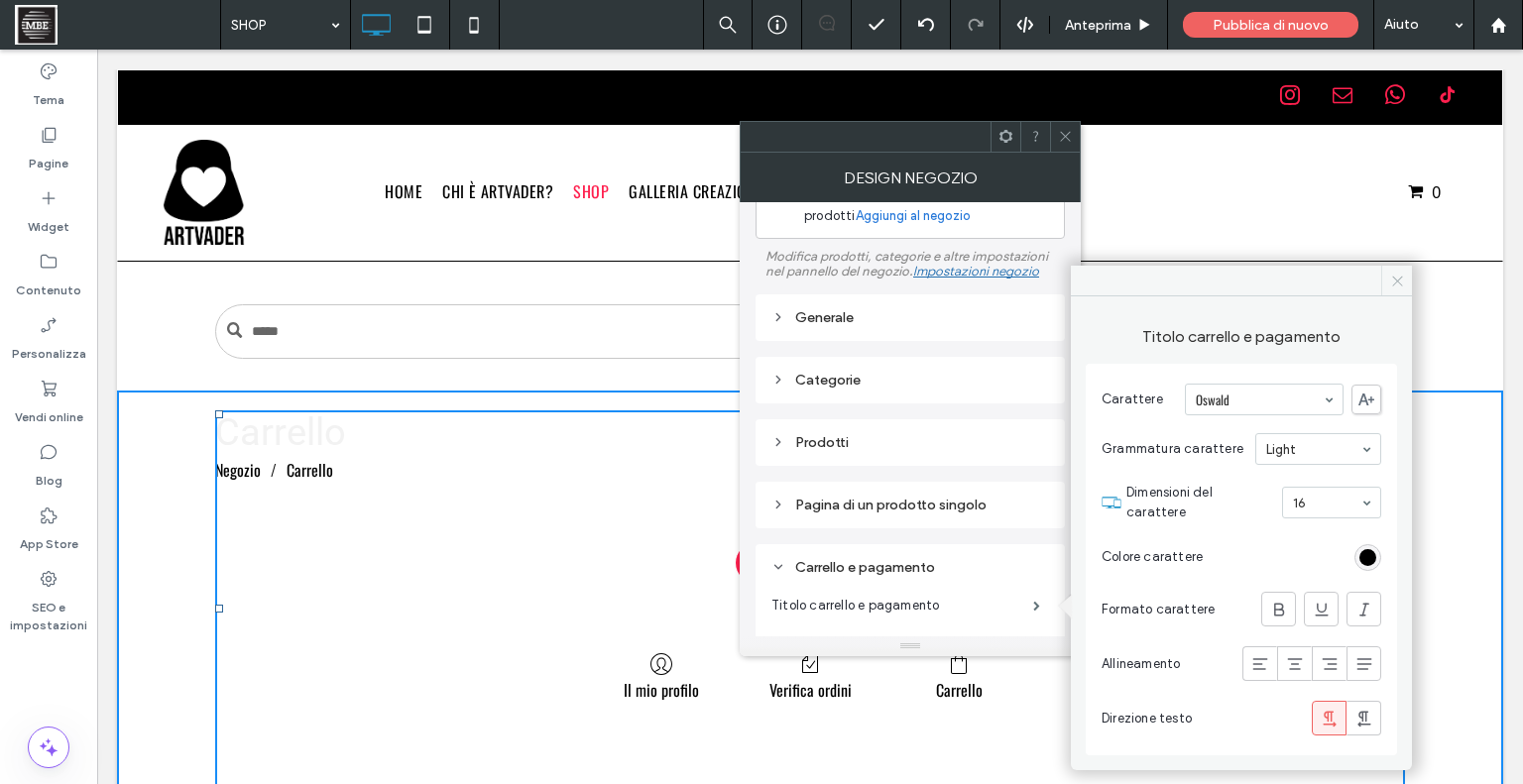 drag, startPoint x: 1395, startPoint y: 285, endPoint x: 1185, endPoint y: 279, distance: 210.0857 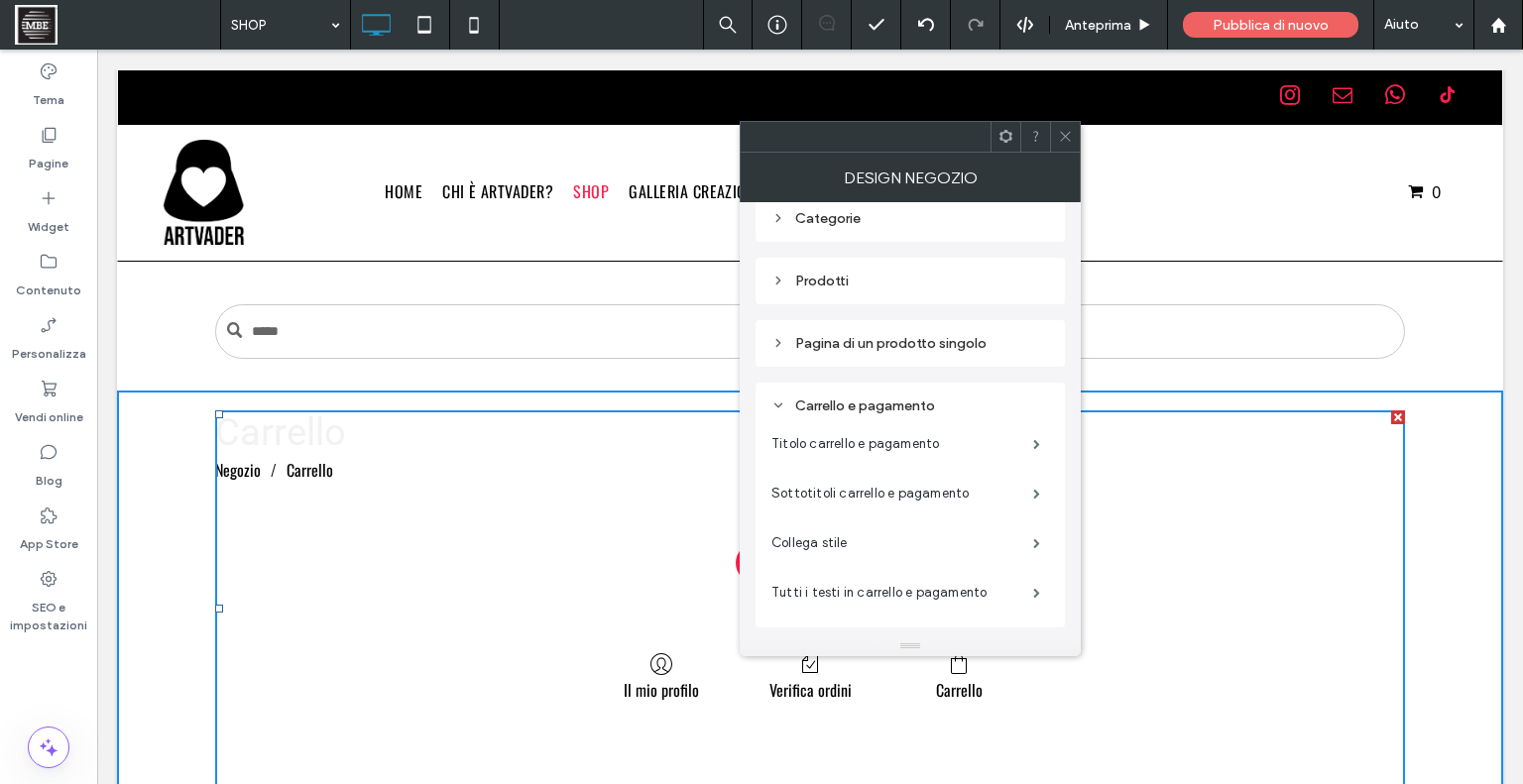 scroll, scrollTop: 234, scrollLeft: 0, axis: vertical 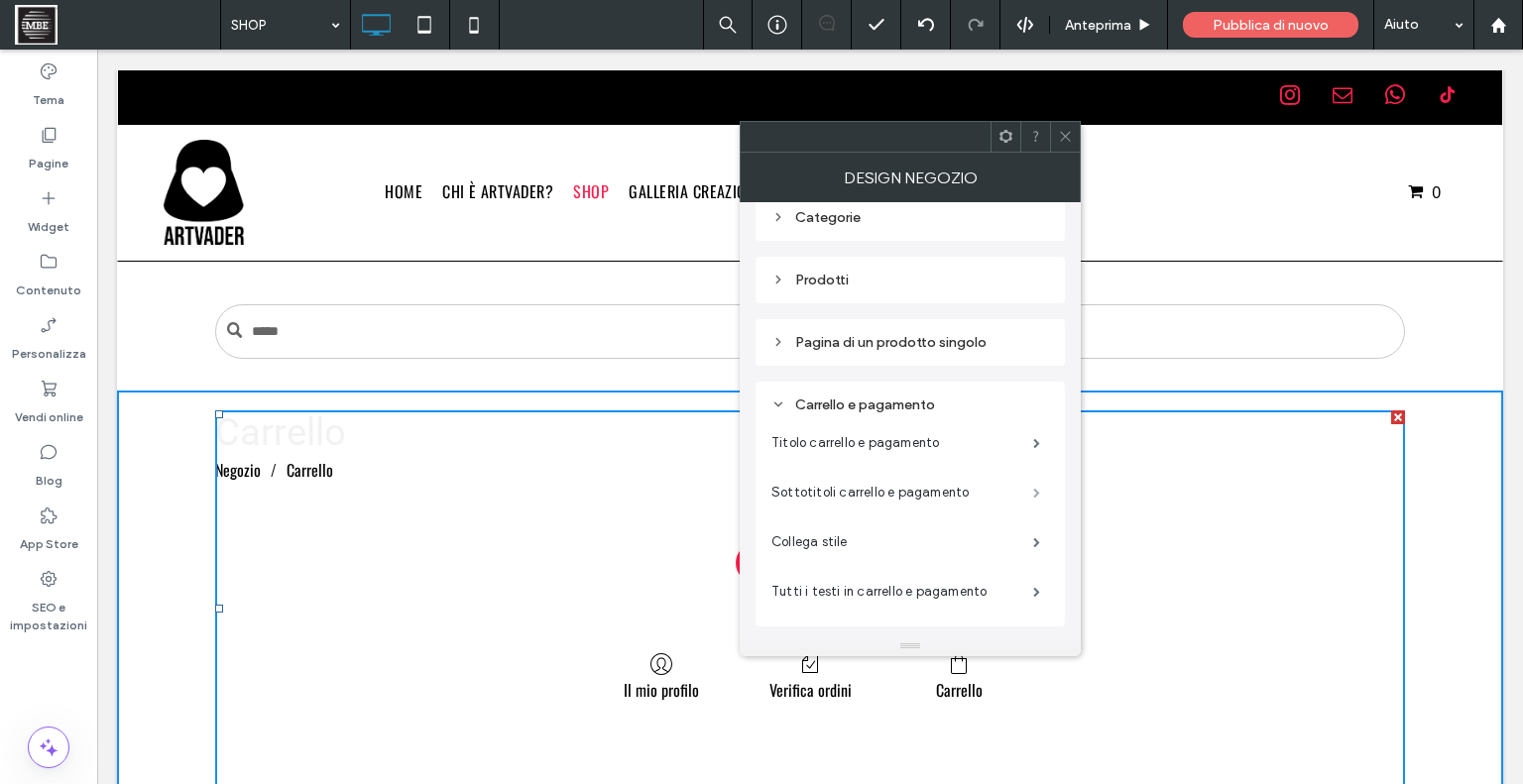 click at bounding box center [1036, 493] 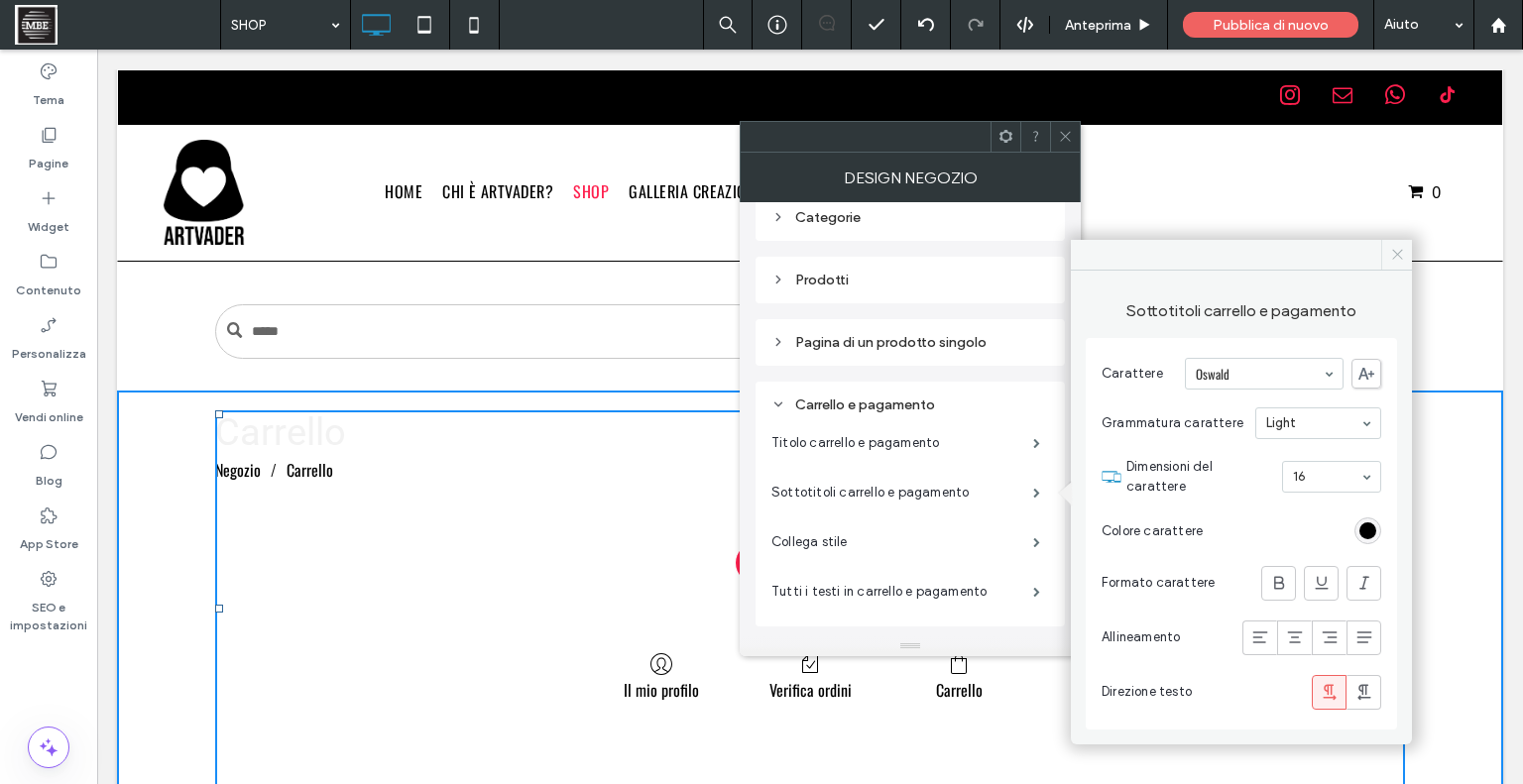 click at bounding box center (1396, 255) 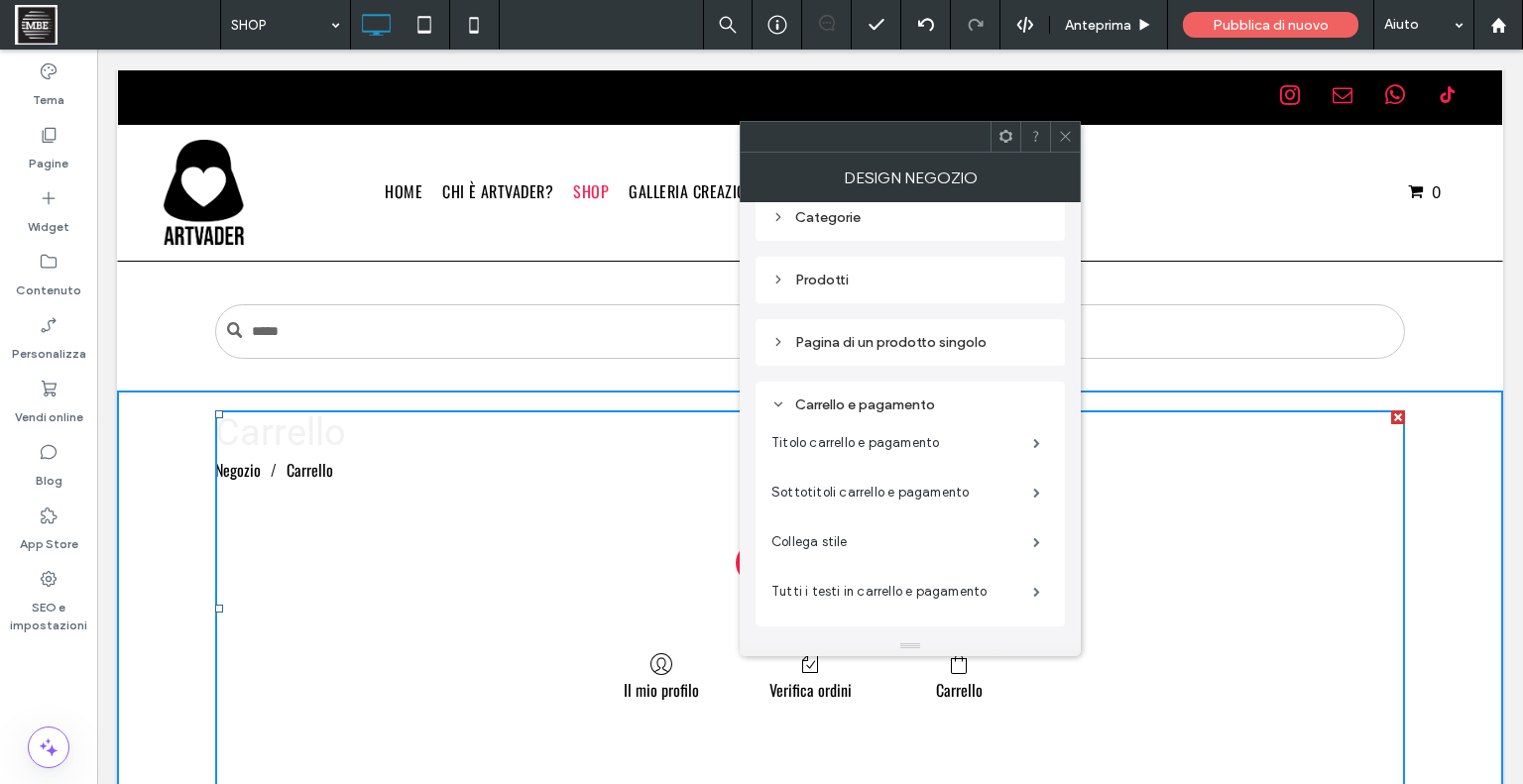 click on "Pagina di un prodotto singolo" at bounding box center [910, 342] 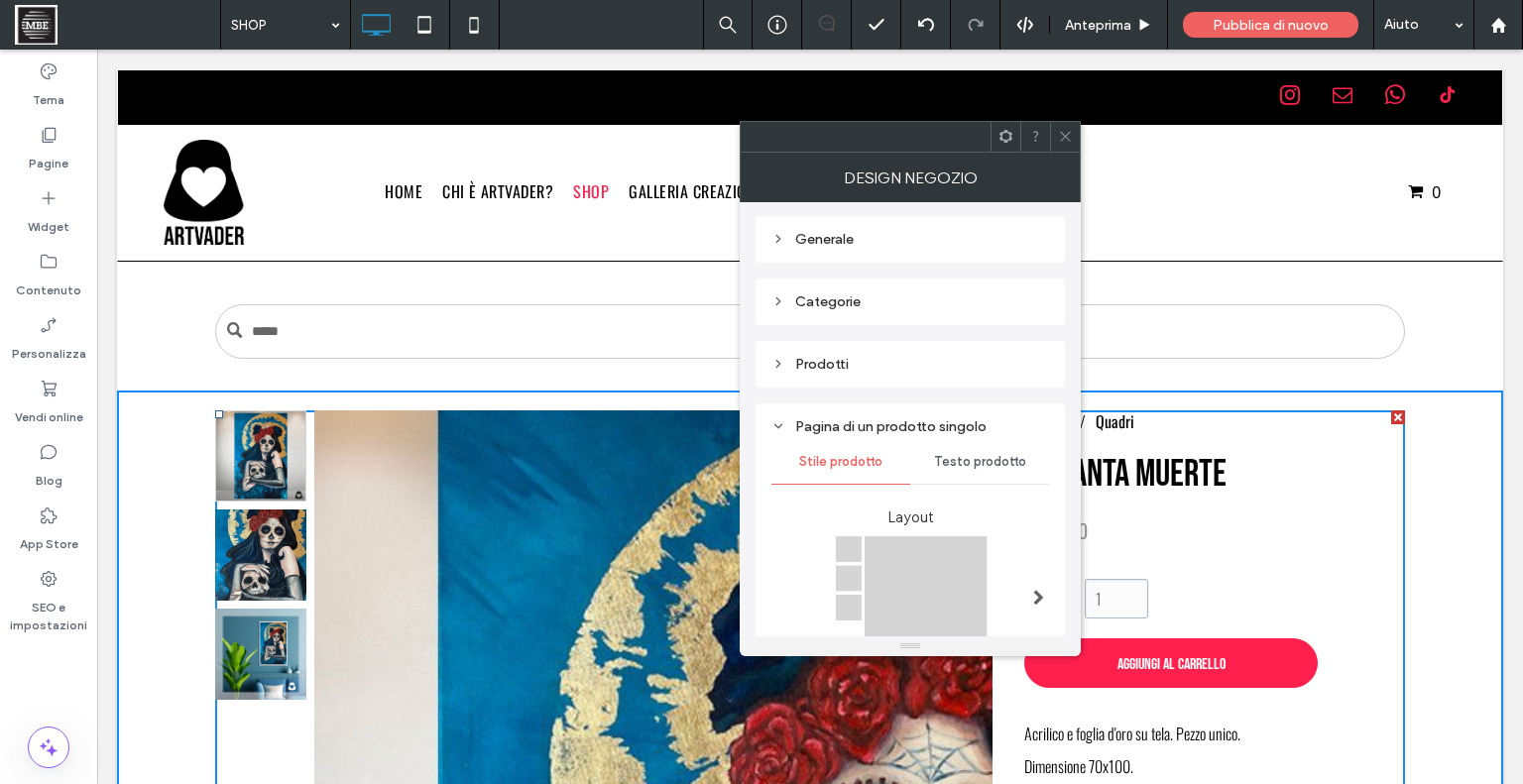 scroll, scrollTop: 234, scrollLeft: 0, axis: vertical 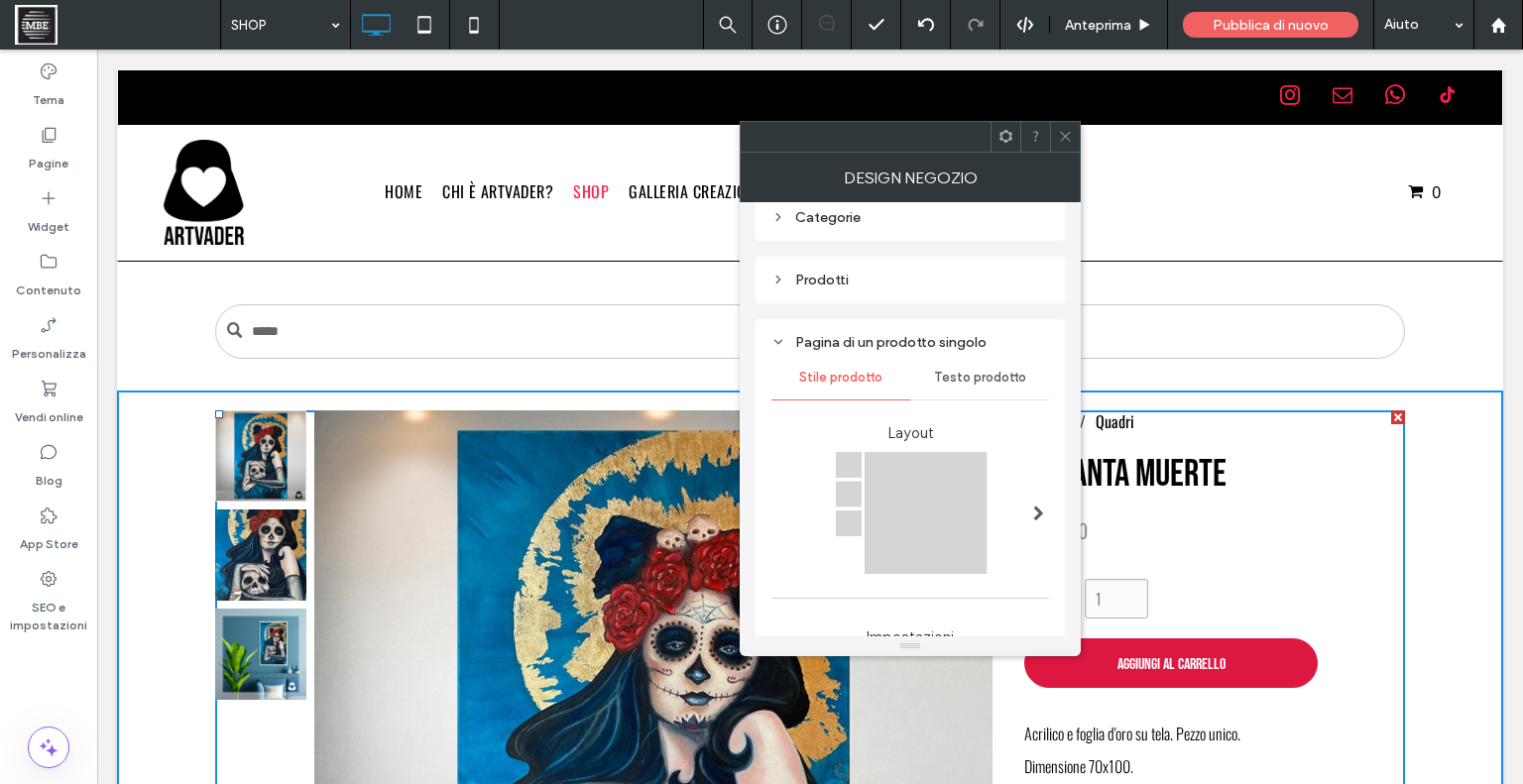 click 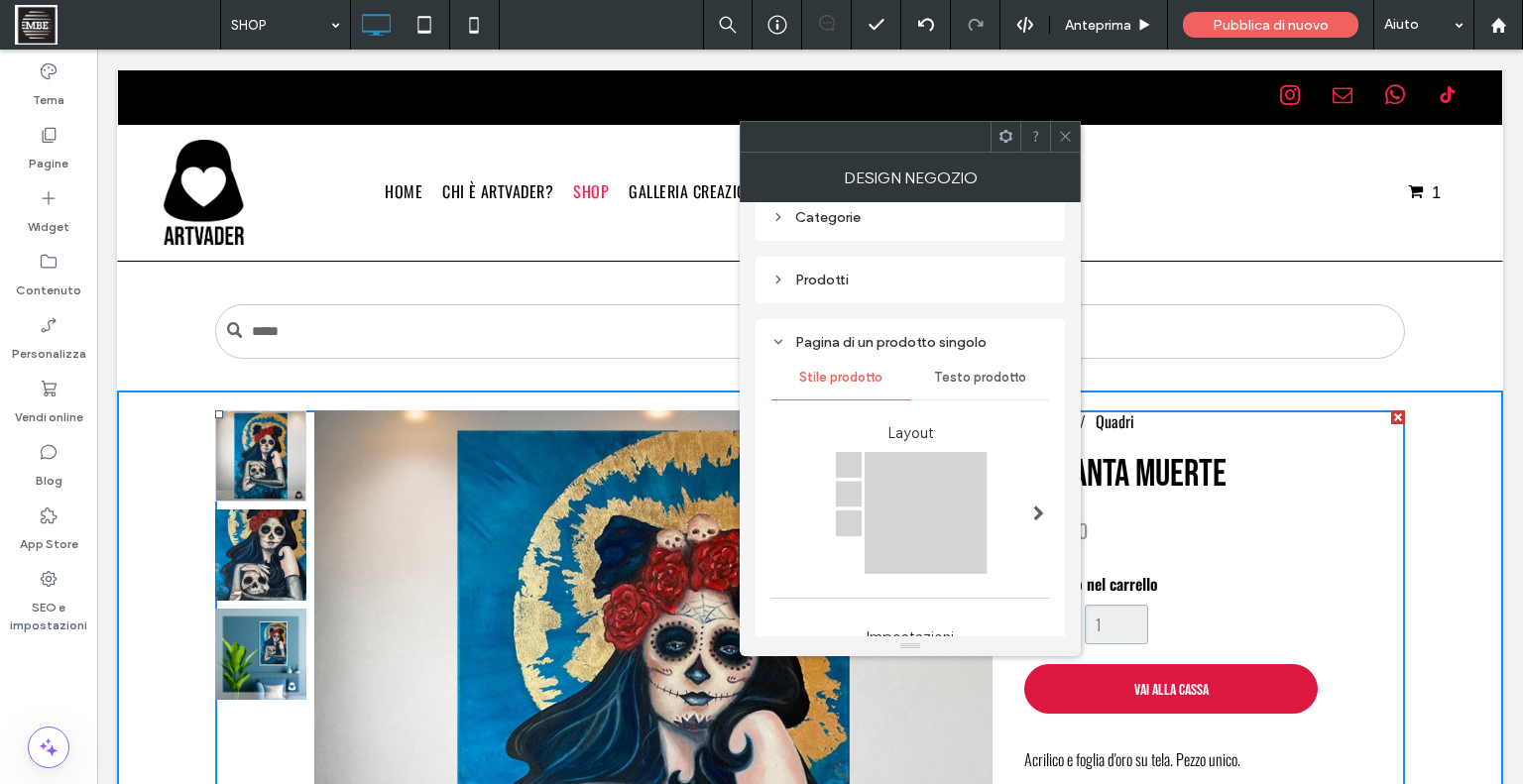 click on "Vai alla cassa" at bounding box center (1171, 690) 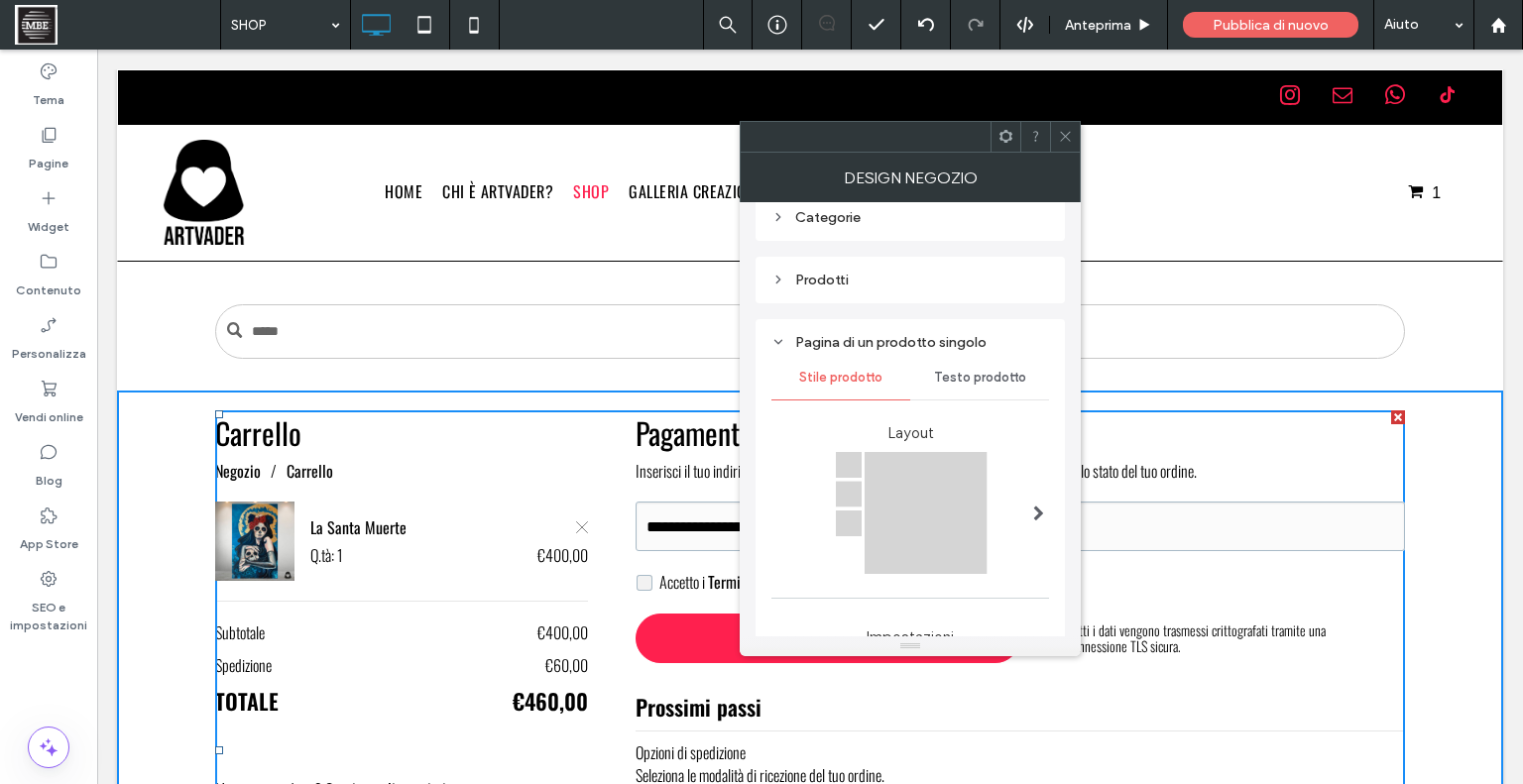 click on "Testo prodotto" at bounding box center (980, 378) 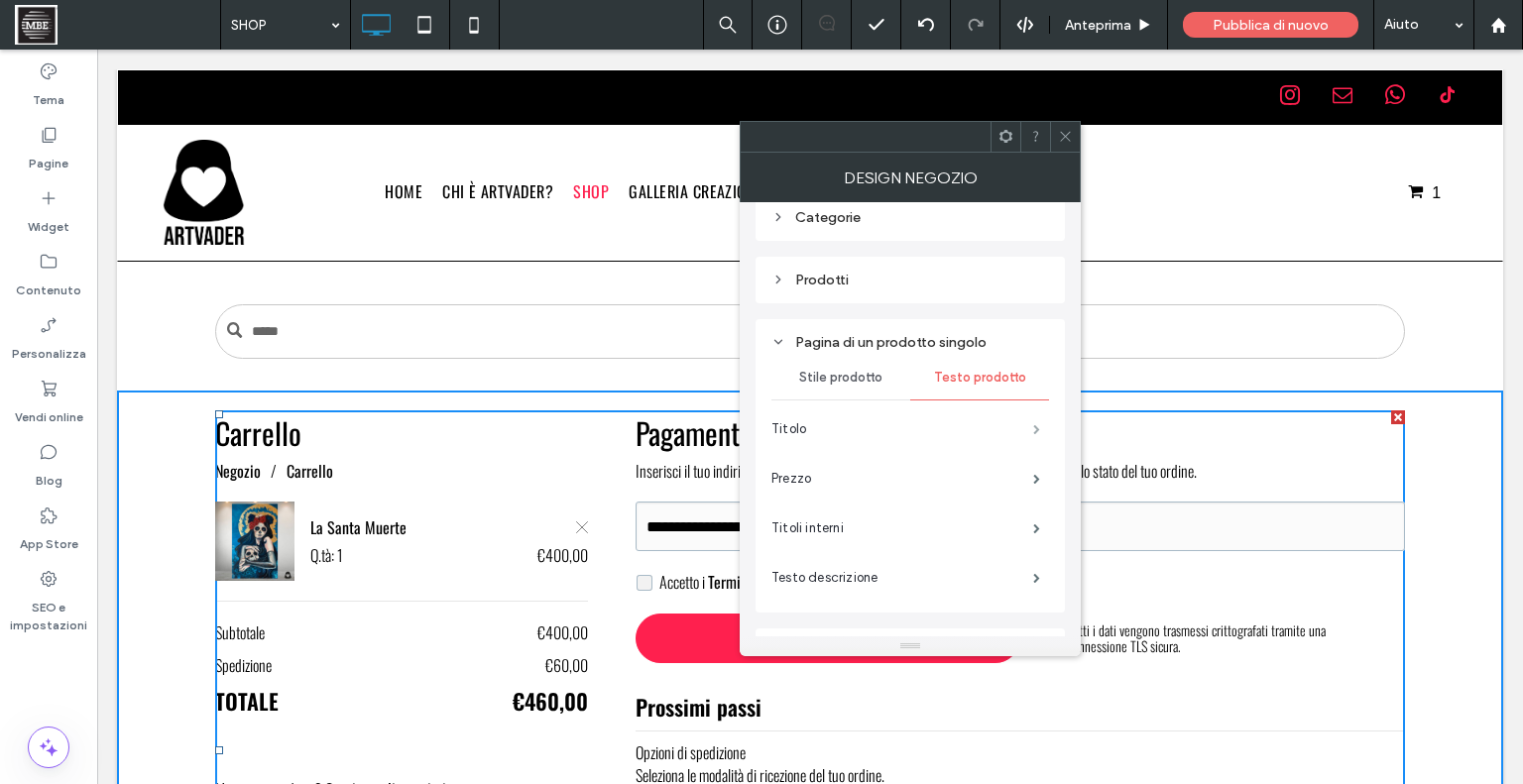 click at bounding box center [1036, 429] 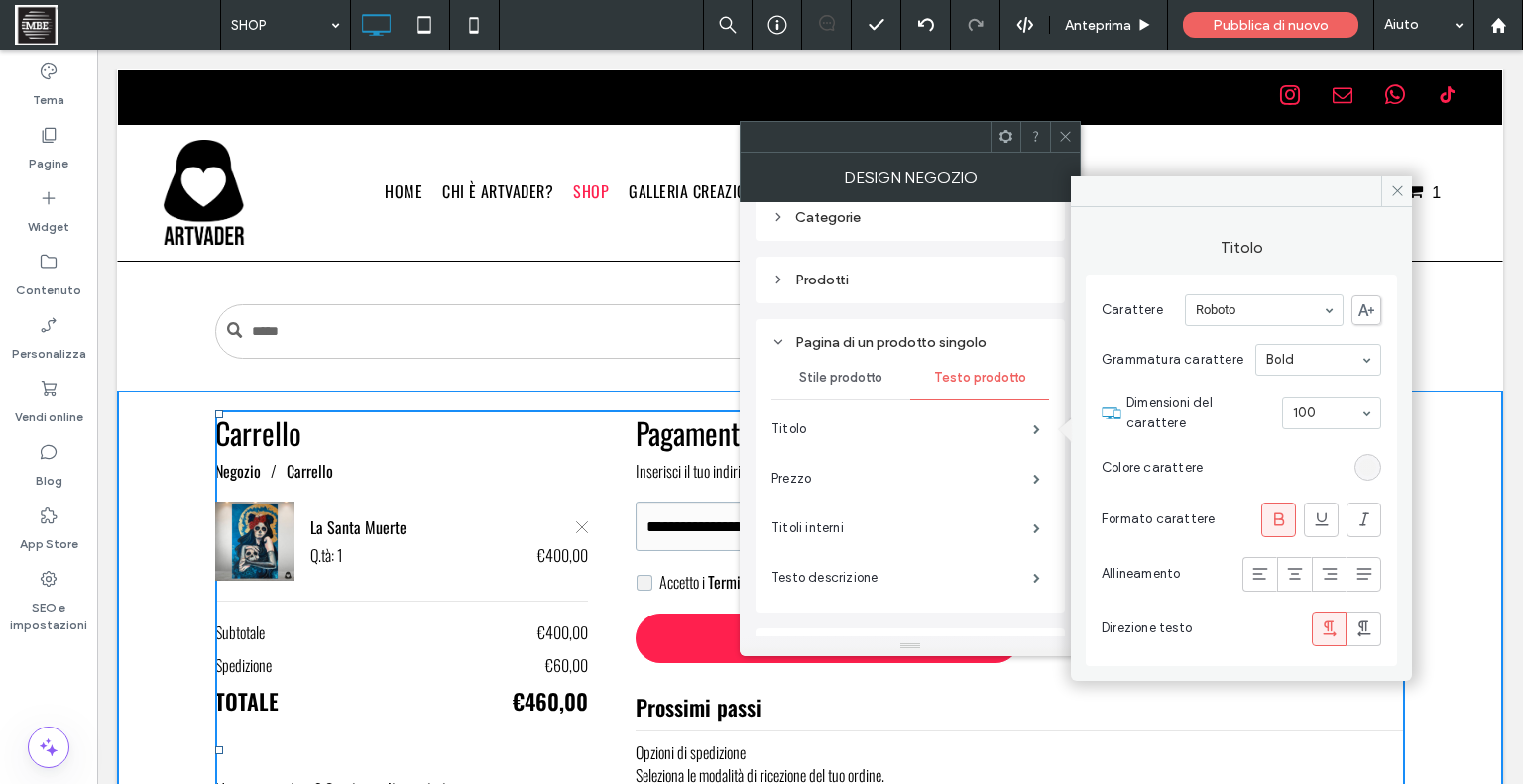 click at bounding box center (1367, 467) 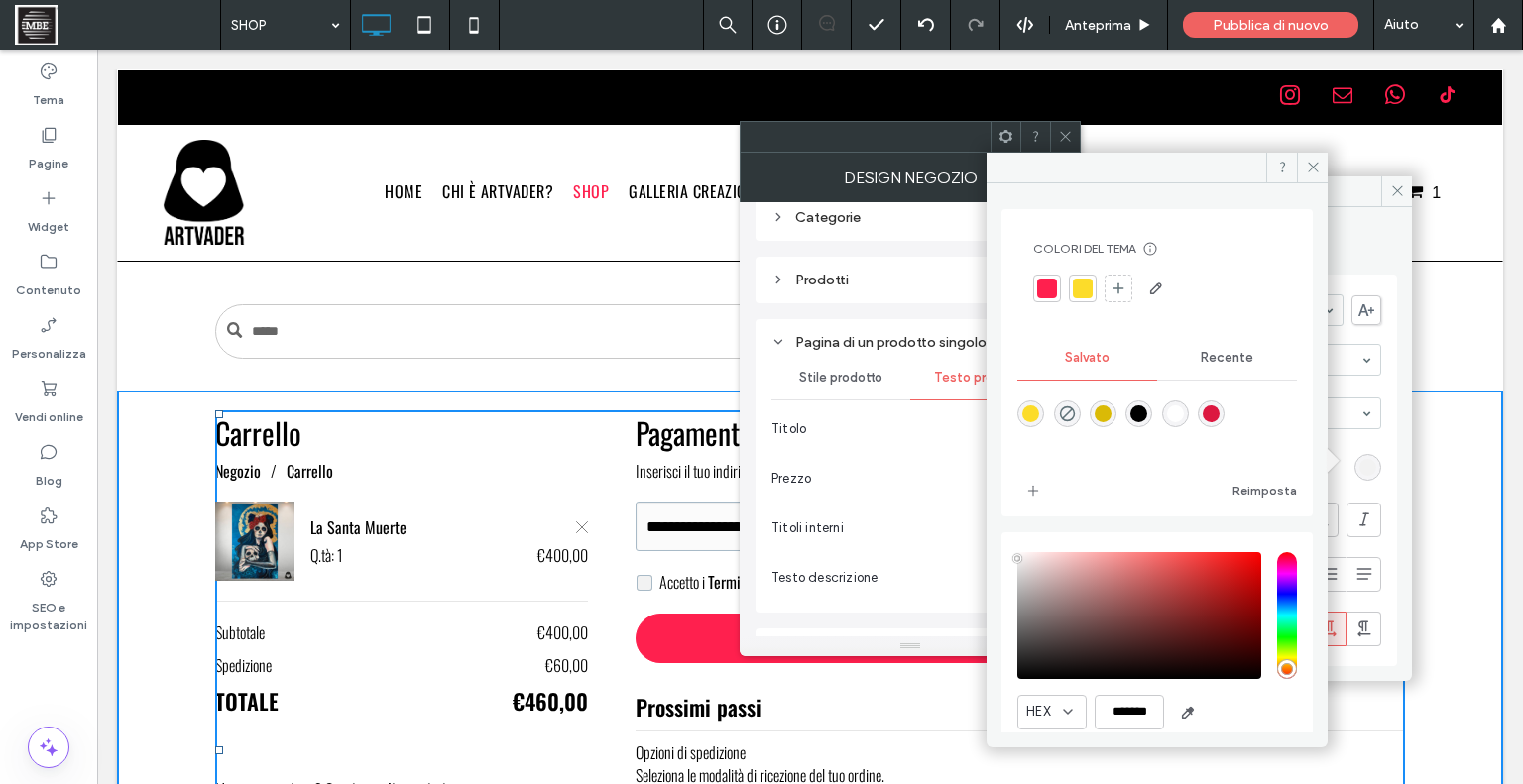 click at bounding box center [1138, 413] 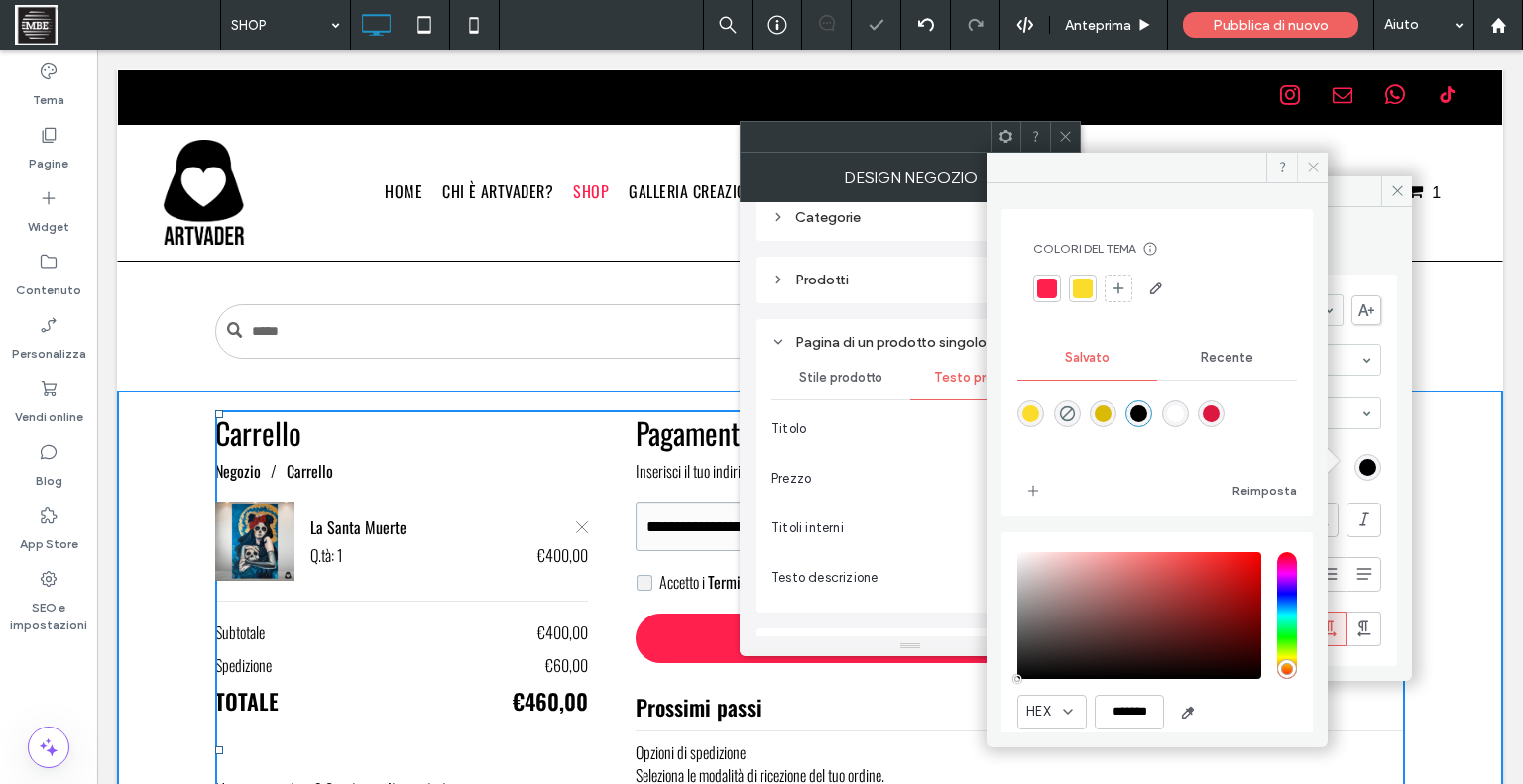 click 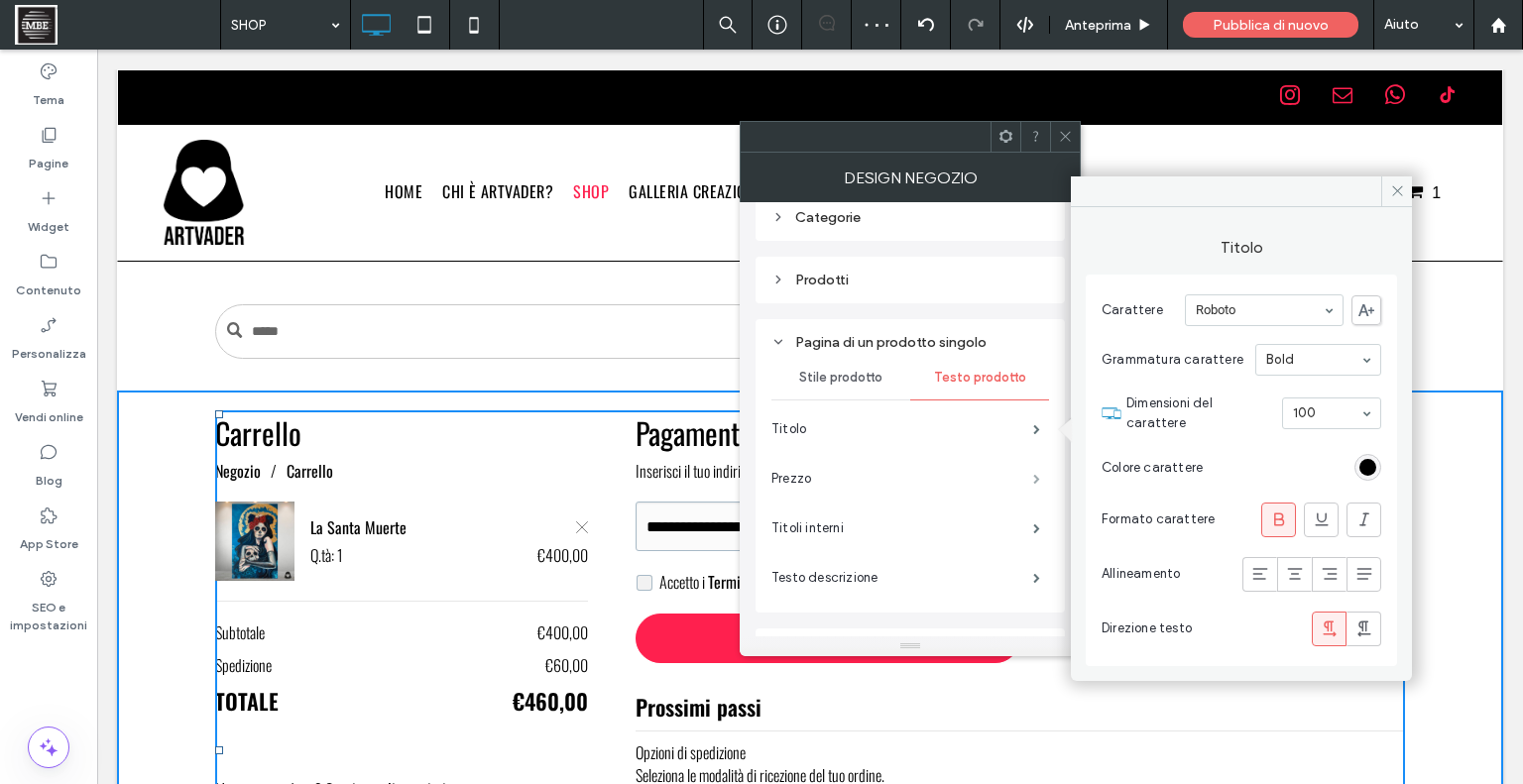 click at bounding box center [1036, 479] 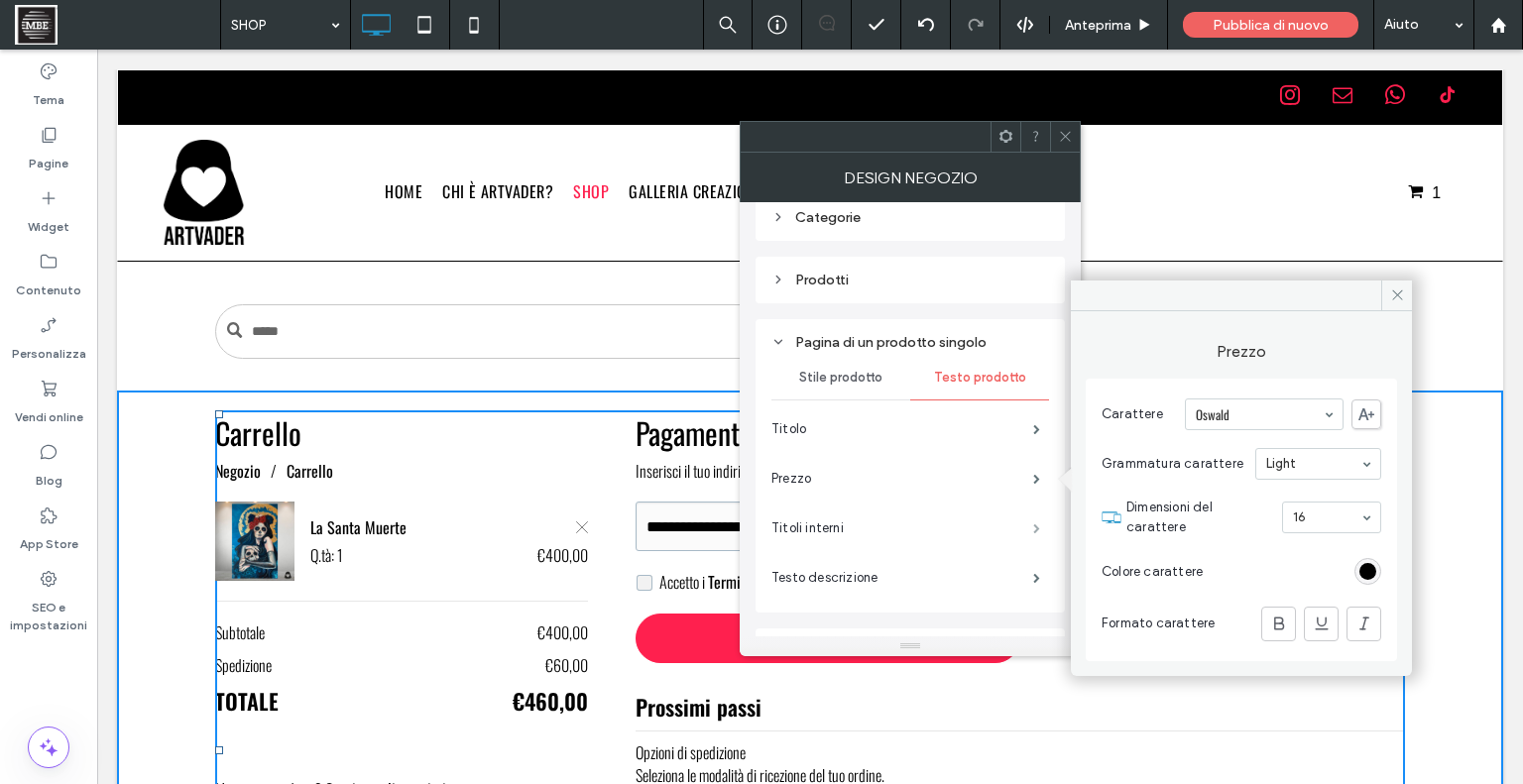 click at bounding box center (1036, 528) 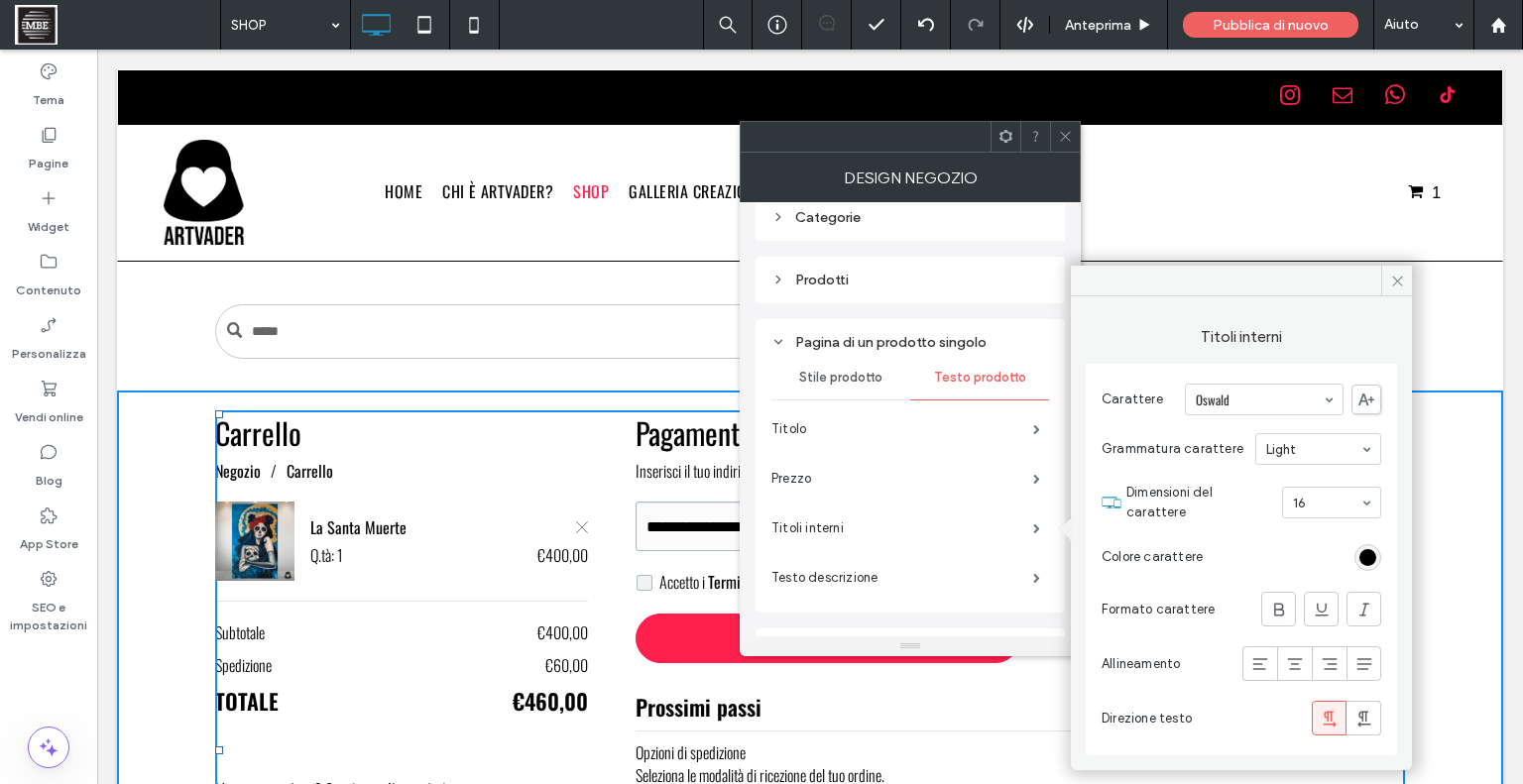 click on "Generale Categorie Prodotti Pagina di un prodotto singolo Stile prodotto Testo prodotto Titolo Prezzo Titoli interni Testo descrizione Carrello e pagamento Titolo carrello e pagamento Sottotitoli carrello e pagamento Collega stile Tutti i testi in carrello e pagamento" at bounding box center (910, 395) 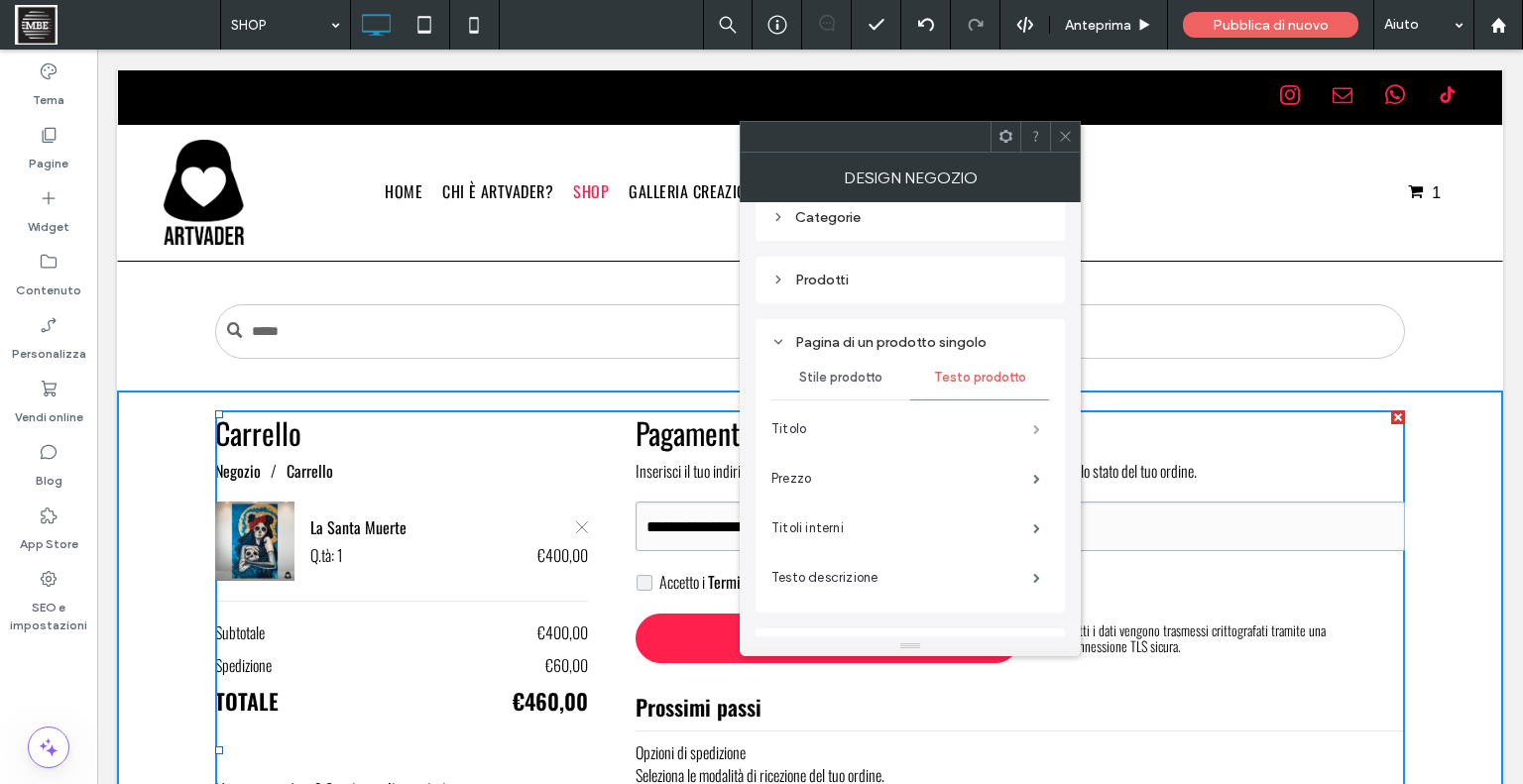 click at bounding box center (1036, 429) 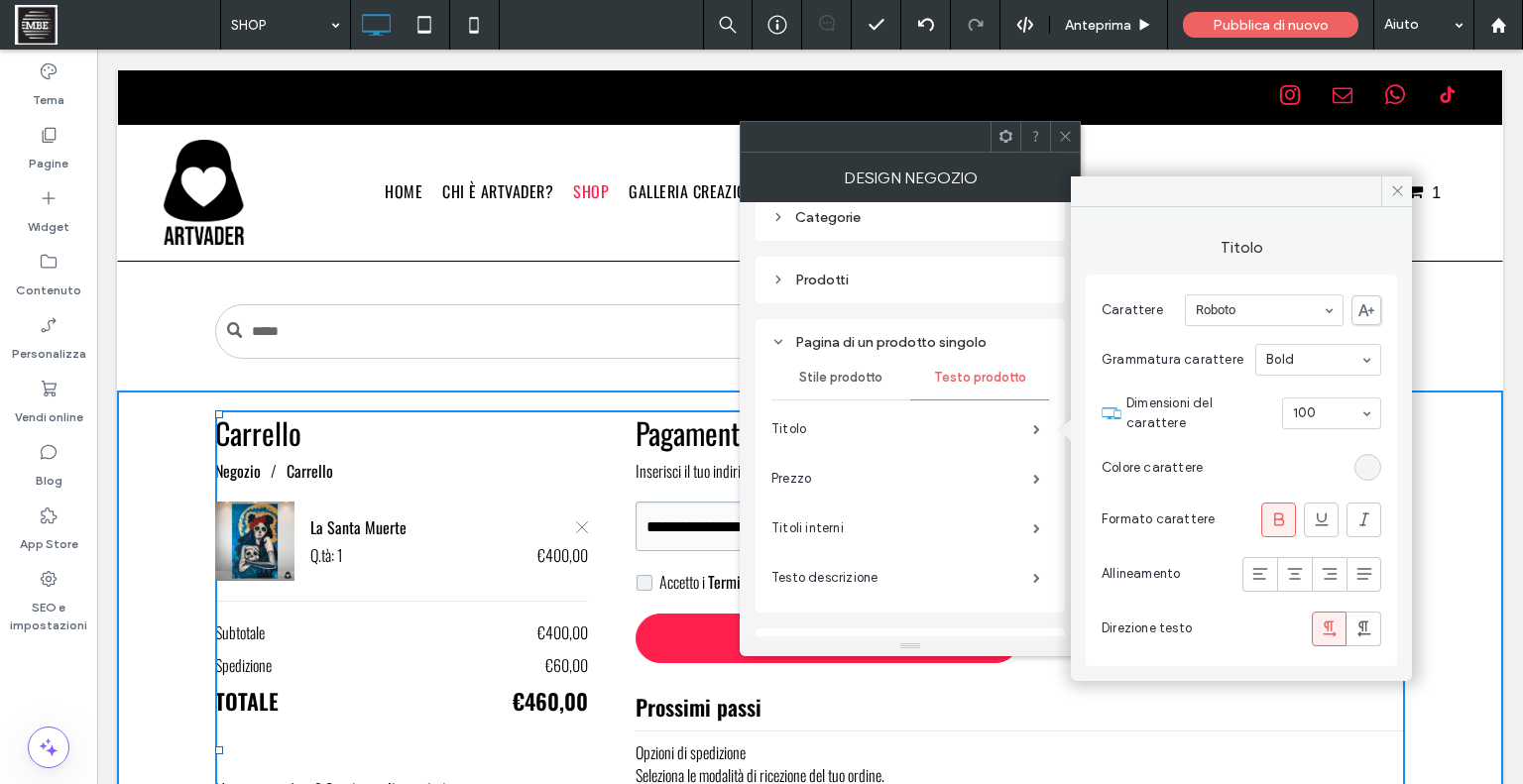 click at bounding box center (1367, 467) 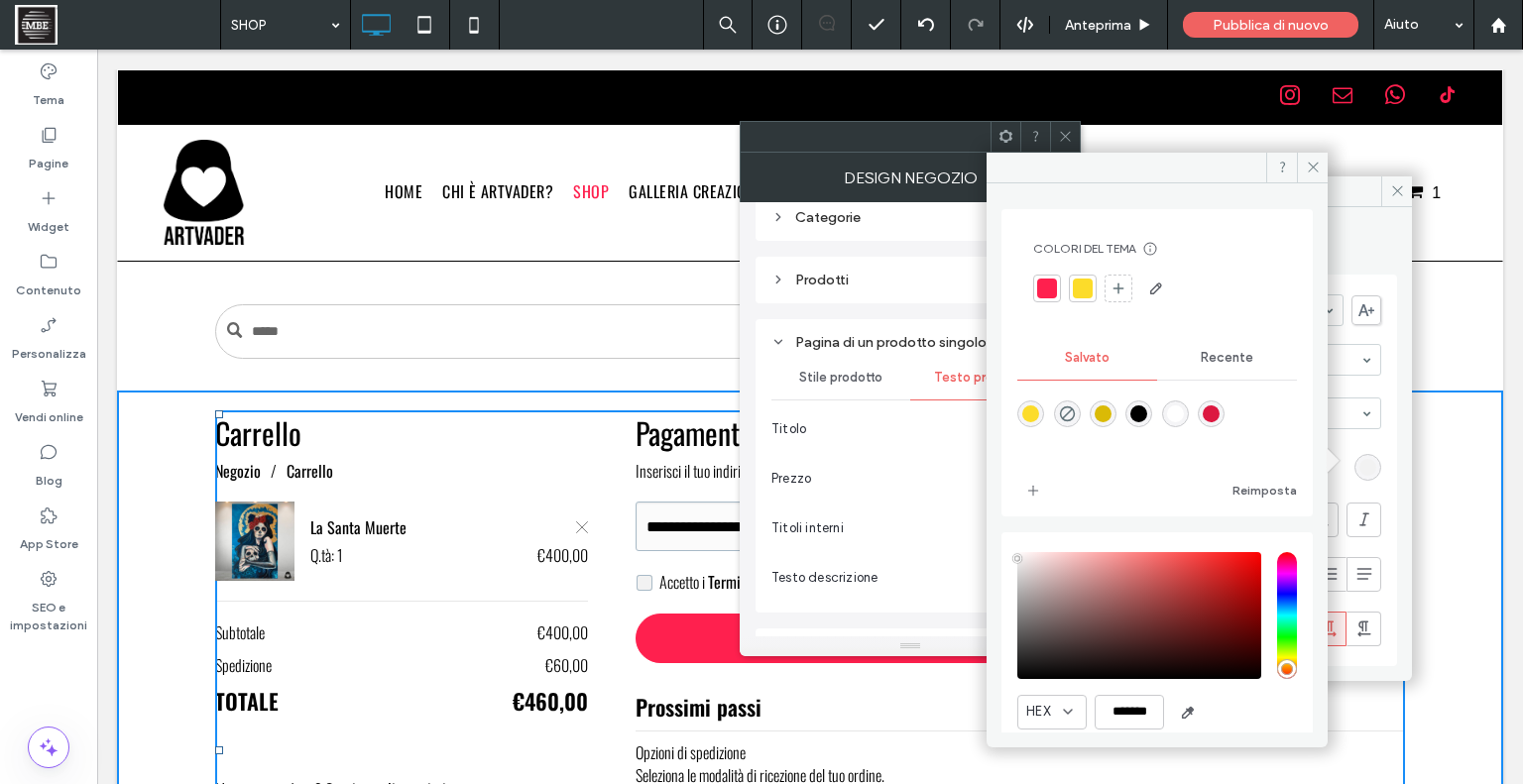 click at bounding box center (1138, 413) 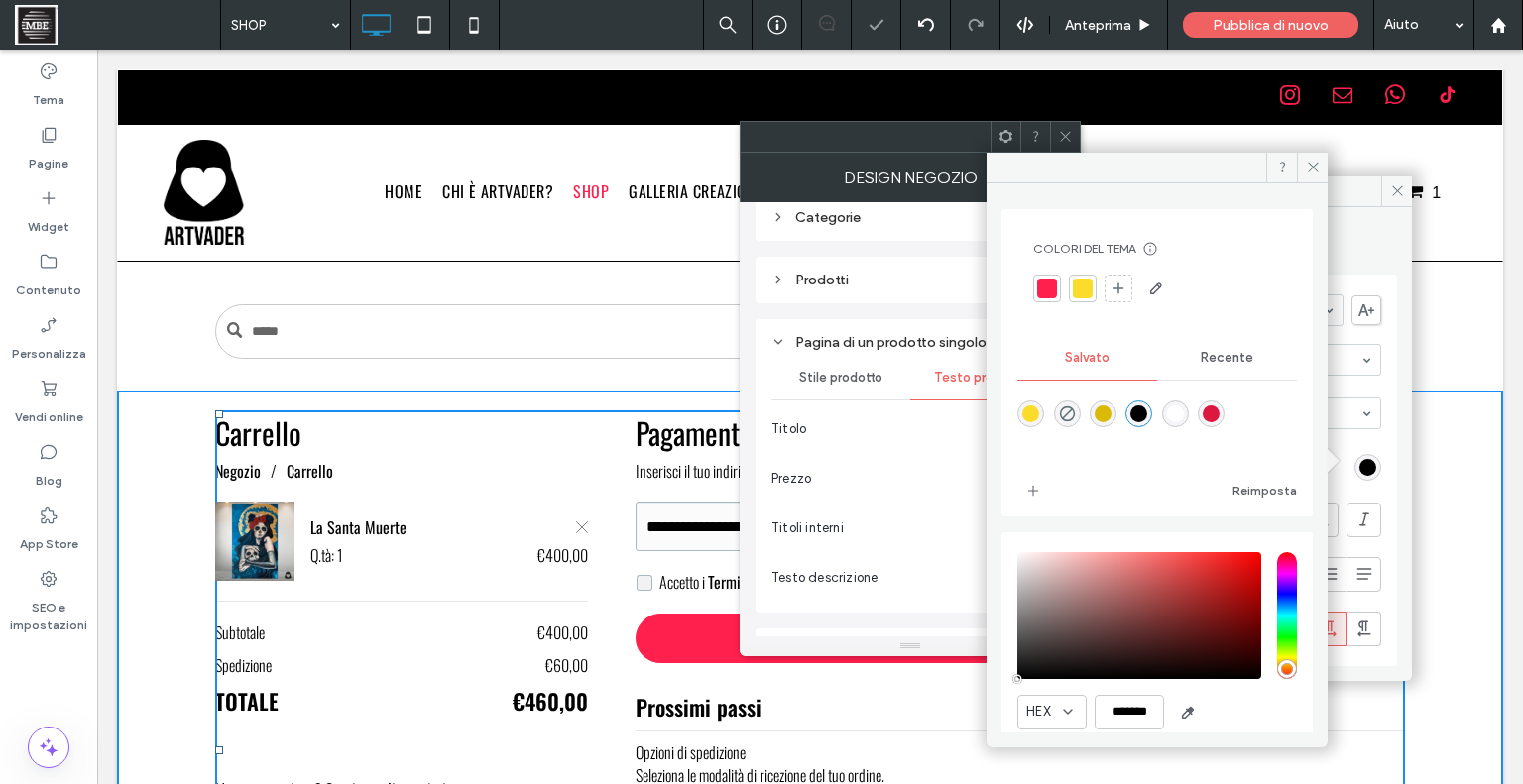 type on "*******" 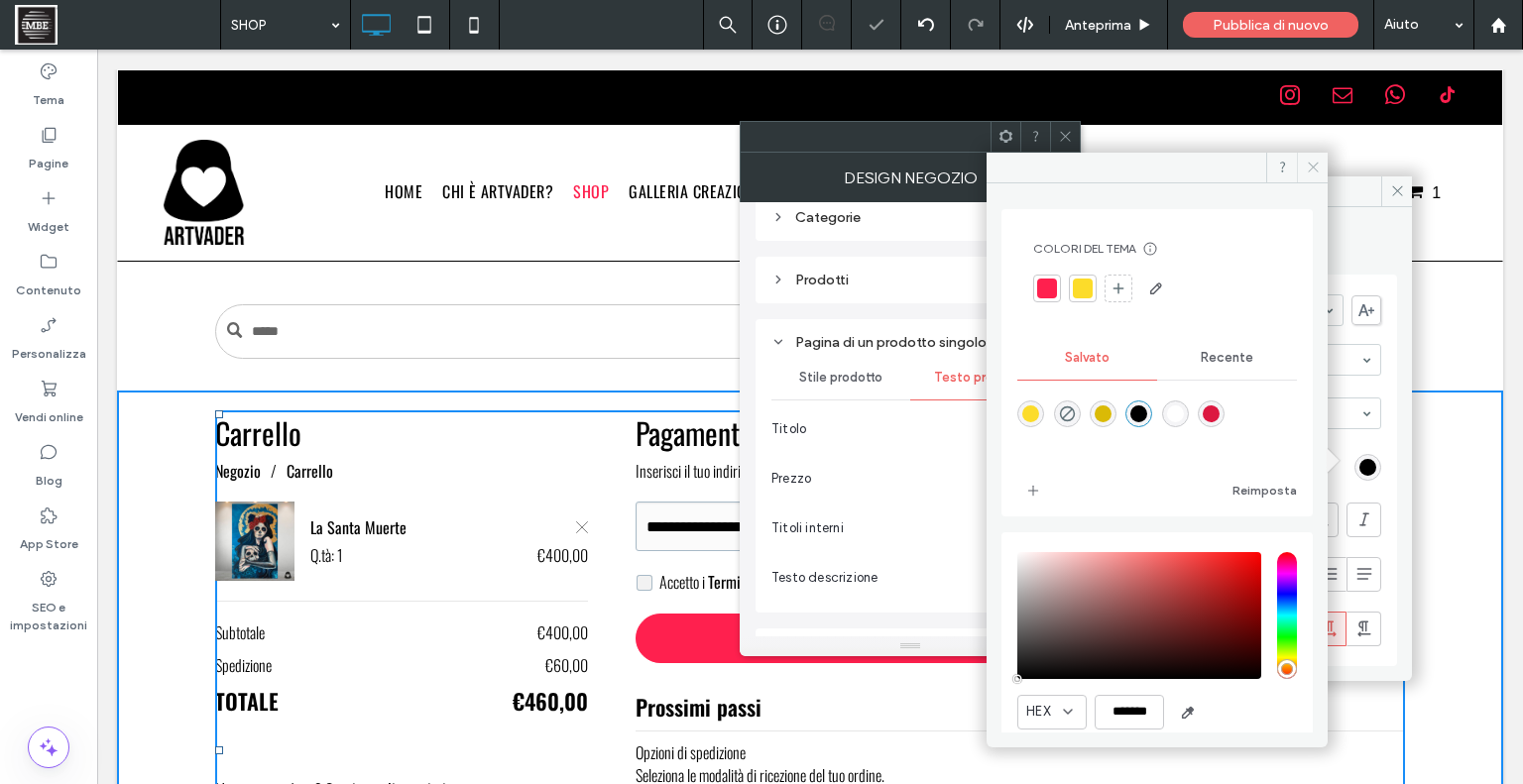 click 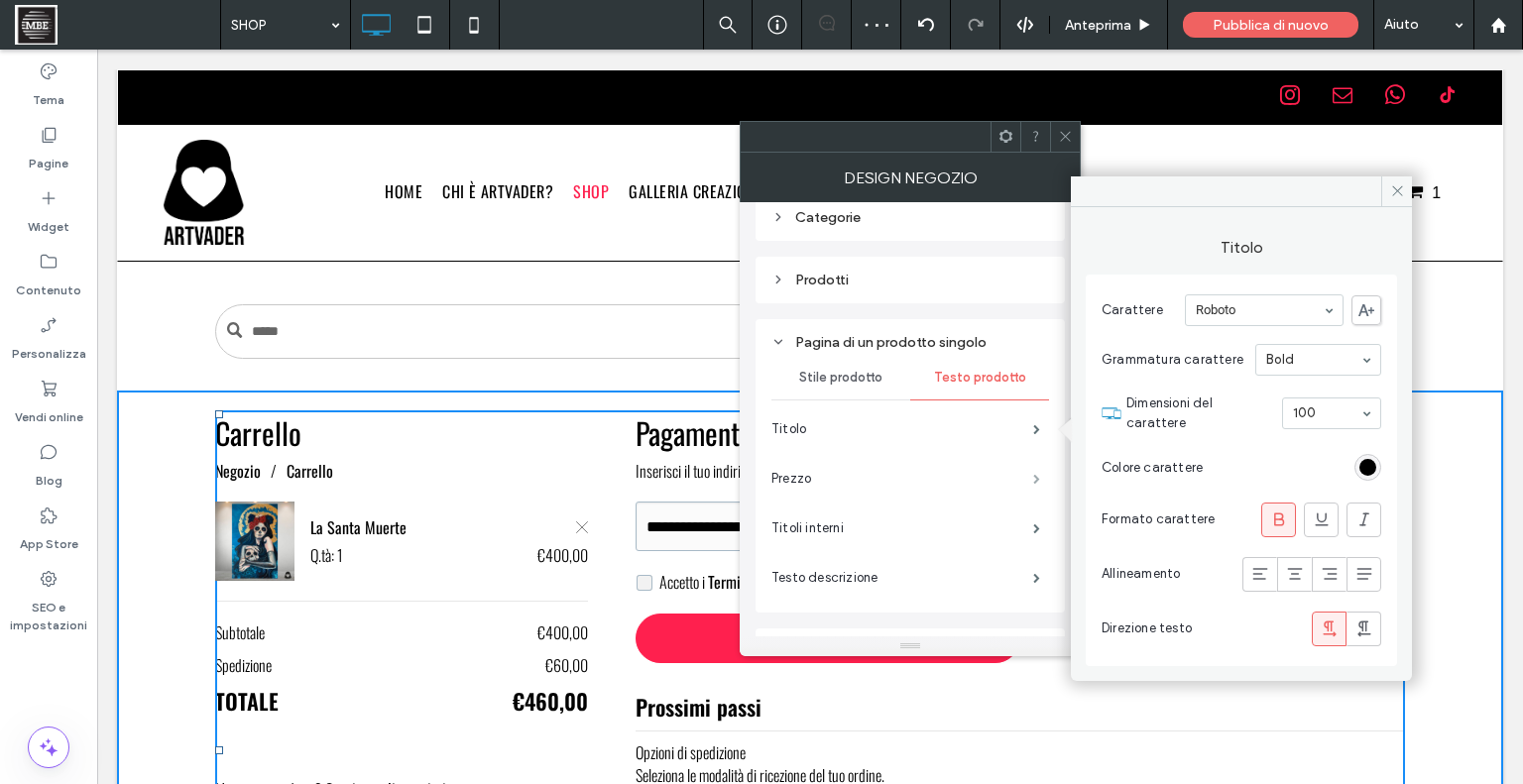 click at bounding box center (1036, 479) 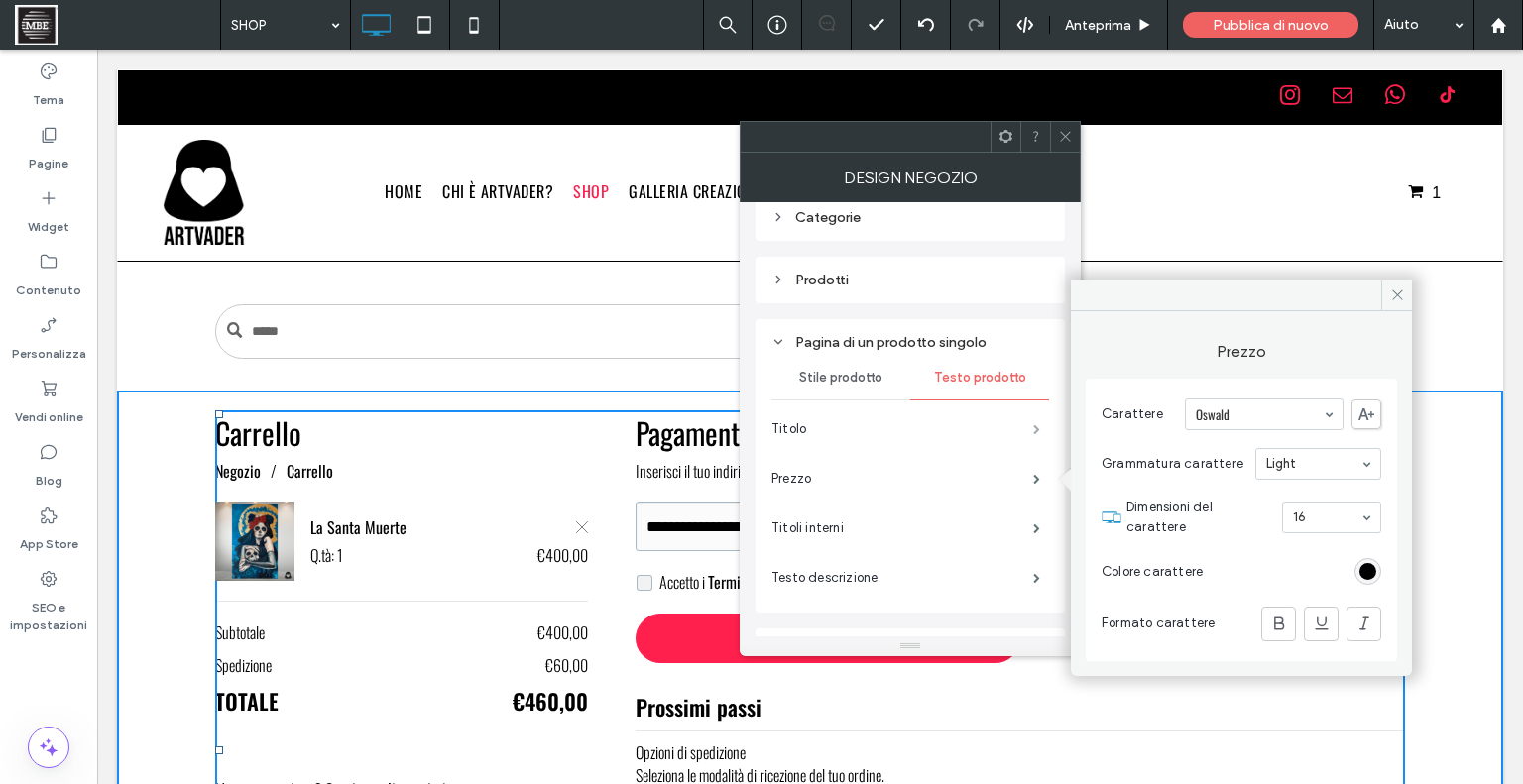 click at bounding box center [1036, 429] 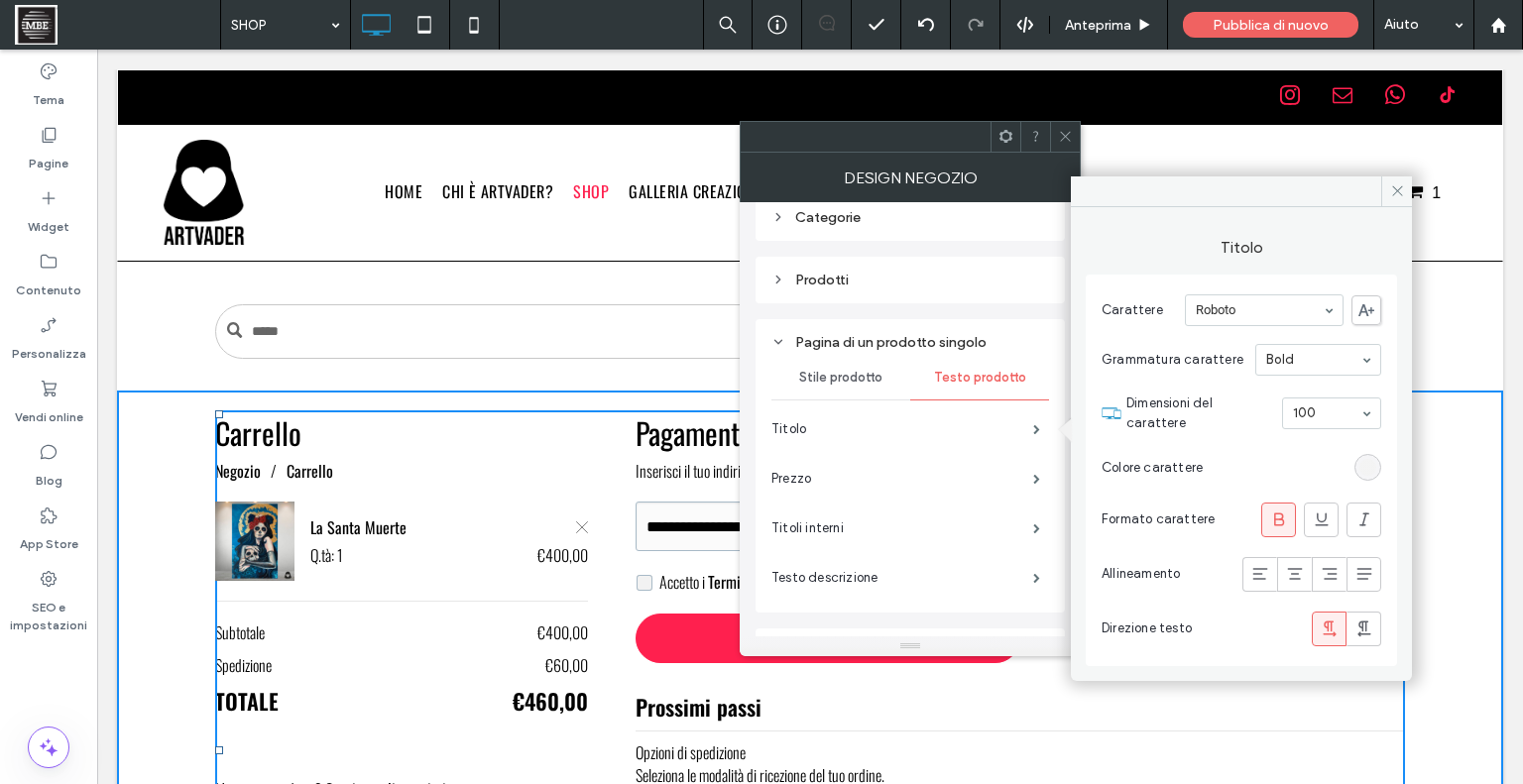click at bounding box center [1367, 467] 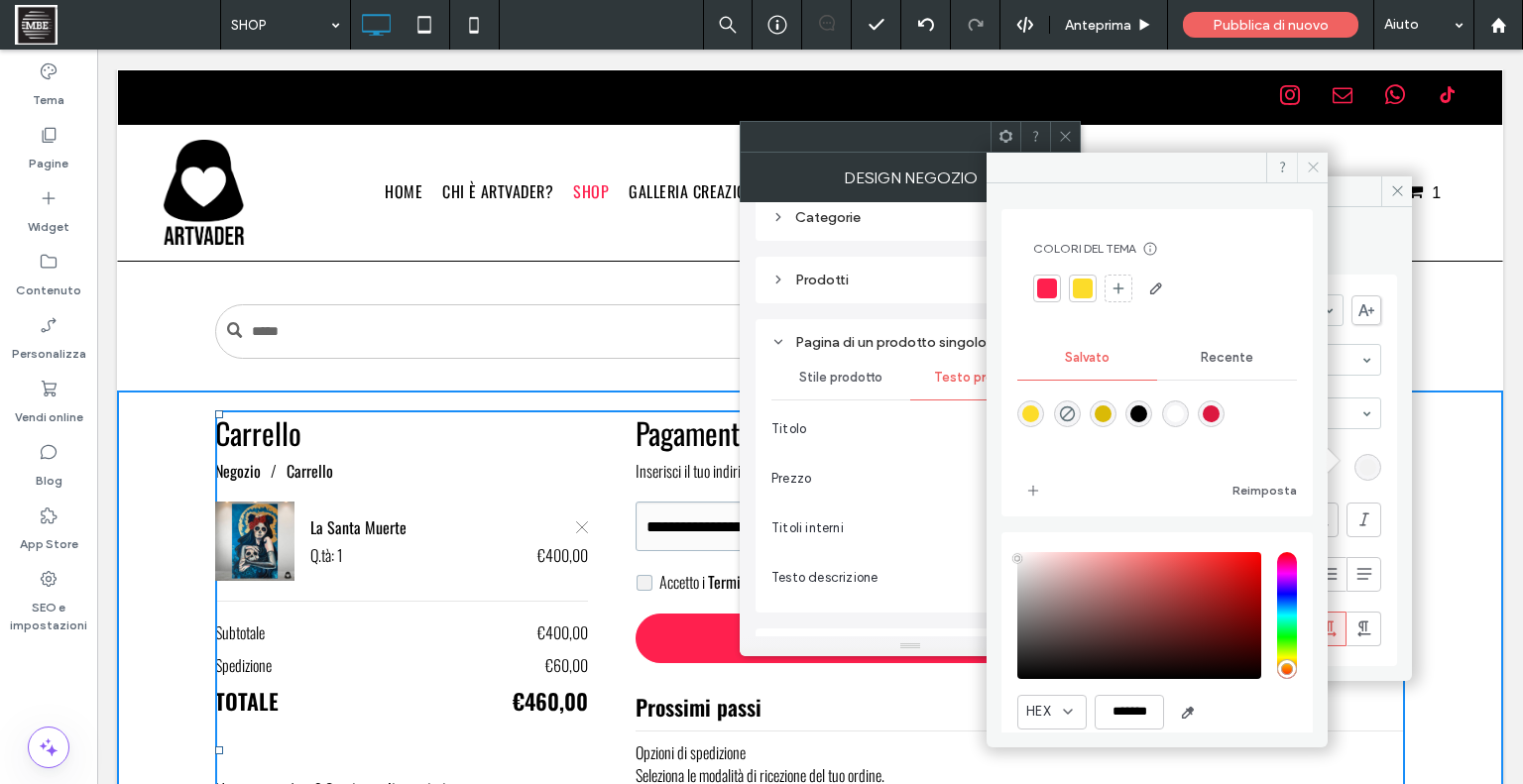 drag, startPoint x: 1305, startPoint y: 177, endPoint x: 706, endPoint y: 21, distance: 618.9806 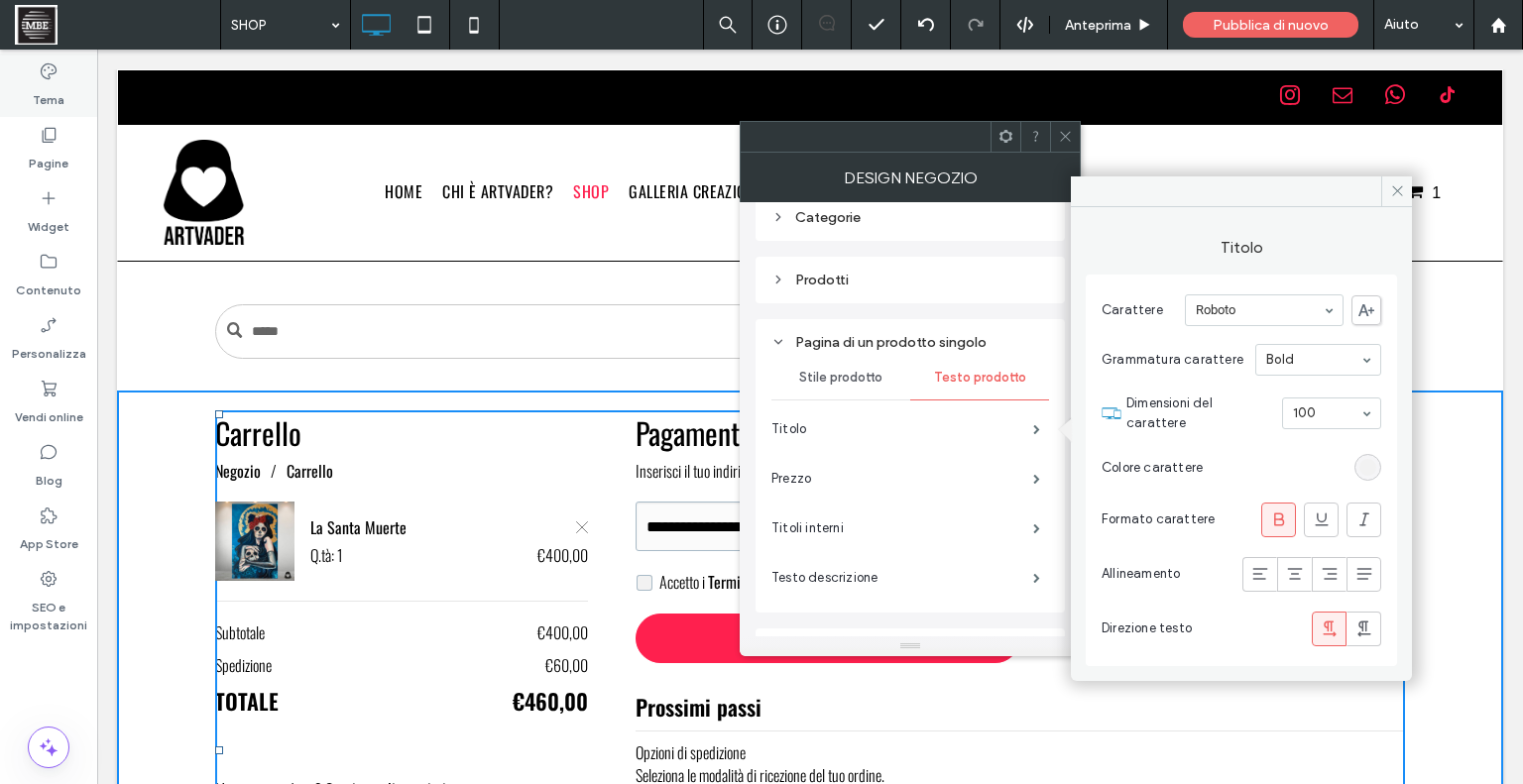 click on "Tema" at bounding box center [49, 95] 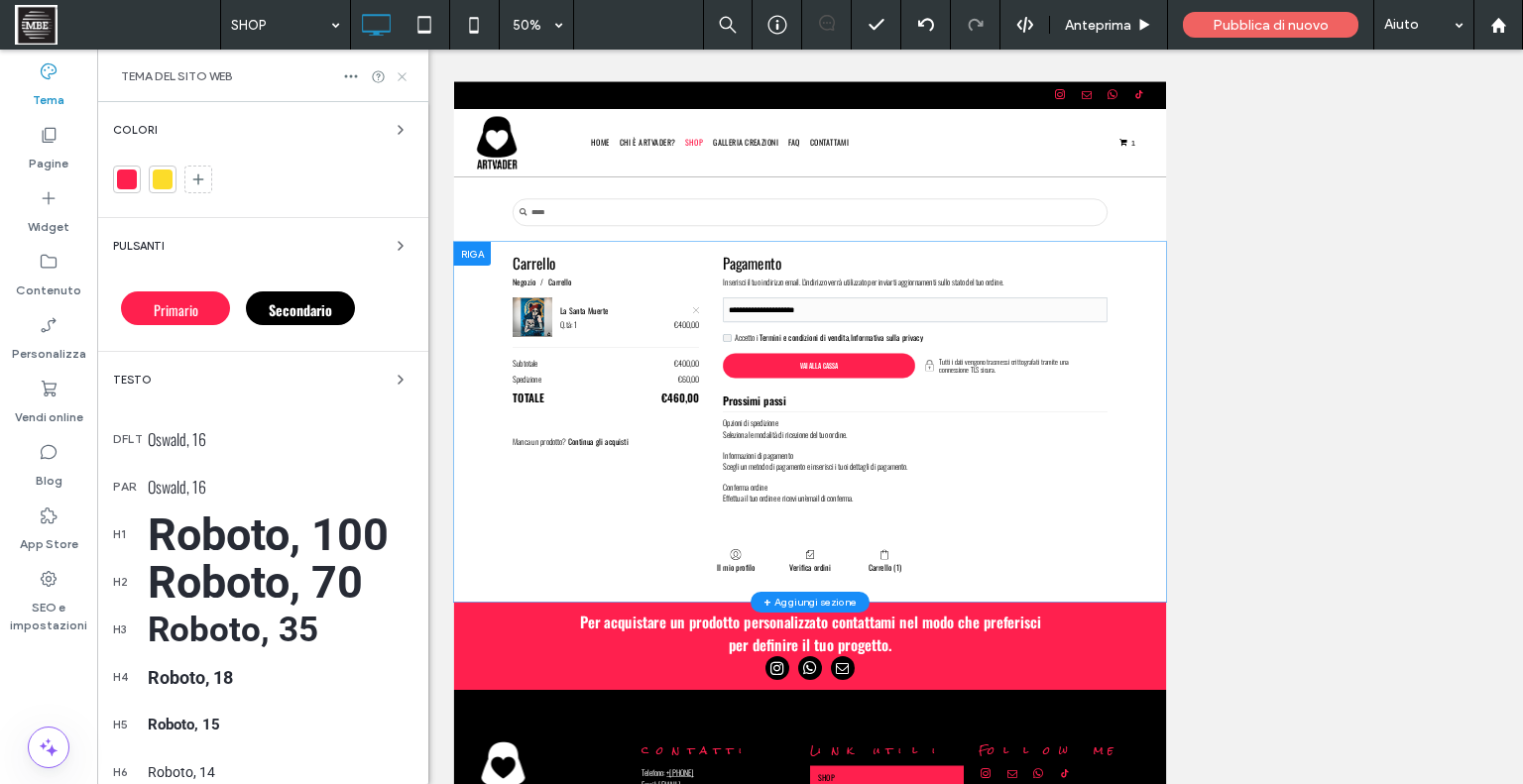 click 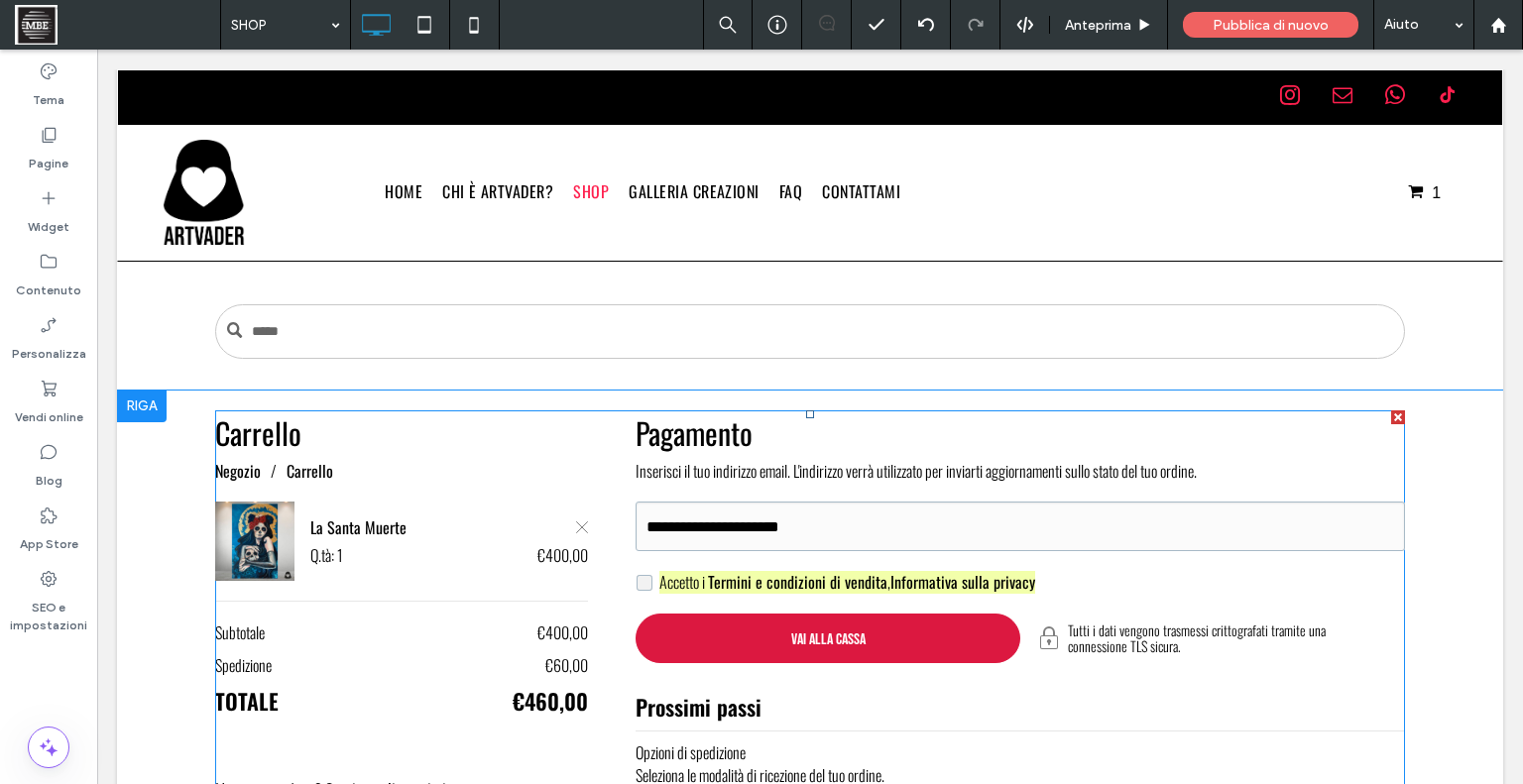 click at bounding box center (828, 638) 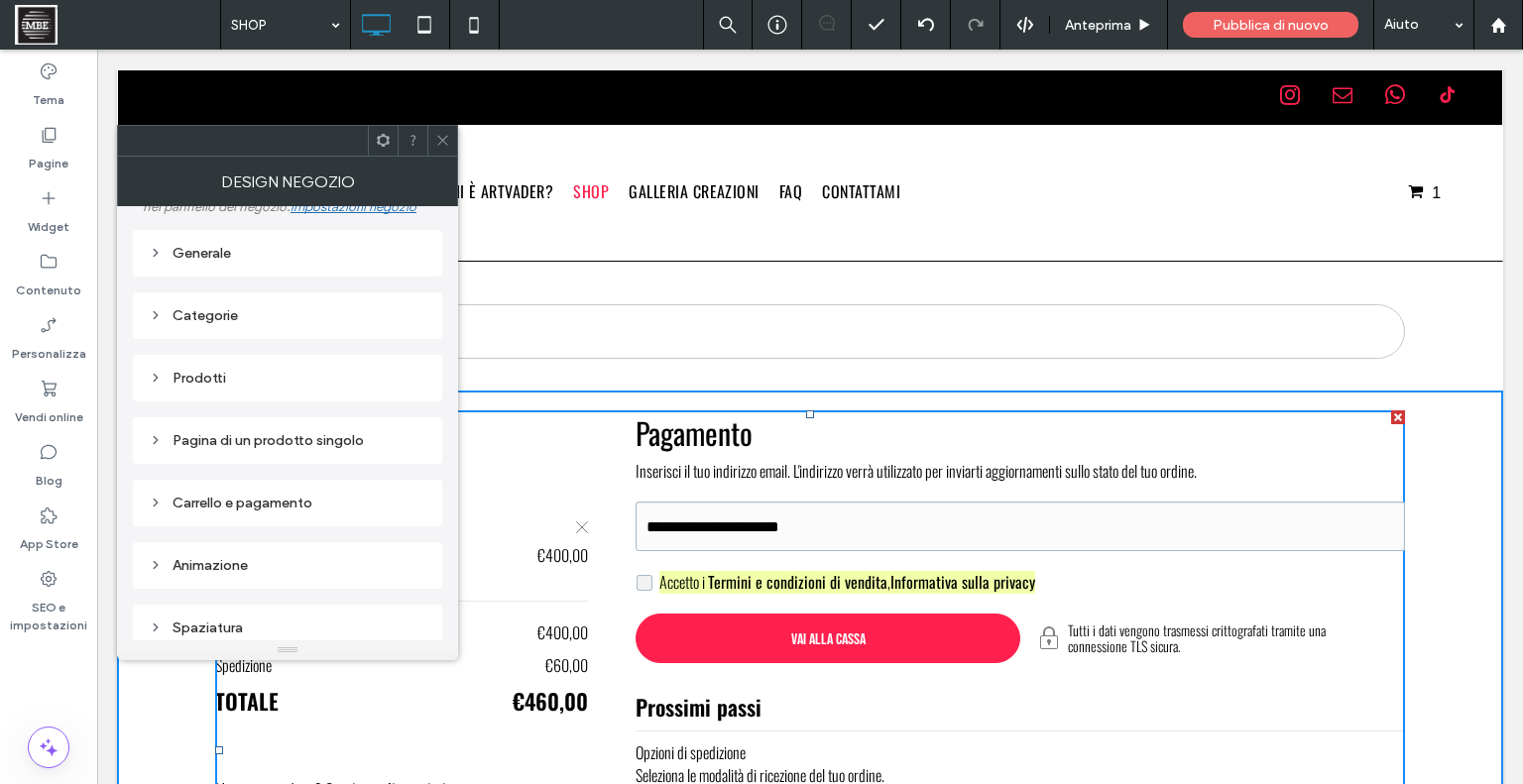 scroll, scrollTop: 143, scrollLeft: 0, axis: vertical 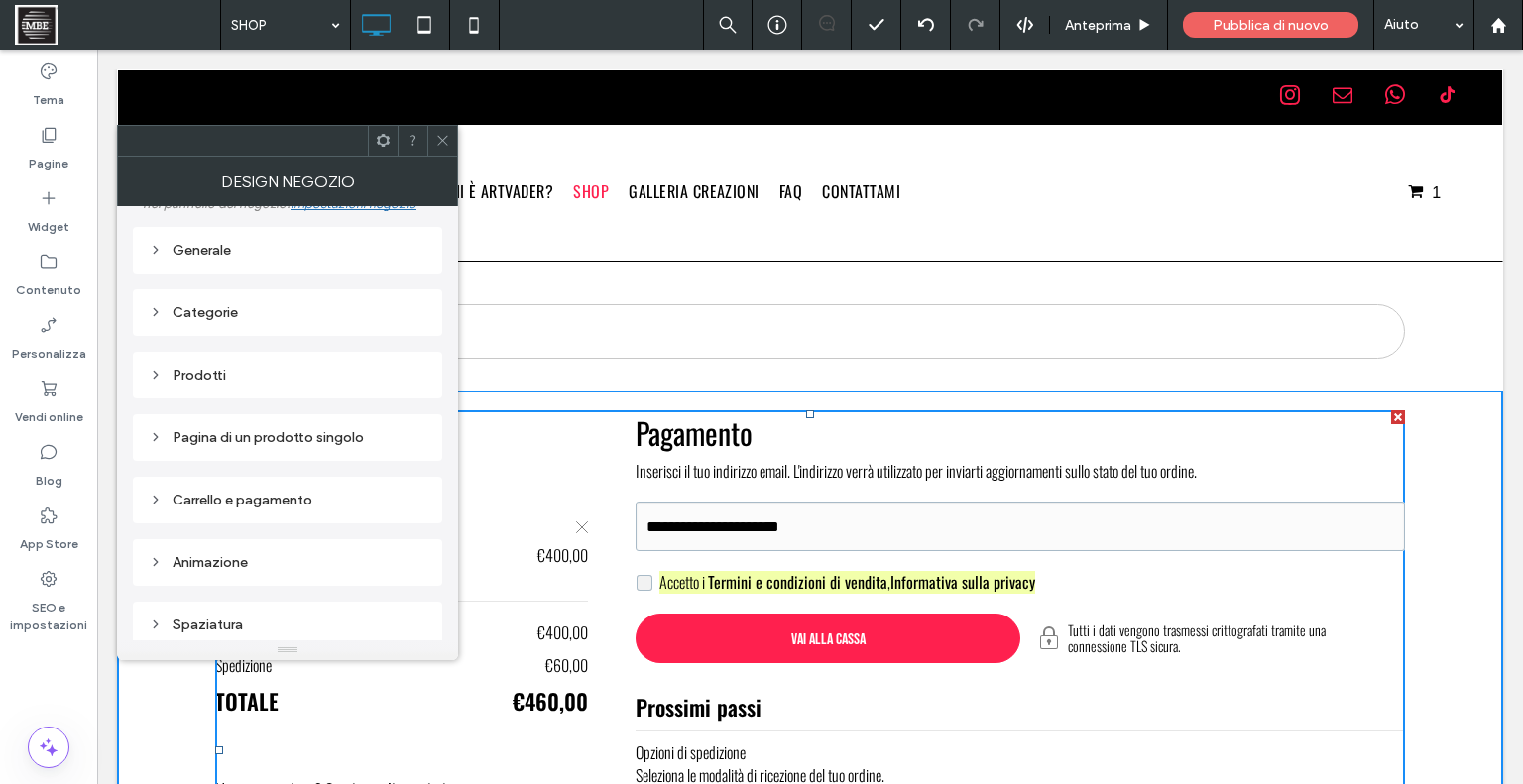 click on "Pagina di un prodotto singolo" at bounding box center [288, 437] 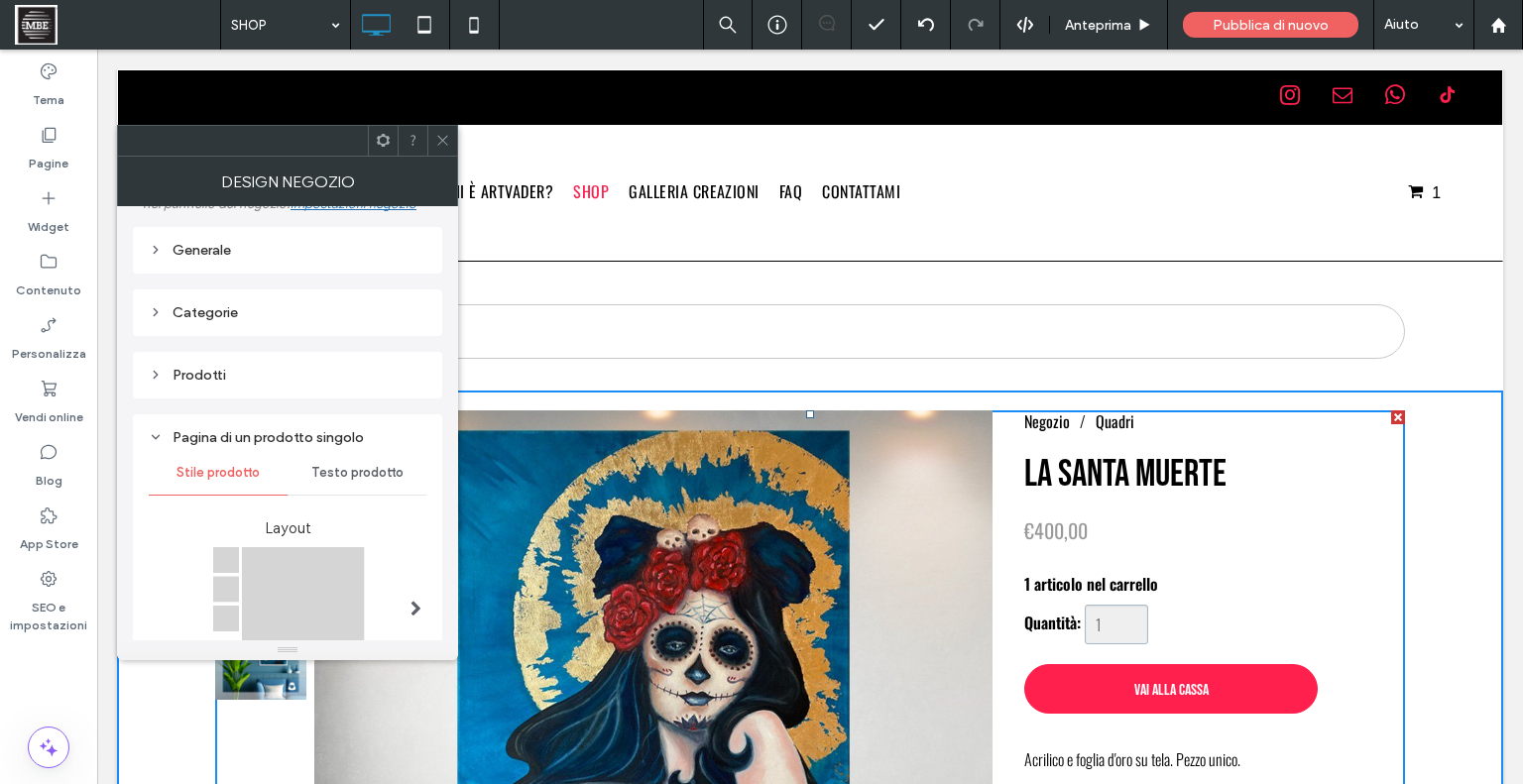 click on "Testo prodotto" at bounding box center [357, 473] 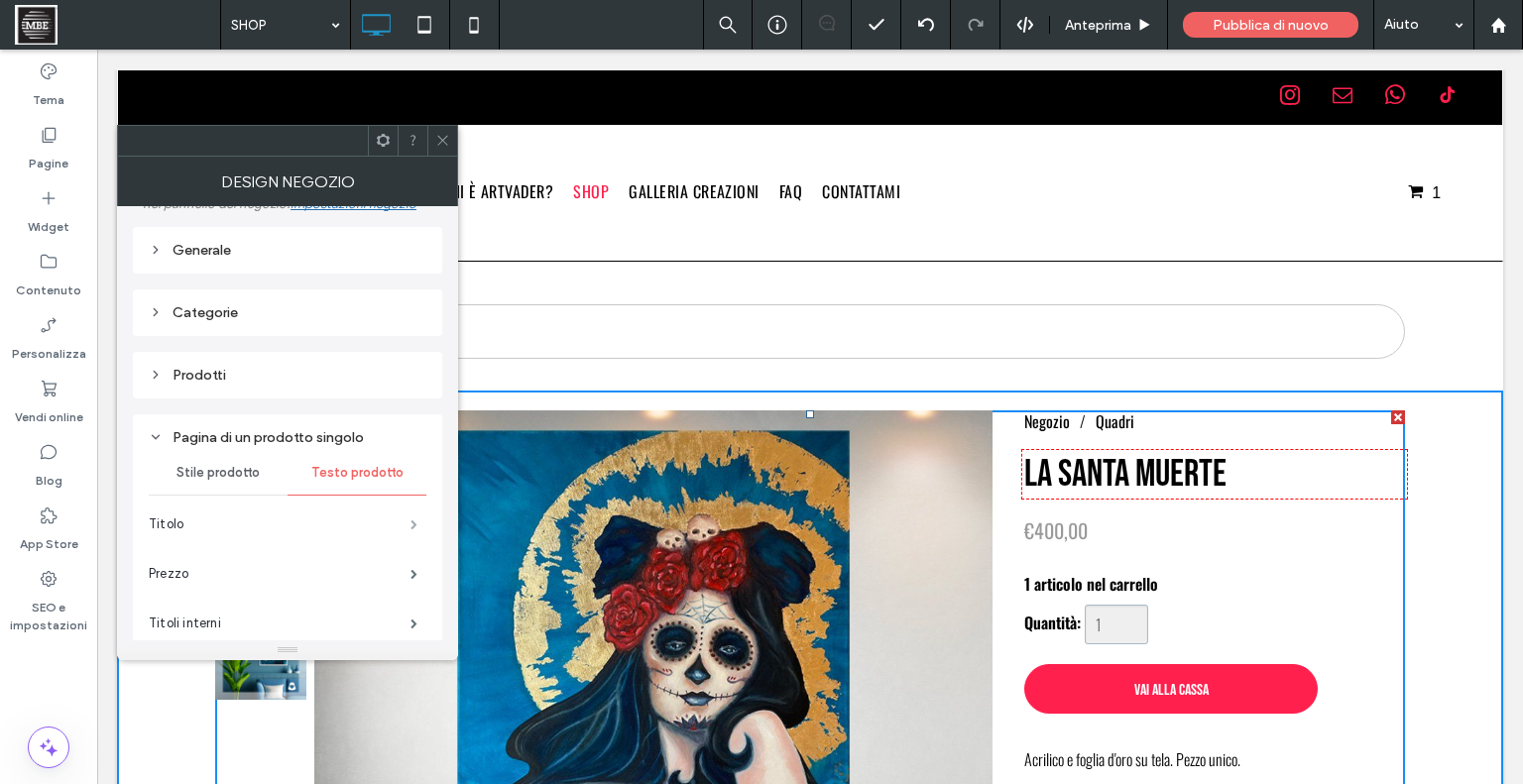 click at bounding box center [413, 524] 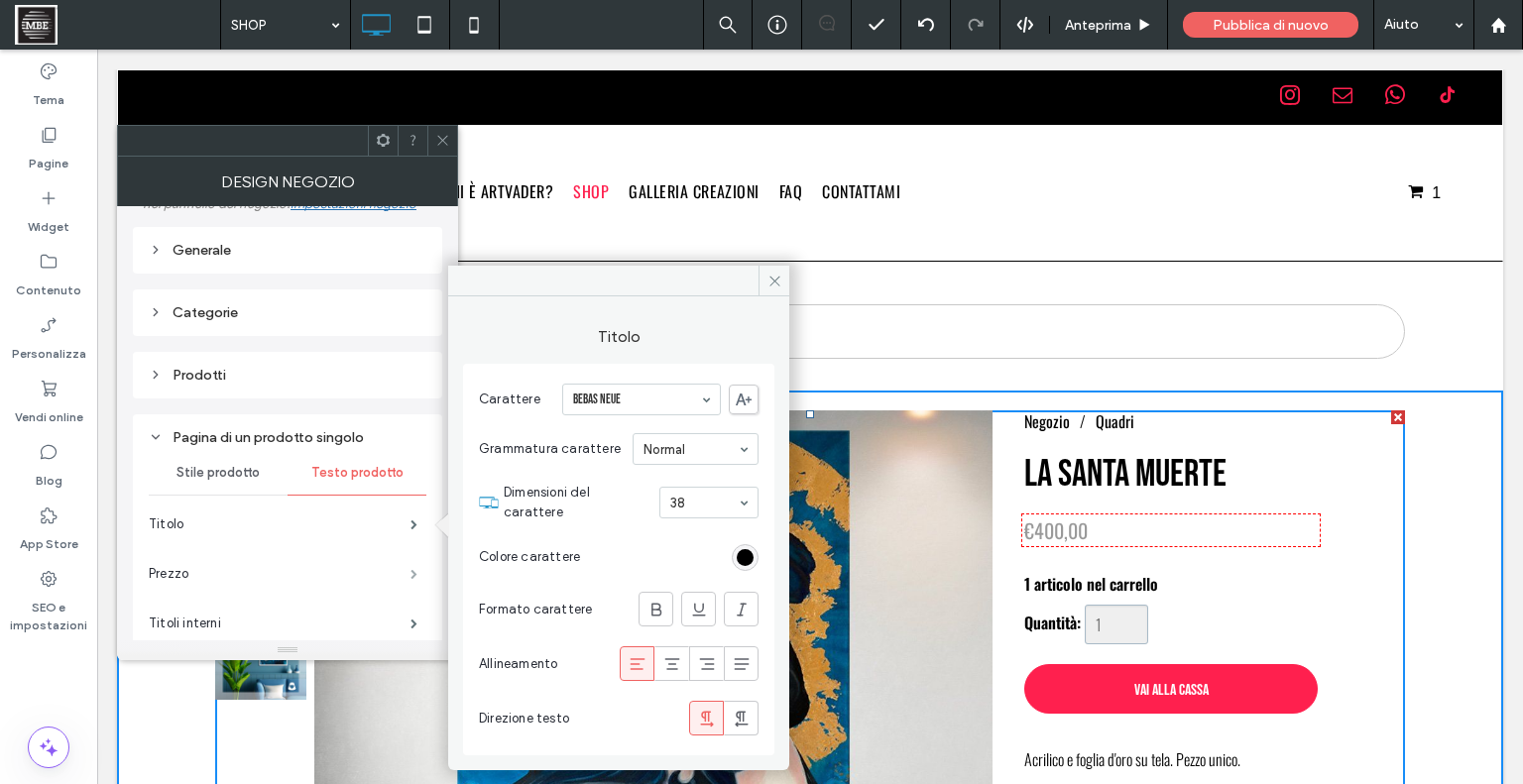 click at bounding box center (413, 574) 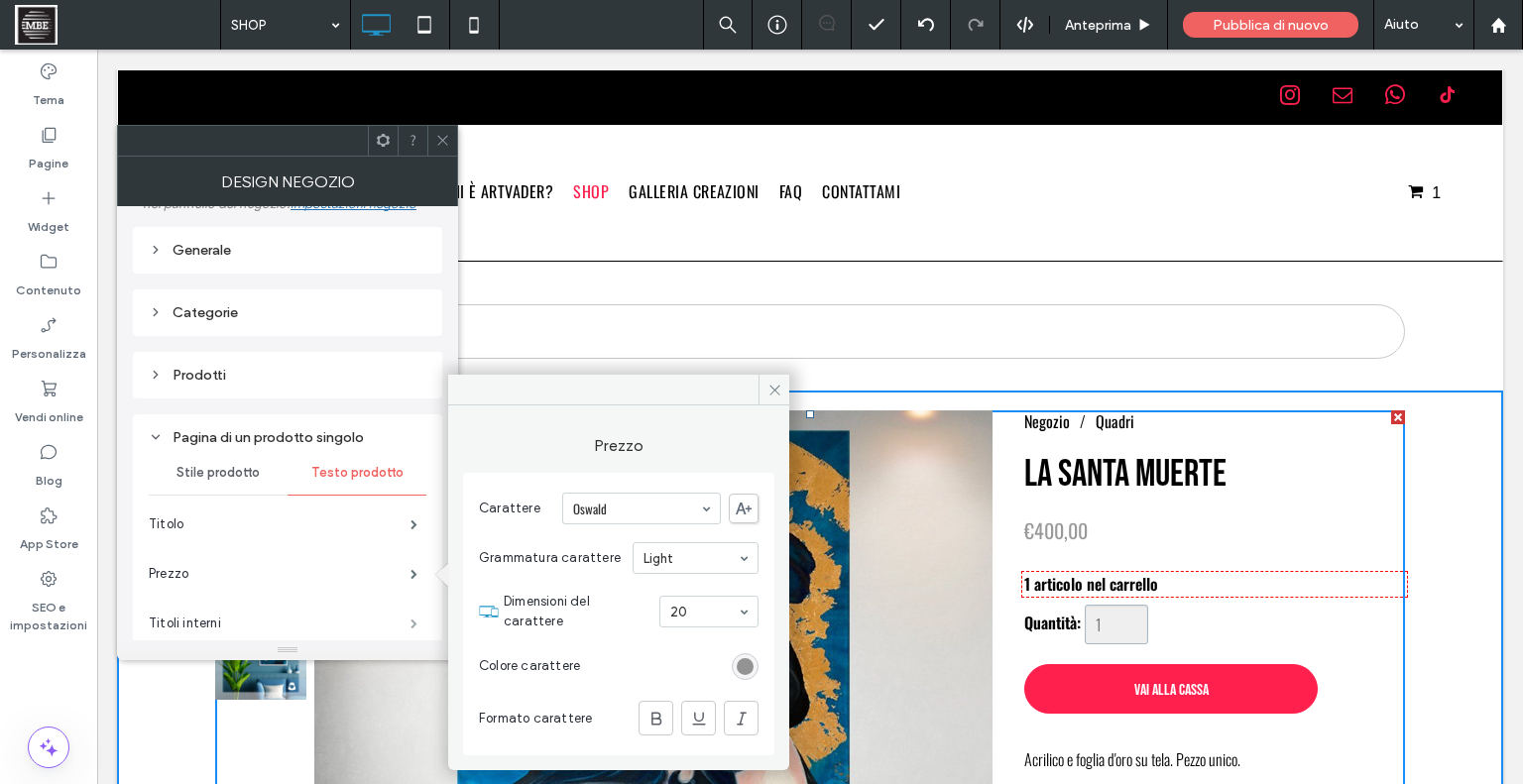 click at bounding box center [413, 623] 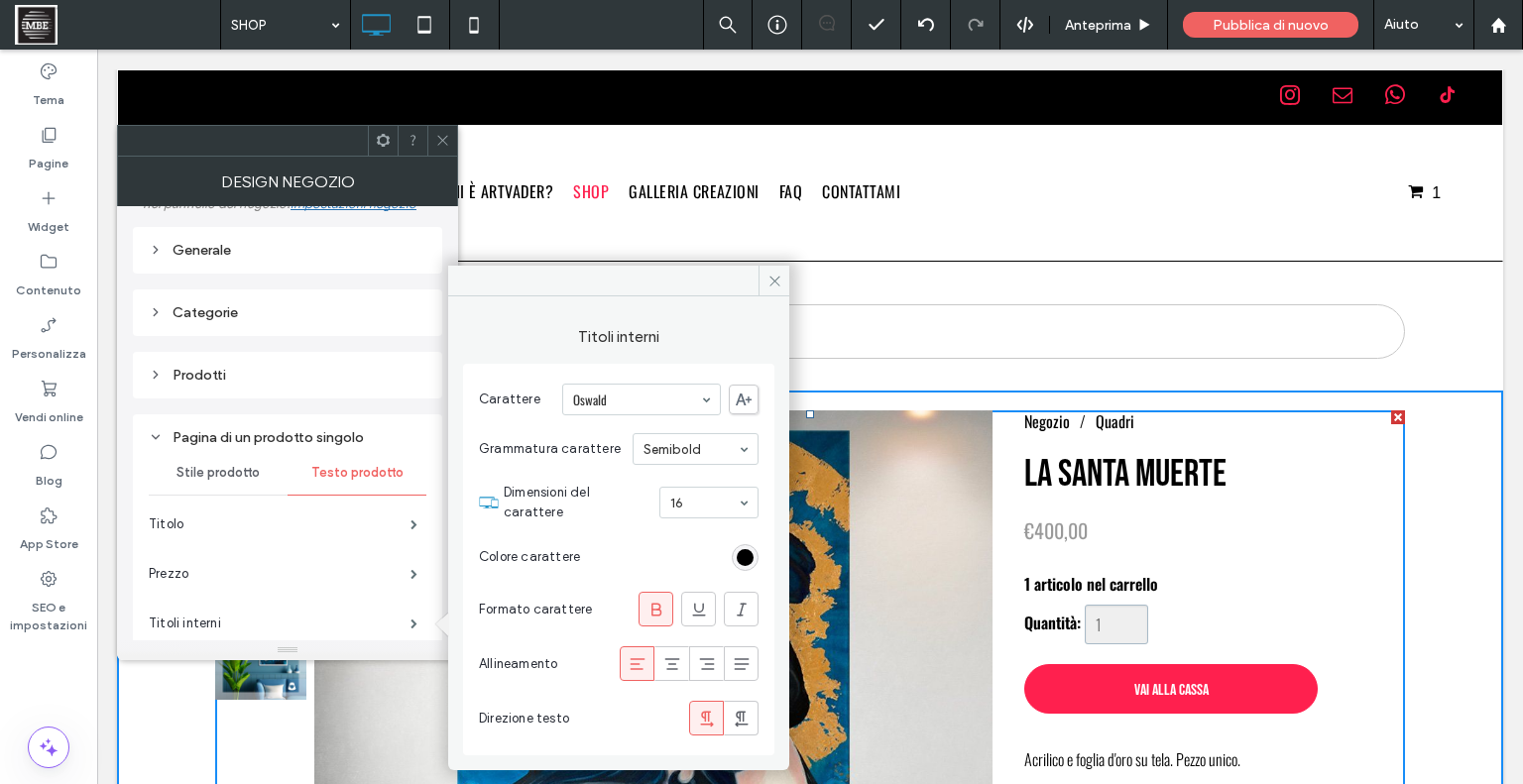 click on "Generale Categorie Prodotti Pagina di un prodotto singolo Stile prodotto Testo prodotto Titolo Prezzo Titoli interni Testo descrizione Carrello e pagamento" at bounding box center (288, 491) 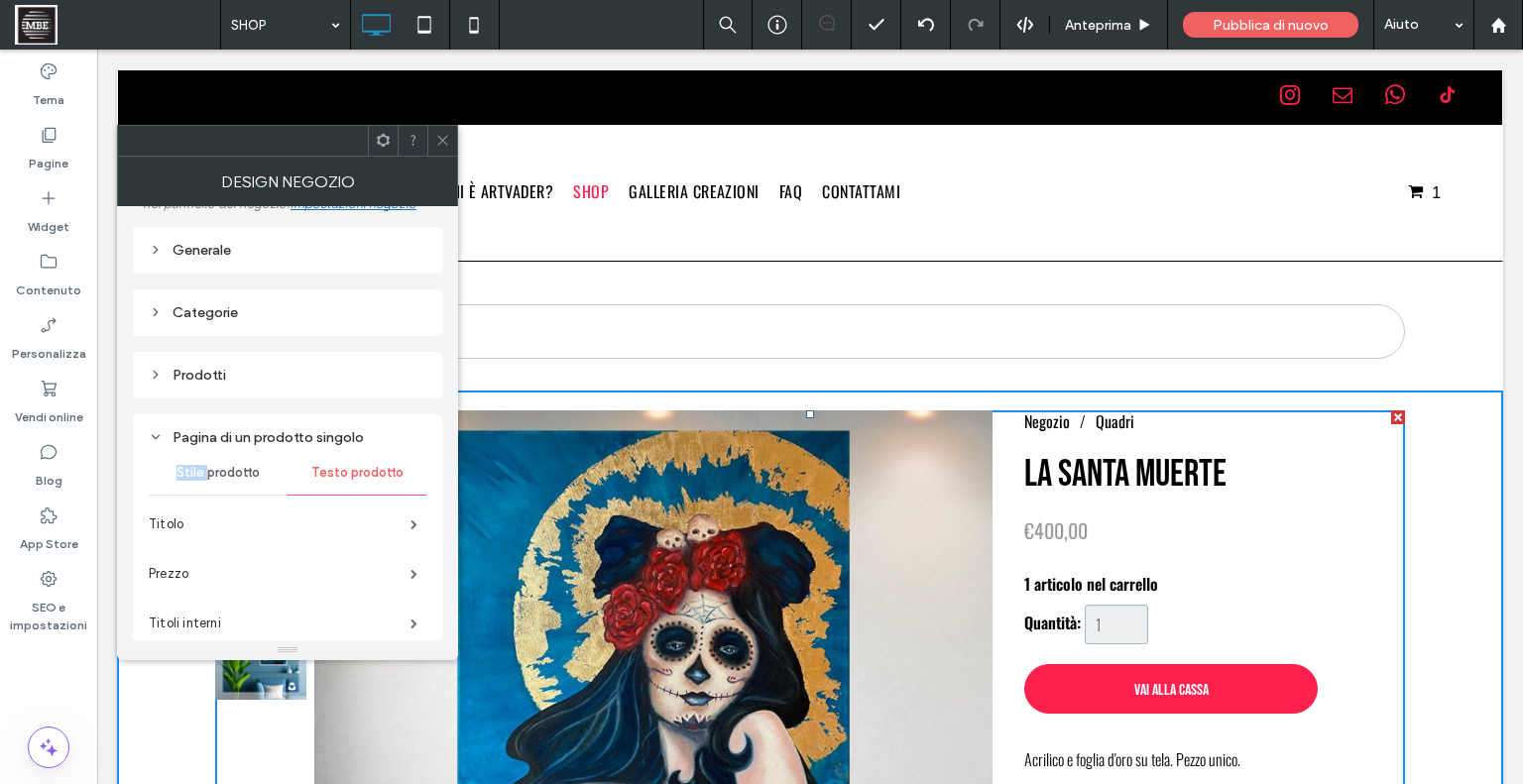 click on "Generale Categorie Prodotti Pagina di un prodotto singolo Stile prodotto Testo prodotto Titolo Prezzo Titoli interni Testo descrizione Carrello e pagamento" at bounding box center [288, 491] 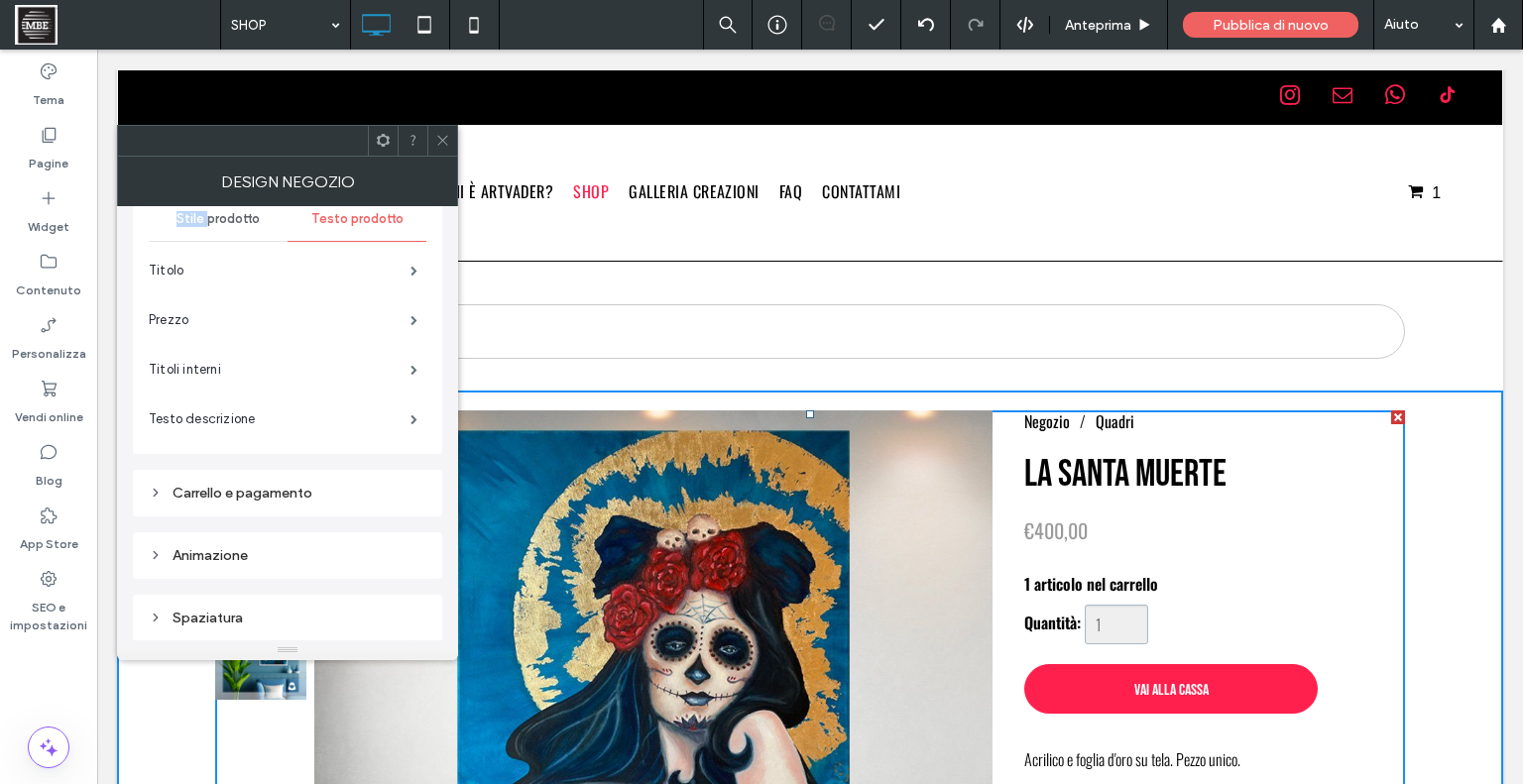 click on "Carrello e pagamento" at bounding box center (288, 493) 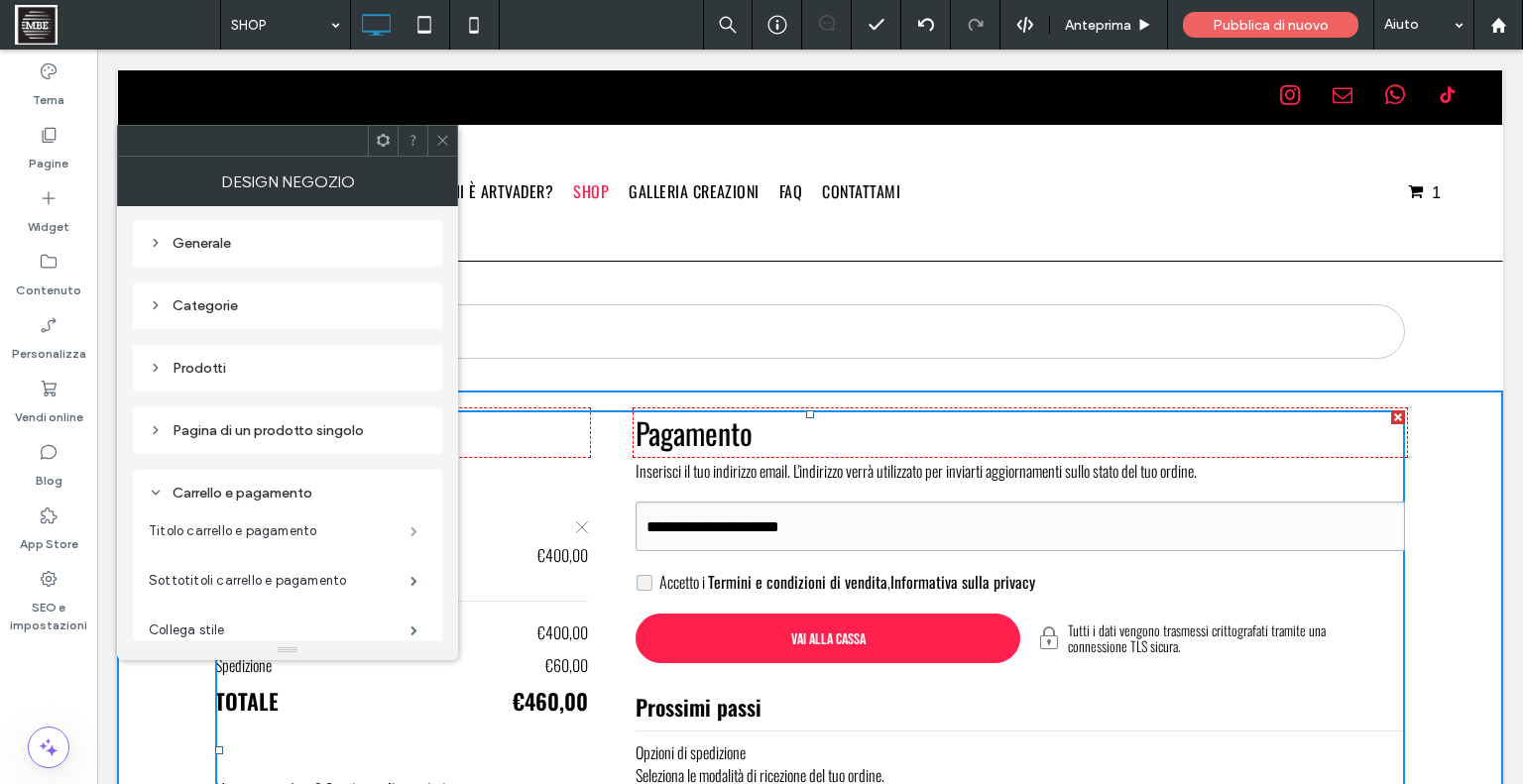 click at bounding box center (413, 531) 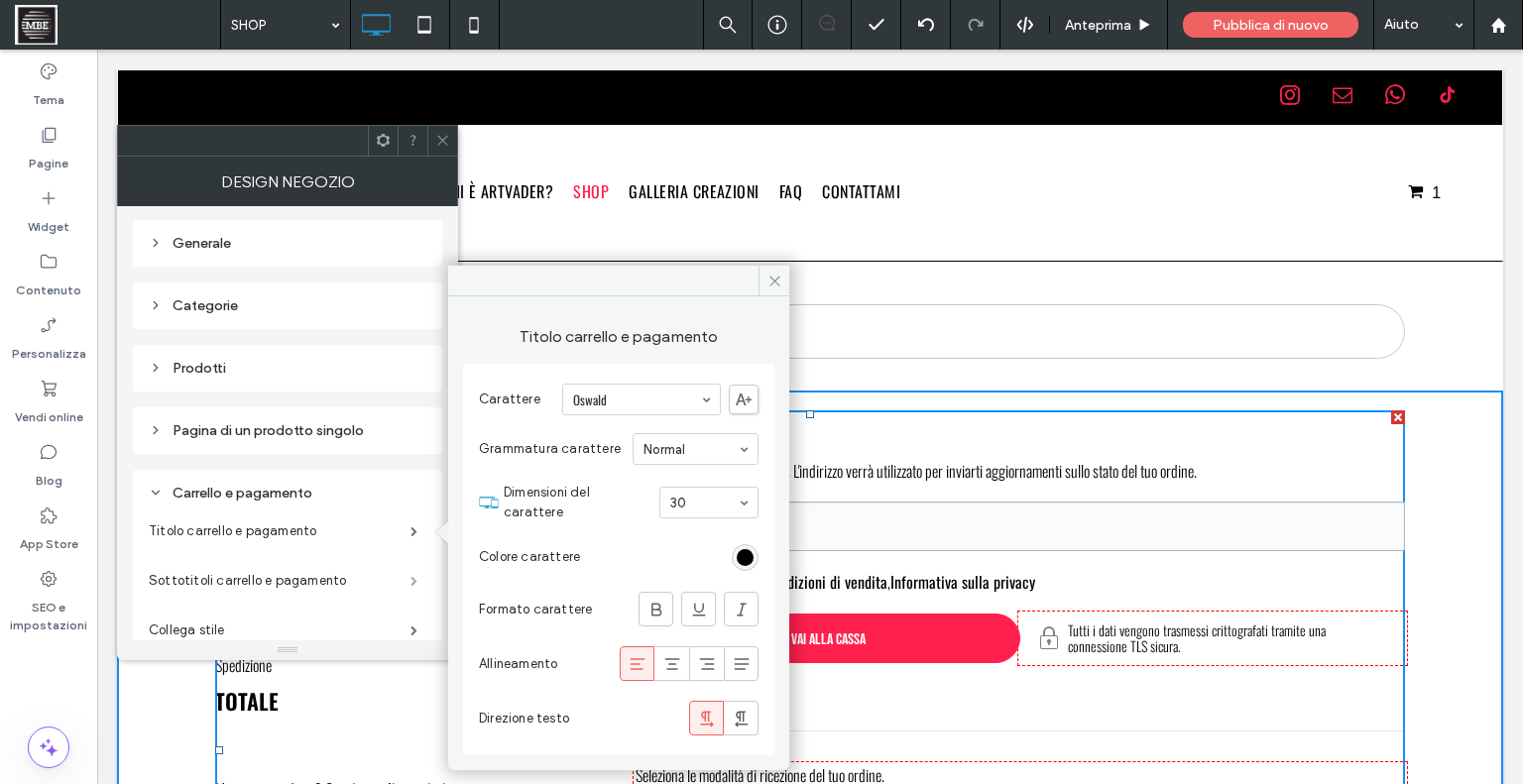click at bounding box center (413, 581) 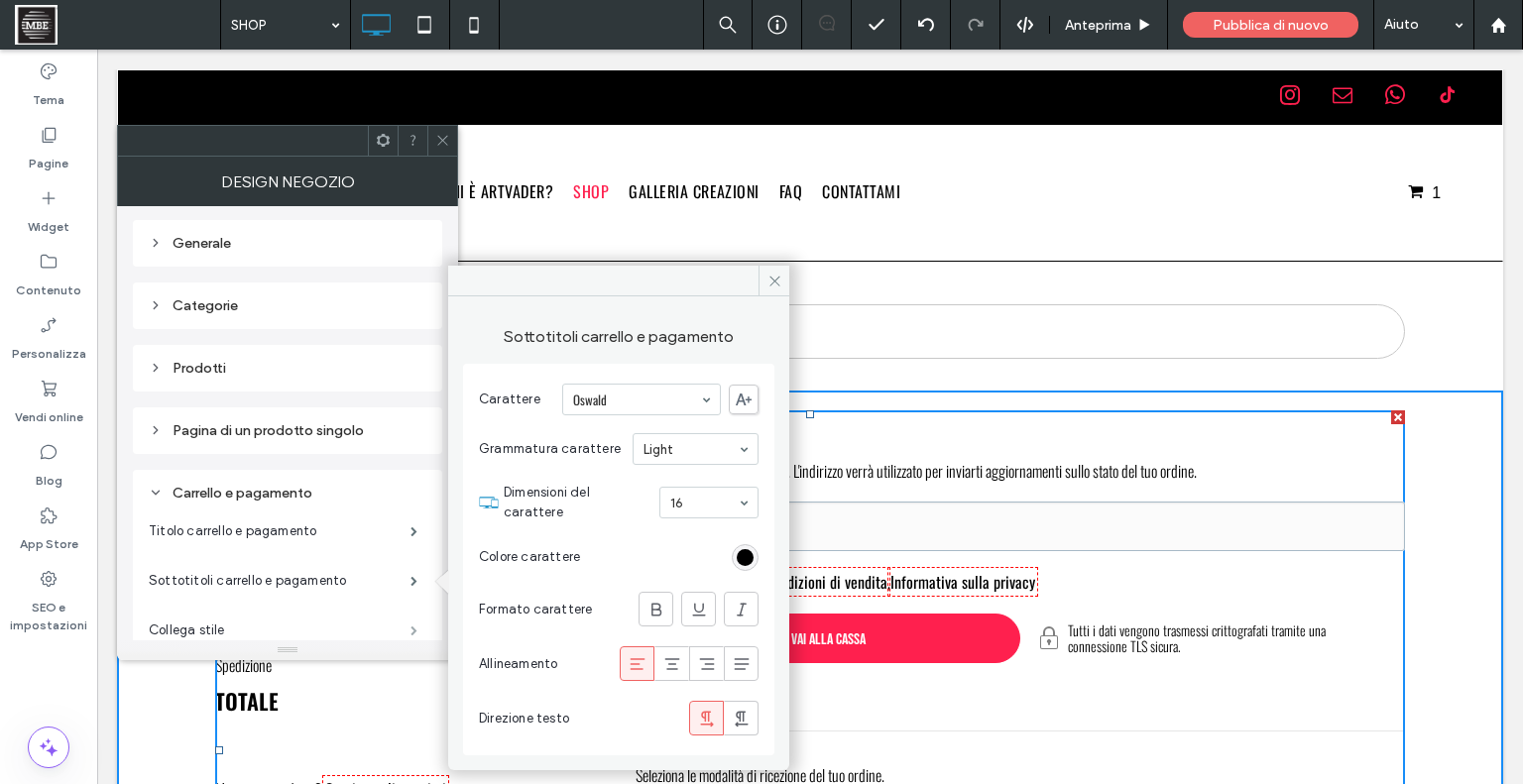 click at bounding box center (413, 630) 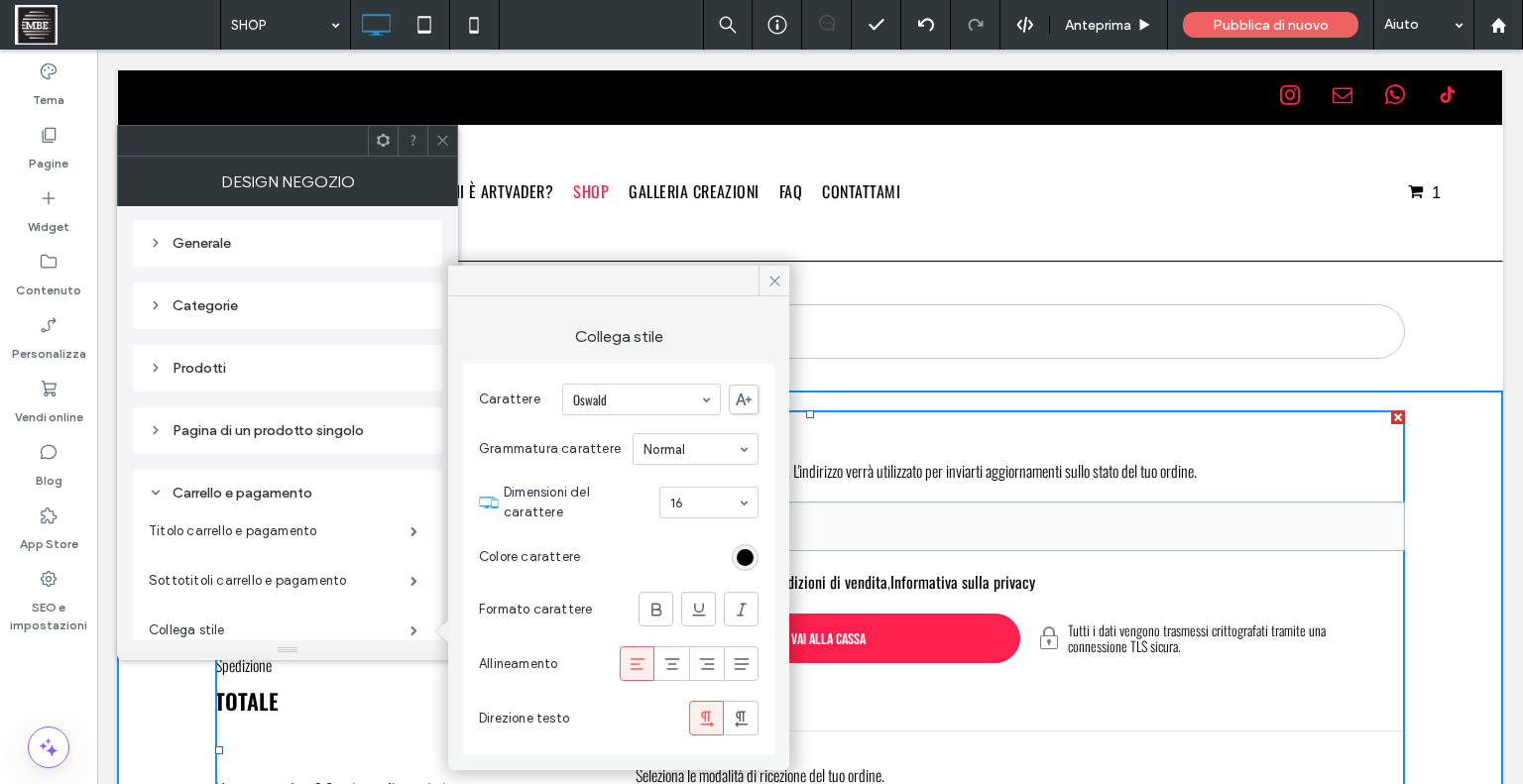 click on "Pagina di un prodotto singolo" at bounding box center [288, 430] 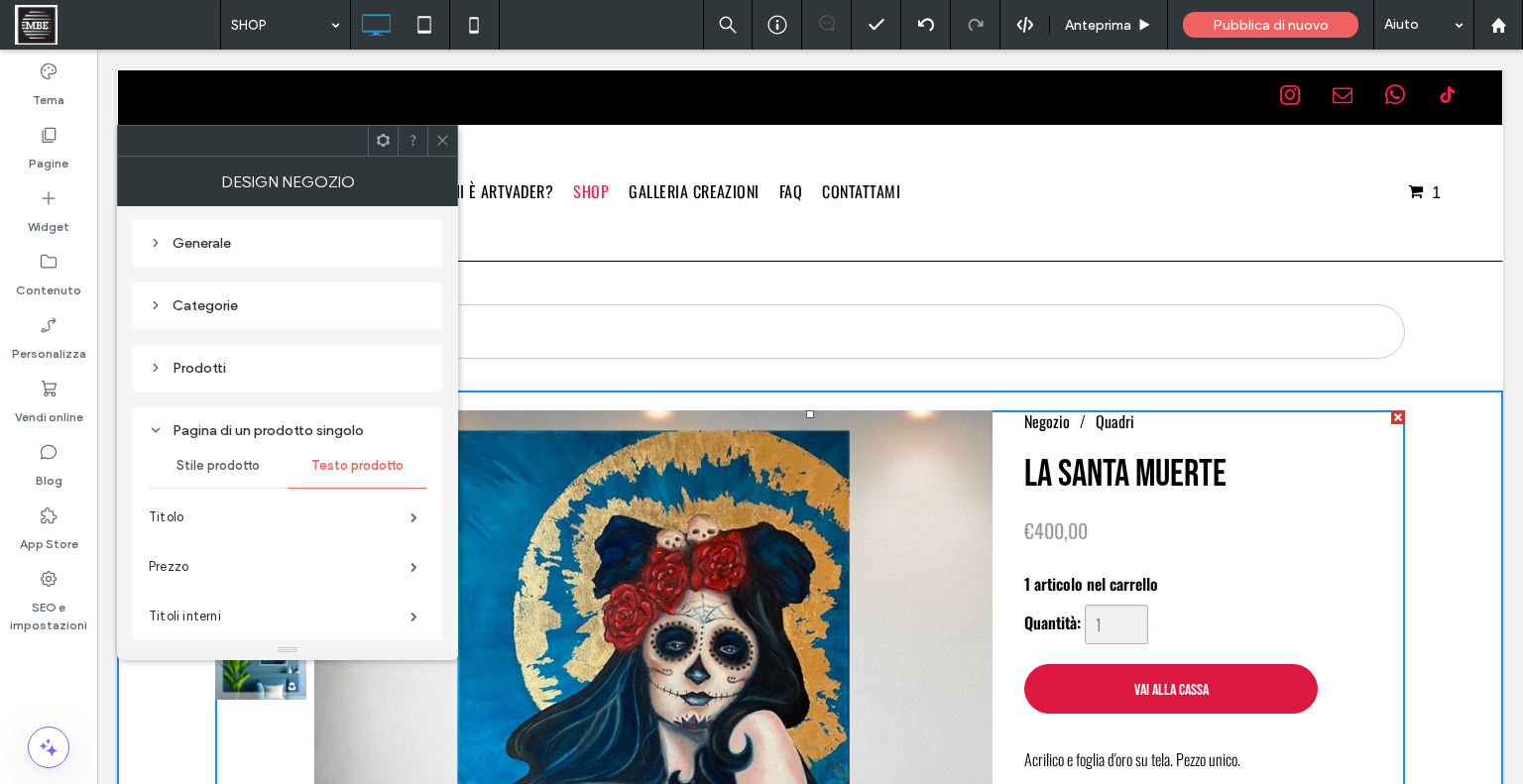 click on "Vai alla cassa" at bounding box center [1171, 689] 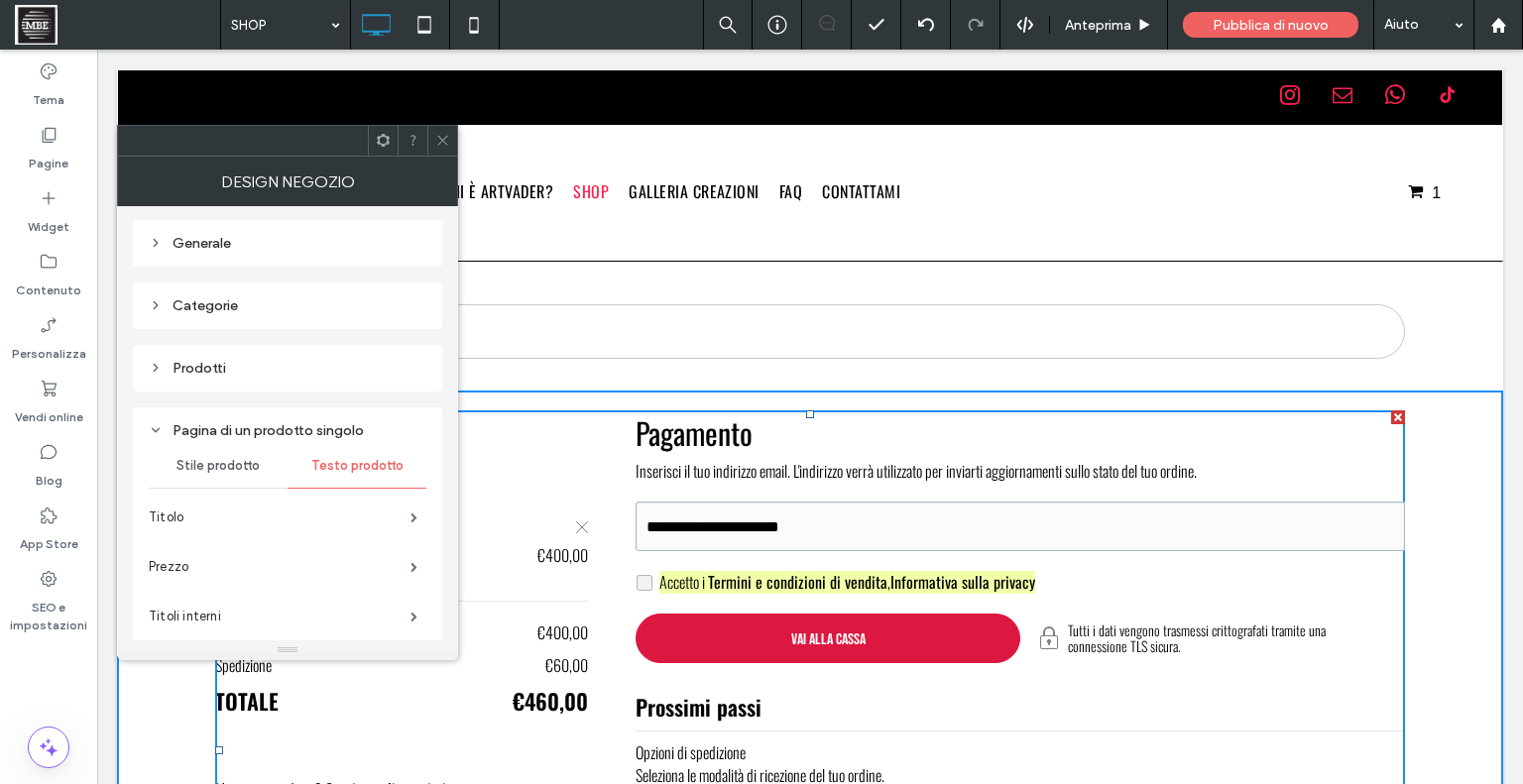 click at bounding box center [828, 638] 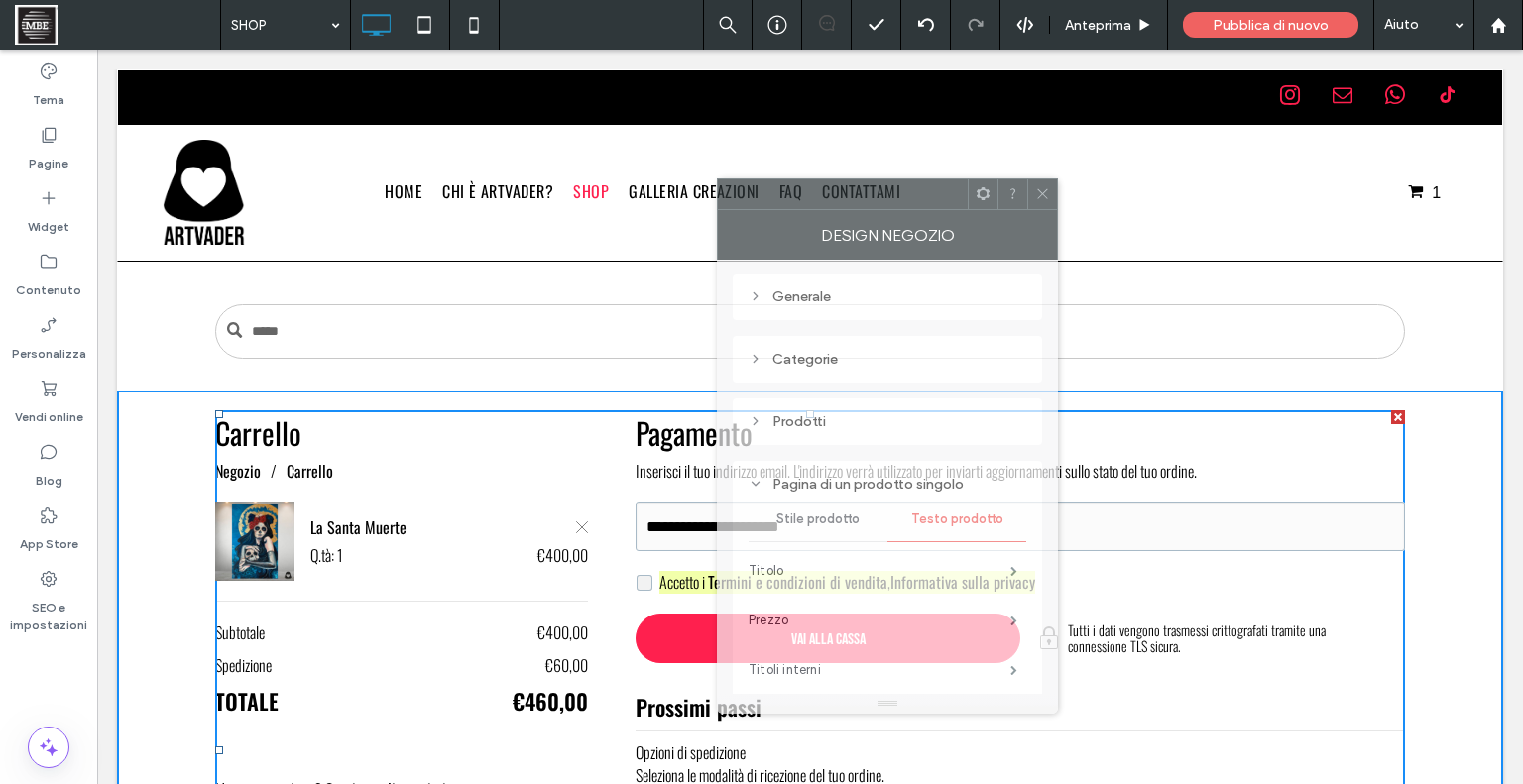 drag, startPoint x: 338, startPoint y: 143, endPoint x: 937, endPoint y: 194, distance: 601.1672 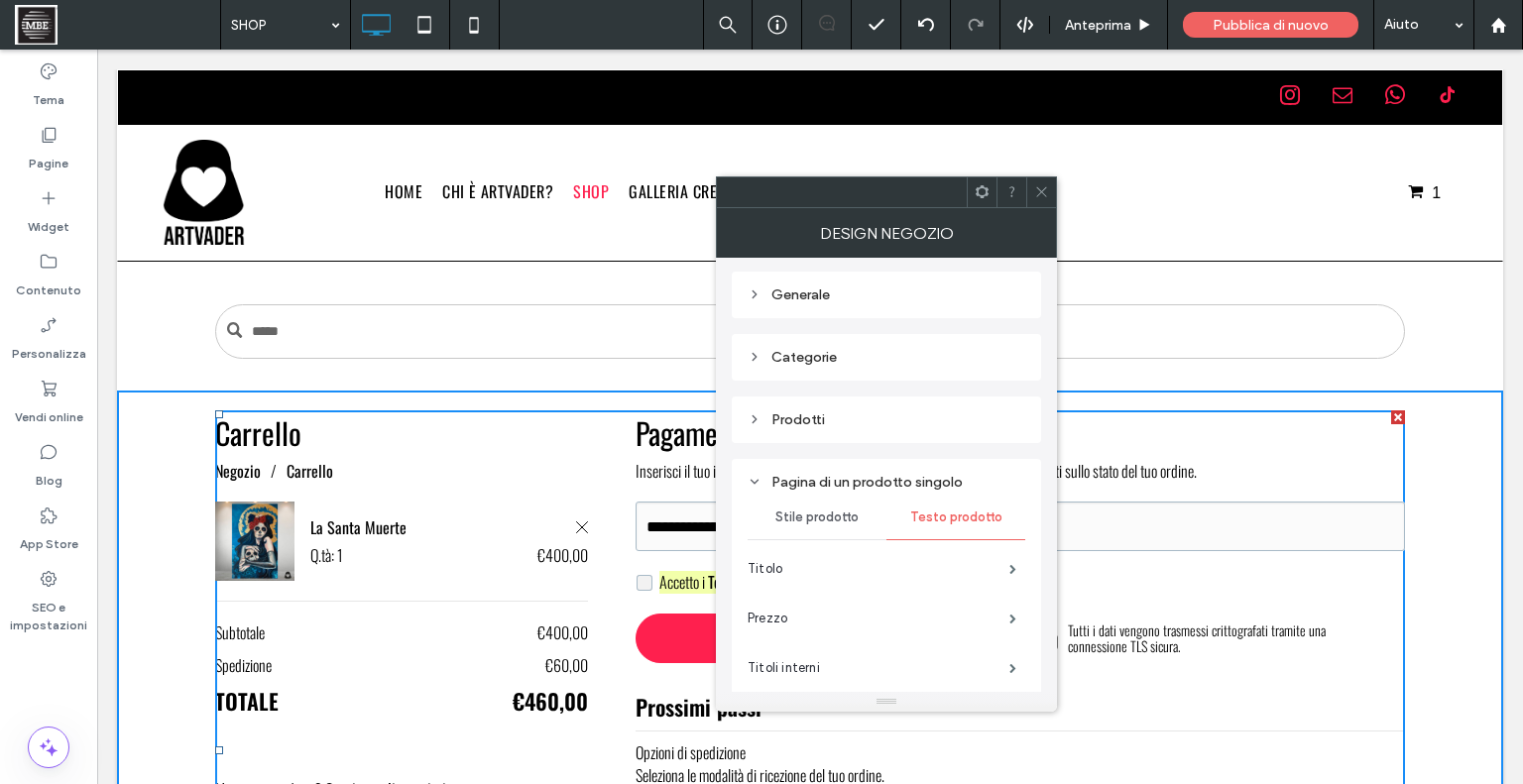 click 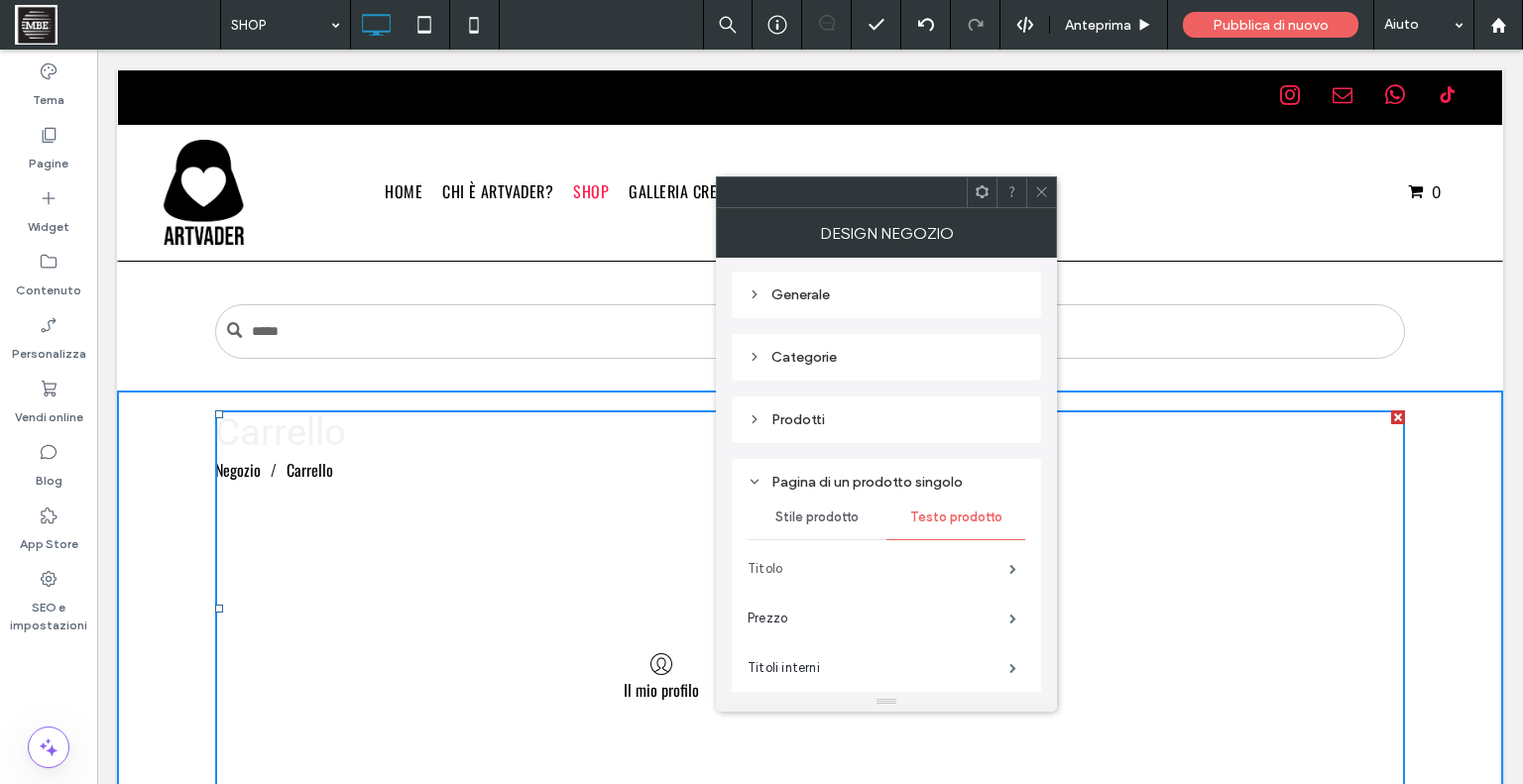 click on "Titolo" at bounding box center (879, 569) 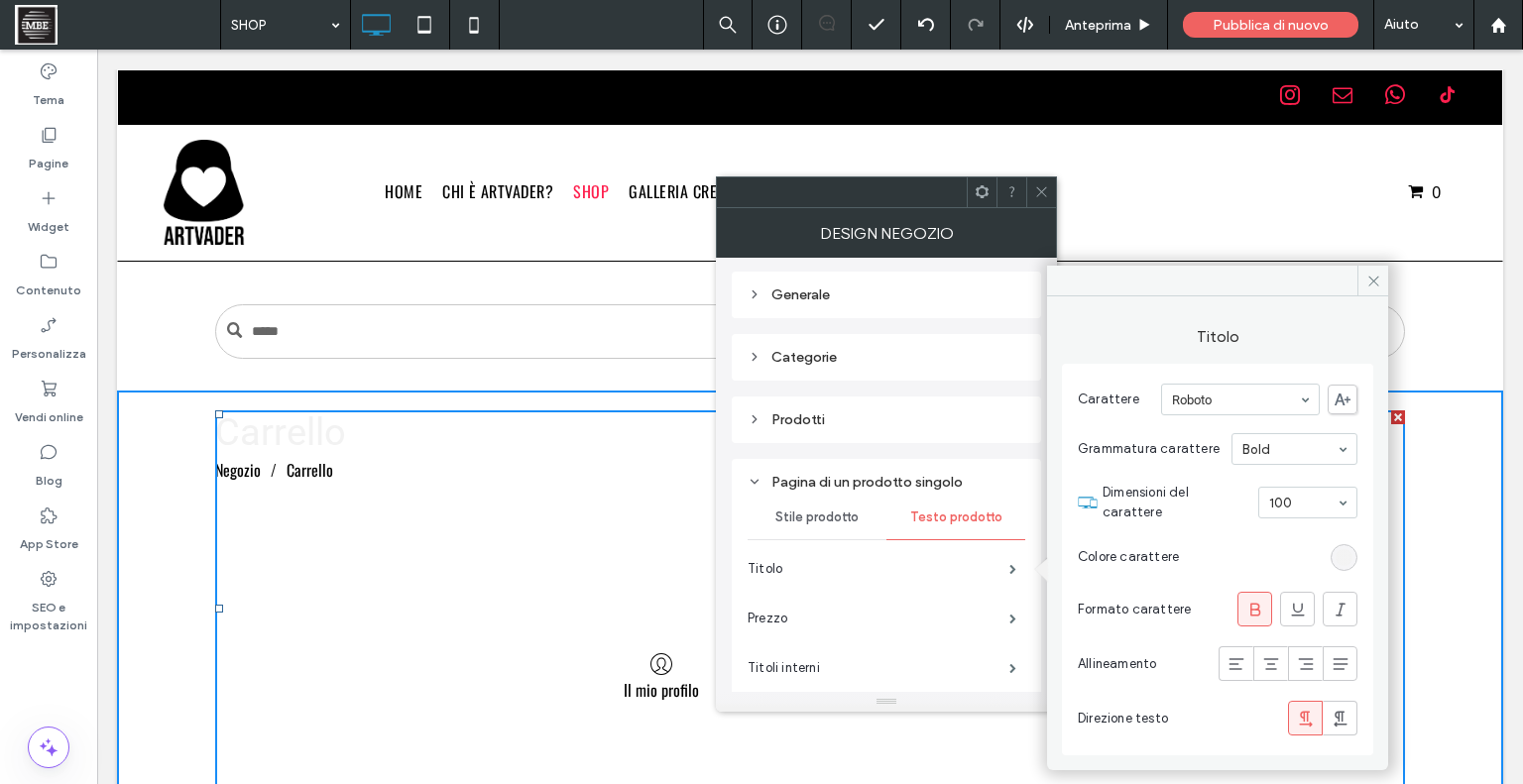 click at bounding box center [1344, 557] 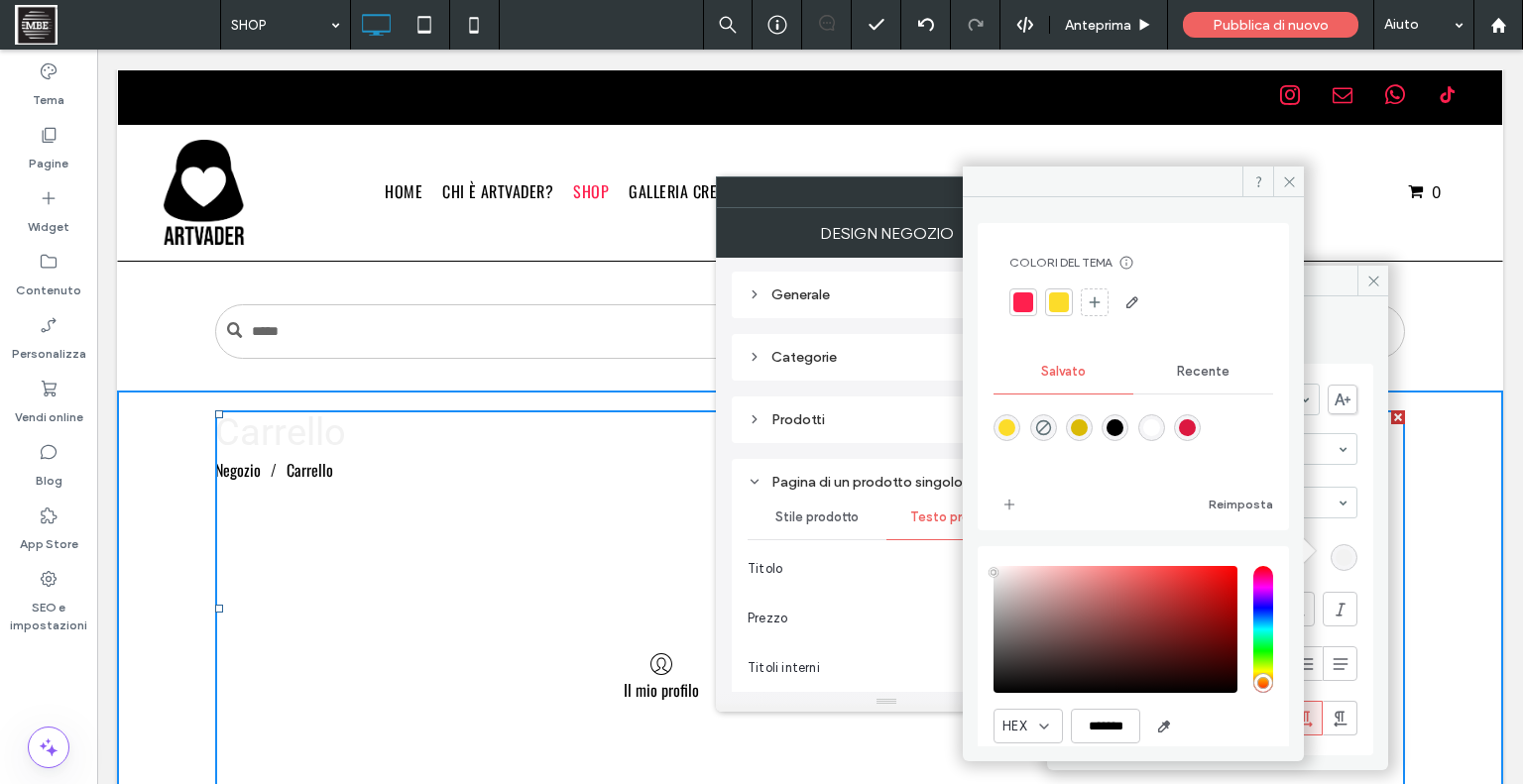 click at bounding box center (1114, 427) 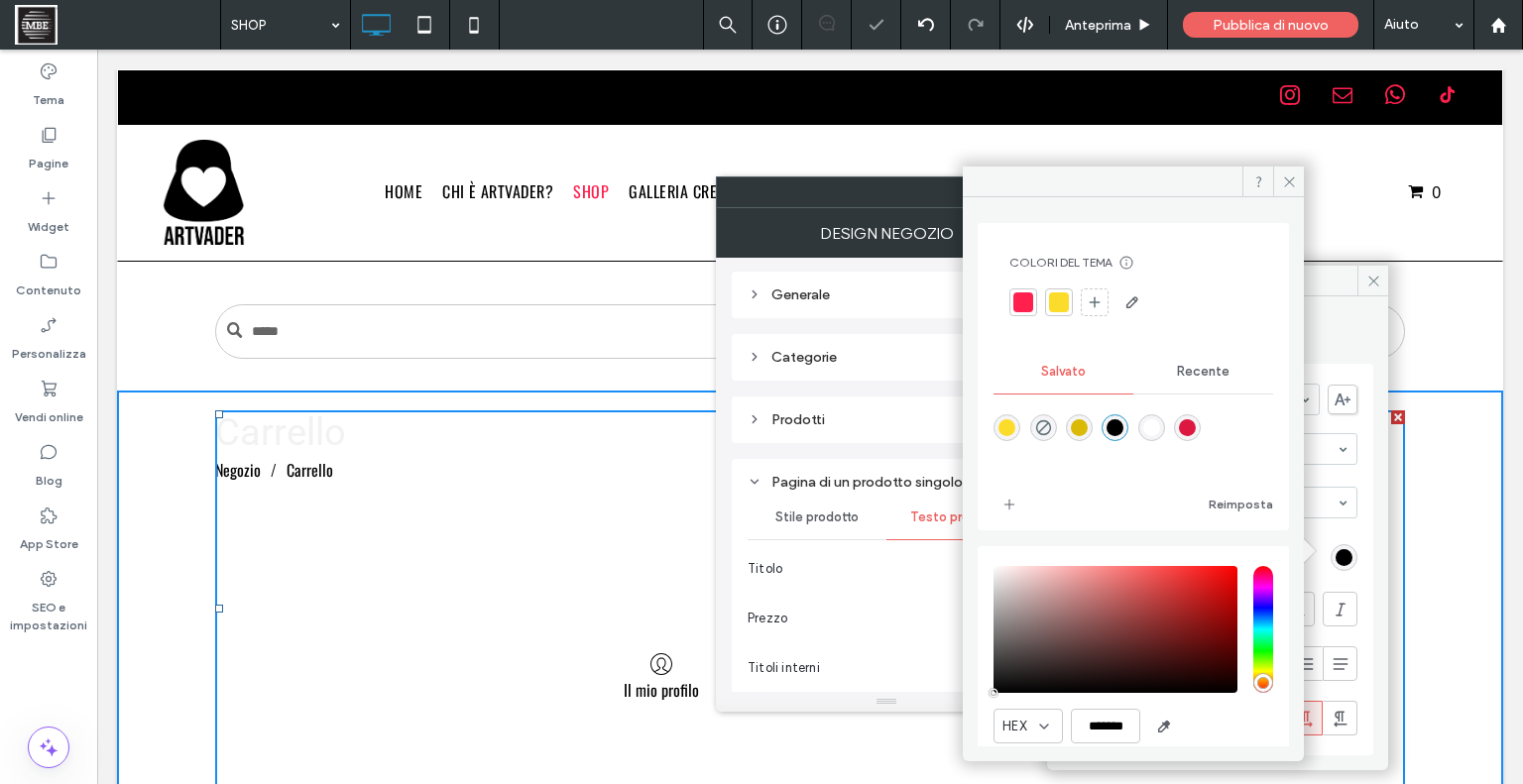 click at bounding box center (1114, 427) 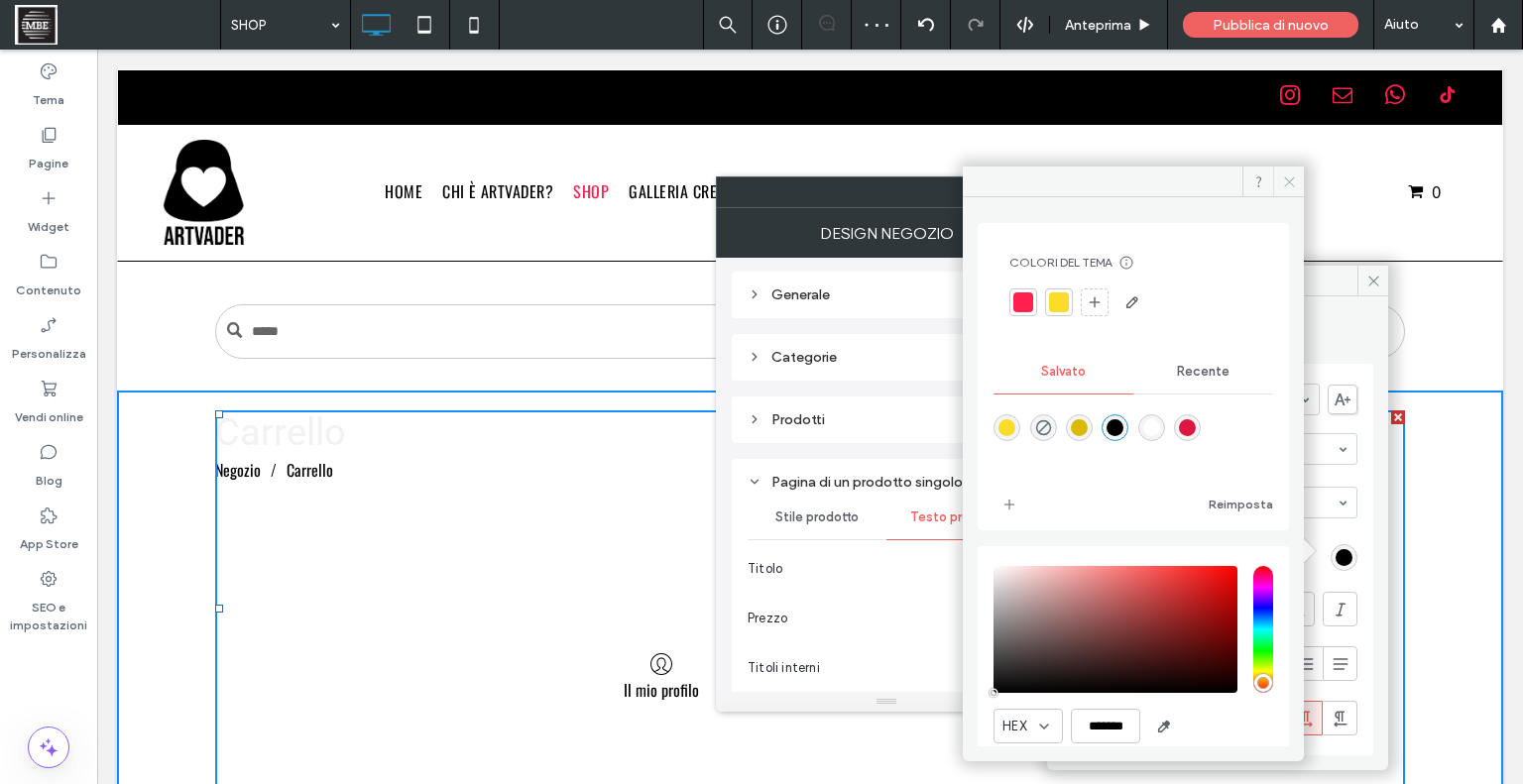 click 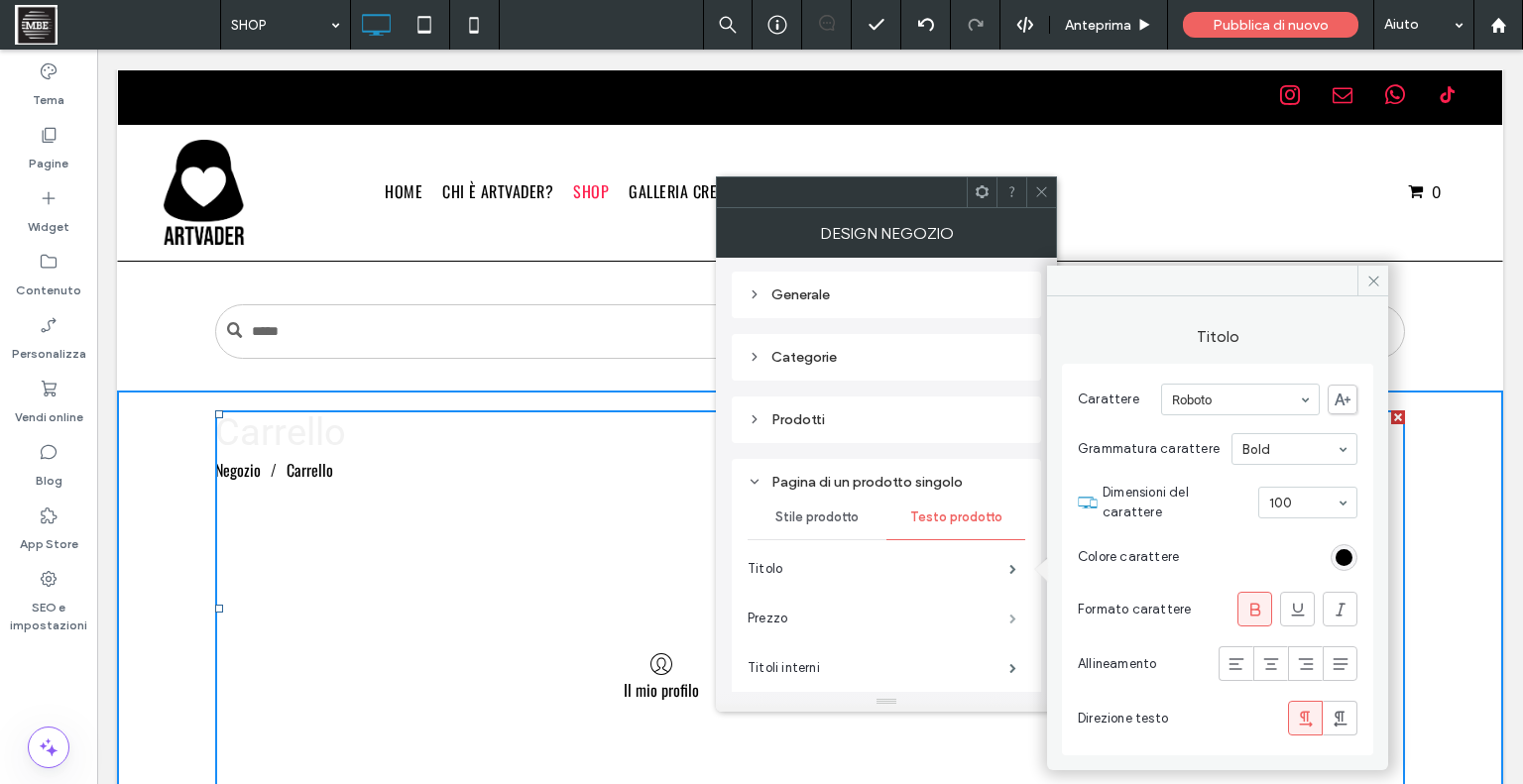 click at bounding box center [1012, 618] 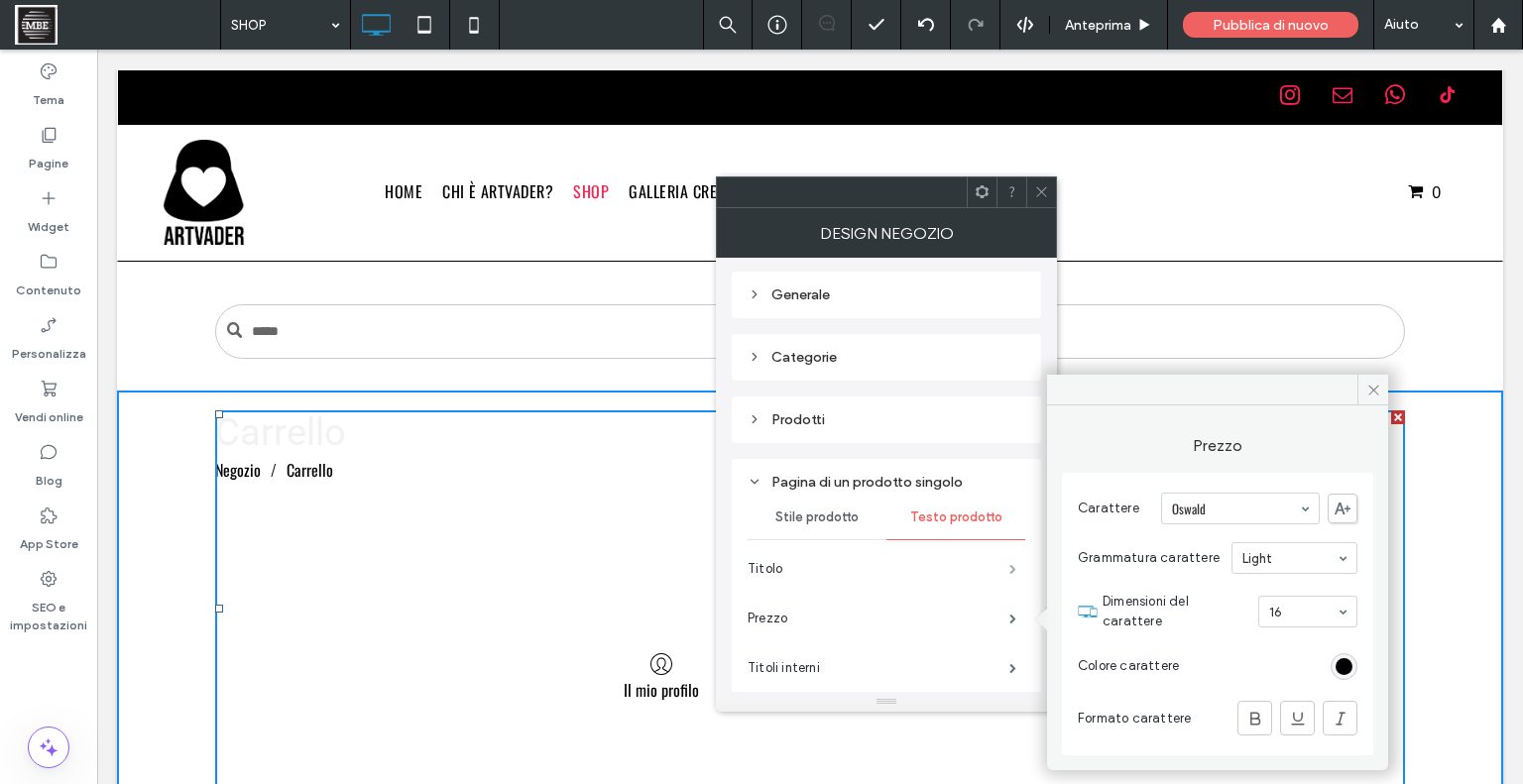 click at bounding box center [1012, 569] 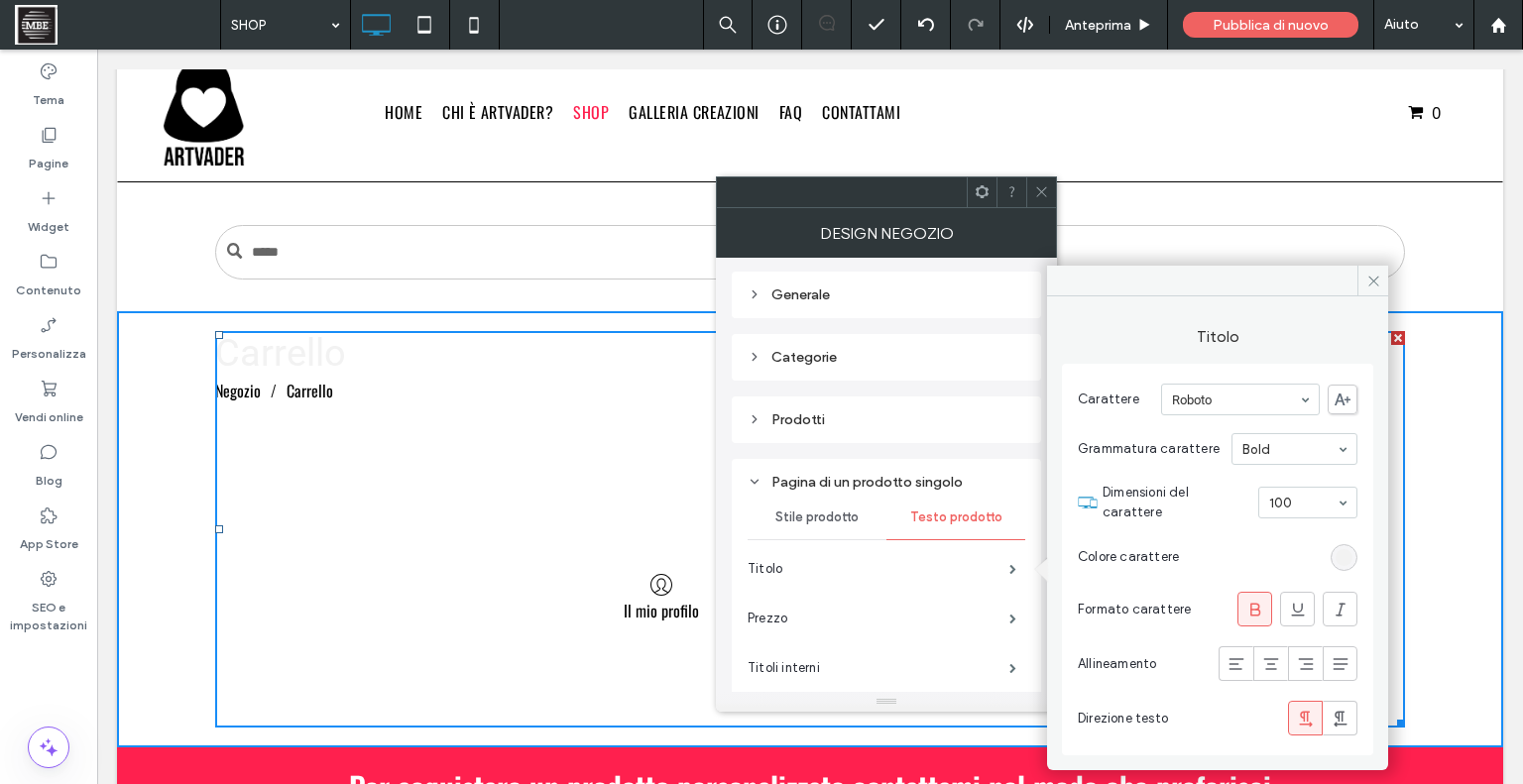 scroll, scrollTop: 83, scrollLeft: 0, axis: vertical 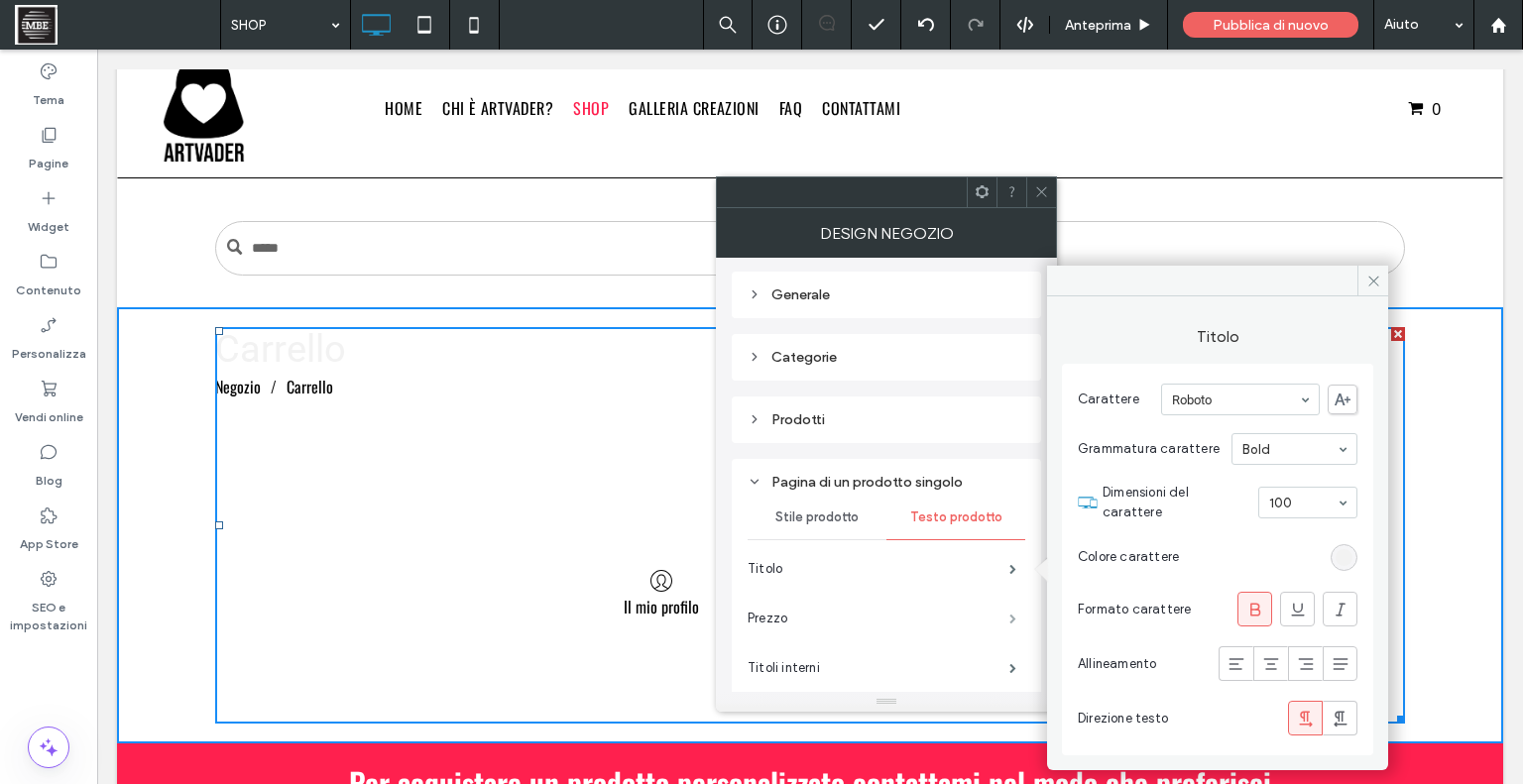 click at bounding box center [1012, 618] 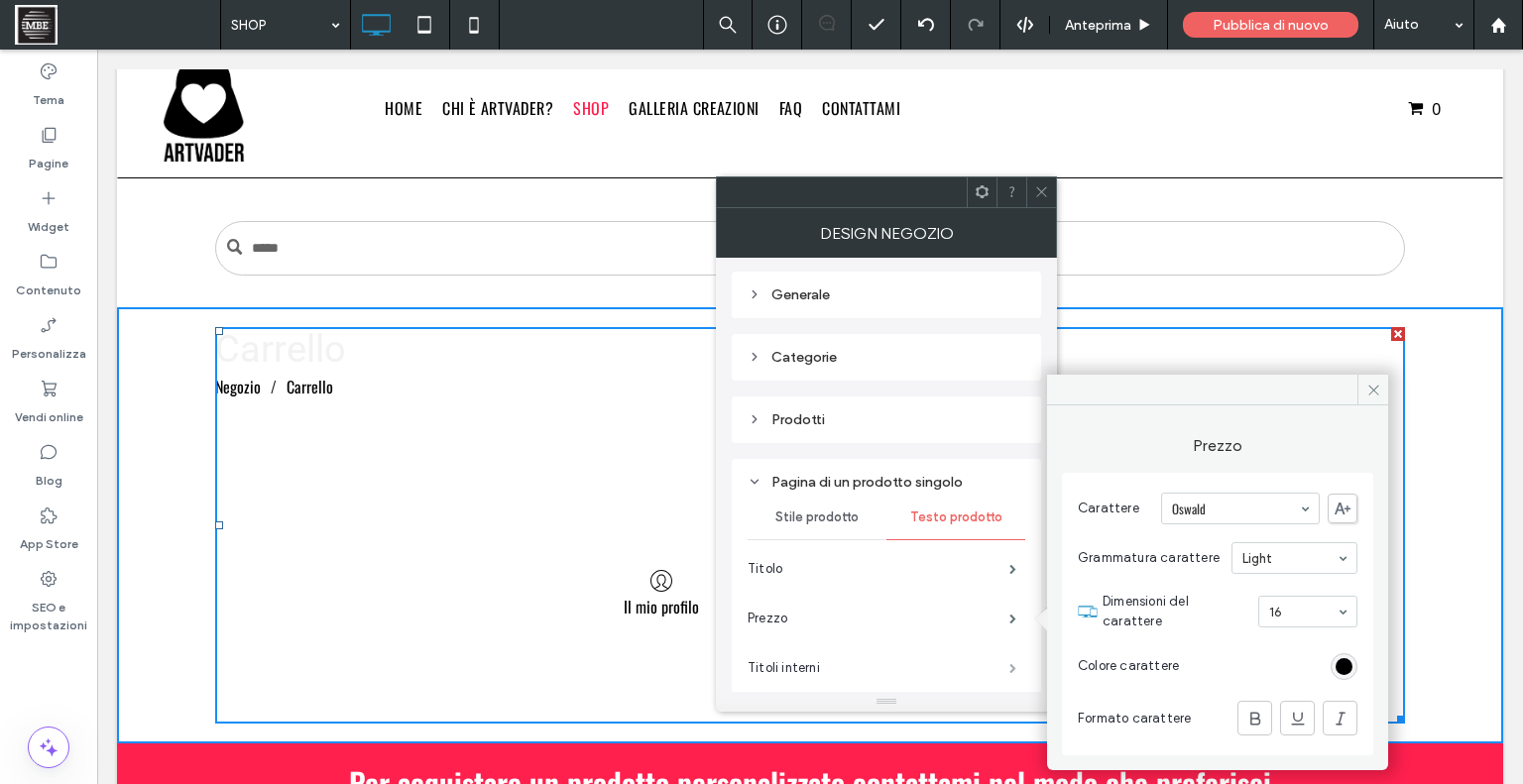 click at bounding box center (1012, 668) 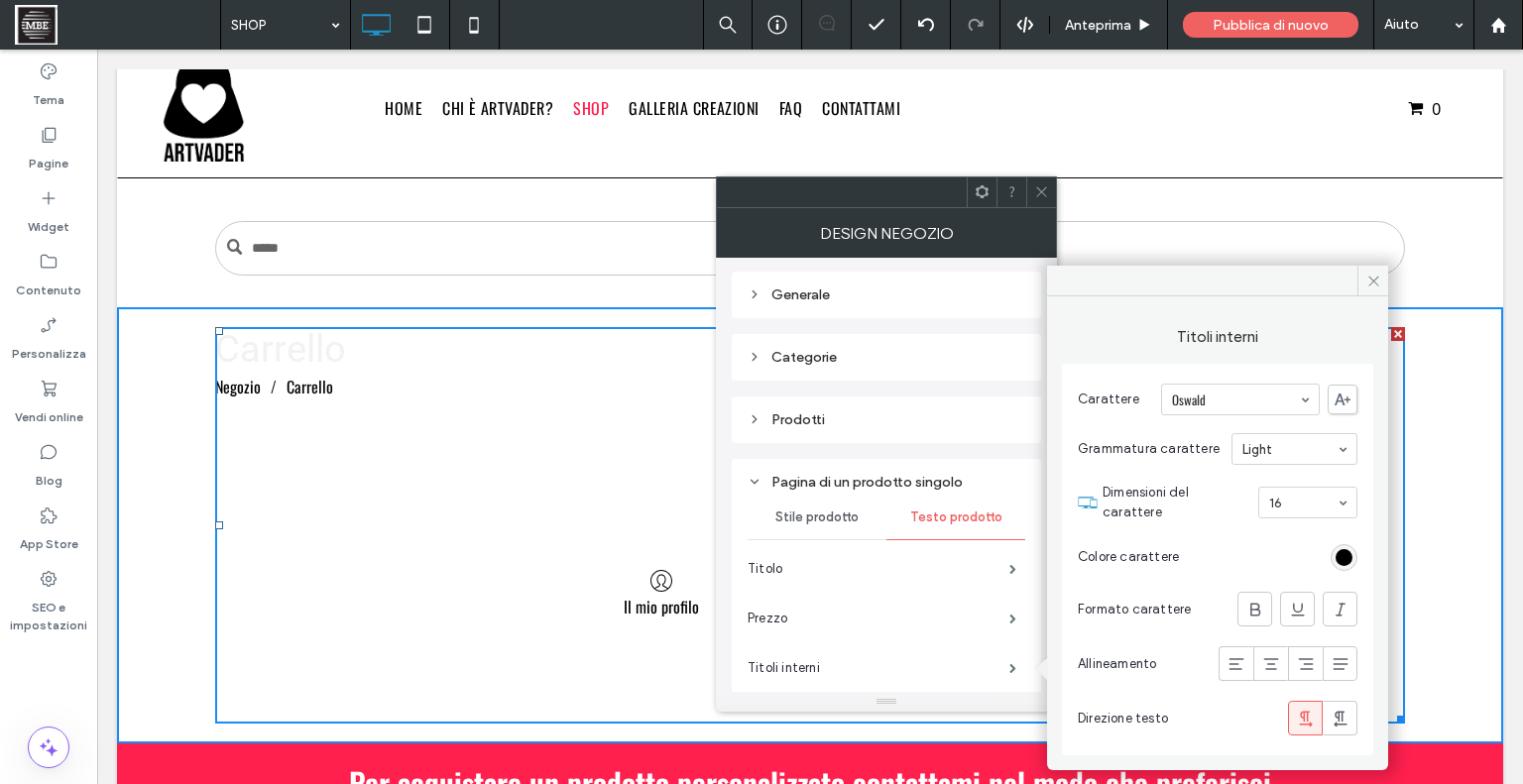 click on "Generale Categorie Prodotti Pagina di un prodotto singolo Stile prodotto Testo prodotto Titolo Prezzo Titoli interni Testo descrizione Carrello e pagamento Titolo carrello e pagamento Sottotitoli carrello e pagamento Collega stile Tutti i testi in carrello e pagamento" at bounding box center [886, 535] 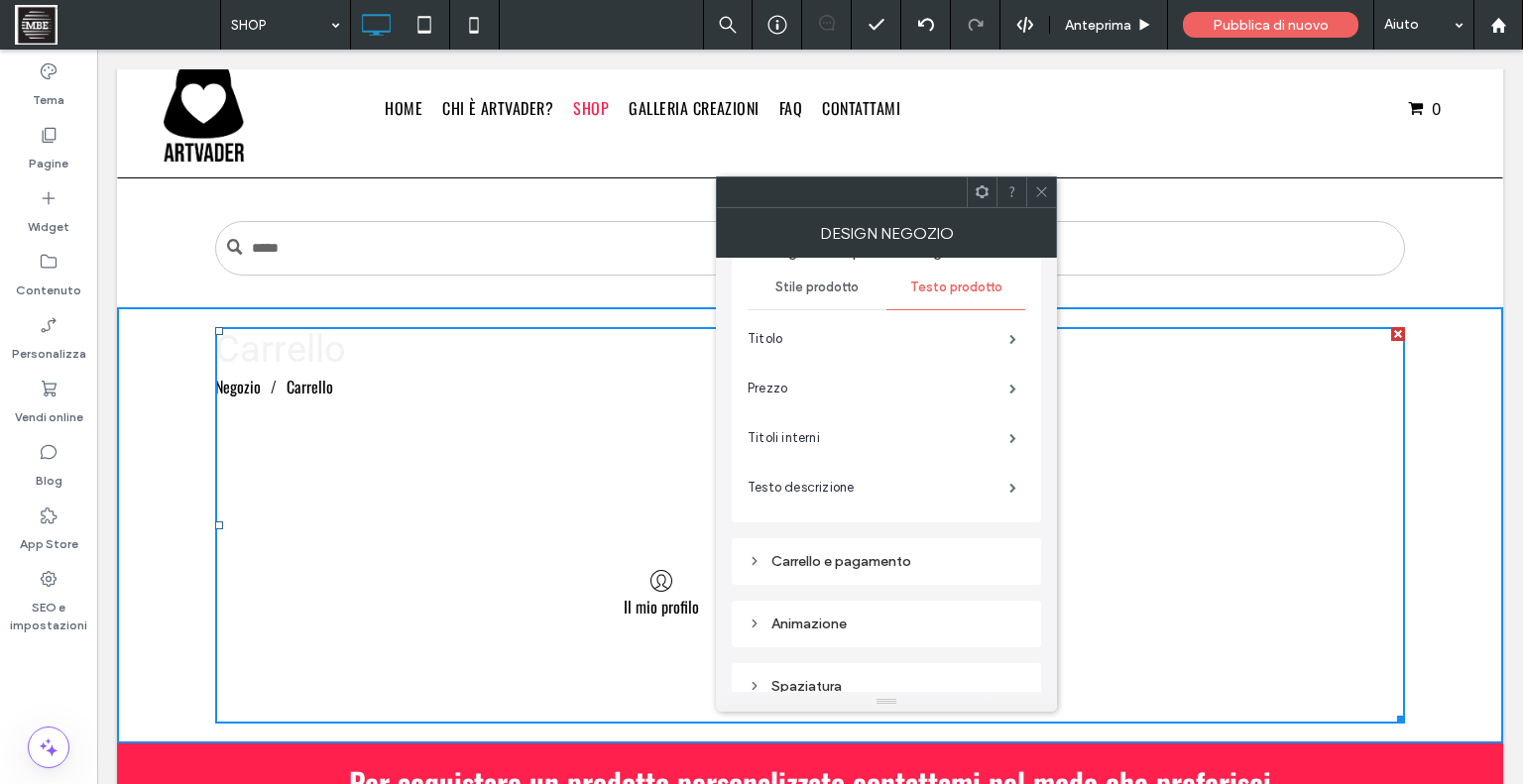 scroll, scrollTop: 386, scrollLeft: 0, axis: vertical 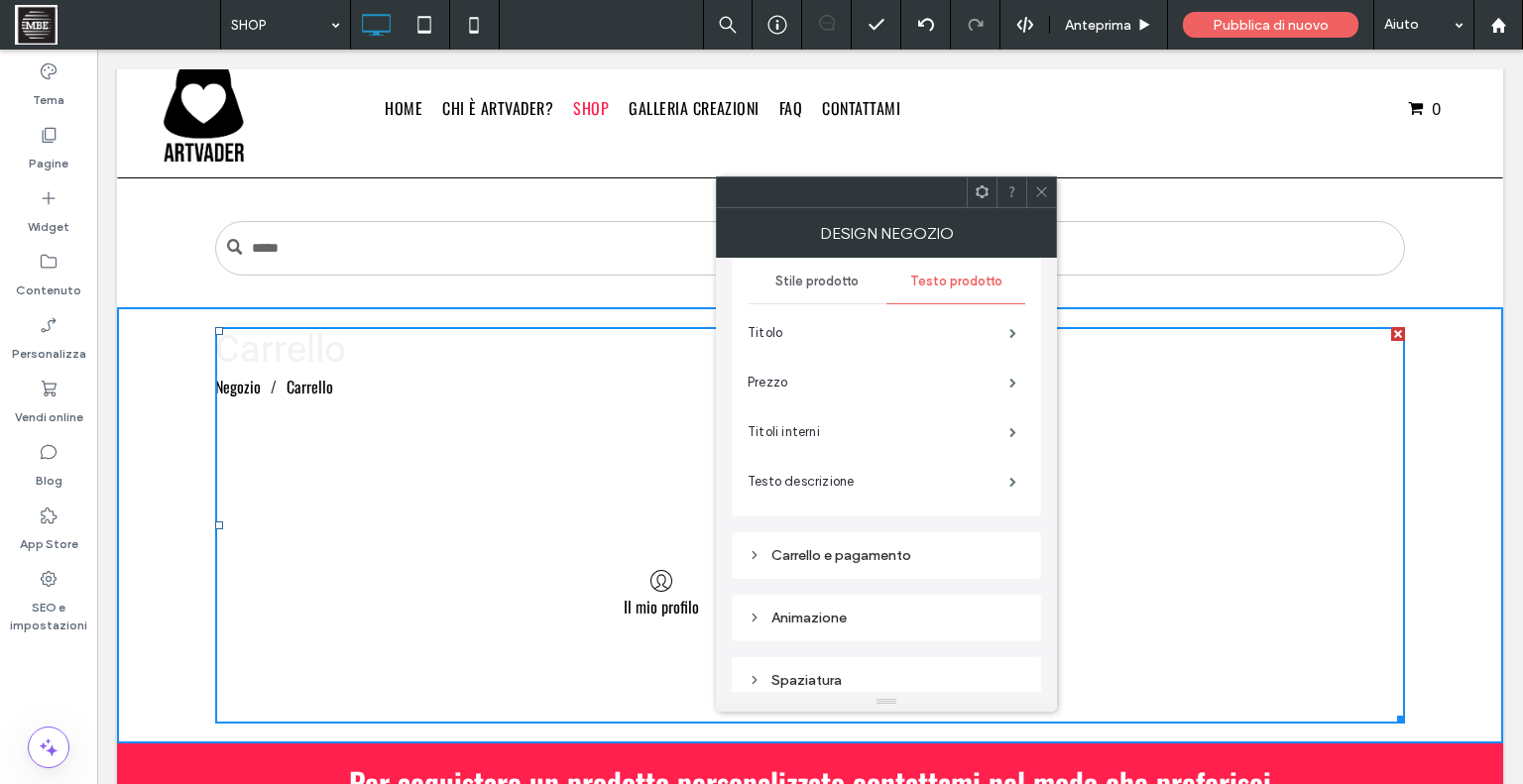 click on "Carrello e pagamento Titolo carrello e pagamento Sottotitoli carrello e pagamento Collega stile Tutti i testi in carrello e pagamento" at bounding box center [886, 555] 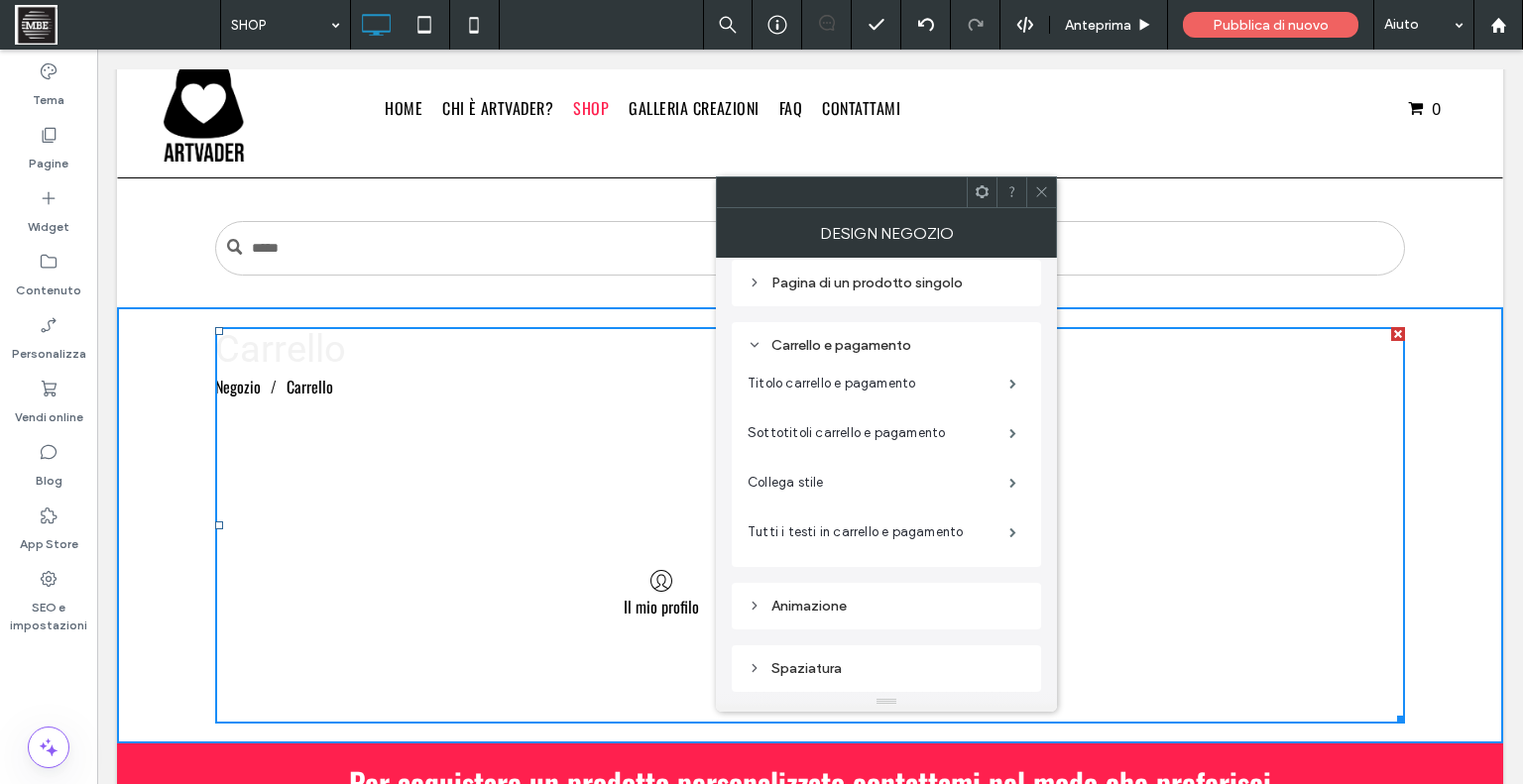 scroll, scrollTop: 348, scrollLeft: 0, axis: vertical 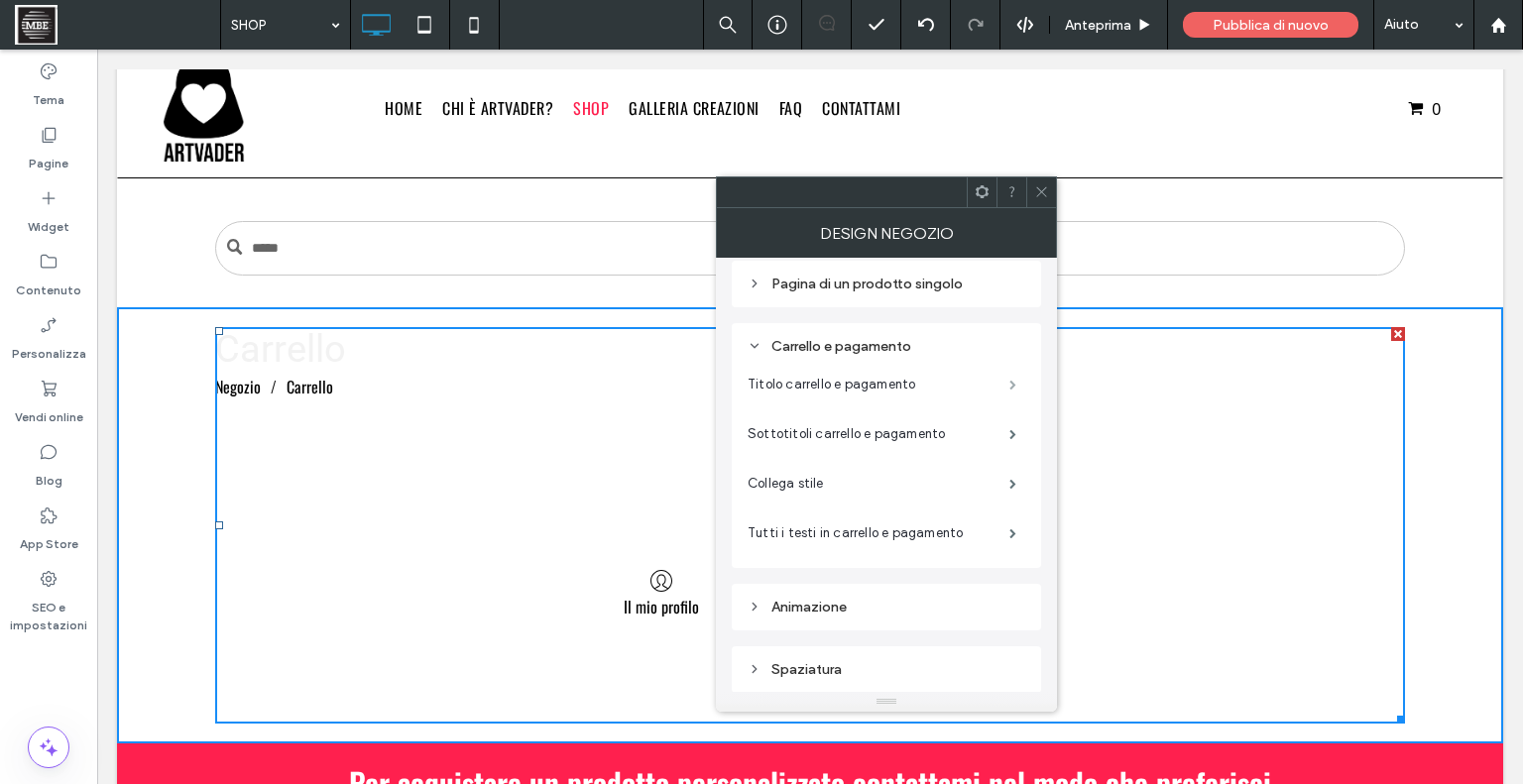 click at bounding box center (1012, 385) 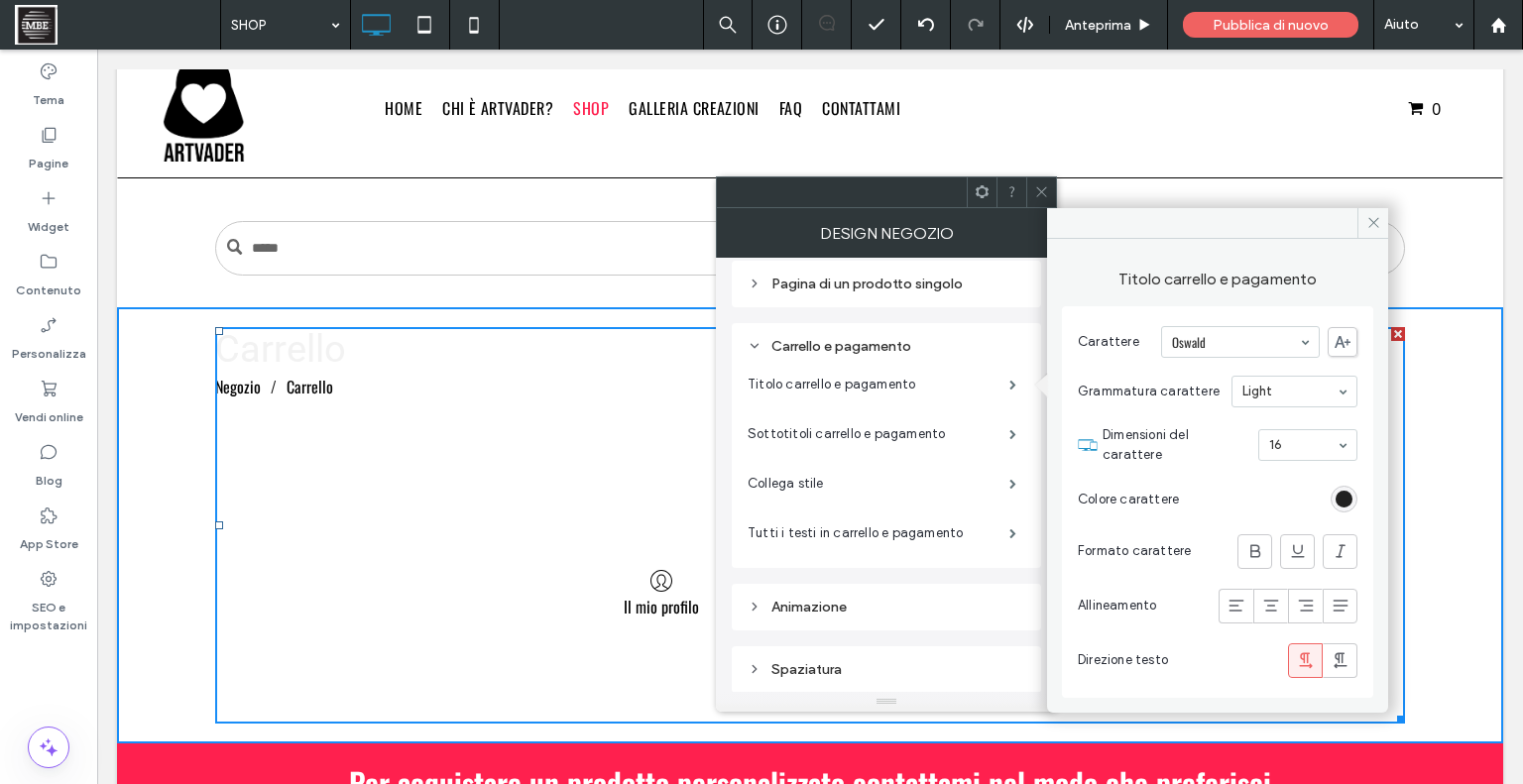 click at bounding box center [1344, 499] 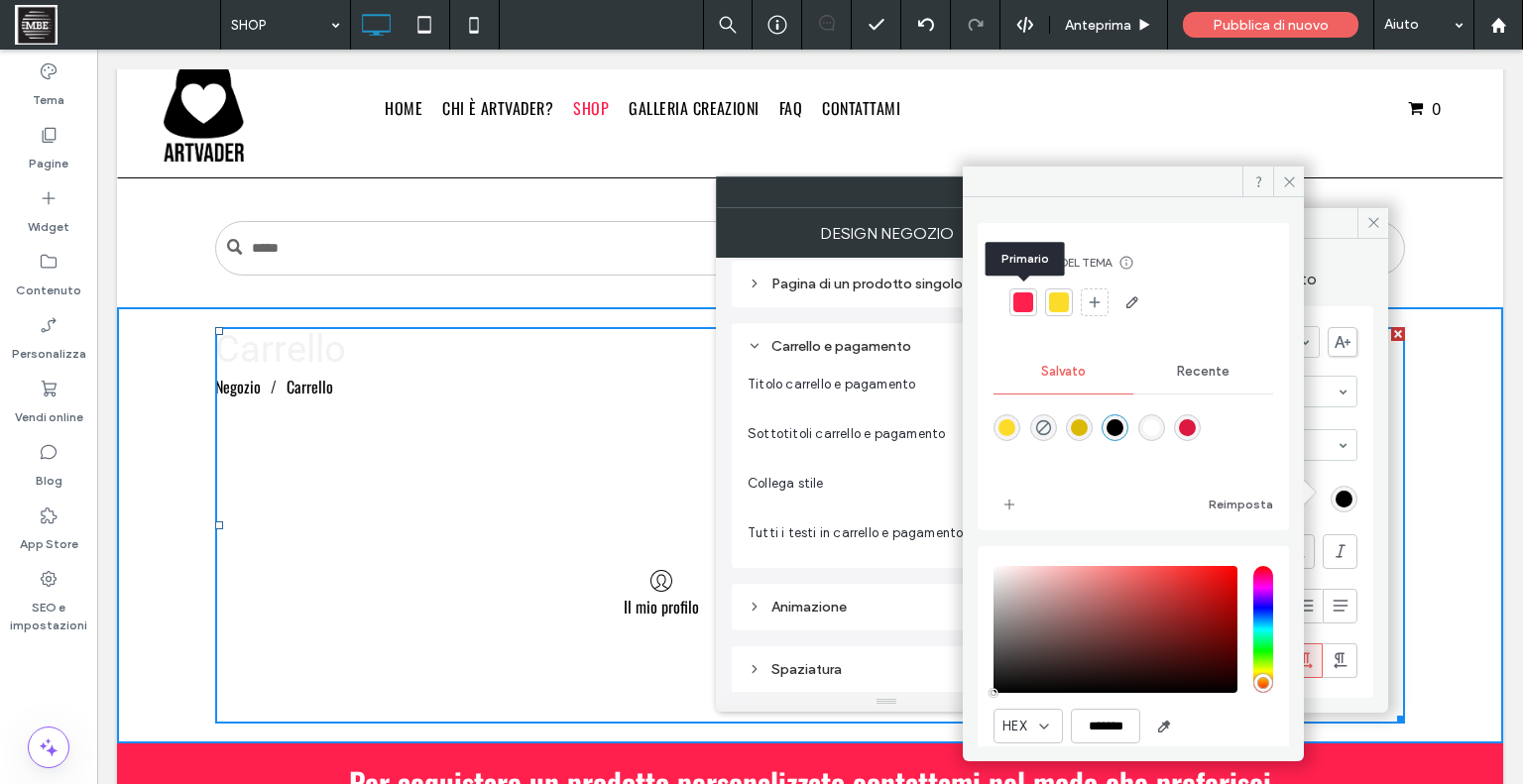 click at bounding box center [1023, 302] 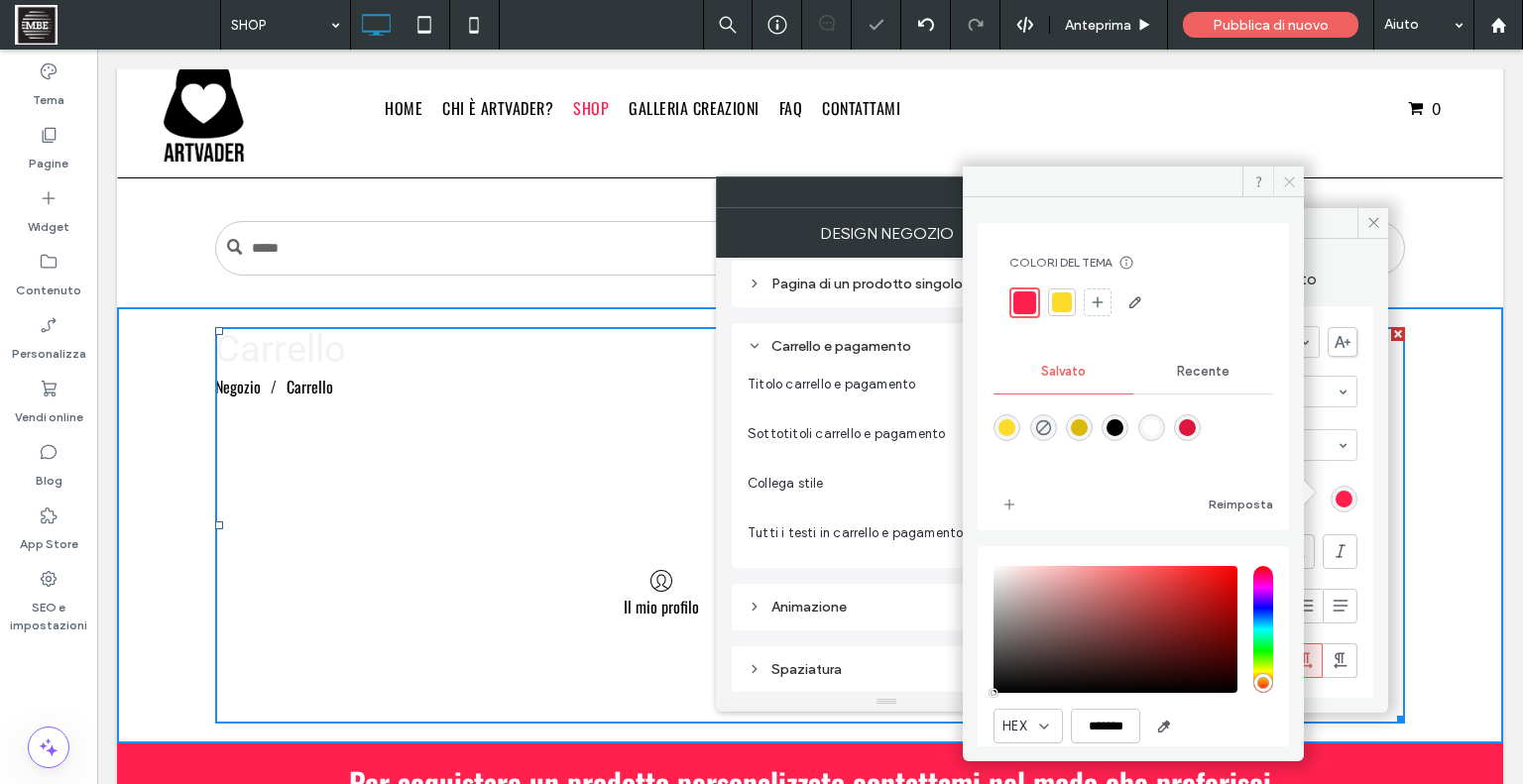 drag, startPoint x: 1294, startPoint y: 182, endPoint x: 1168, endPoint y: 147, distance: 130.77079 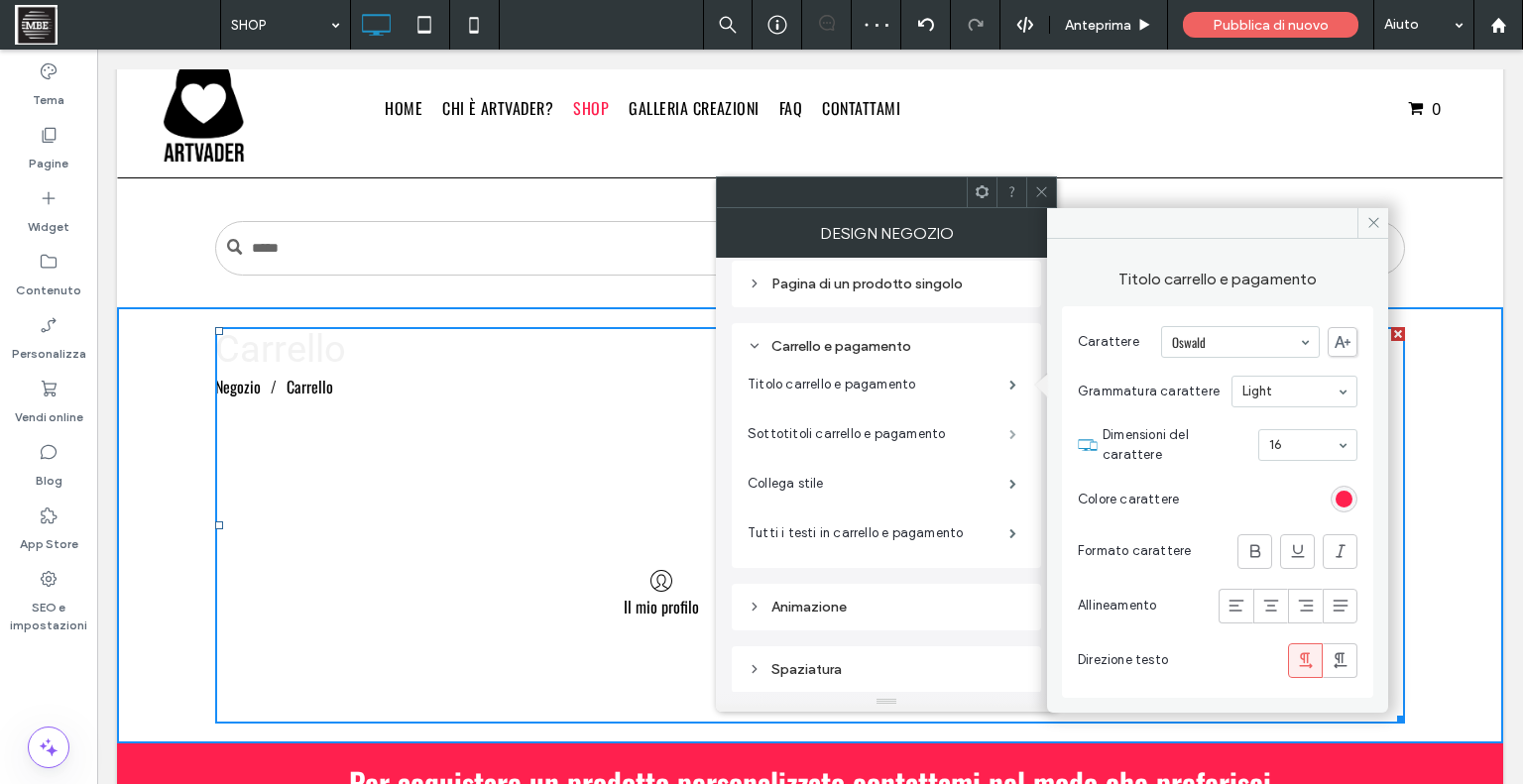 click at bounding box center (1012, 434) 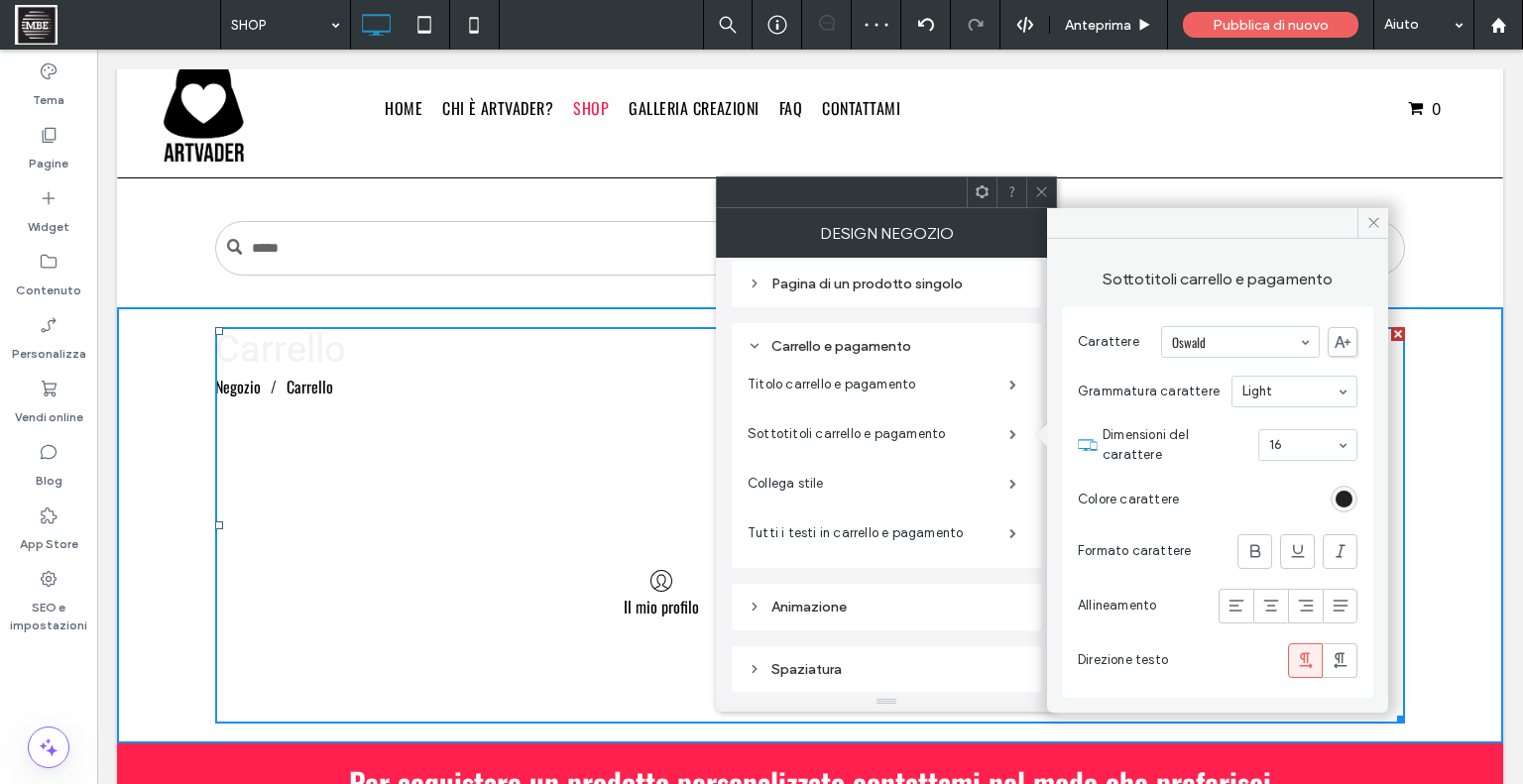 click at bounding box center [1344, 499] 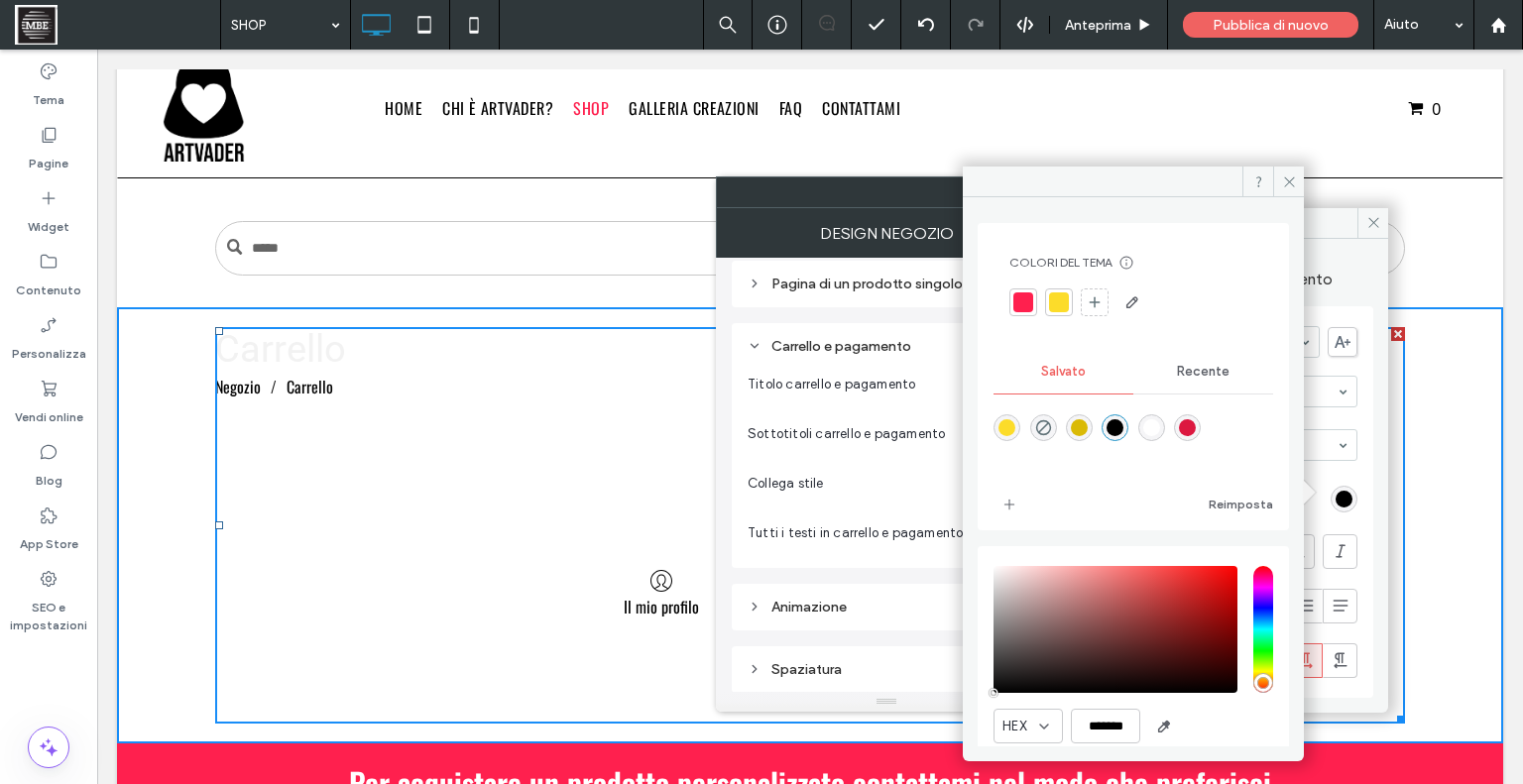 click at bounding box center (1114, 427) 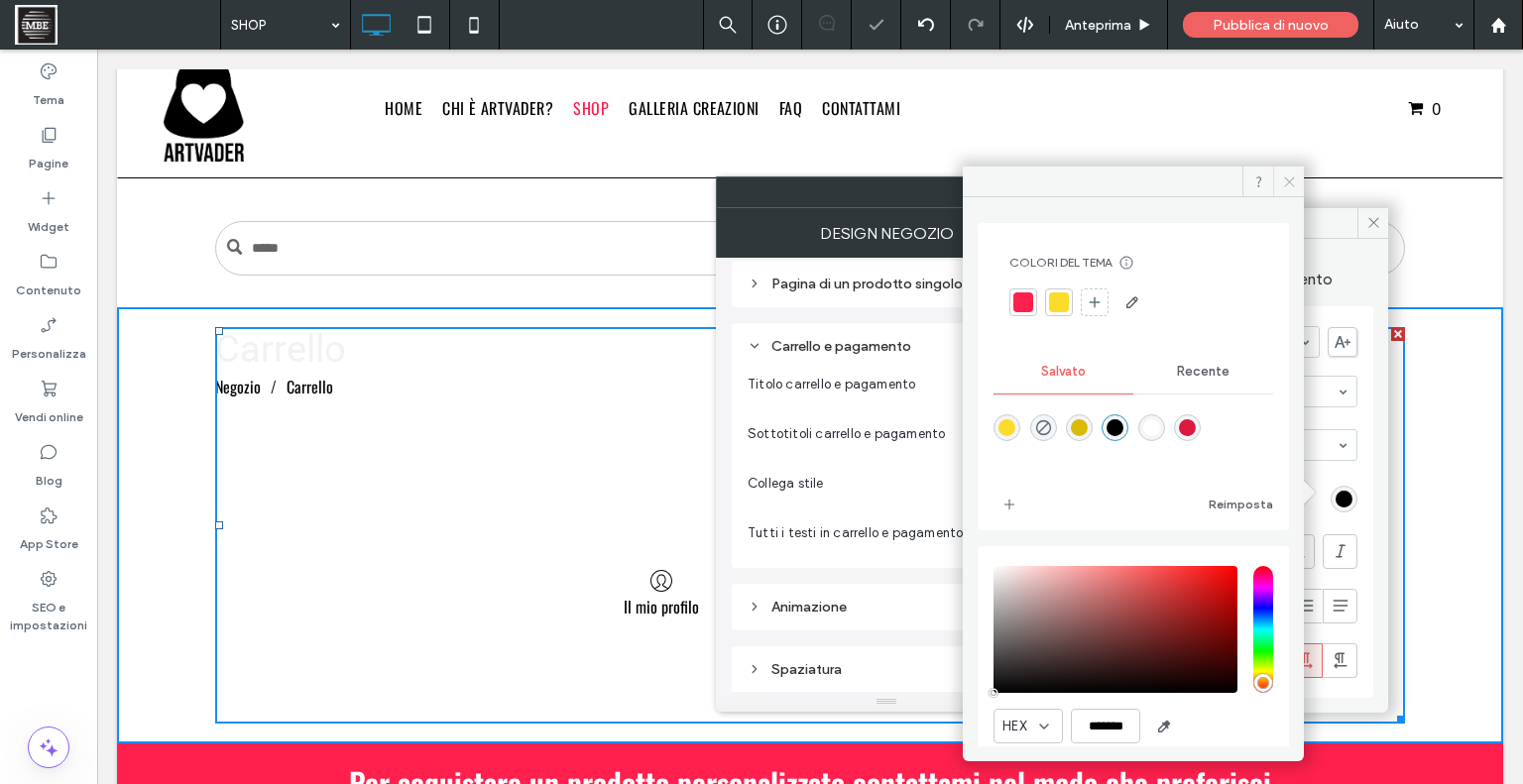click 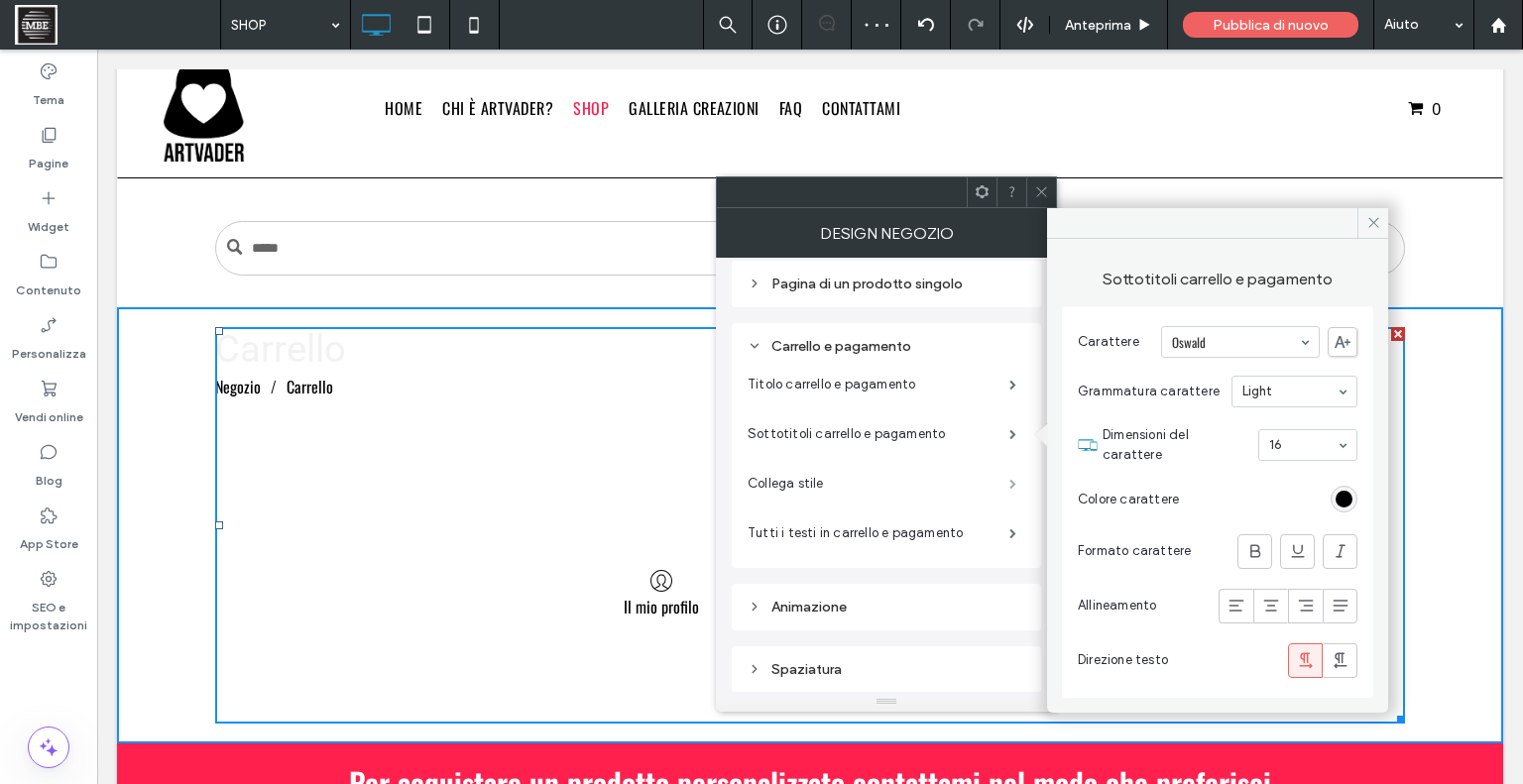 click at bounding box center [1012, 484] 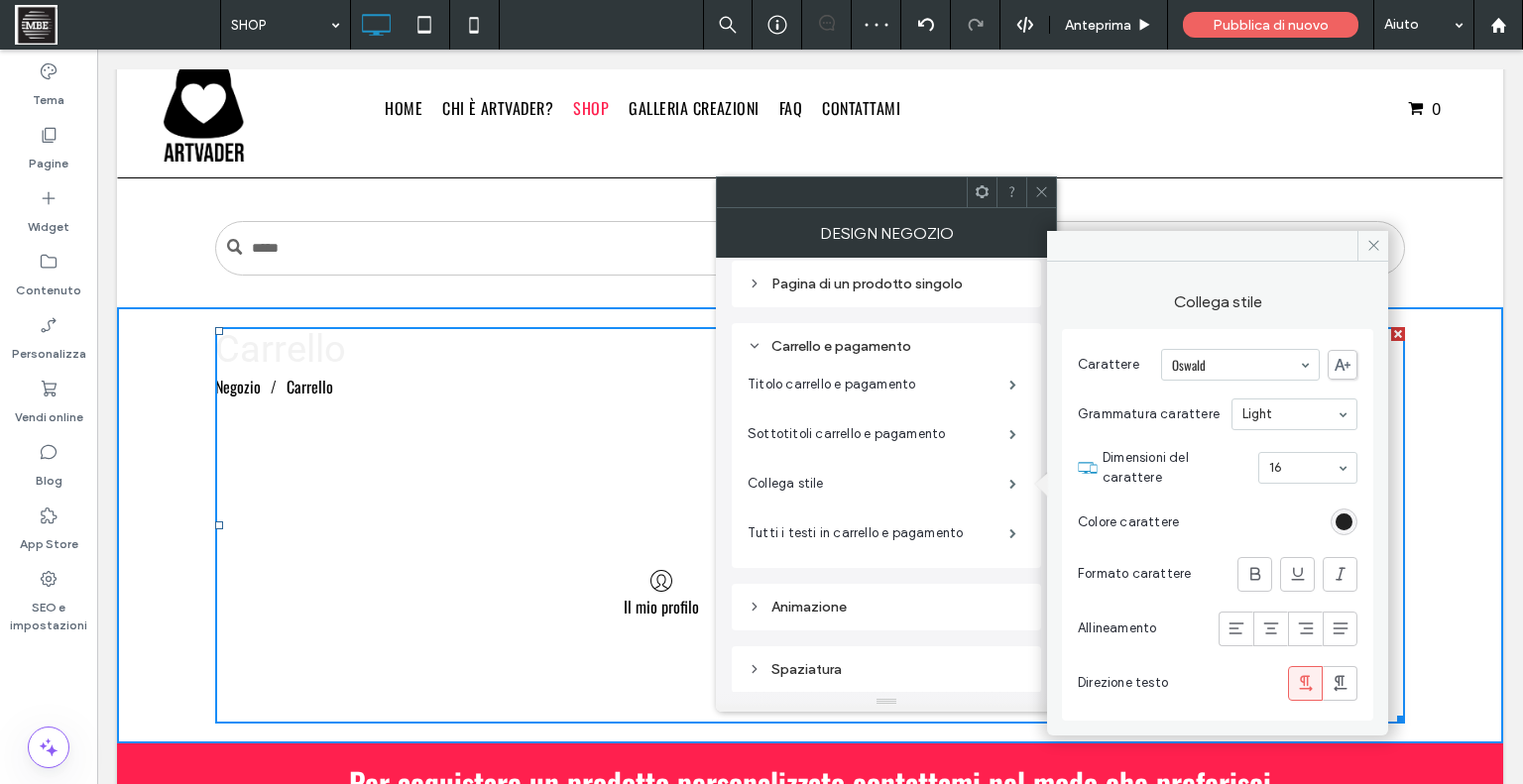 click at bounding box center [1344, 521] 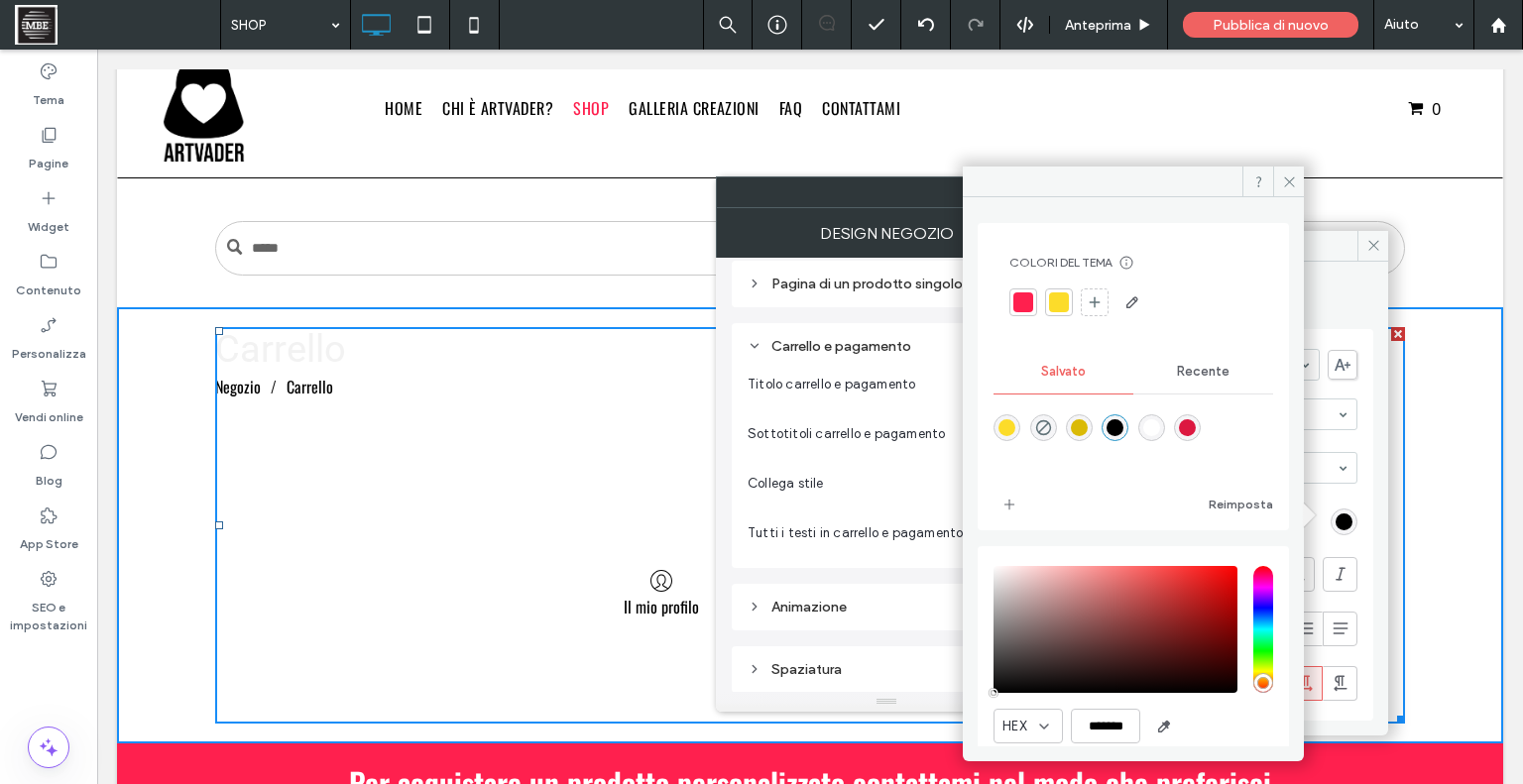click at bounding box center (1114, 427) 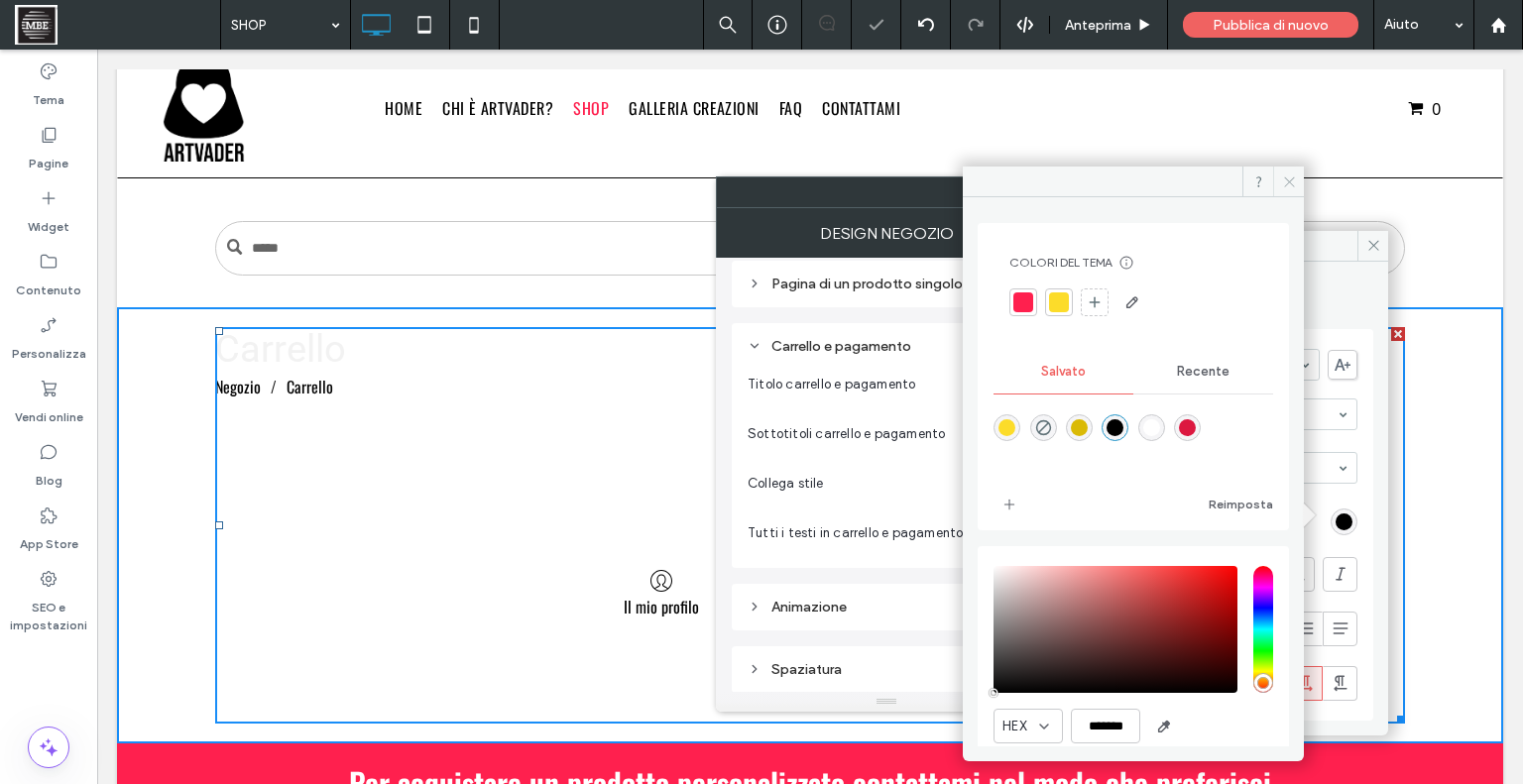 click 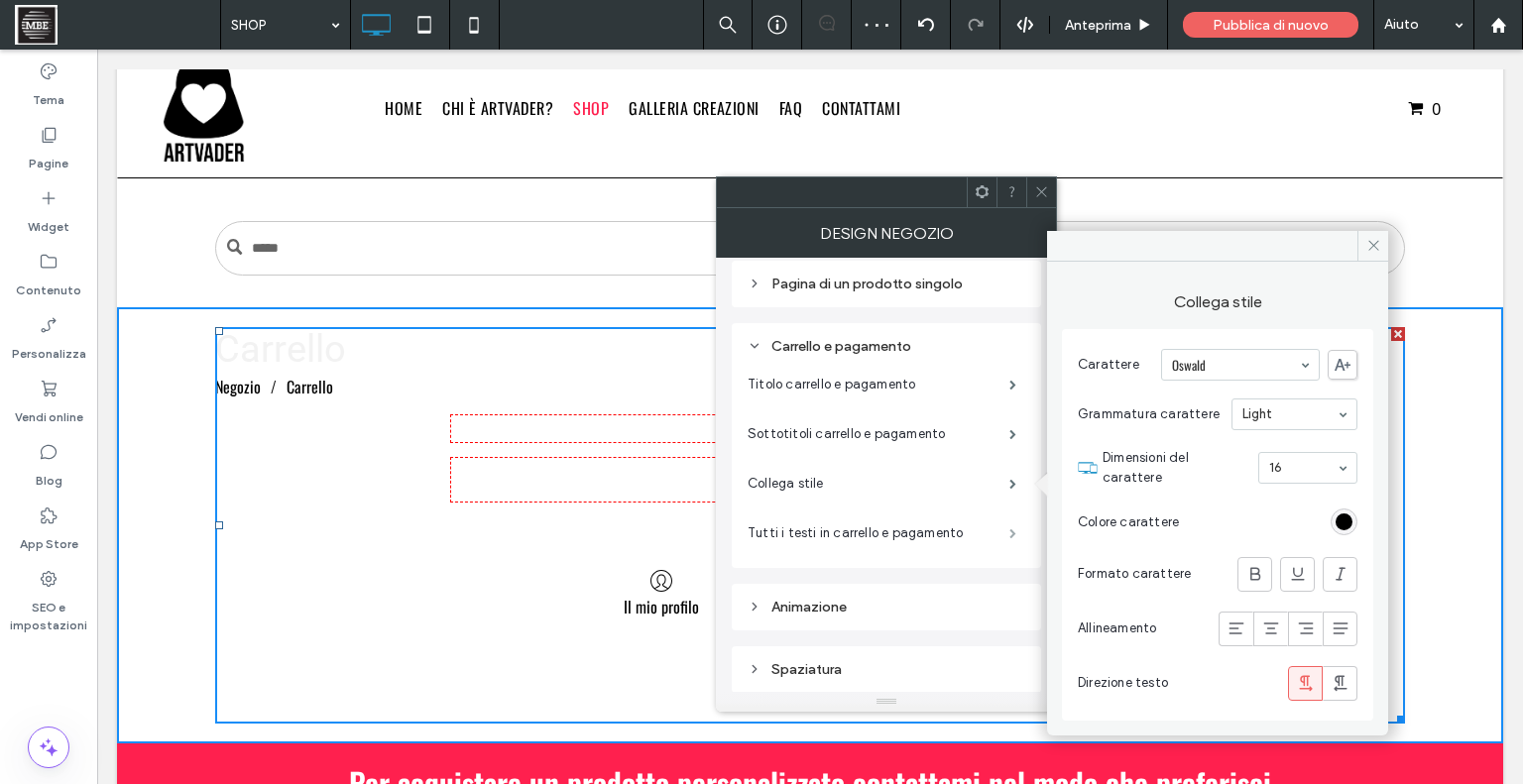 click at bounding box center [1012, 533] 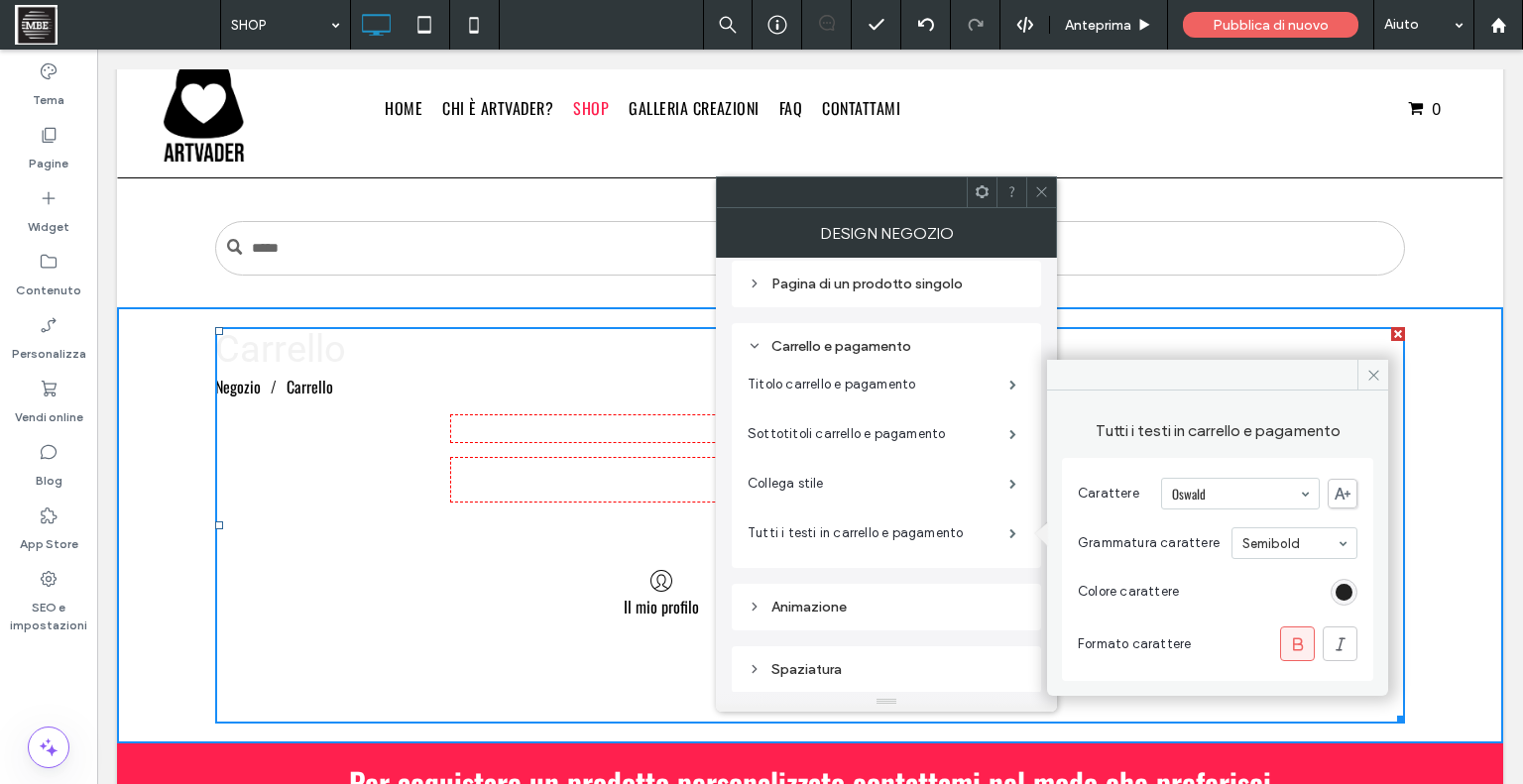 click at bounding box center (1344, 592) 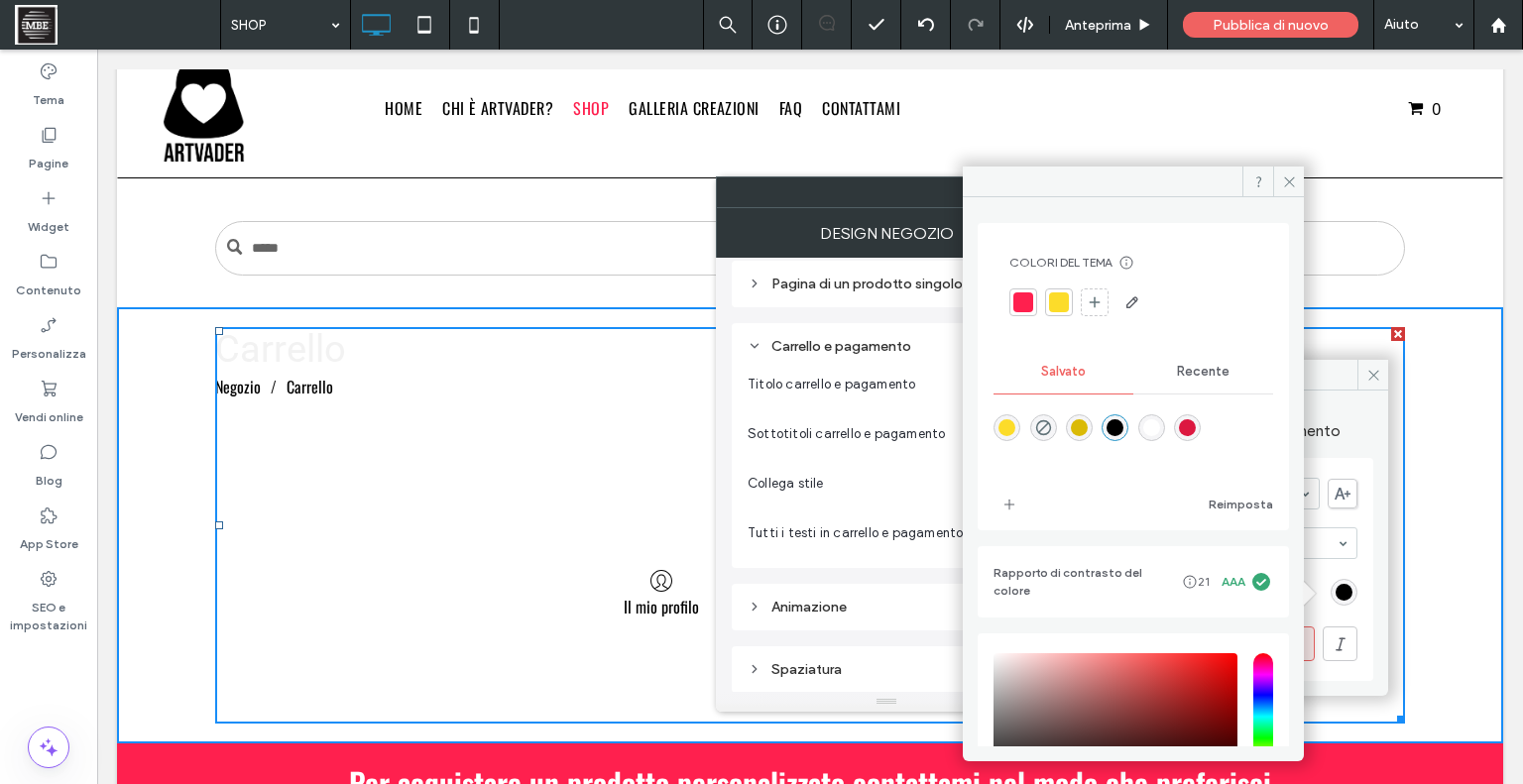 click at bounding box center [1114, 427] 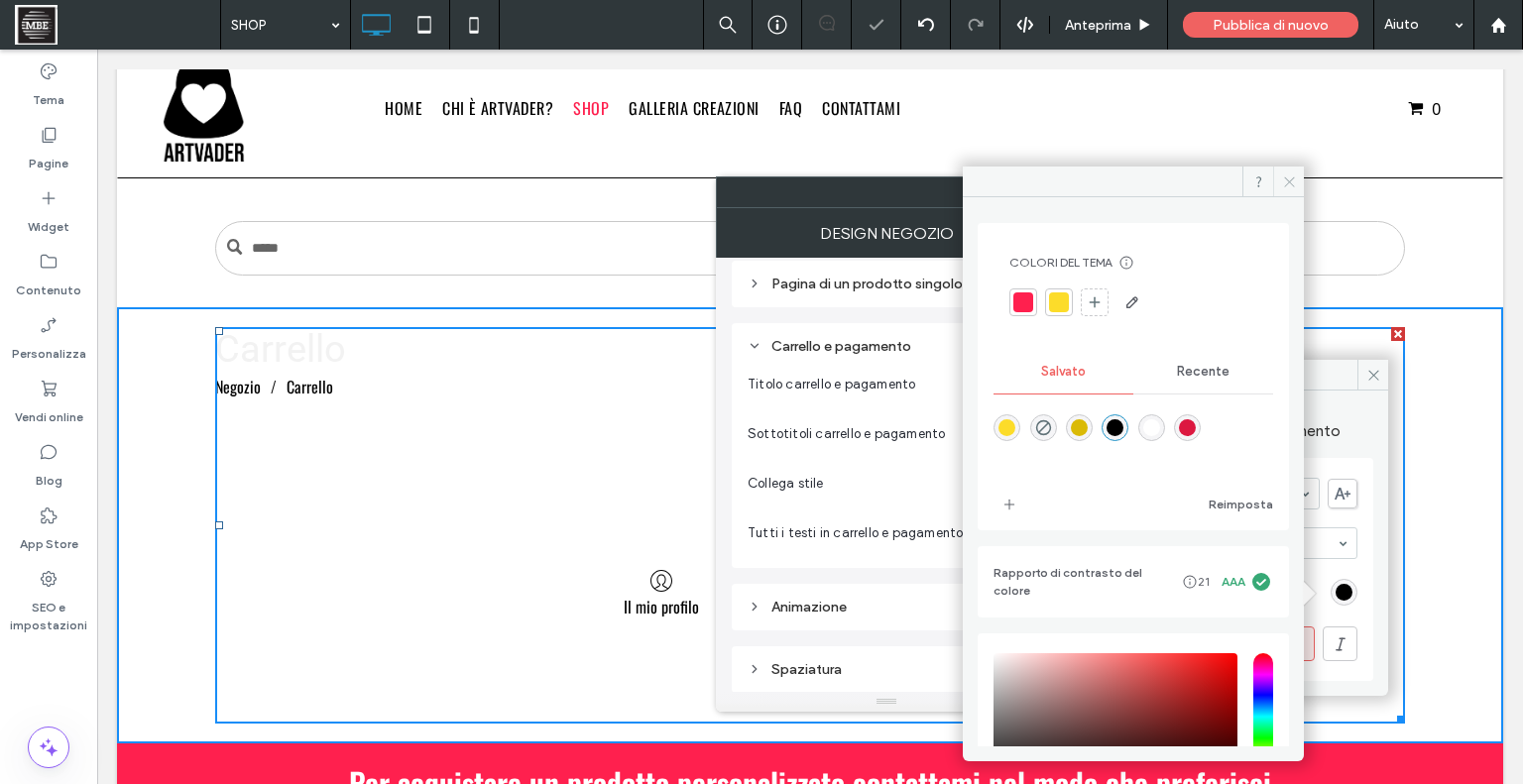 click 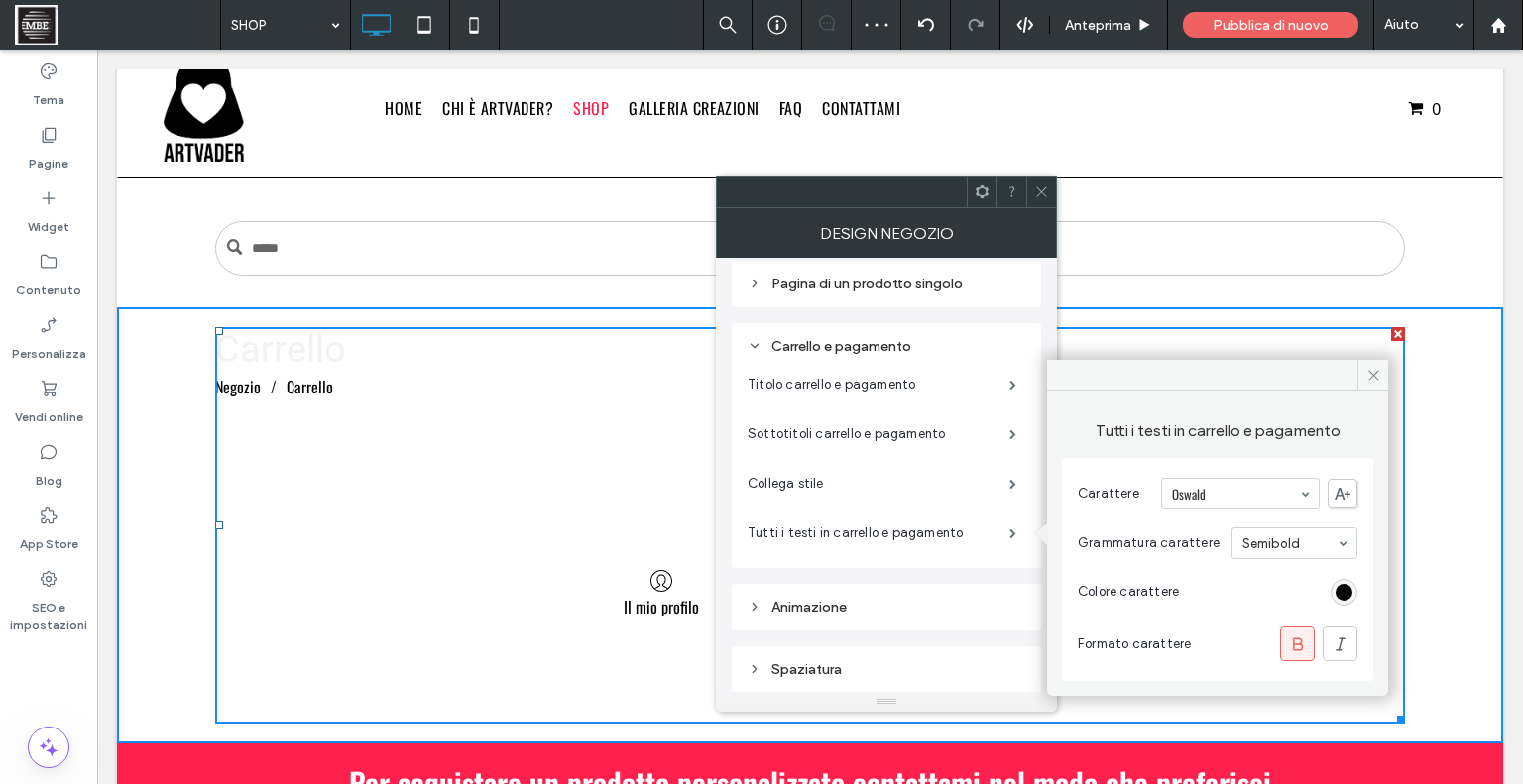 click 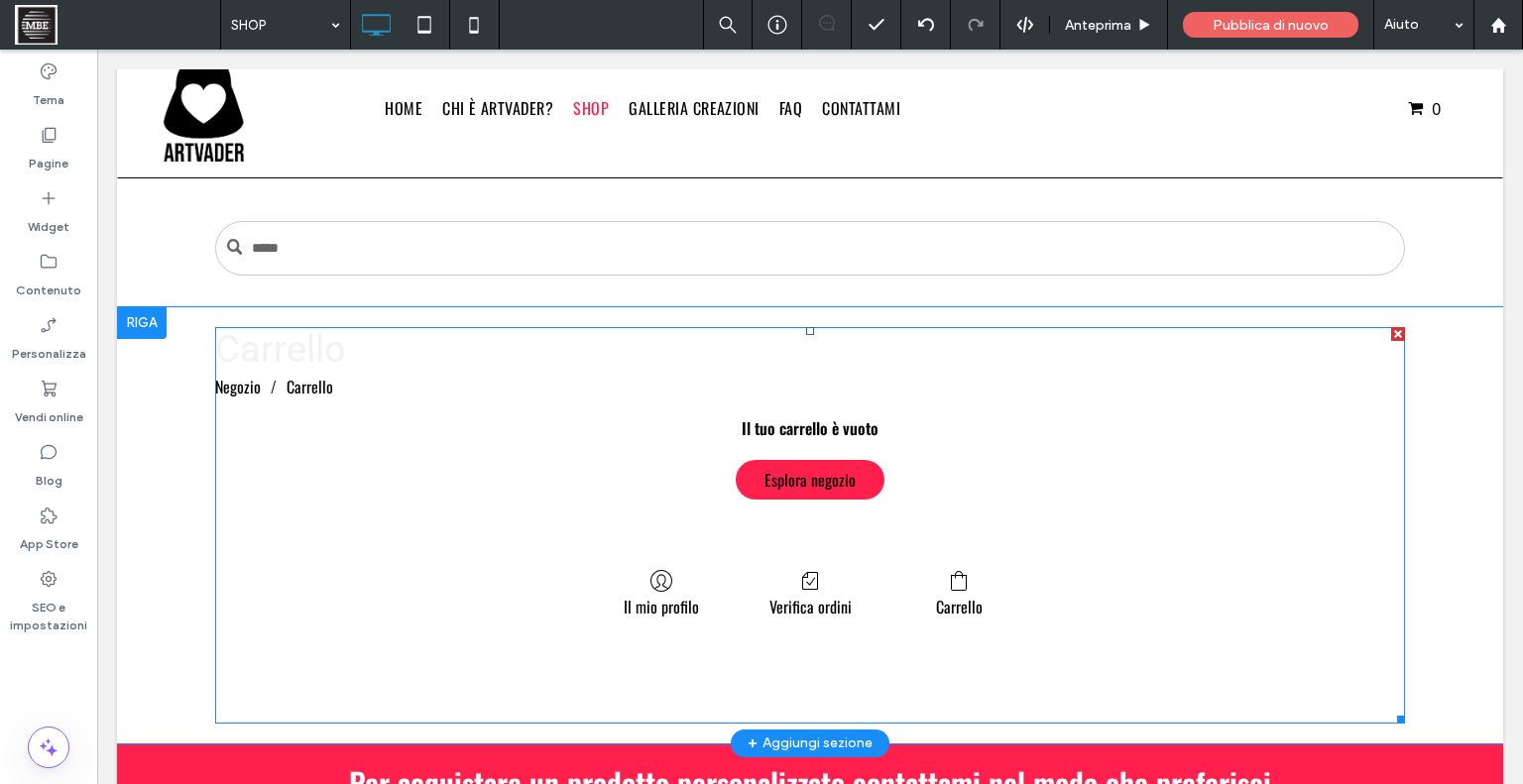 click on "Carrello" at bounding box center [810, 349] 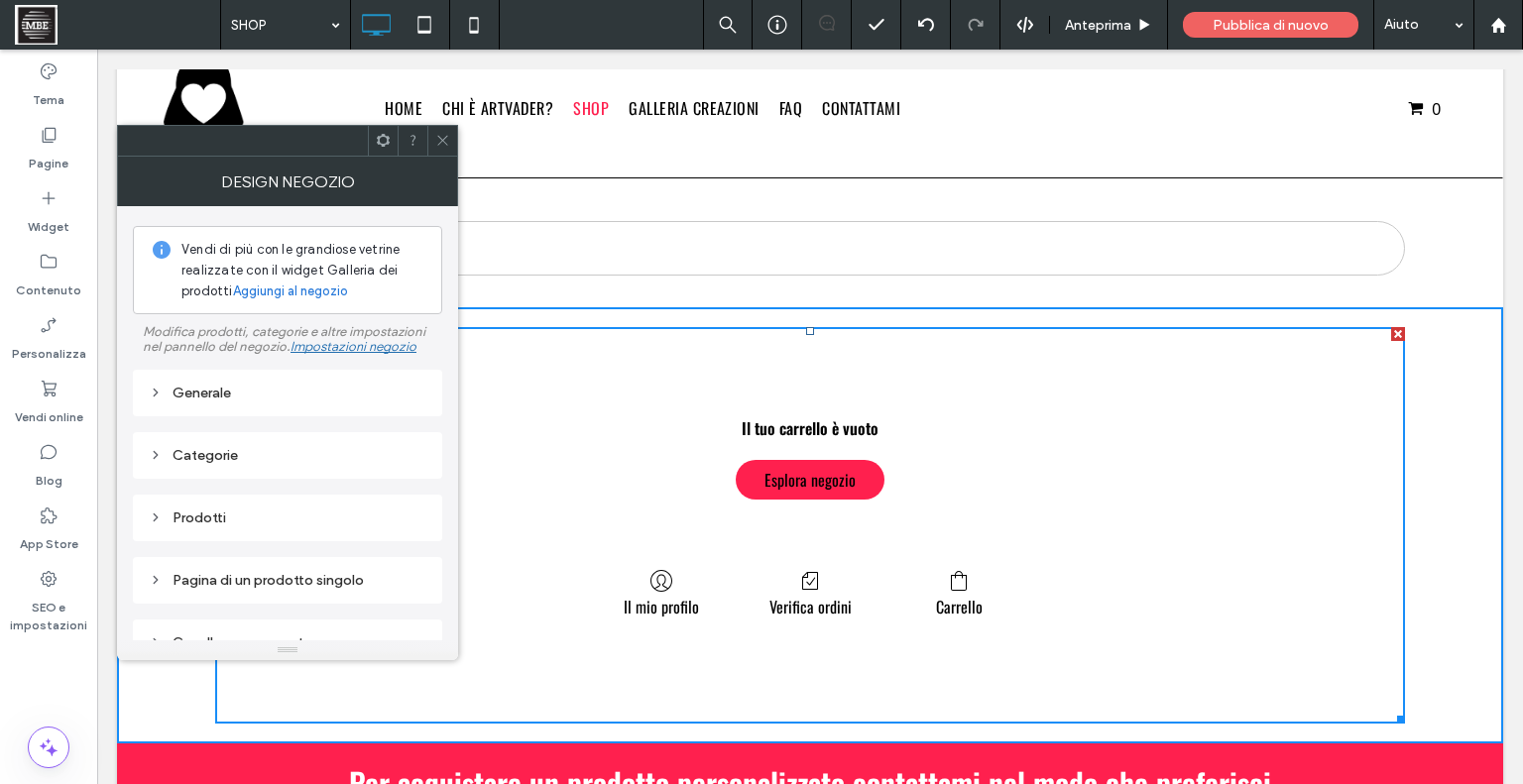 scroll, scrollTop: 150, scrollLeft: 0, axis: vertical 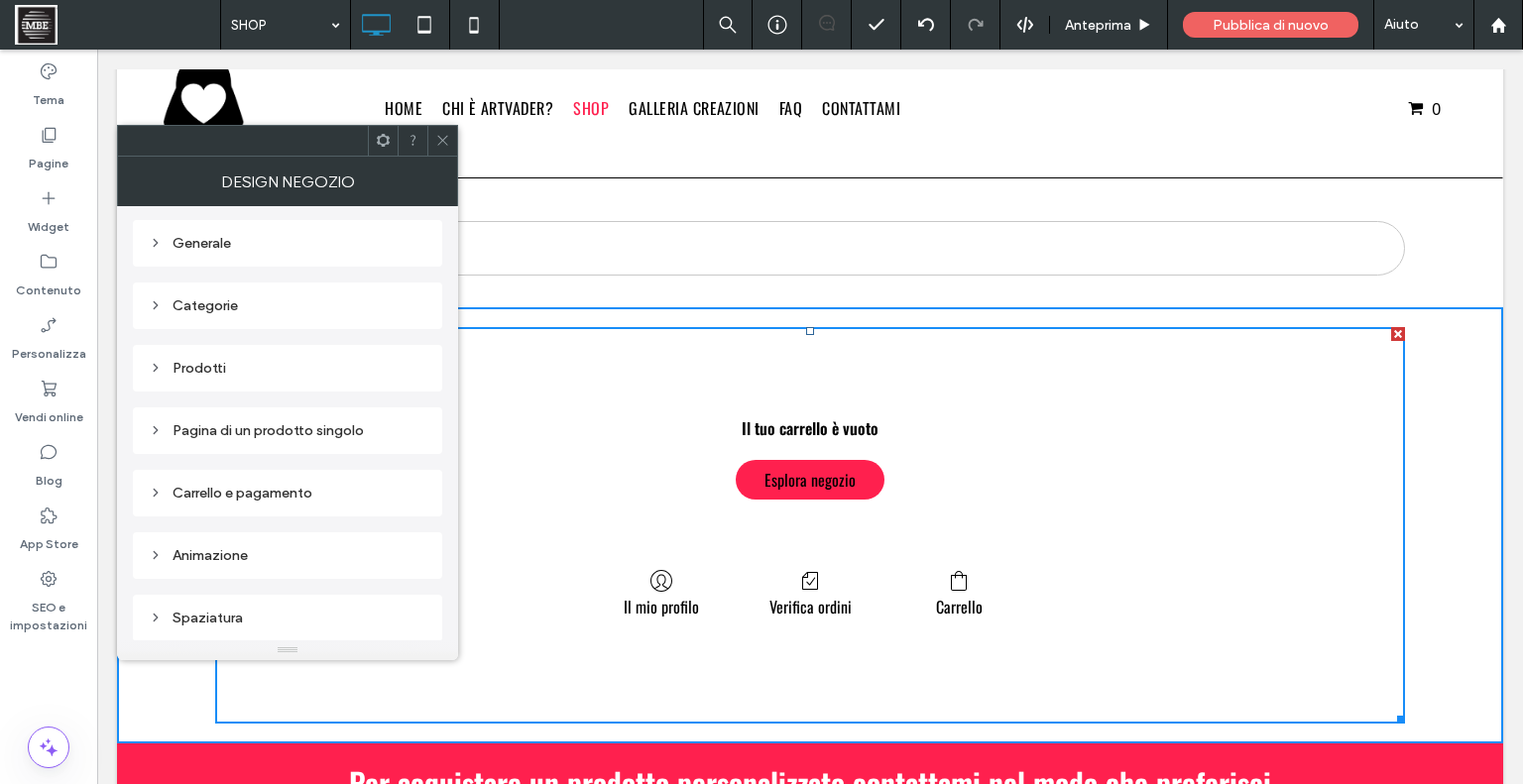 drag, startPoint x: 452, startPoint y: 378, endPoint x: 366, endPoint y: 547, distance: 189.62331 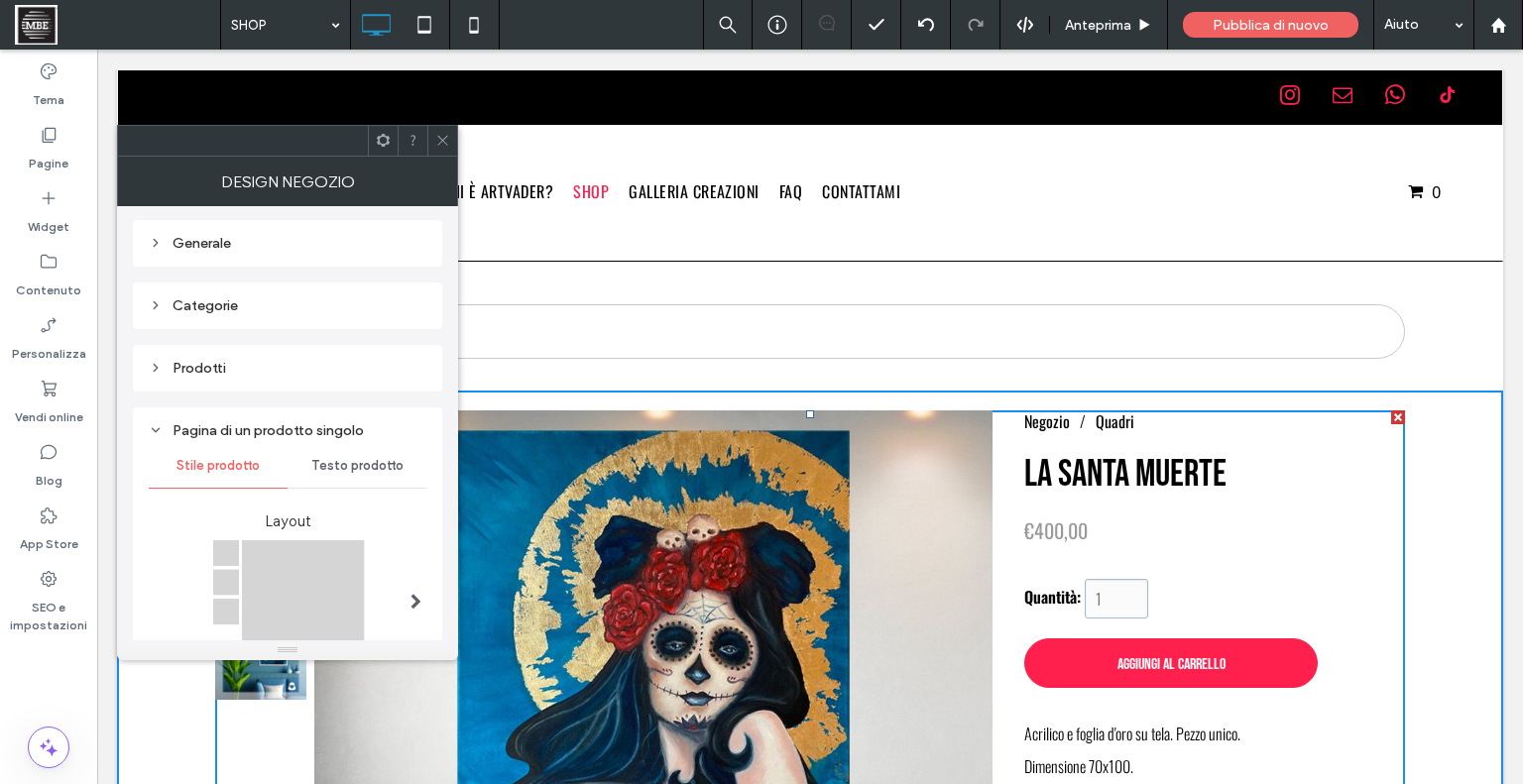 click on "Testo prodotto" at bounding box center [357, 466] 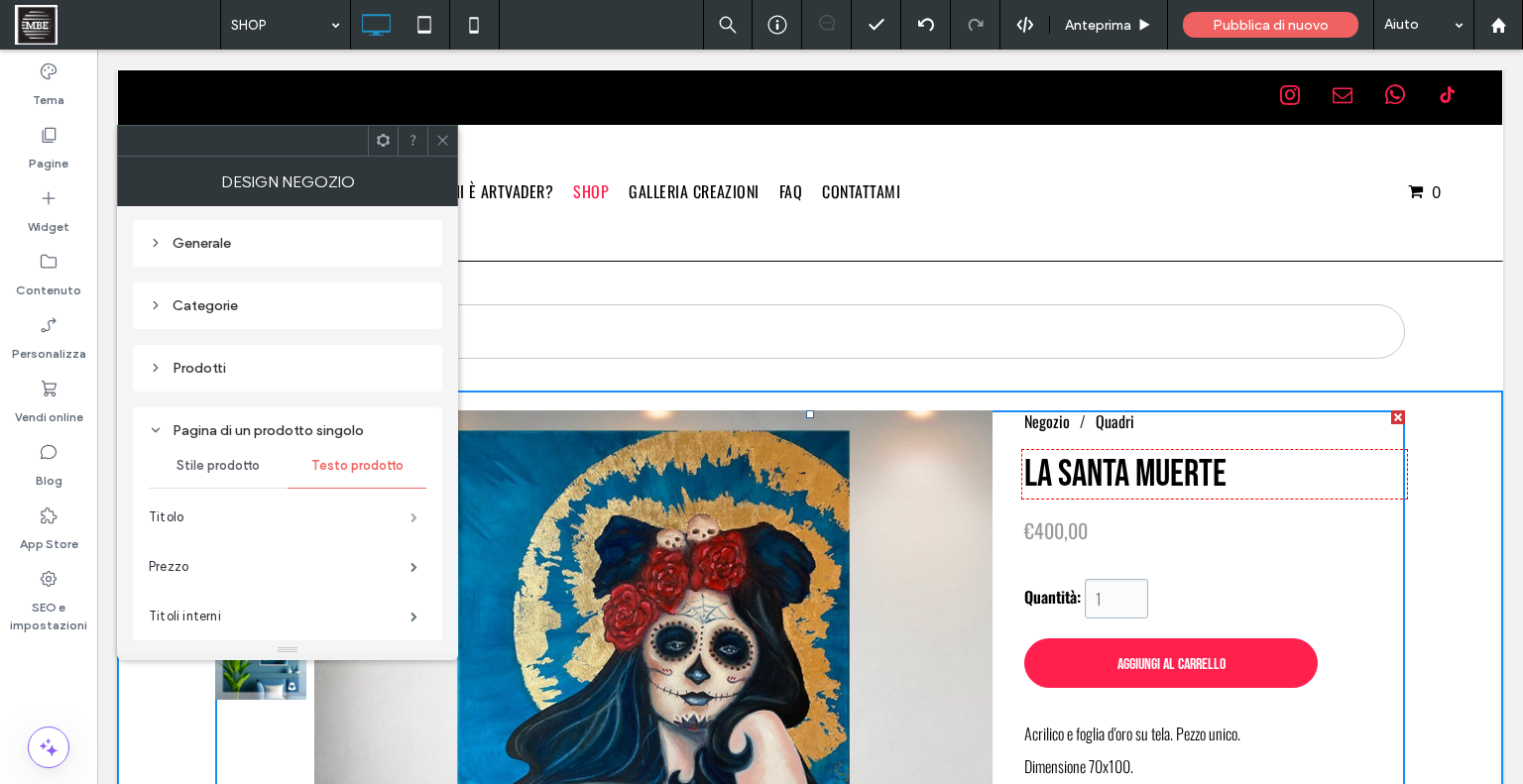 click at bounding box center [413, 517] 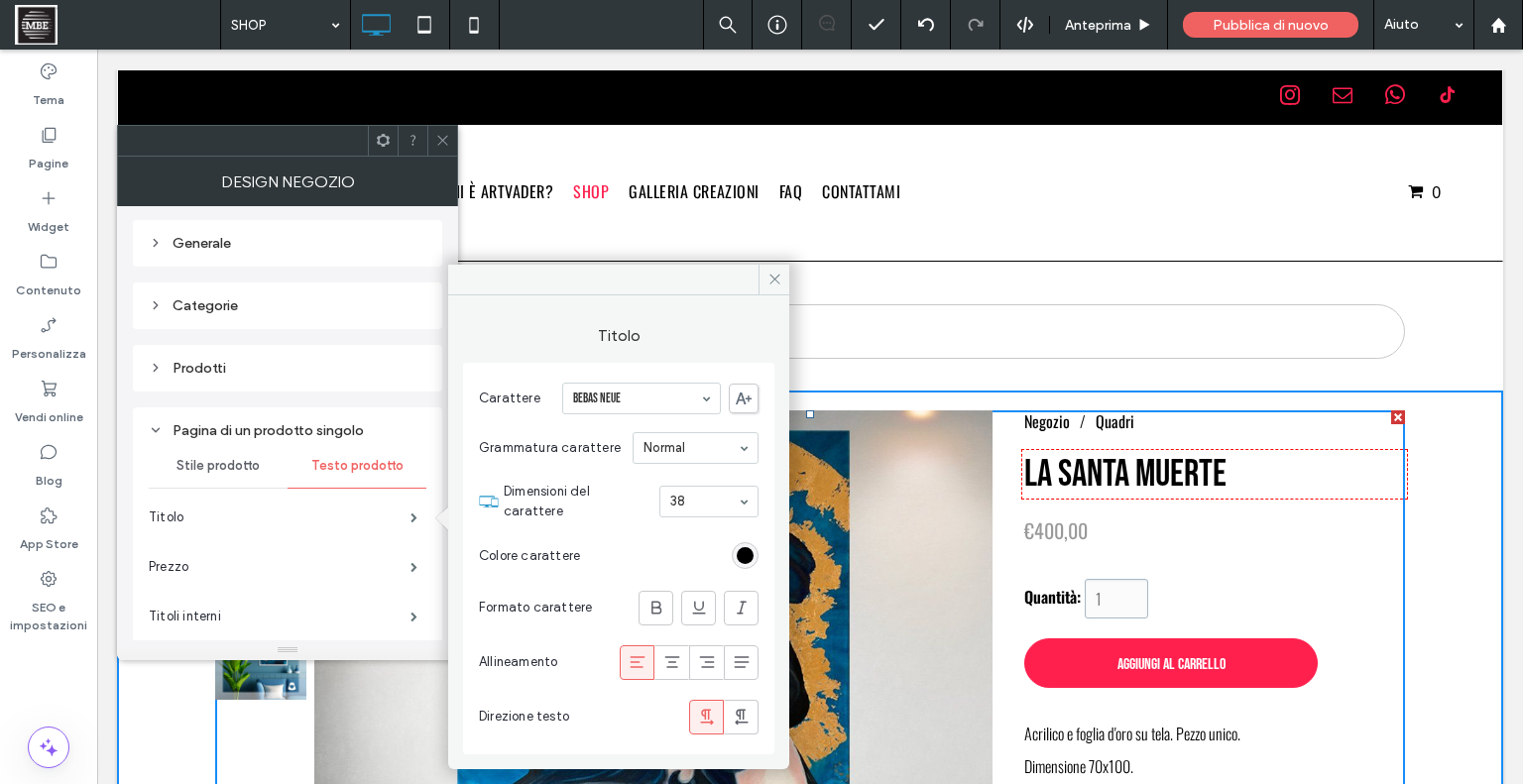 click at bounding box center [745, 555] 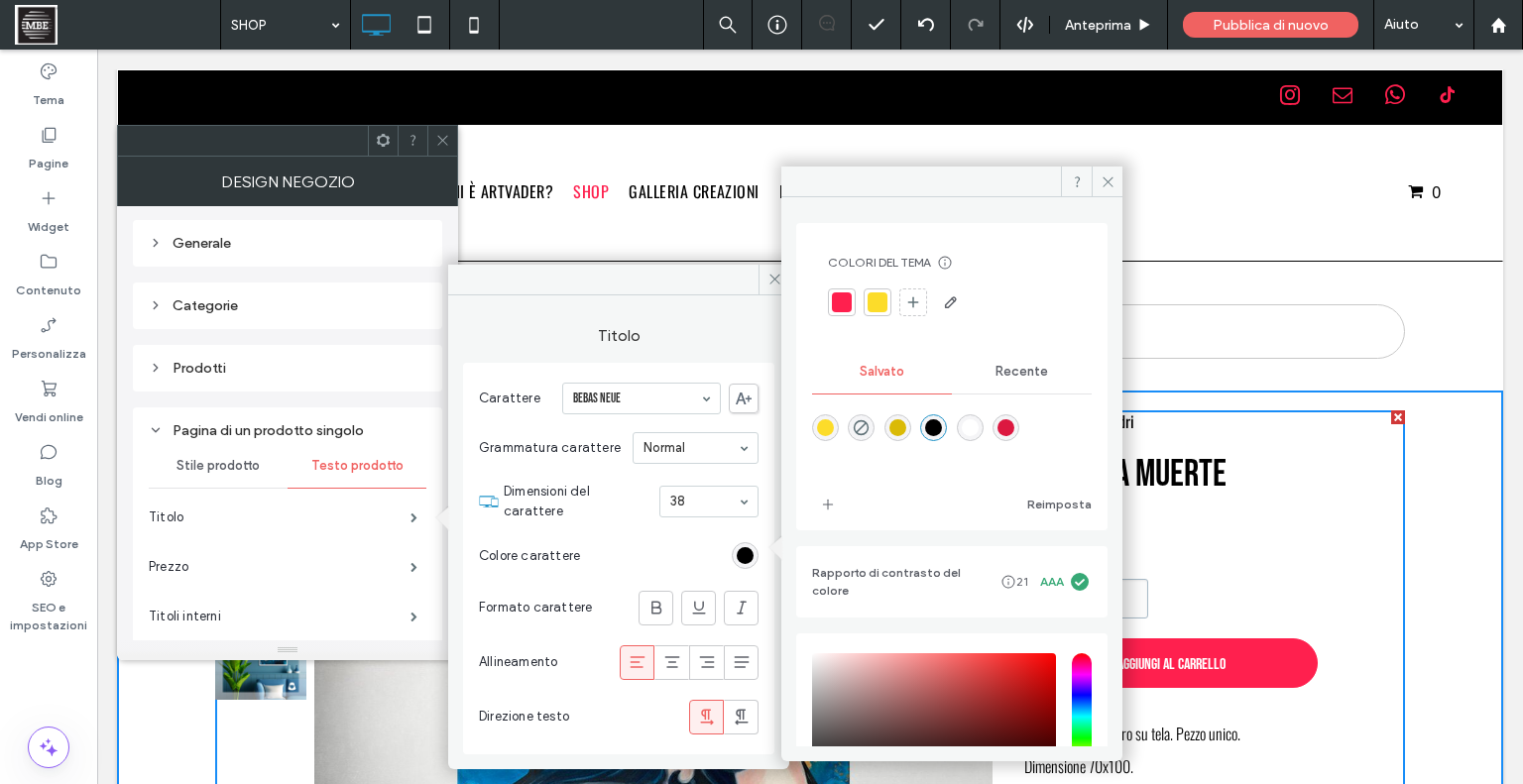 click at bounding box center (933, 427) 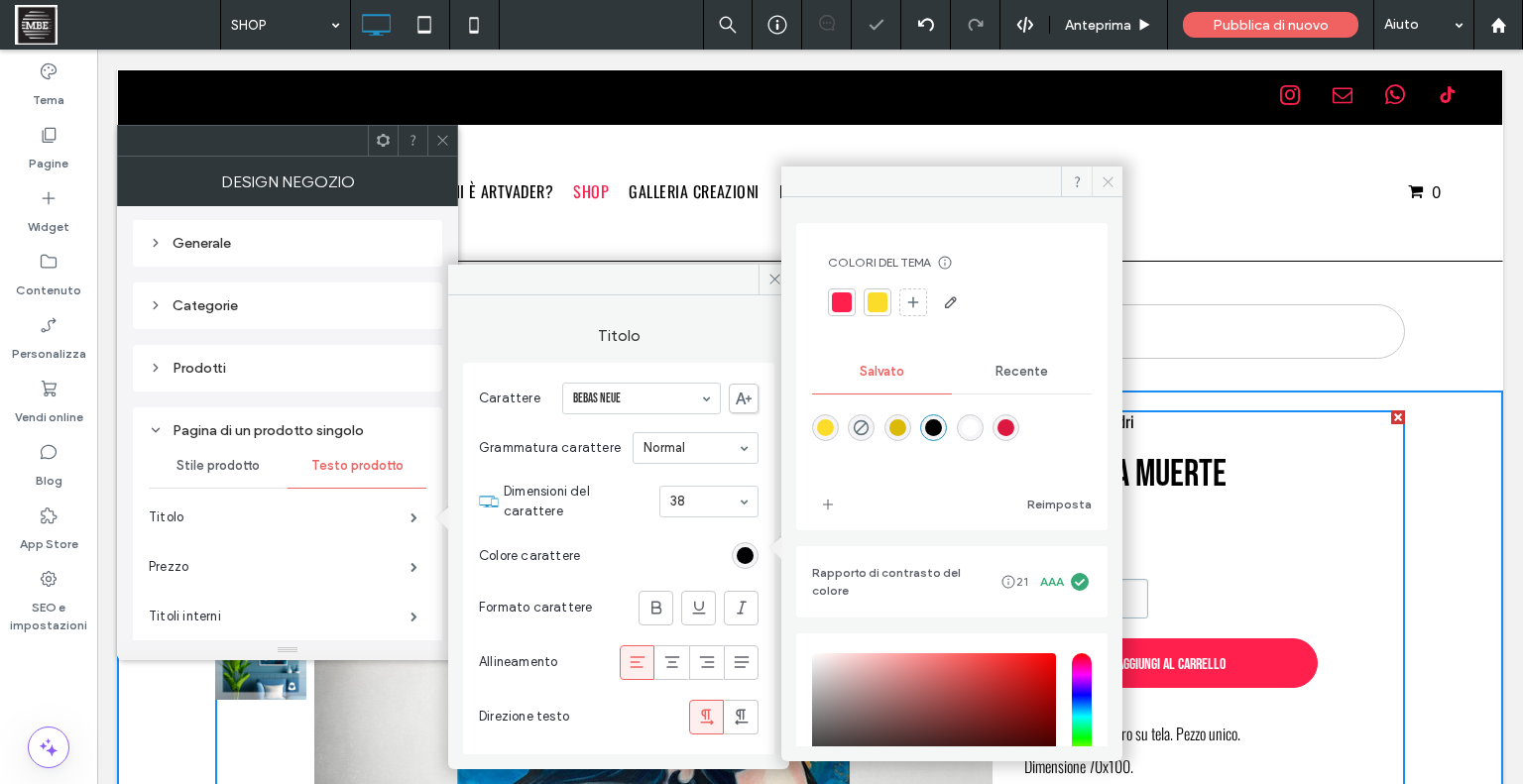 click 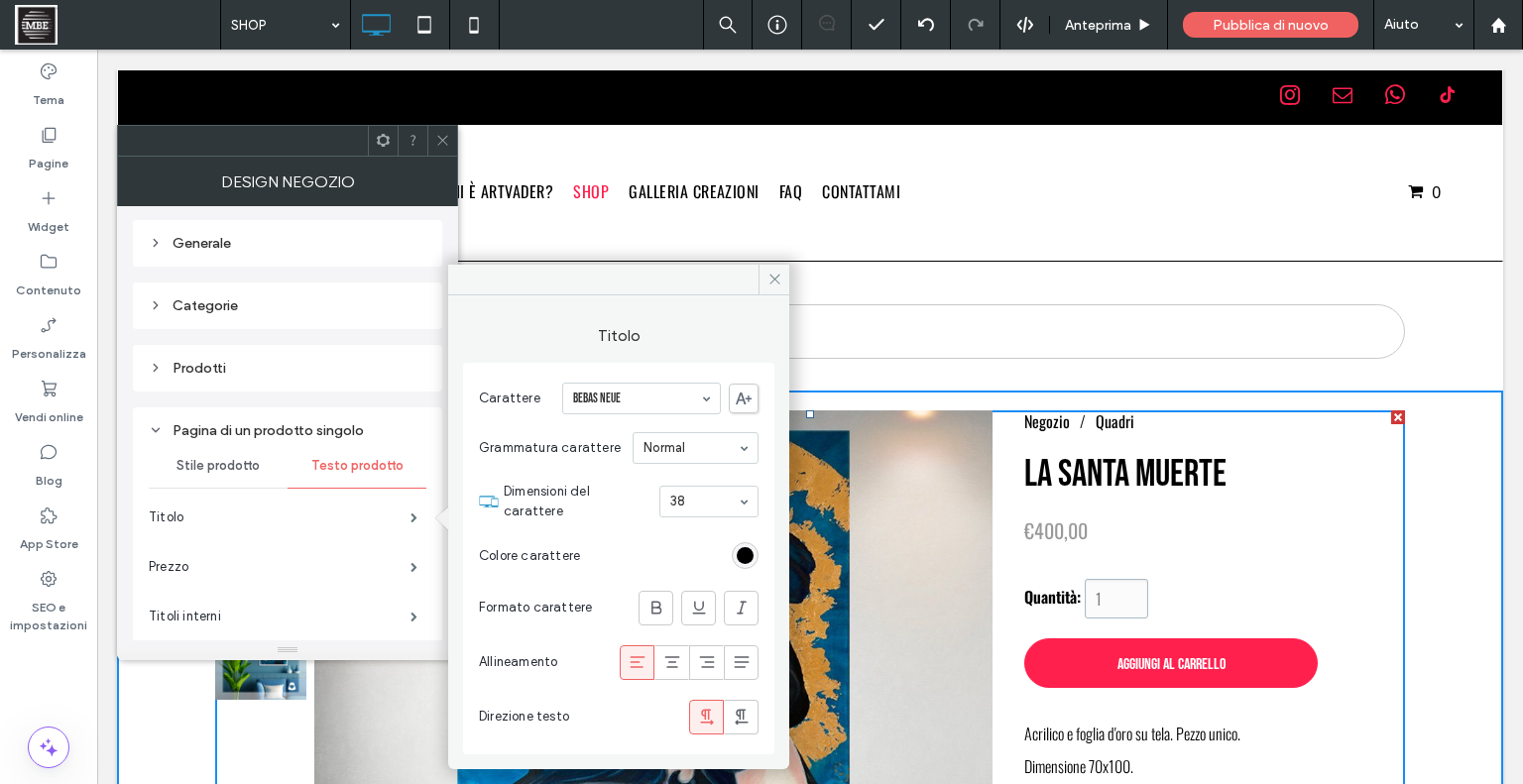 click 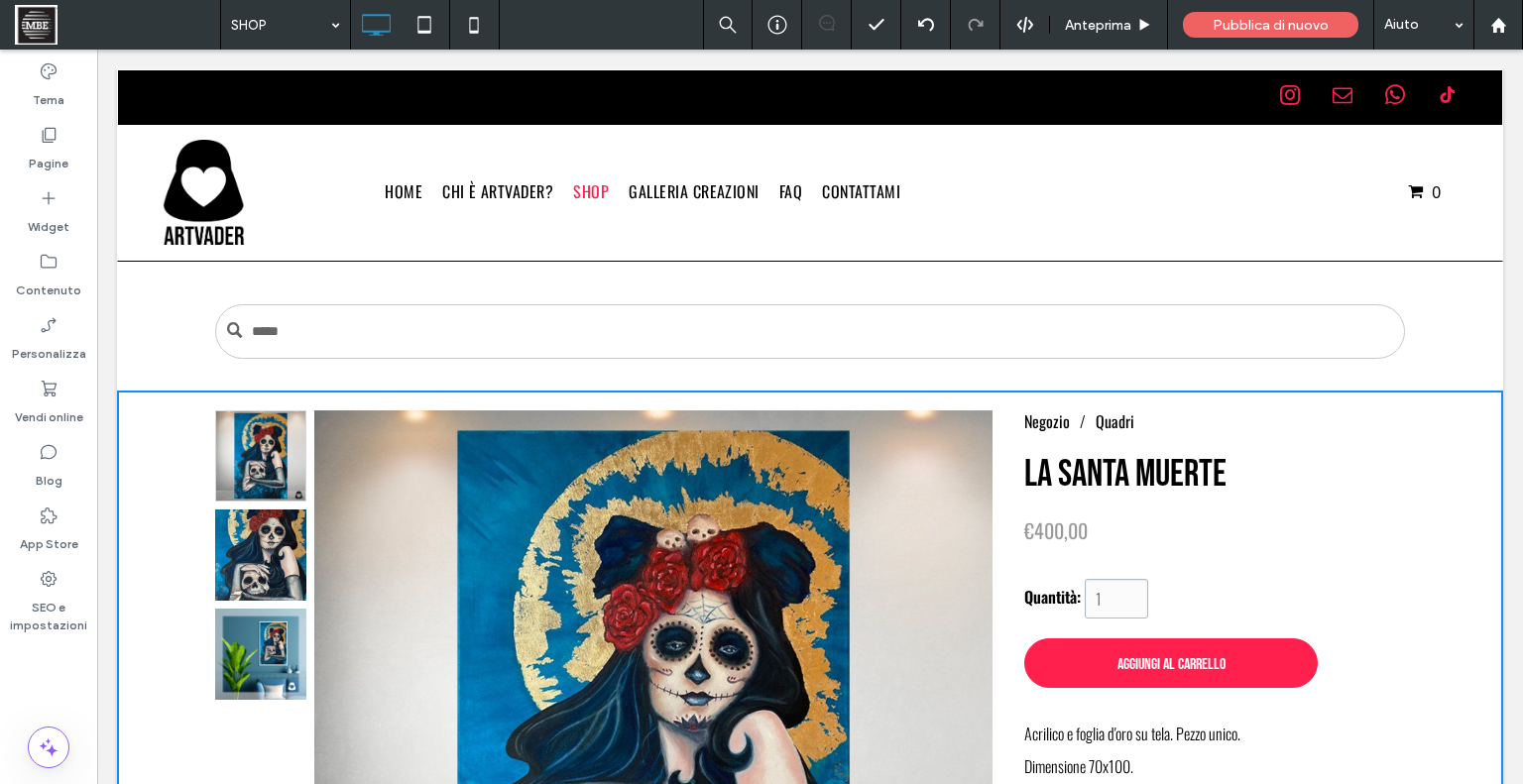 scroll, scrollTop: 259, scrollLeft: 0, axis: vertical 